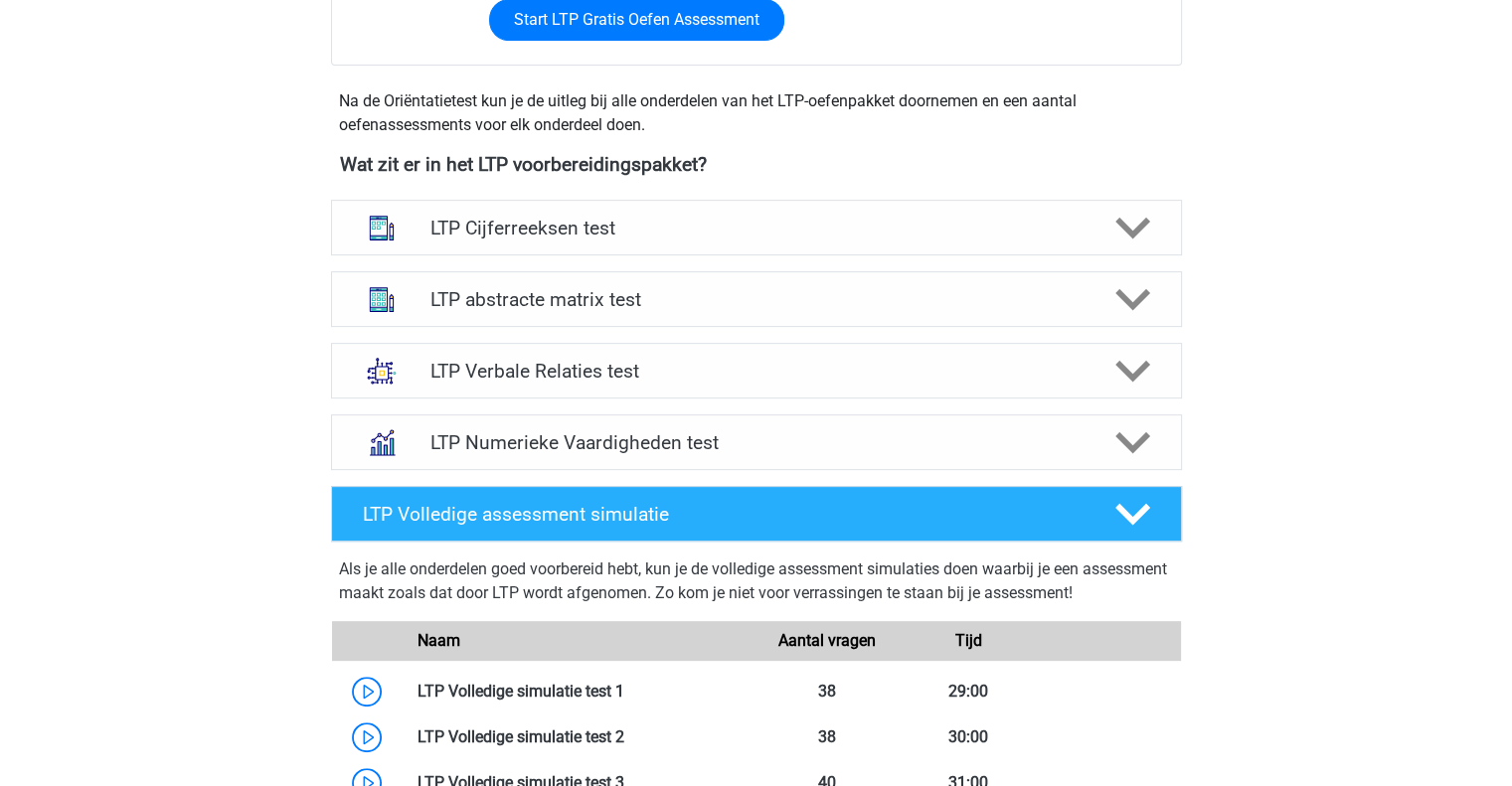scroll, scrollTop: 674, scrollLeft: 0, axis: vertical 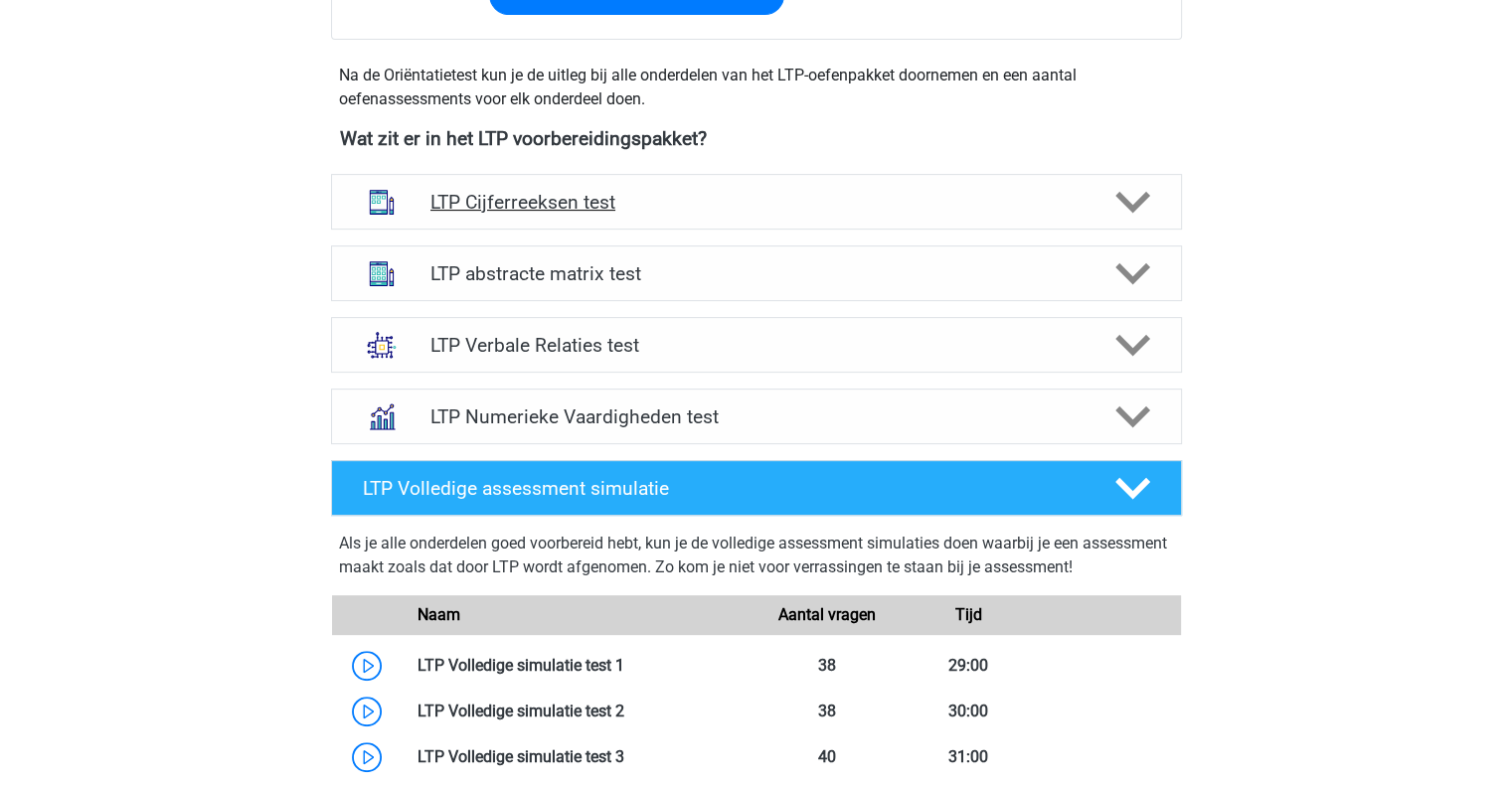 click on "LTP Cijferreeksen test" at bounding box center [756, 202] 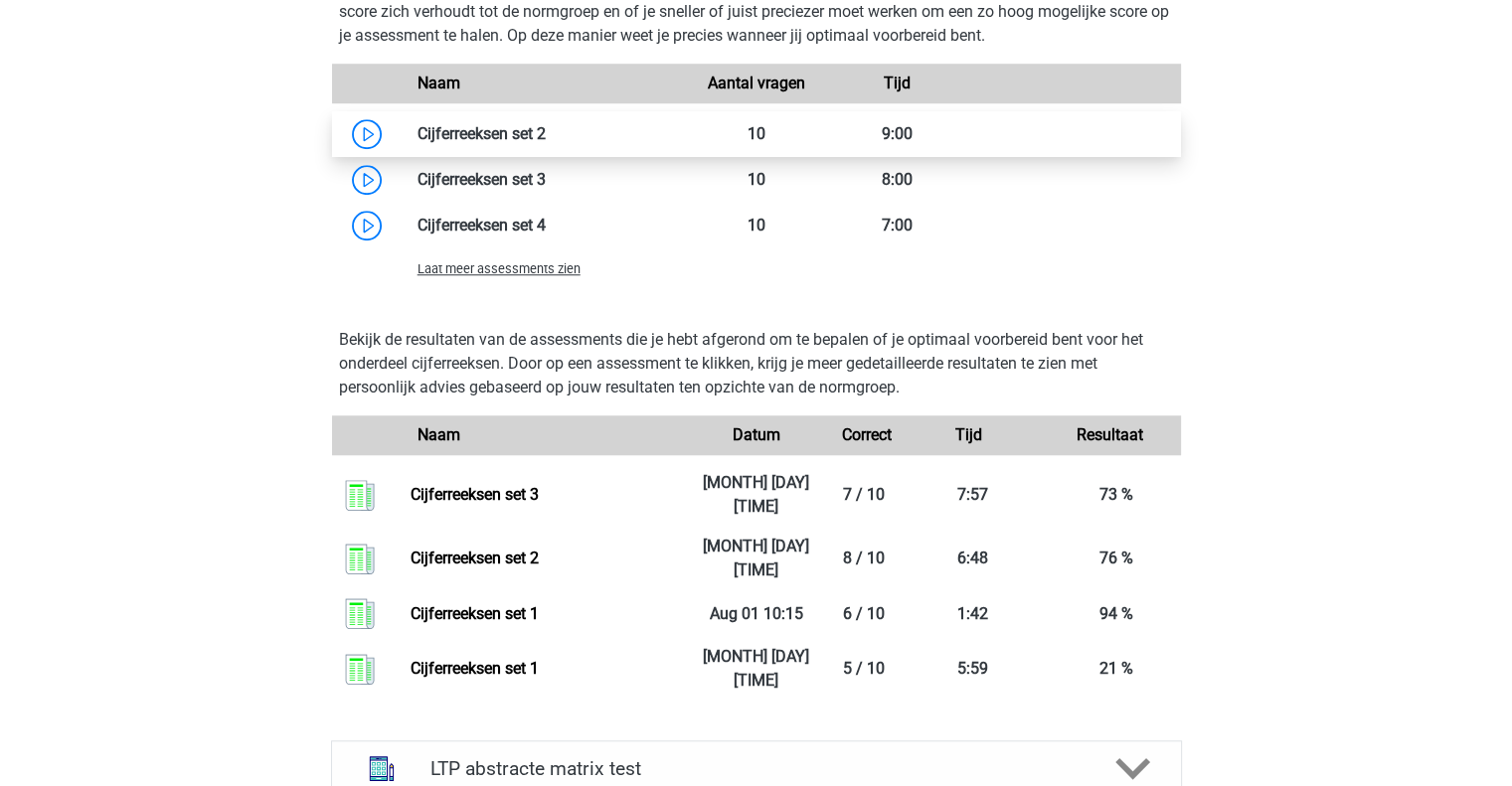 scroll, scrollTop: 1391, scrollLeft: 0, axis: vertical 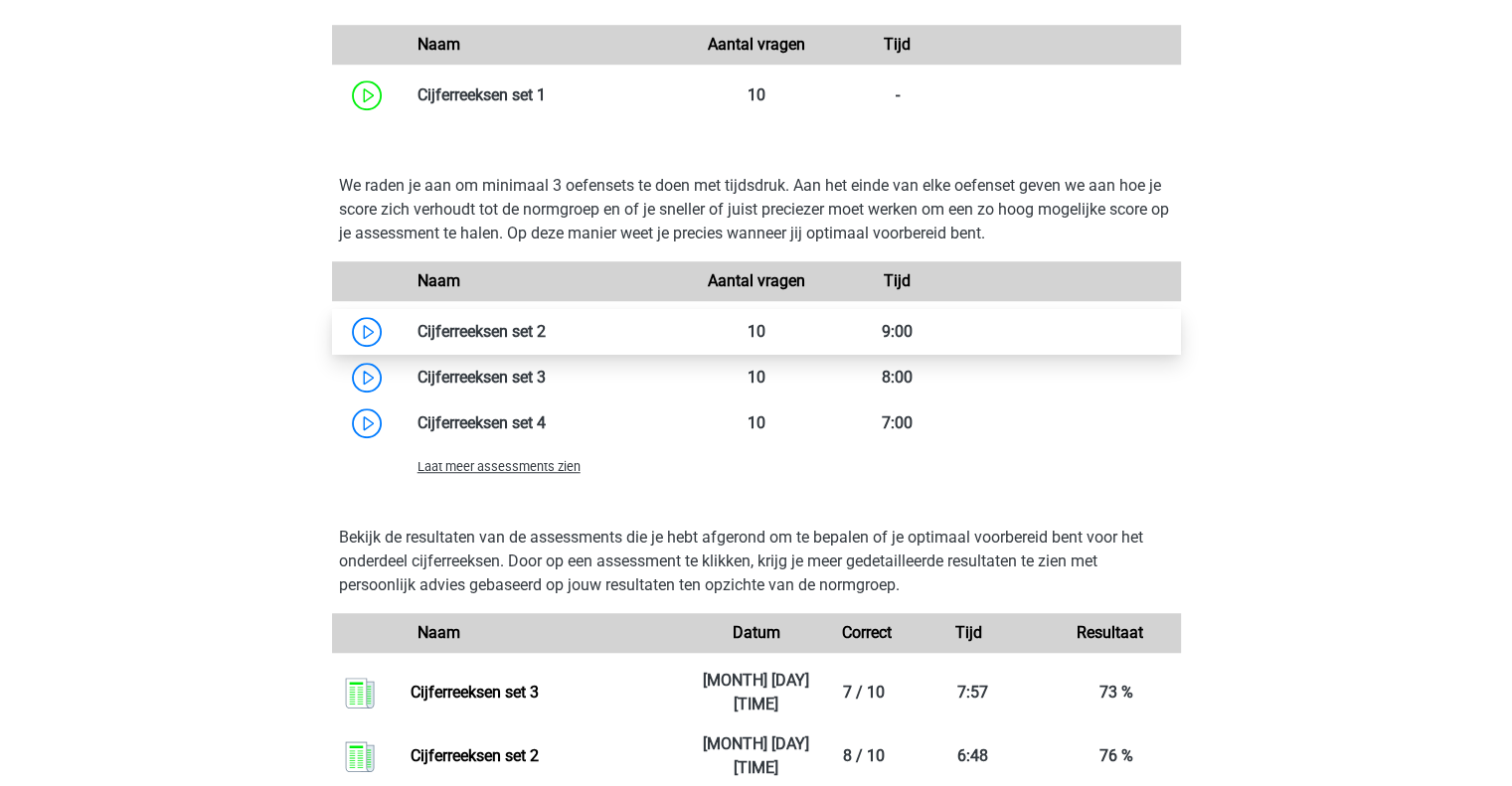 click at bounding box center (546, 331) 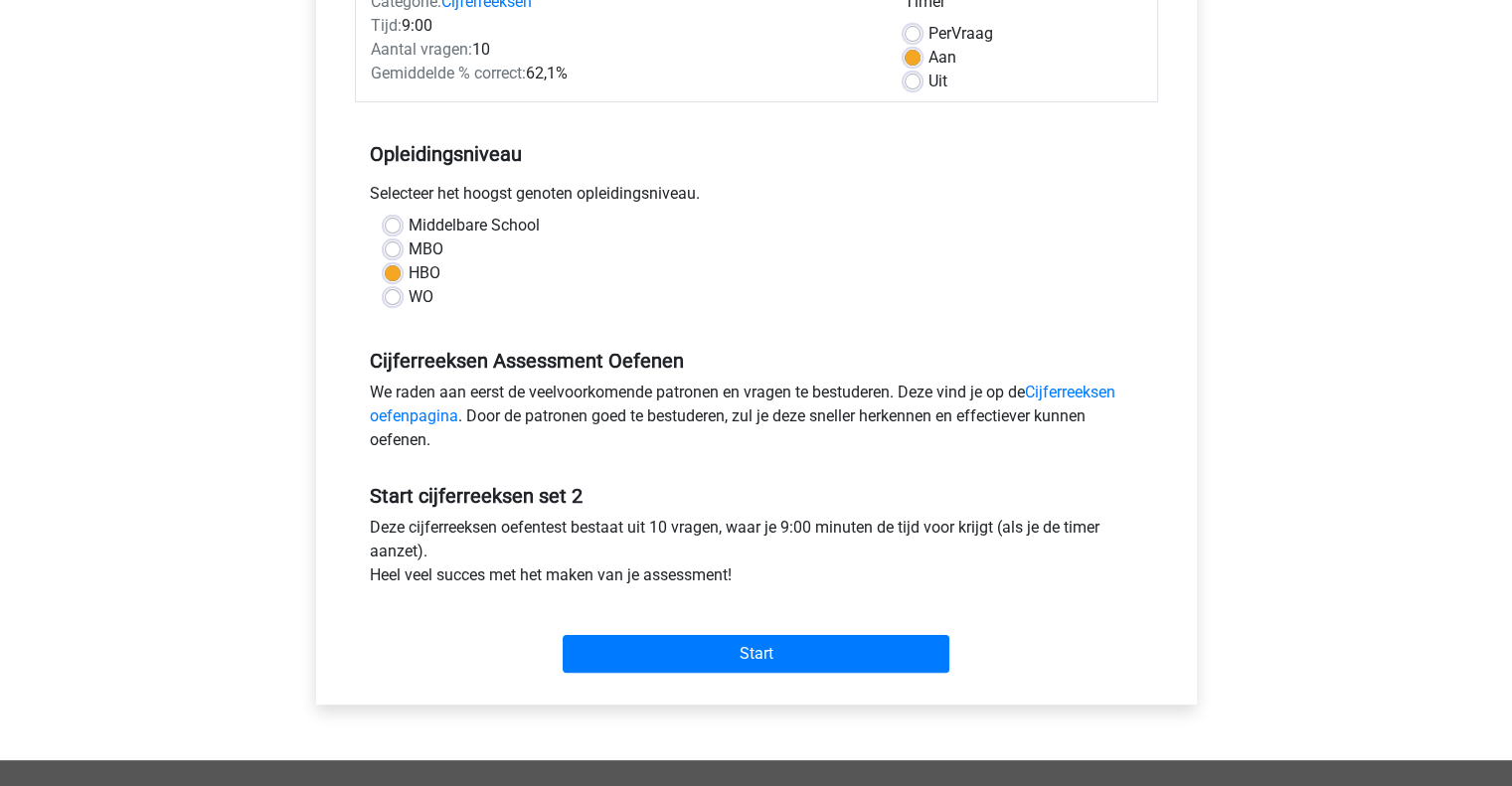 scroll, scrollTop: 284, scrollLeft: 0, axis: vertical 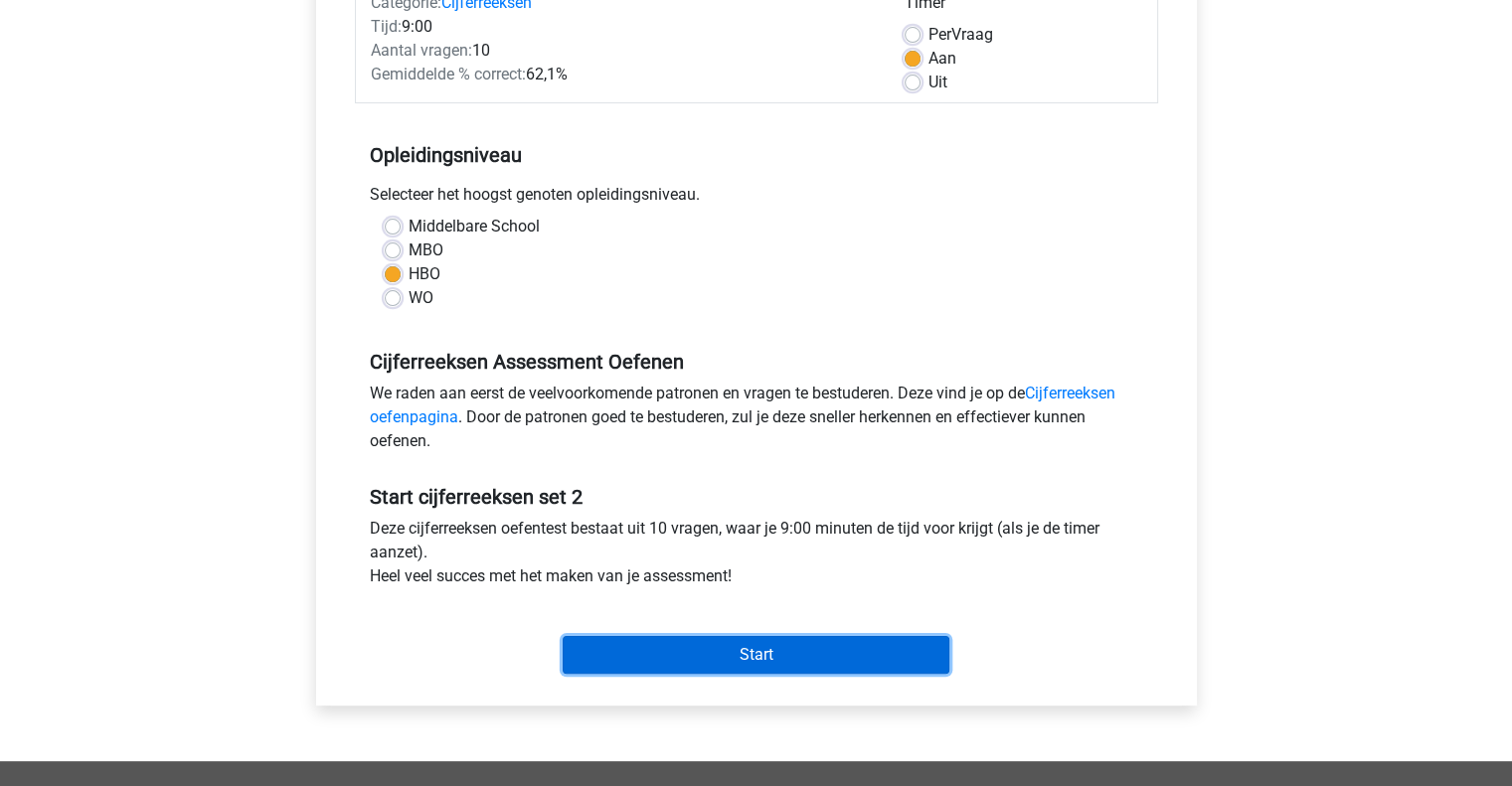 click on "Start" at bounding box center [756, 655] 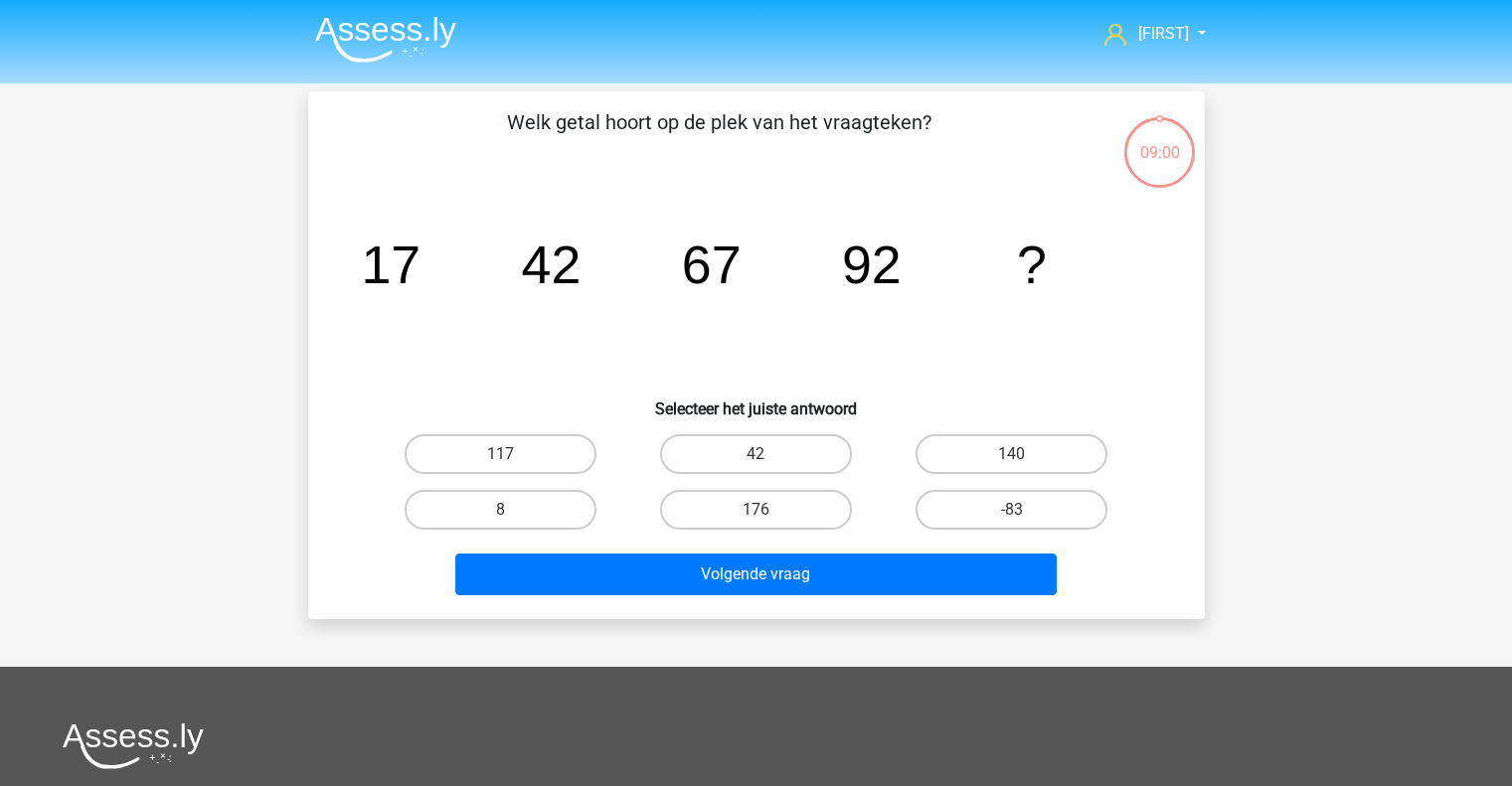 scroll, scrollTop: 0, scrollLeft: 0, axis: both 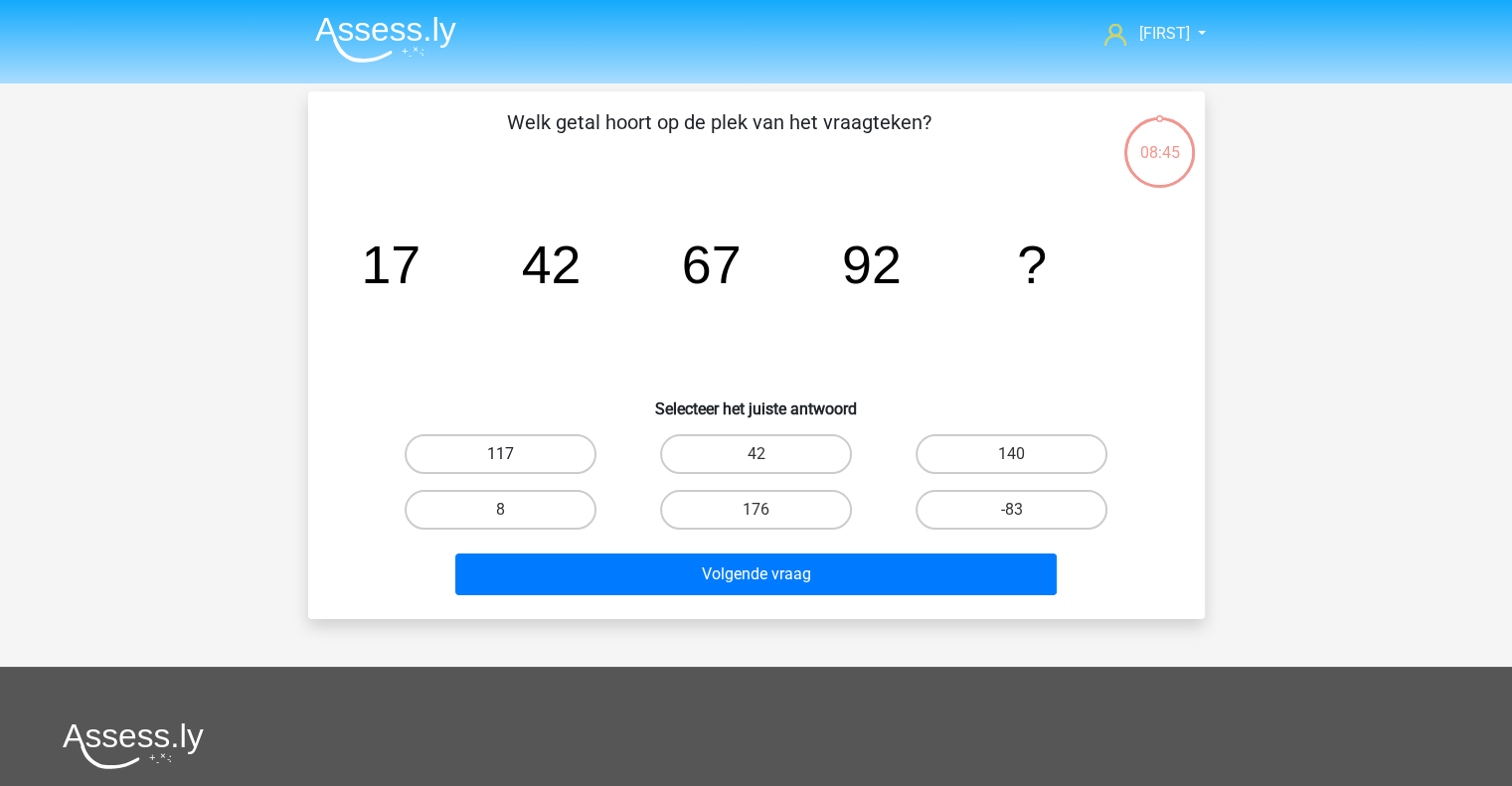click on "117" at bounding box center (500, 454) 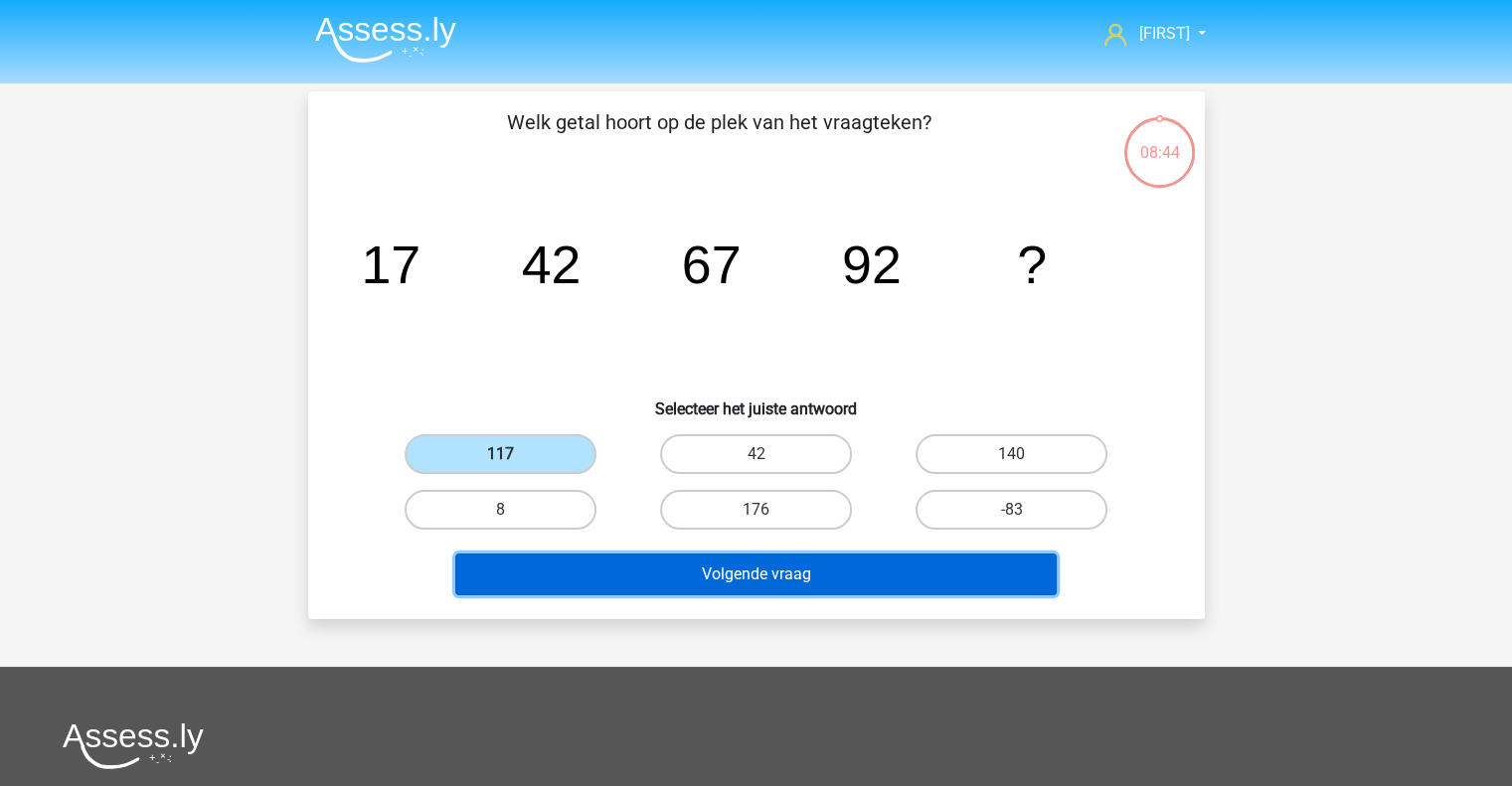 click on "Volgende vraag" at bounding box center (756, 574) 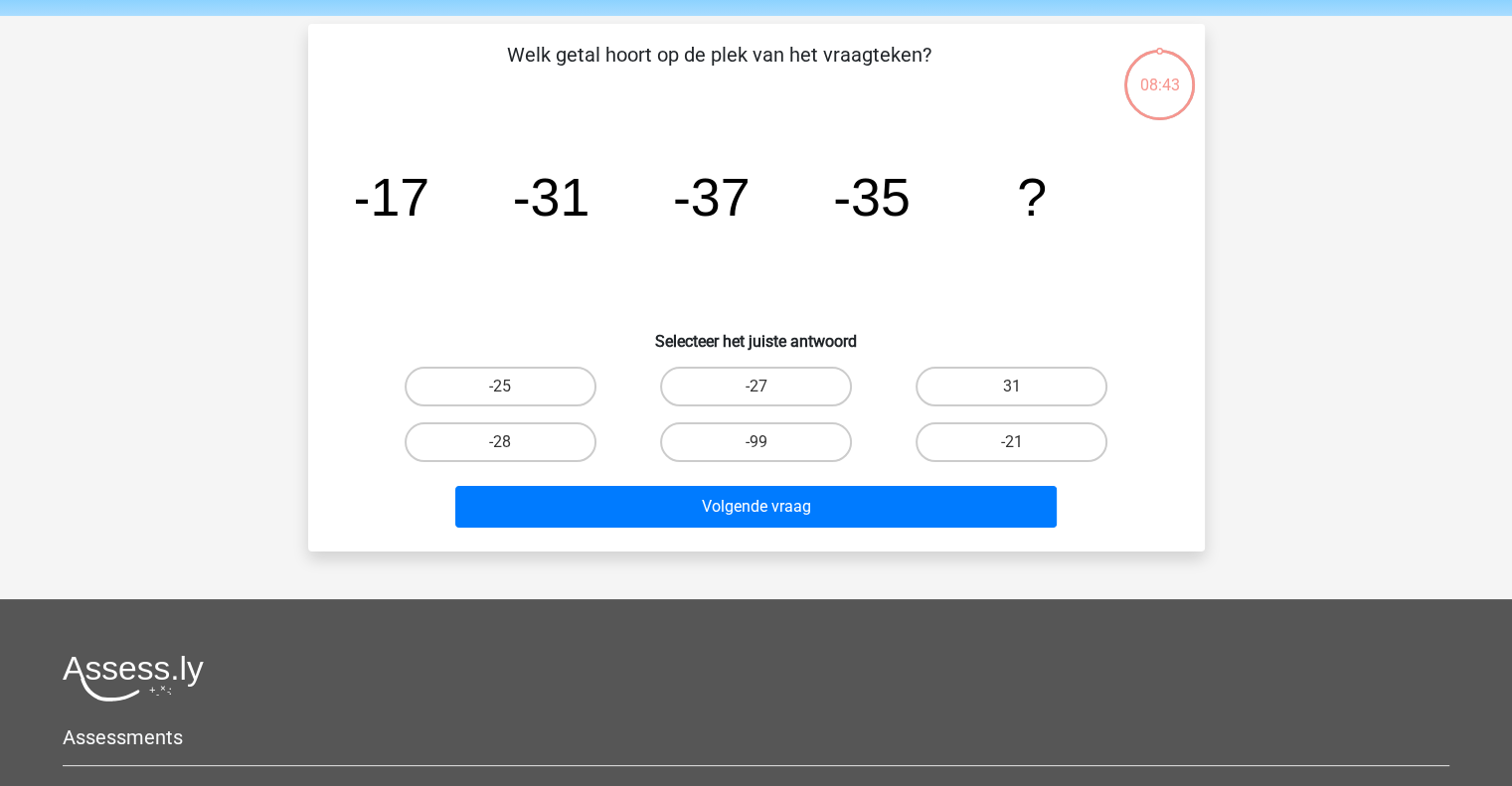 scroll, scrollTop: 91, scrollLeft: 0, axis: vertical 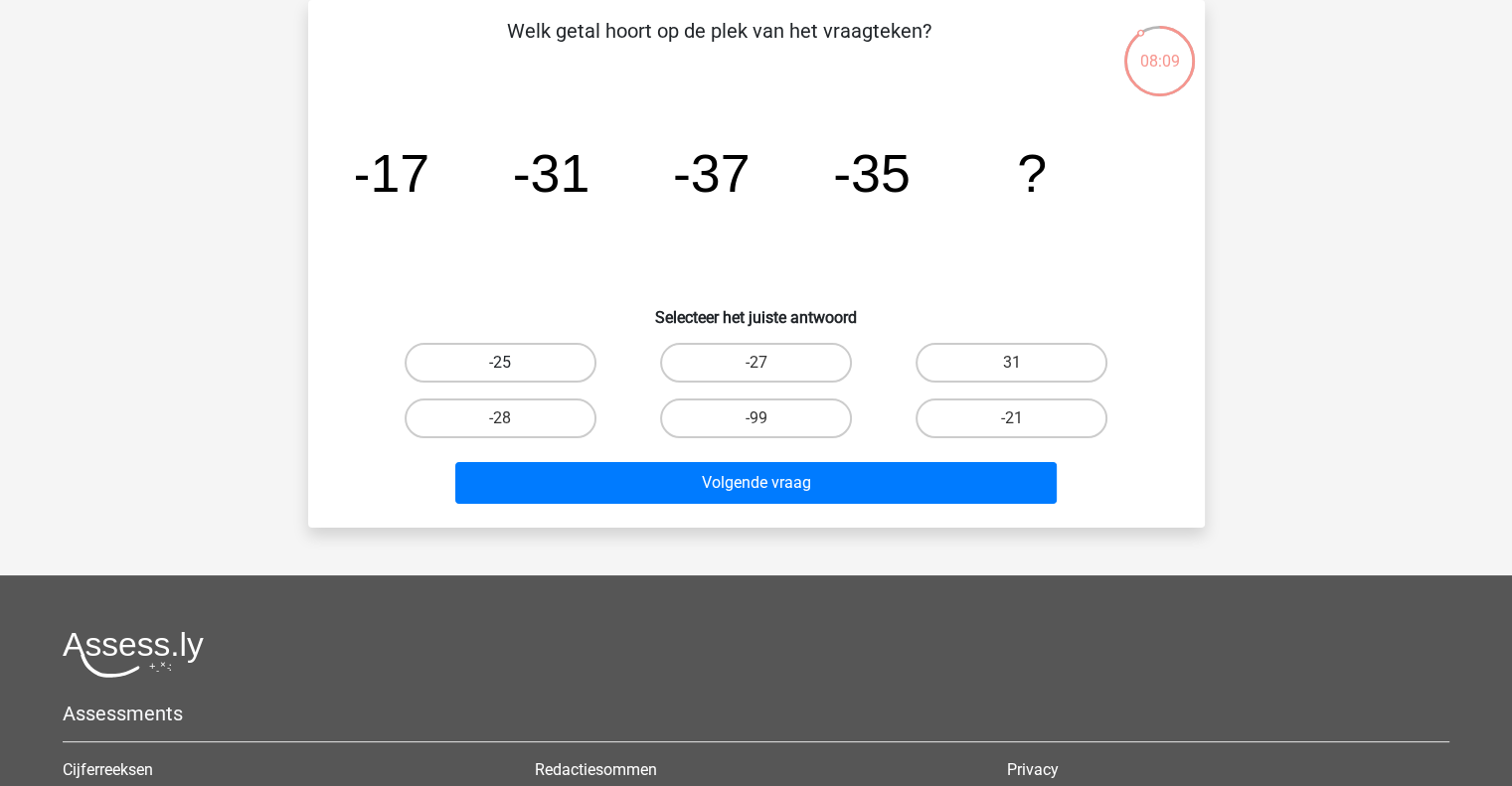 click on "-25" at bounding box center [500, 363] 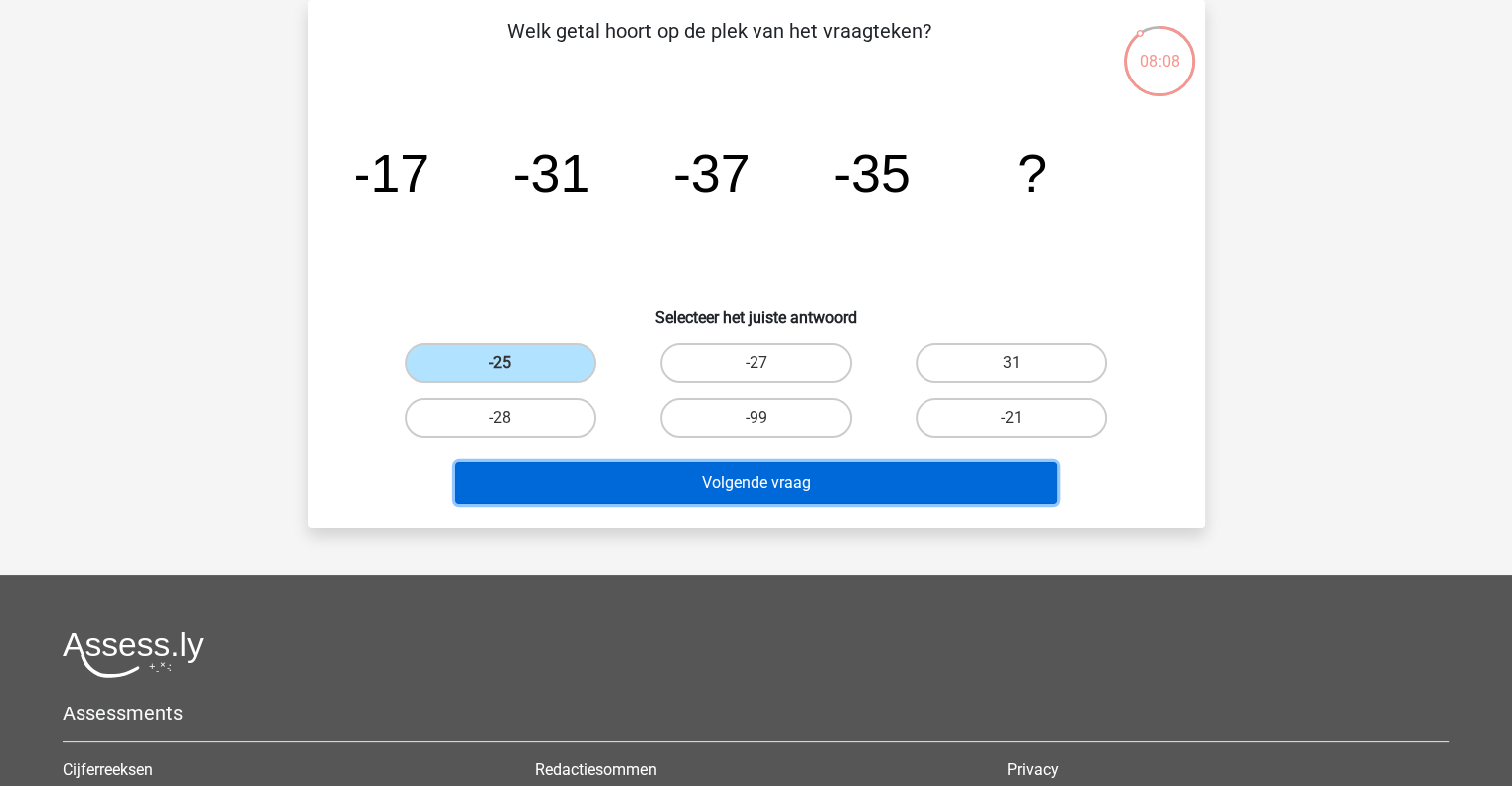 click on "Volgende vraag" at bounding box center (756, 483) 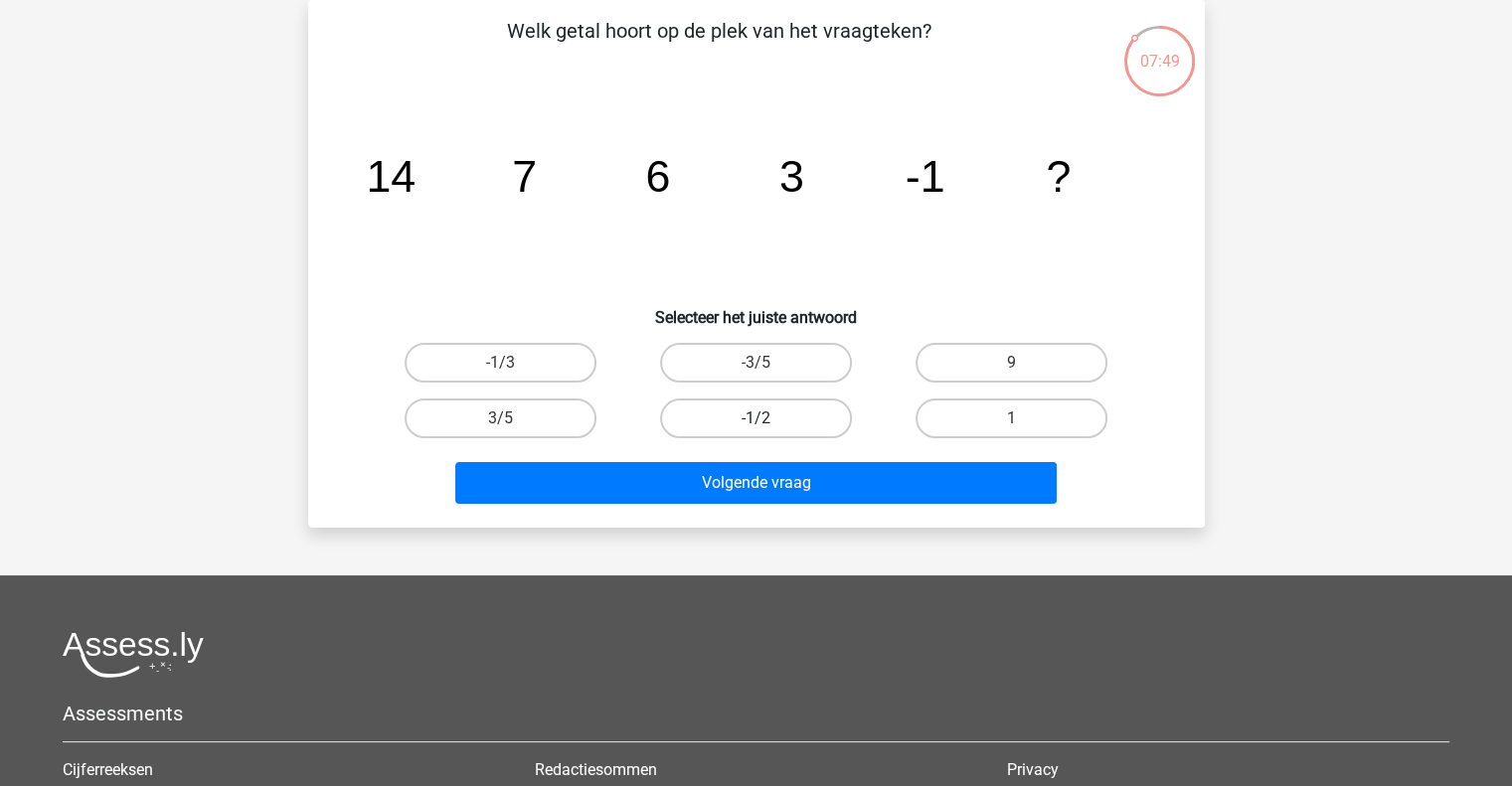 click on "-1/2" at bounding box center (756, 418) 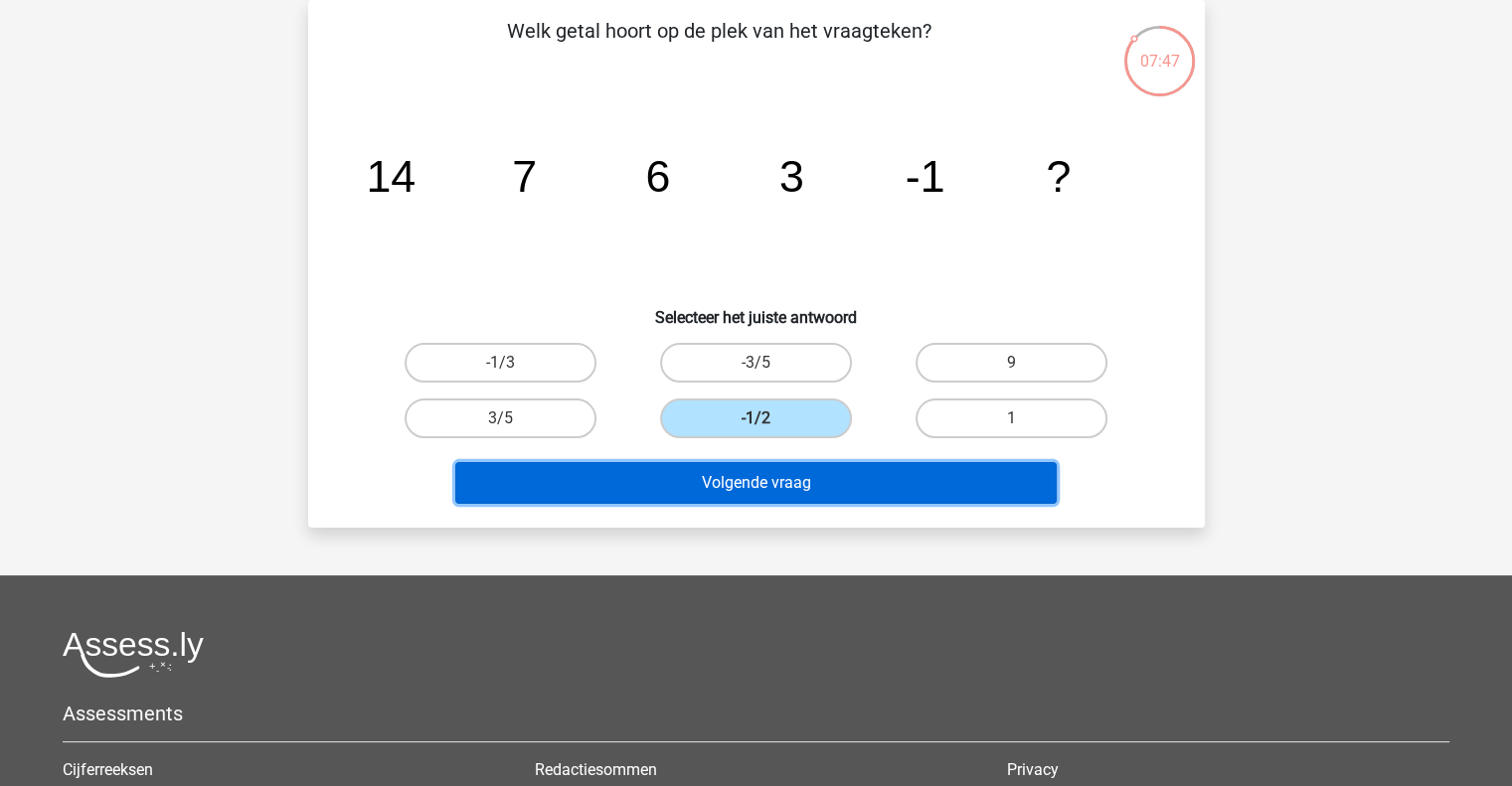 click on "Volgende vraag" at bounding box center [756, 483] 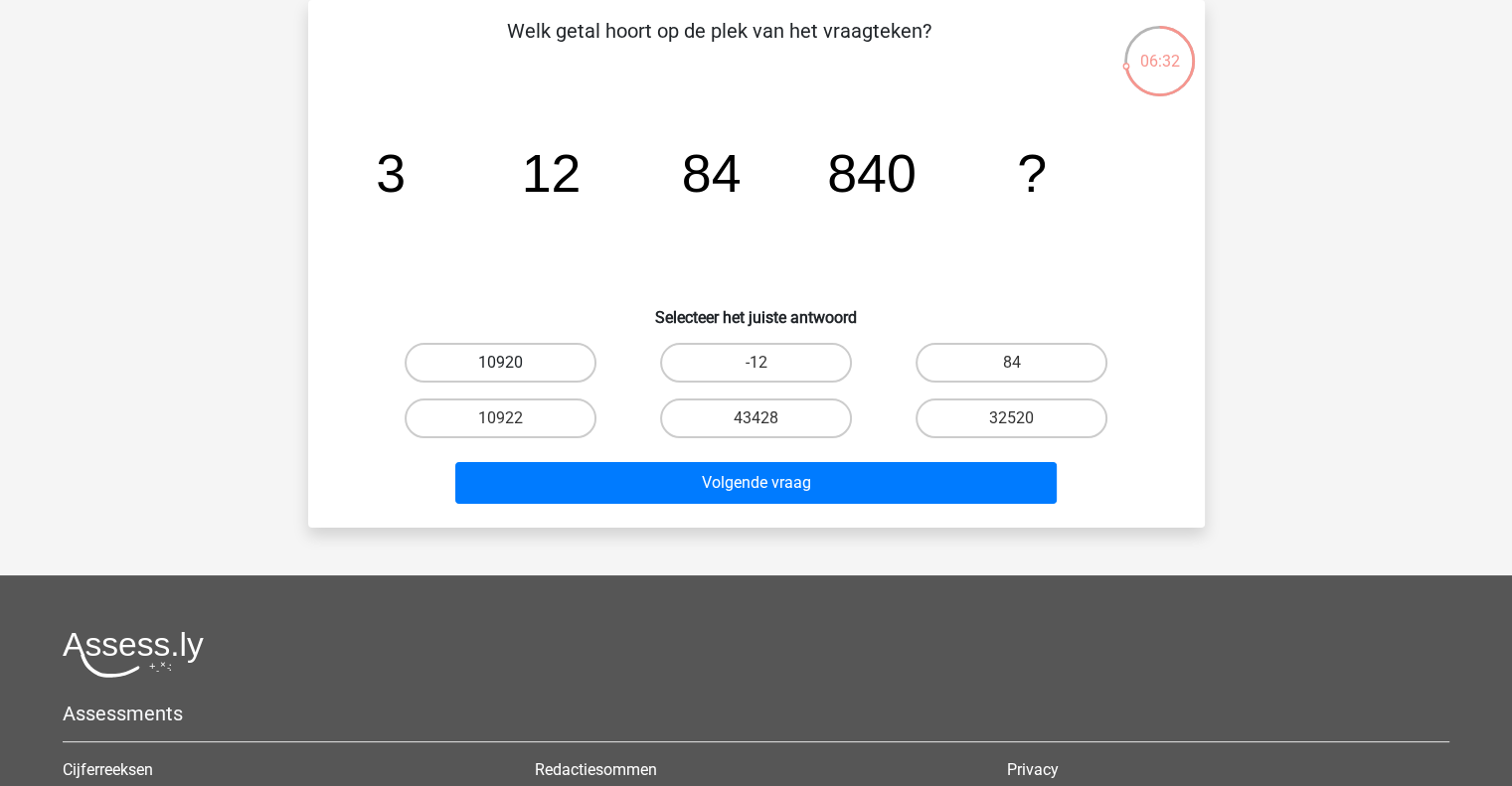 click on "10920" at bounding box center [500, 363] 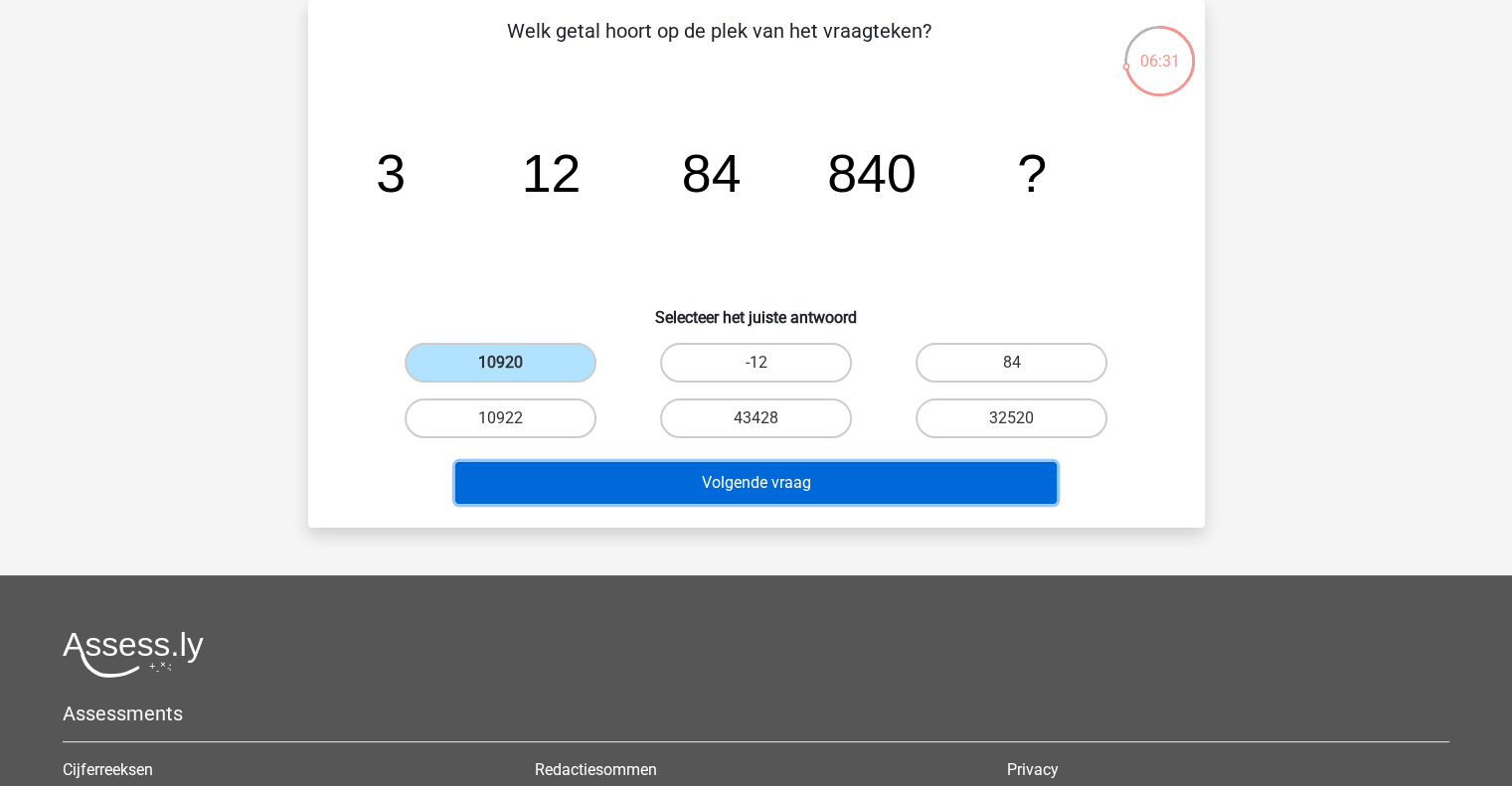 click on "Volgende vraag" at bounding box center (756, 483) 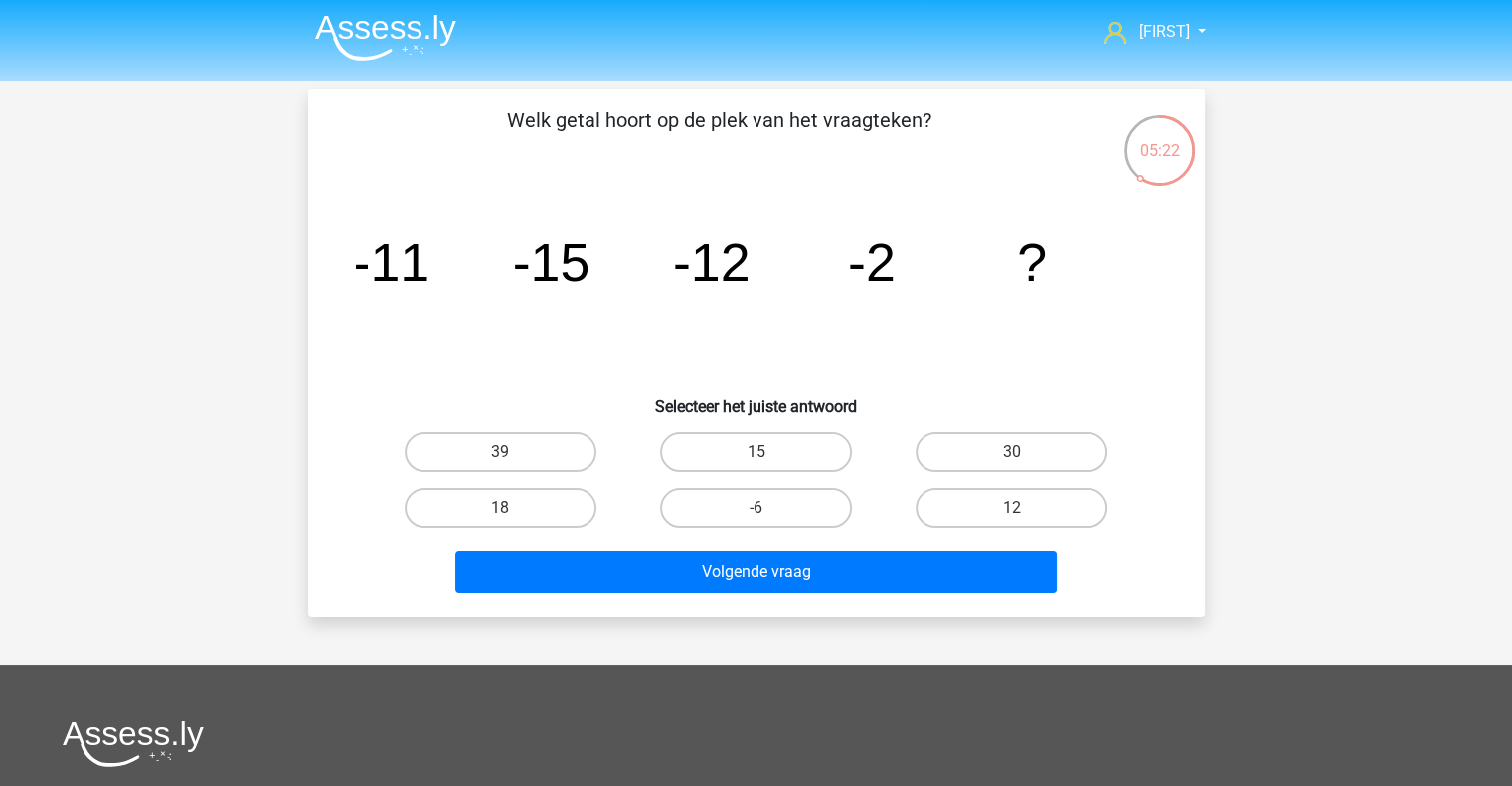 scroll, scrollTop: 0, scrollLeft: 0, axis: both 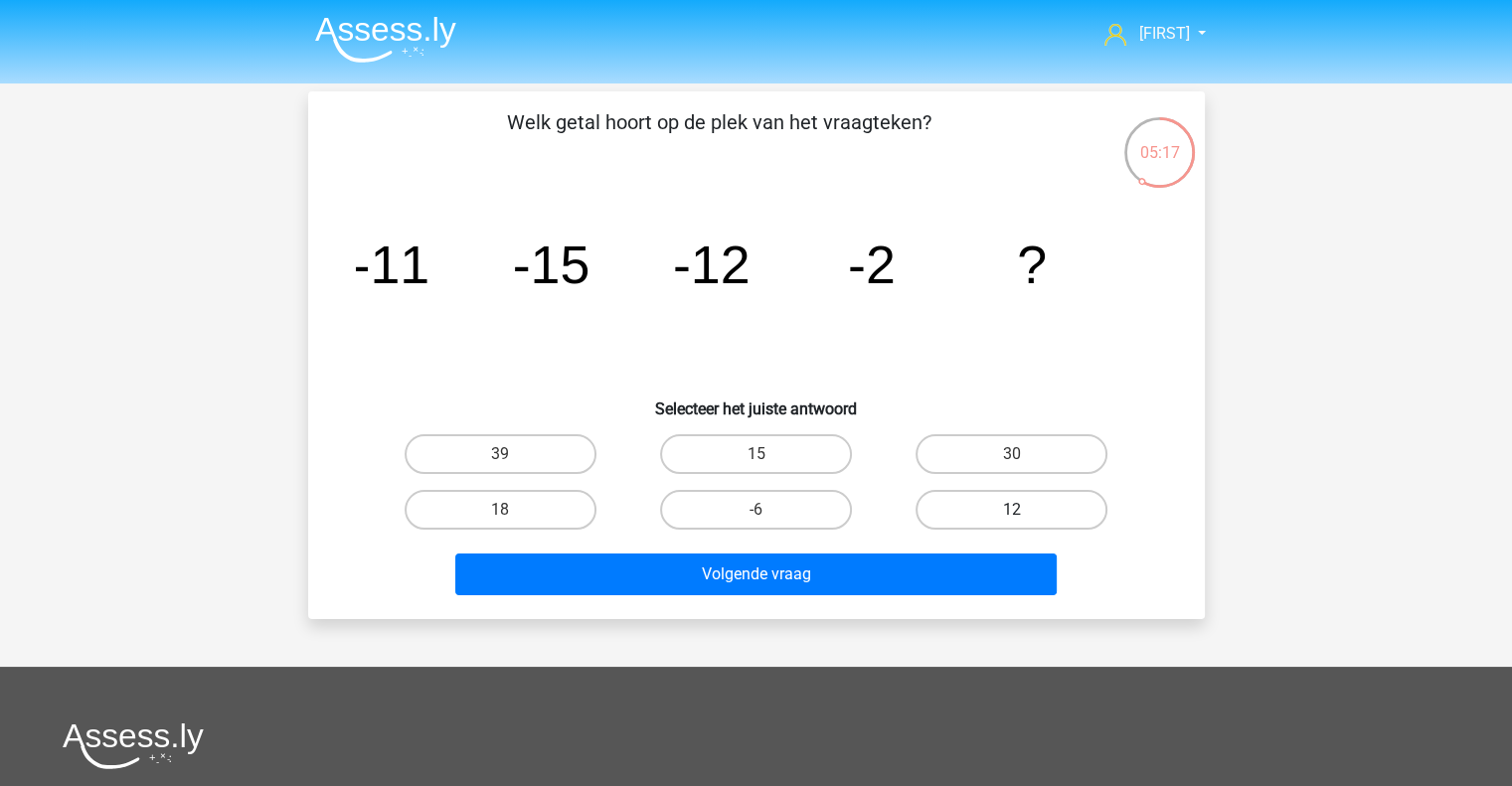 click on "12" at bounding box center [1011, 510] 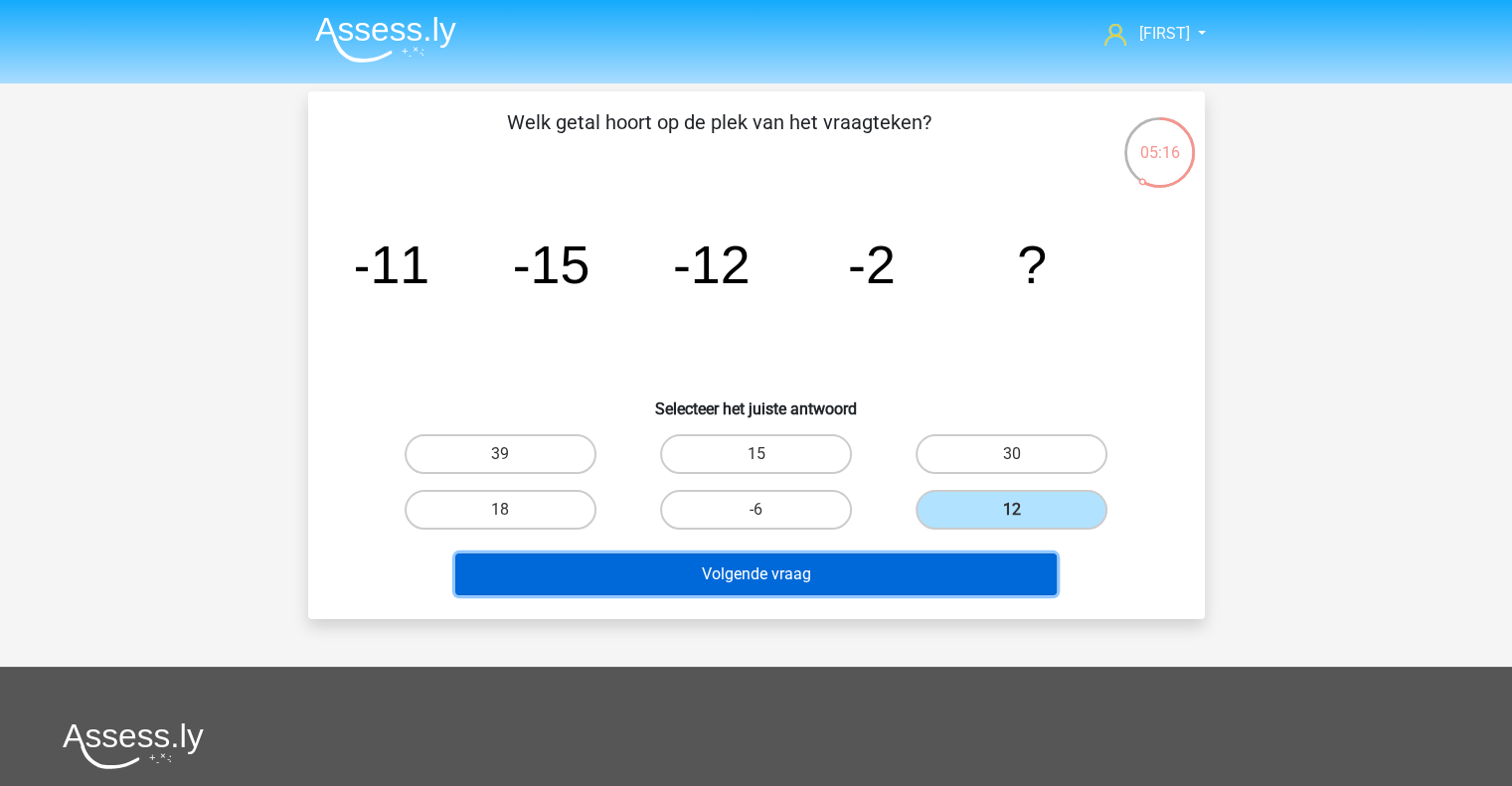 click on "Volgende vraag" at bounding box center (756, 574) 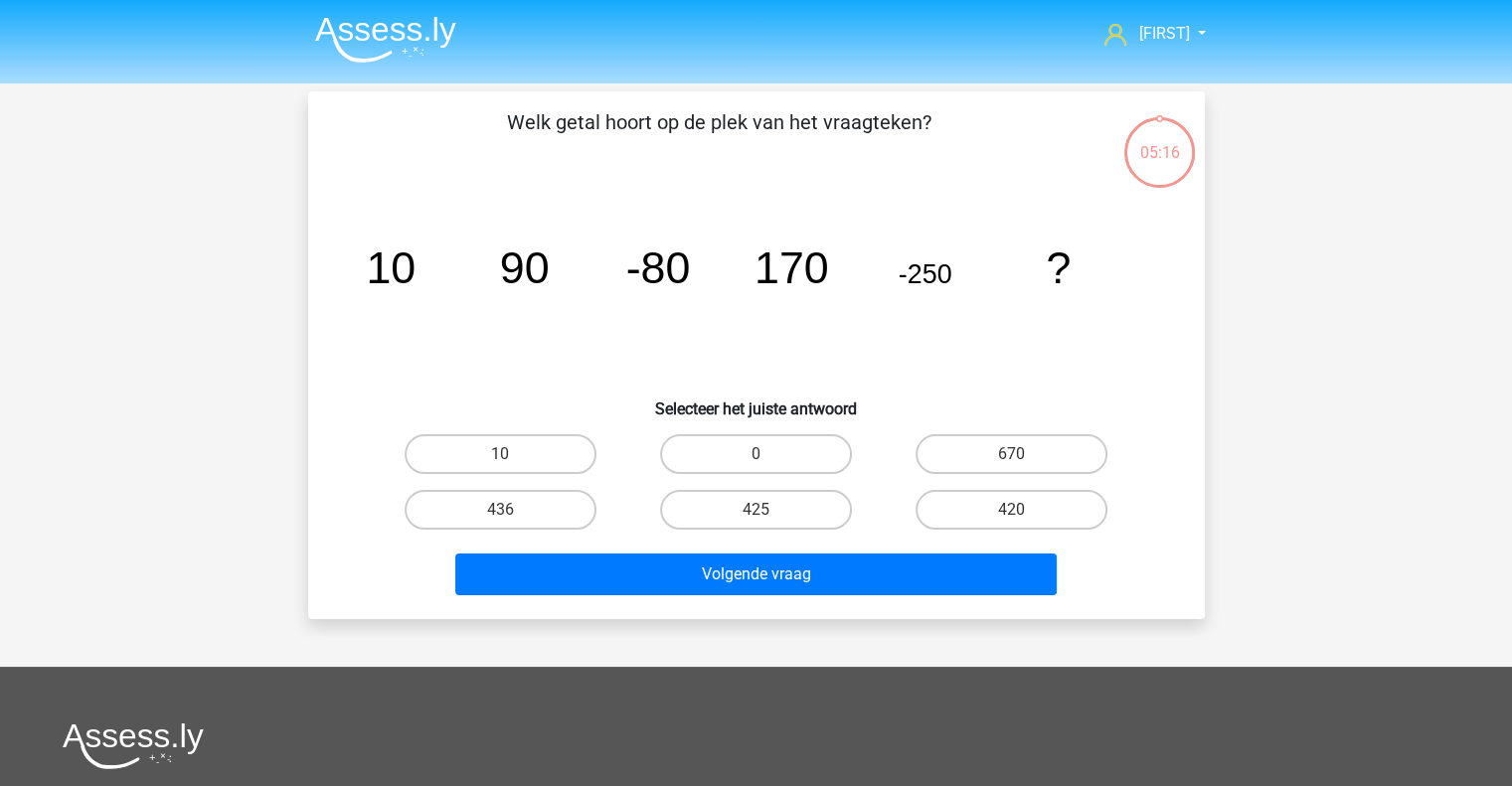 scroll, scrollTop: 91, scrollLeft: 0, axis: vertical 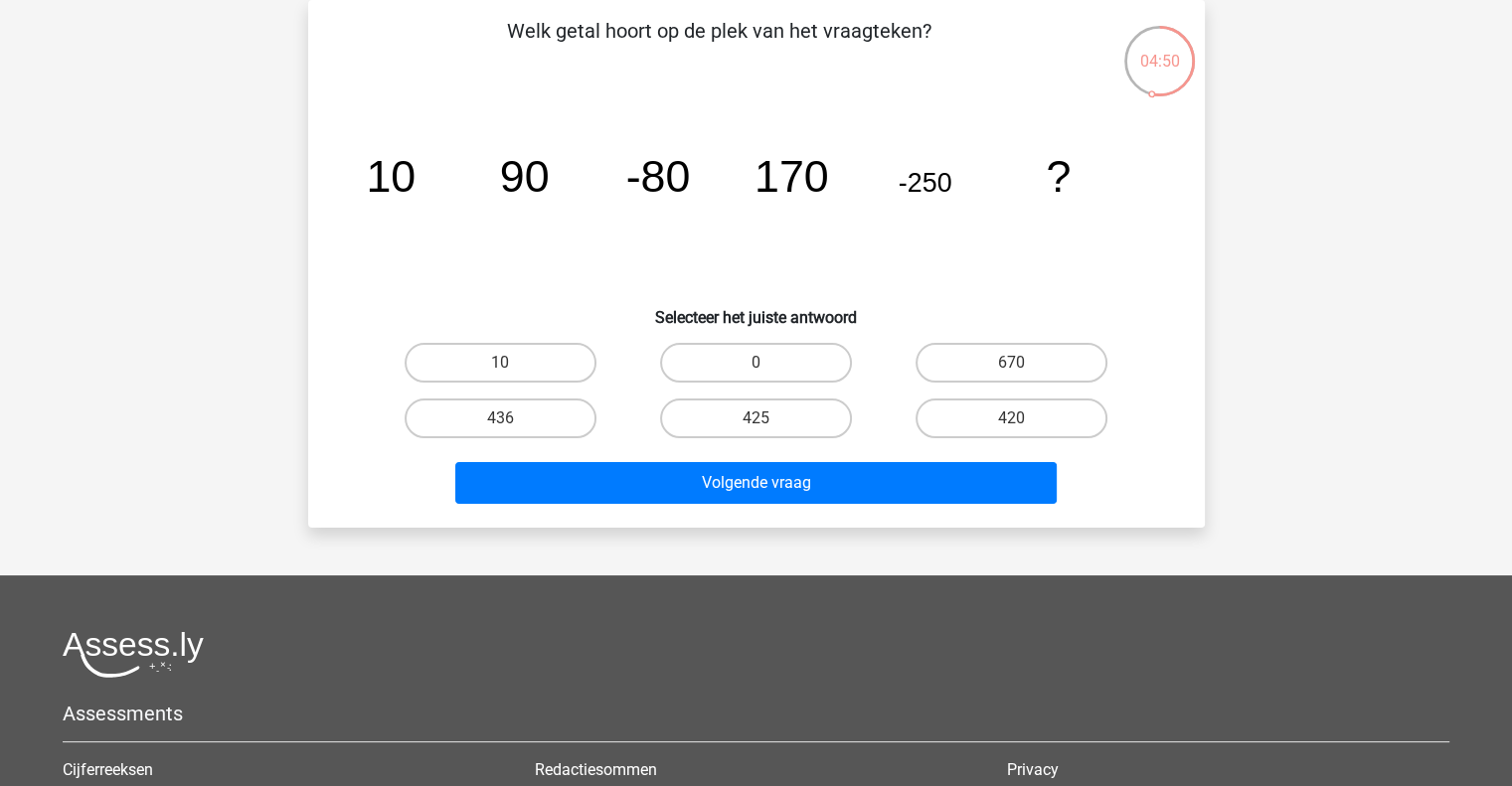click on "420" at bounding box center (1011, 418) 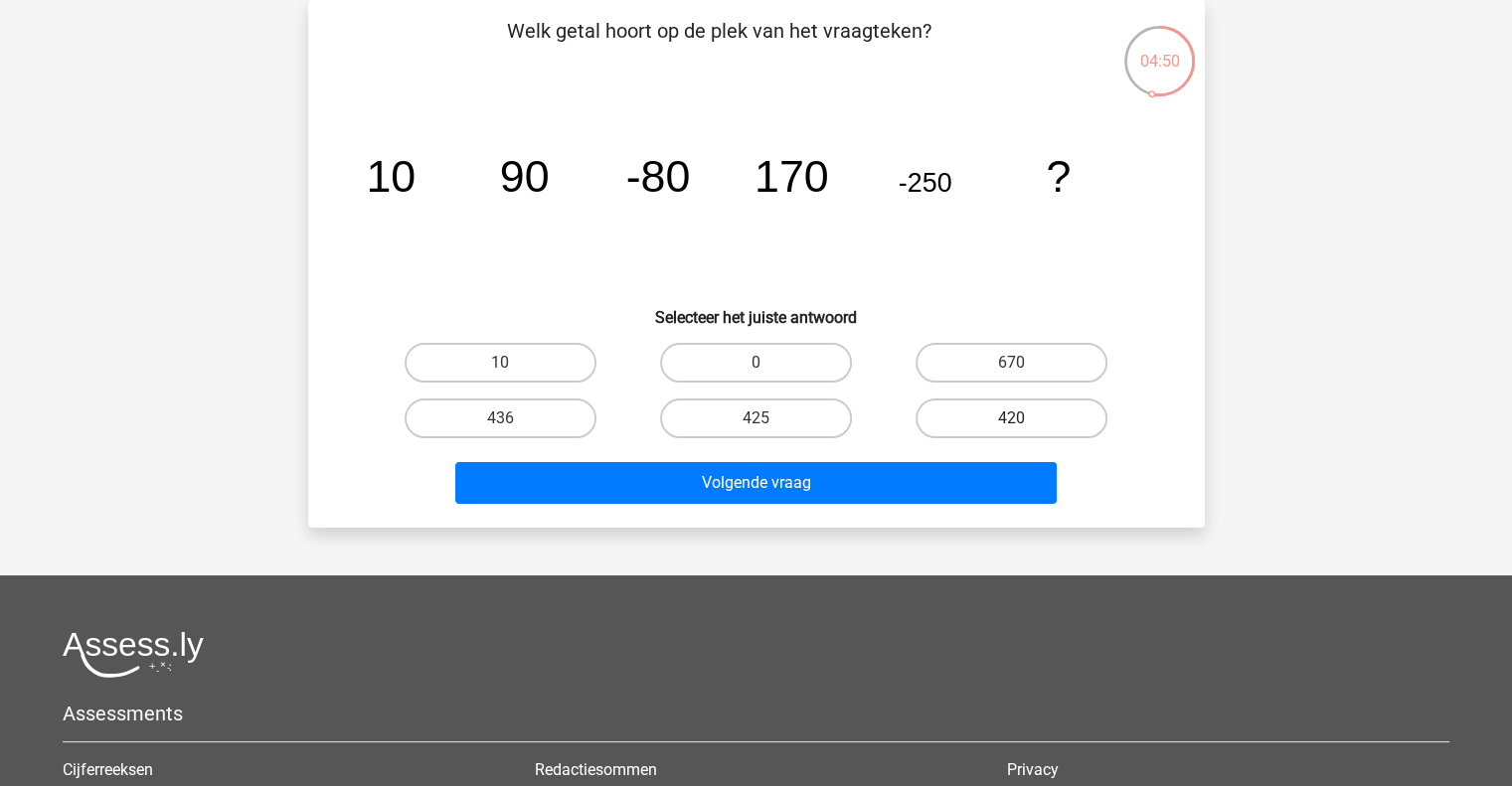 click on "420" at bounding box center [1018, 424] 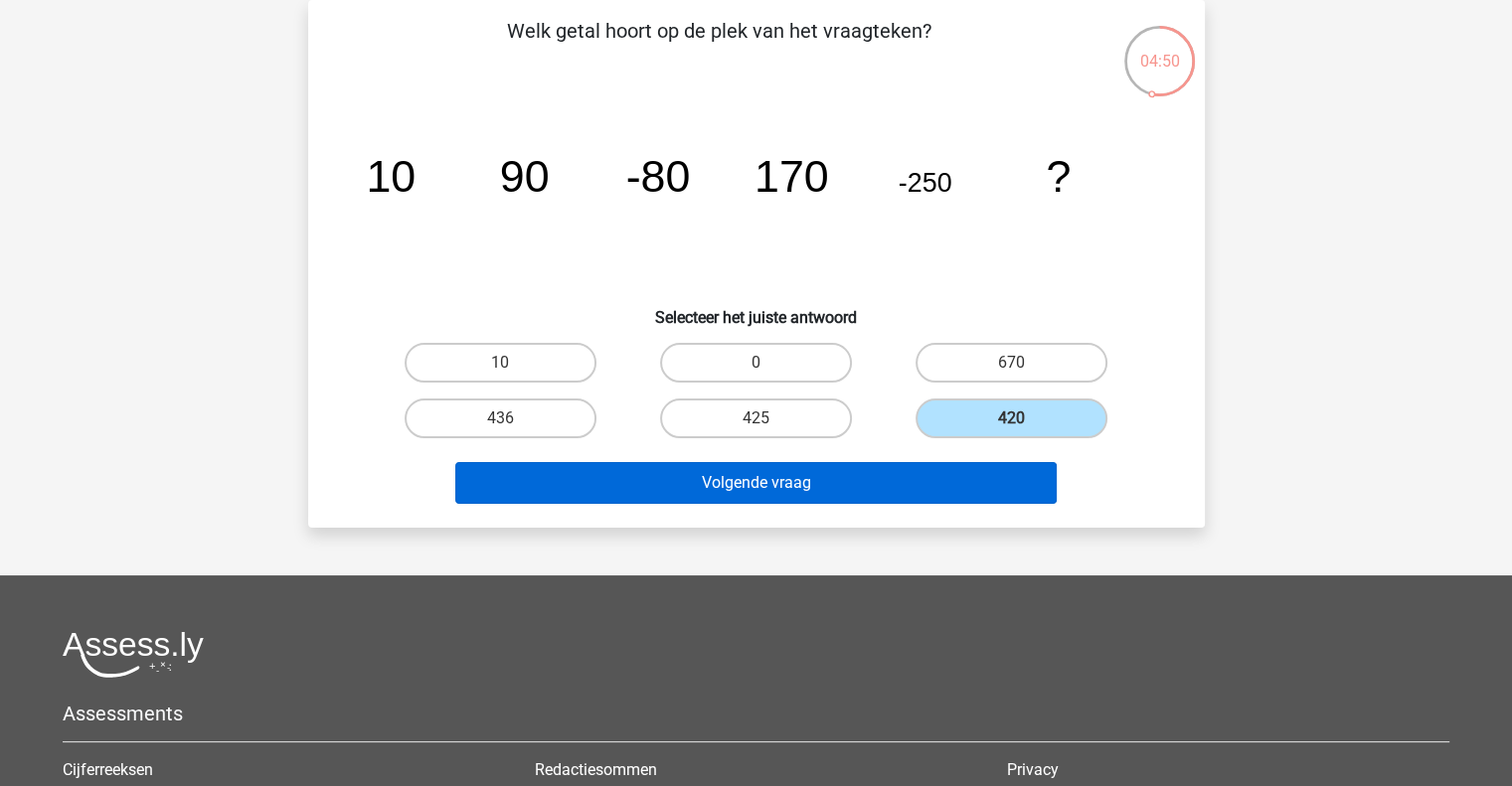 click on "Volgende vraag" at bounding box center (756, 483) 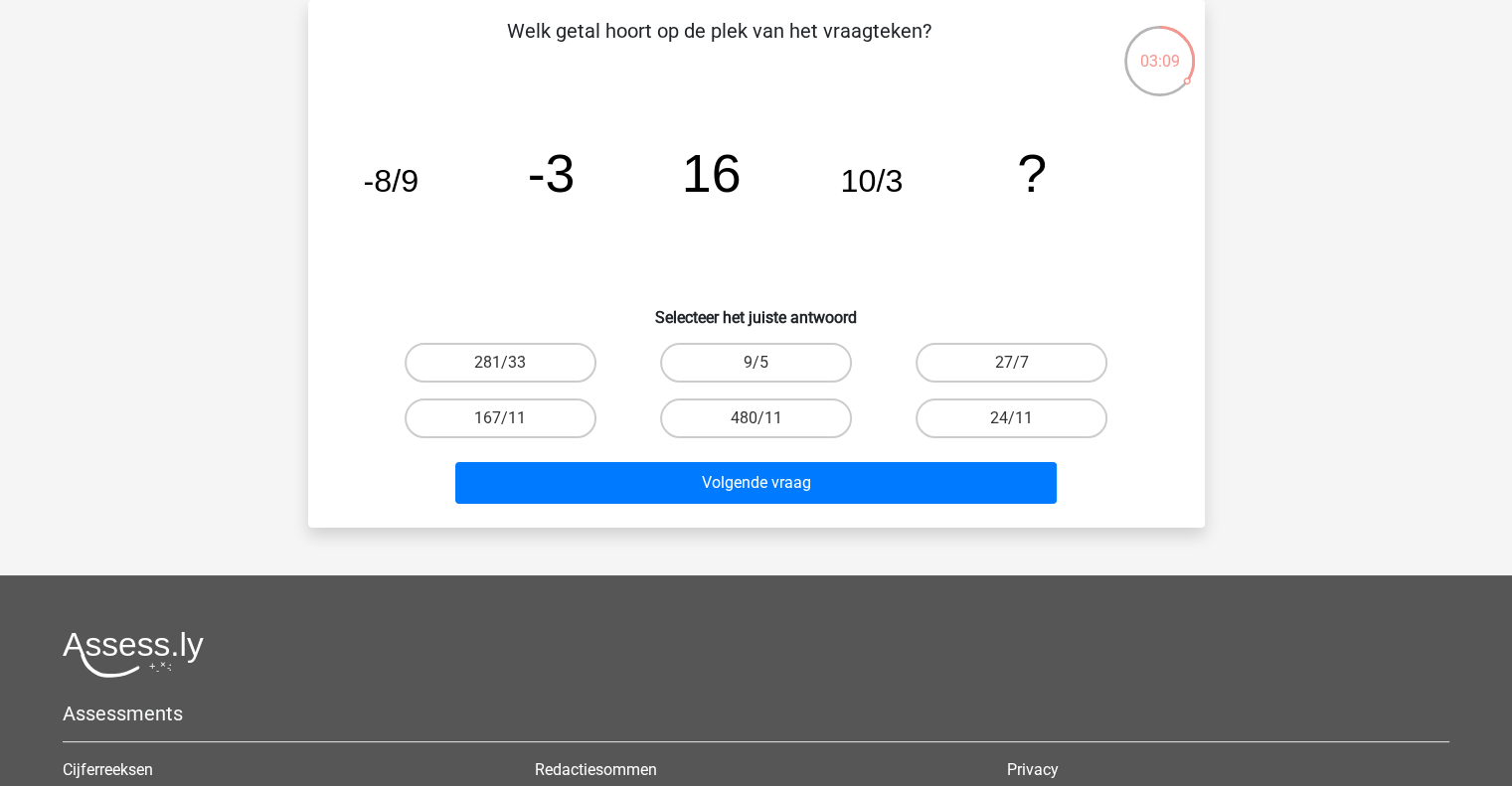 click on "24/11" at bounding box center (1018, 424) 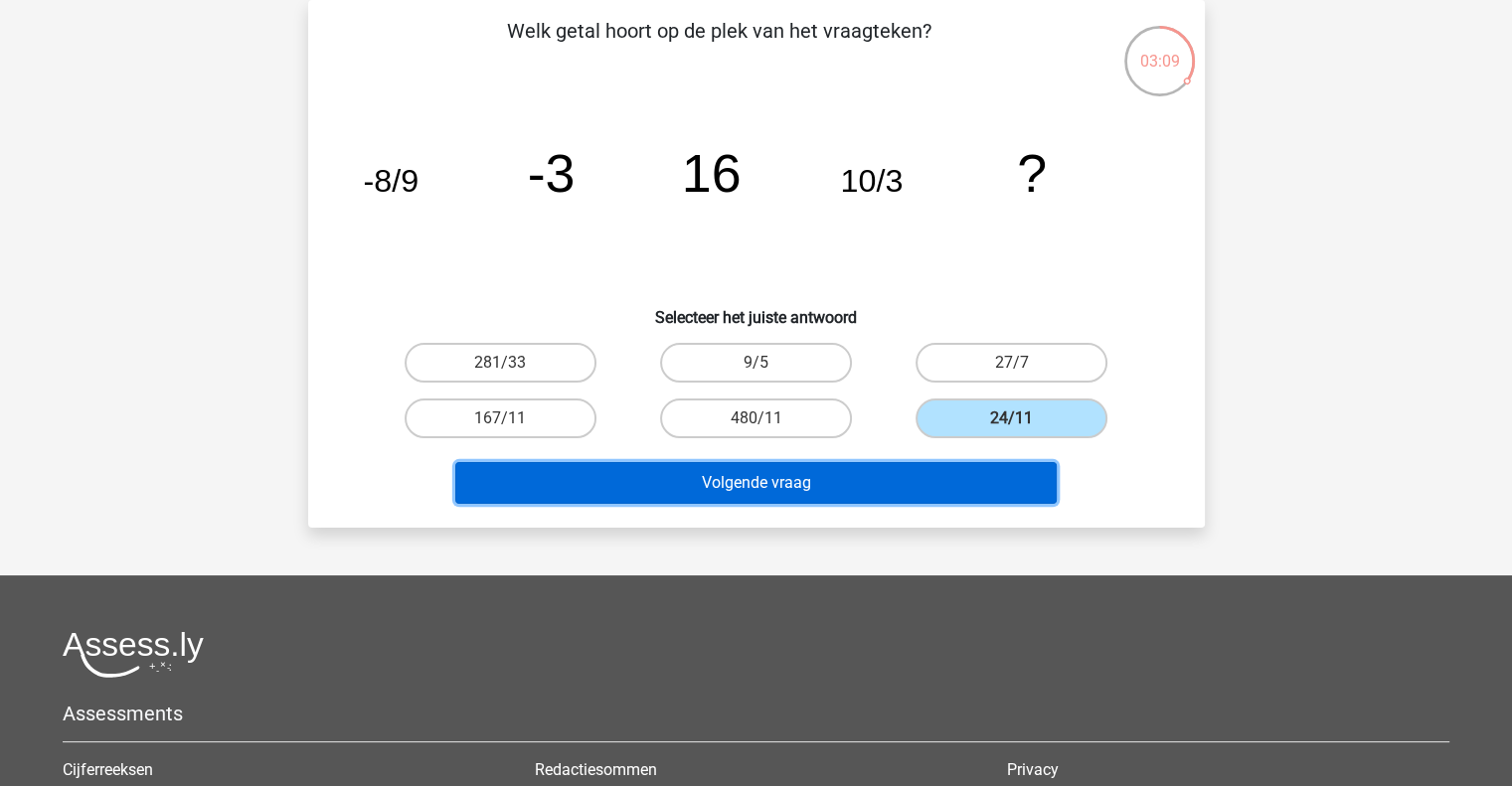 click on "Volgende vraag" at bounding box center [756, 483] 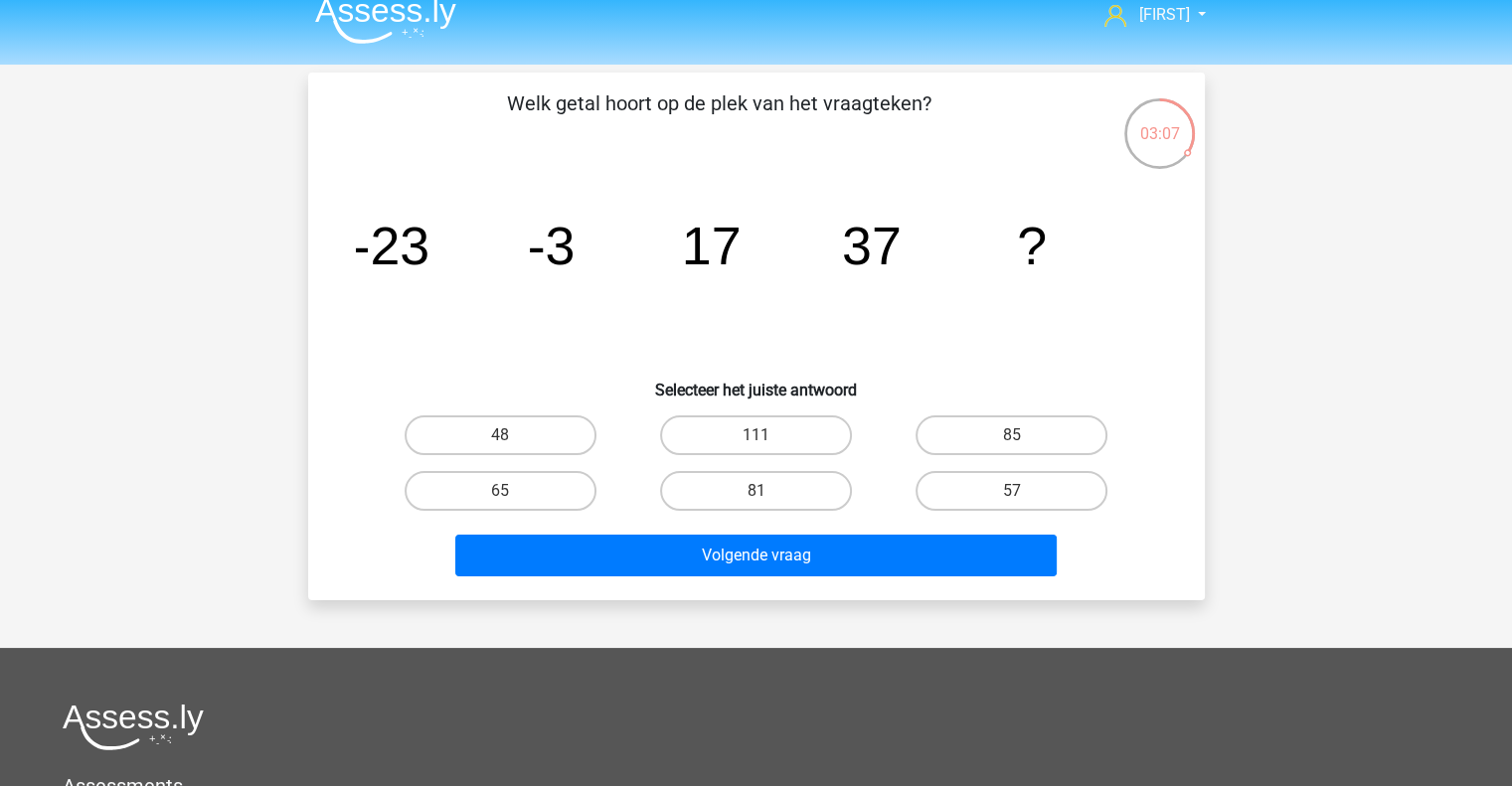 scroll, scrollTop: 15, scrollLeft: 0, axis: vertical 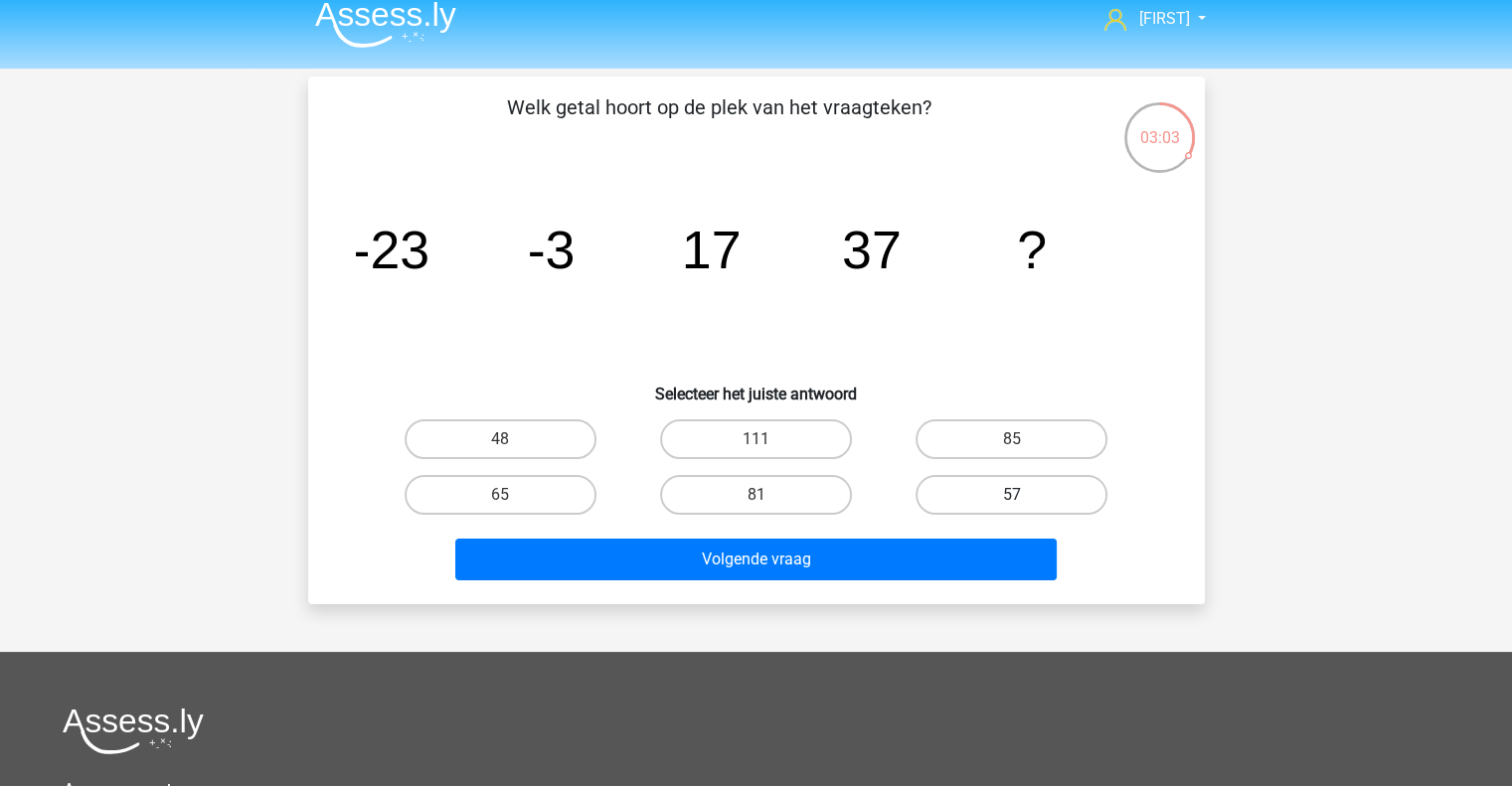 click on "57" at bounding box center (1011, 495) 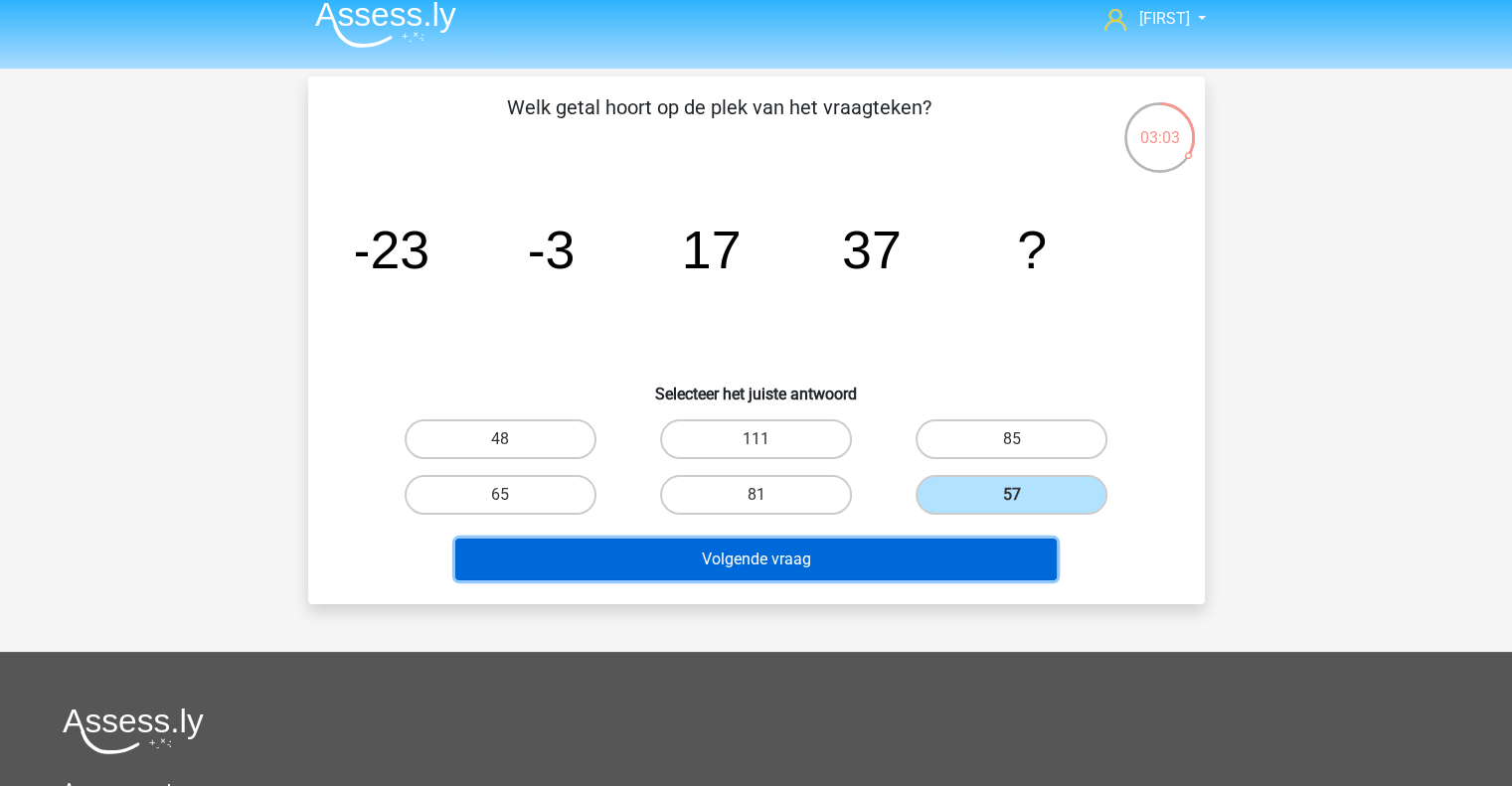 click on "Volgende vraag" at bounding box center (756, 559) 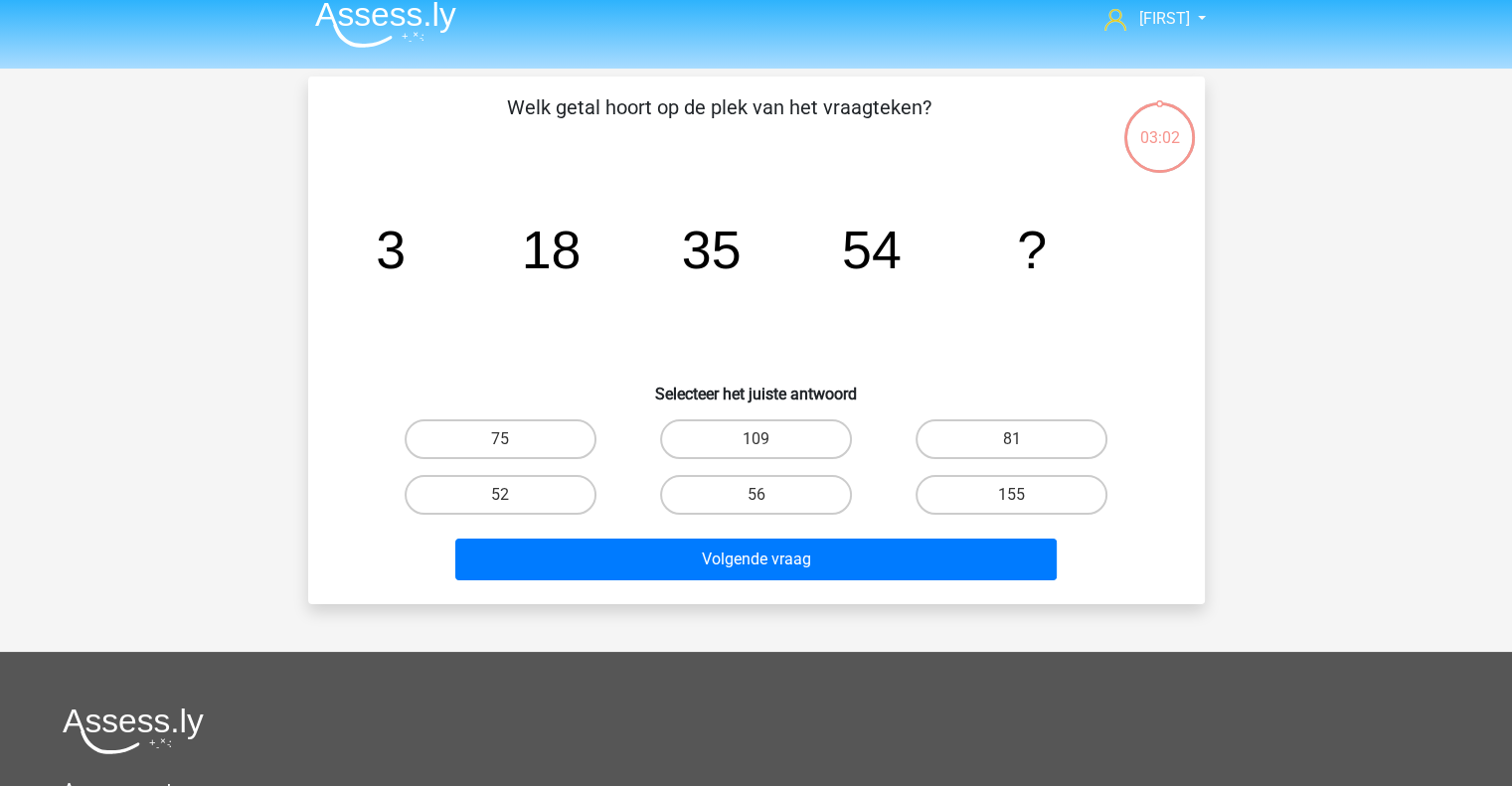 scroll, scrollTop: 91, scrollLeft: 0, axis: vertical 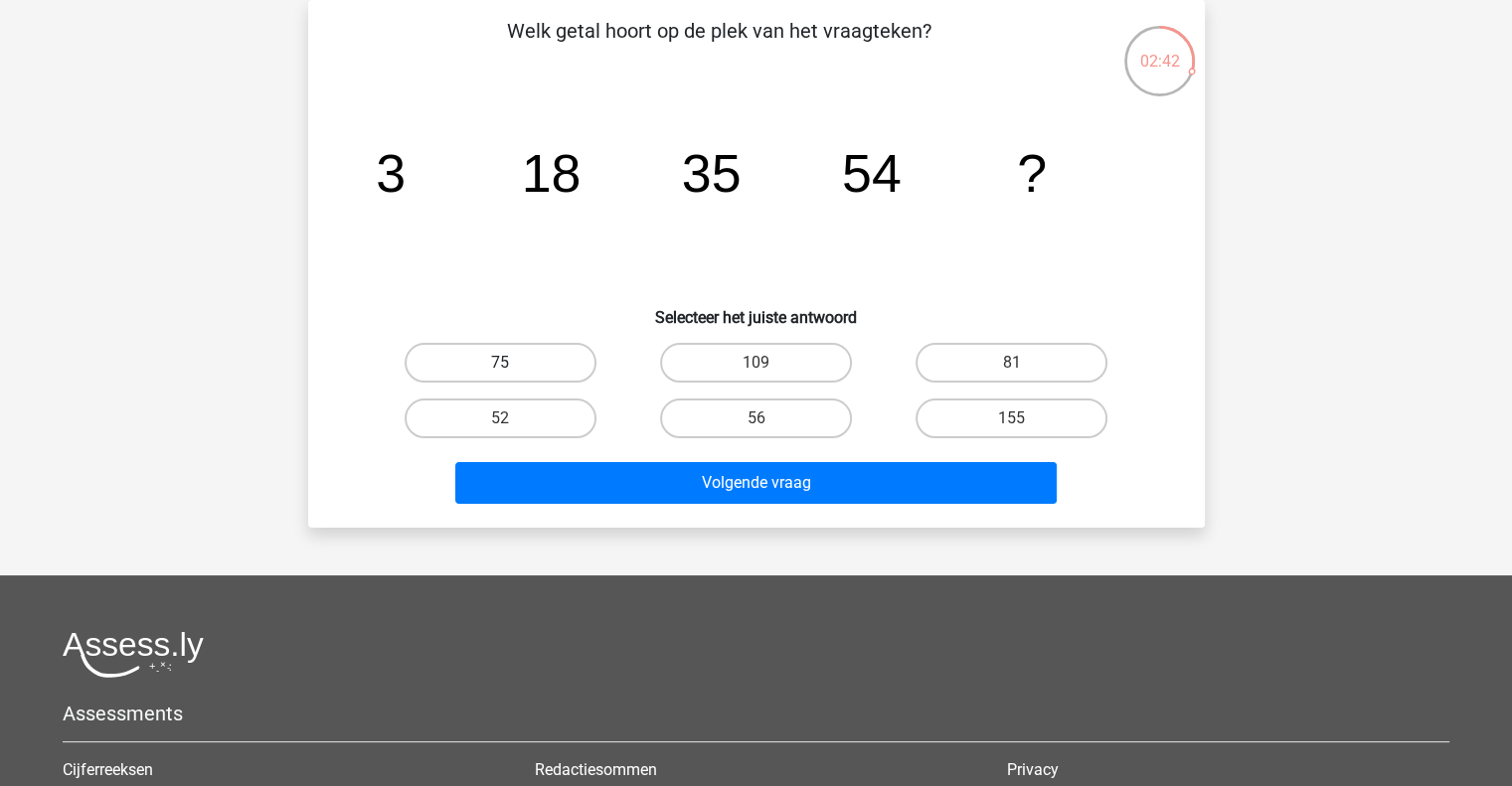click on "75" at bounding box center [500, 363] 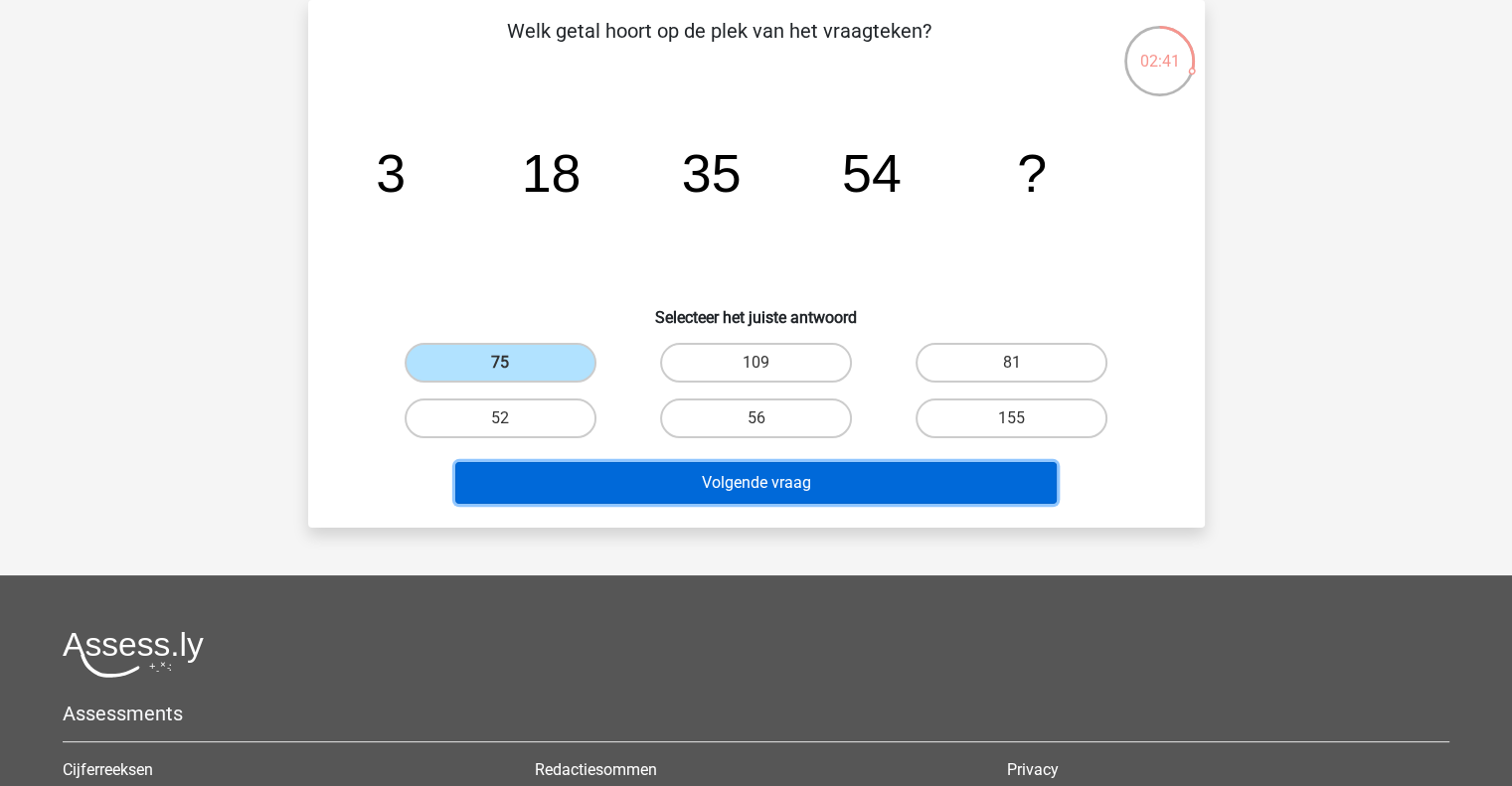click on "Volgende vraag" at bounding box center (756, 483) 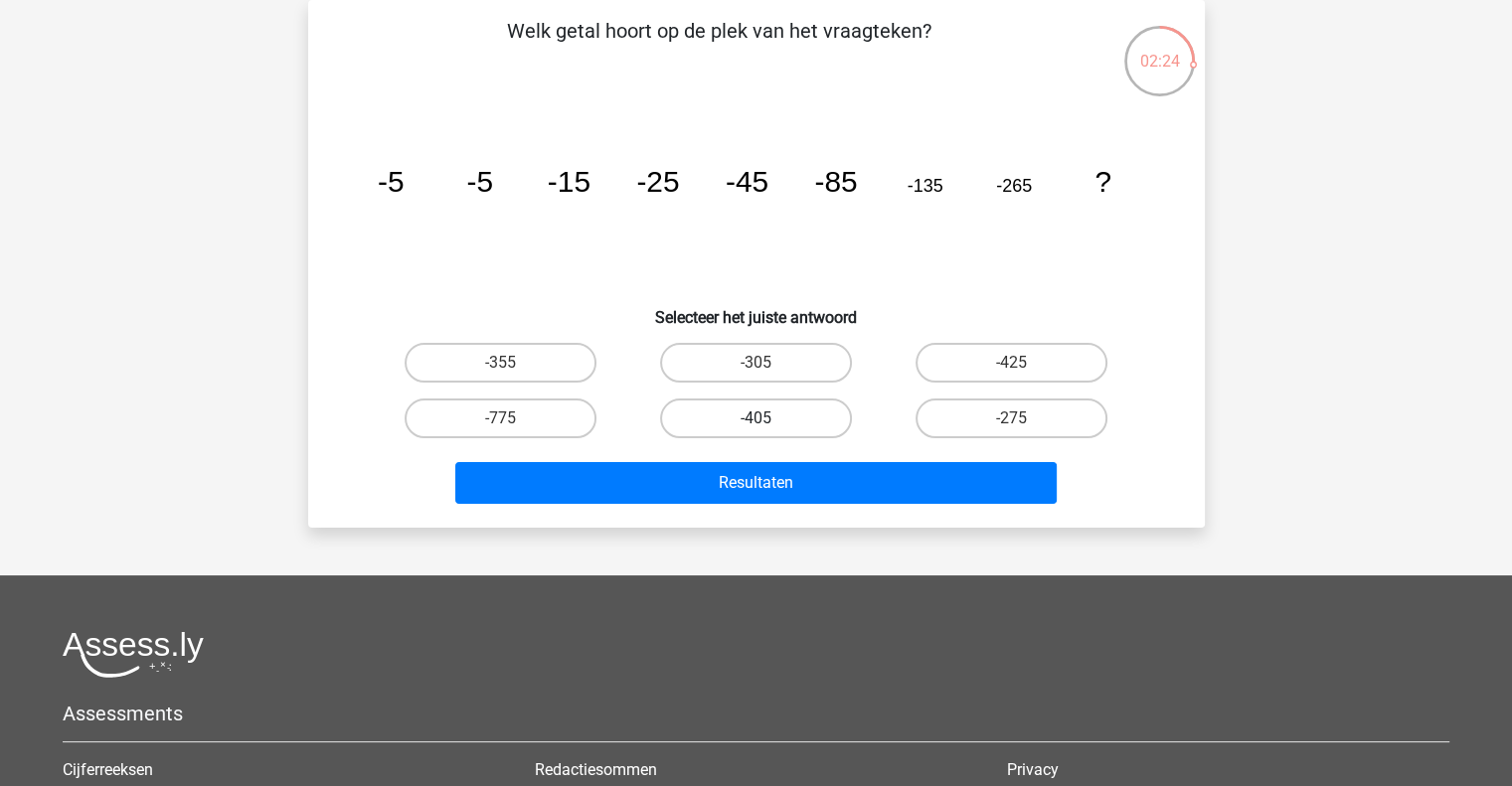 click on "-405" at bounding box center (756, 418) 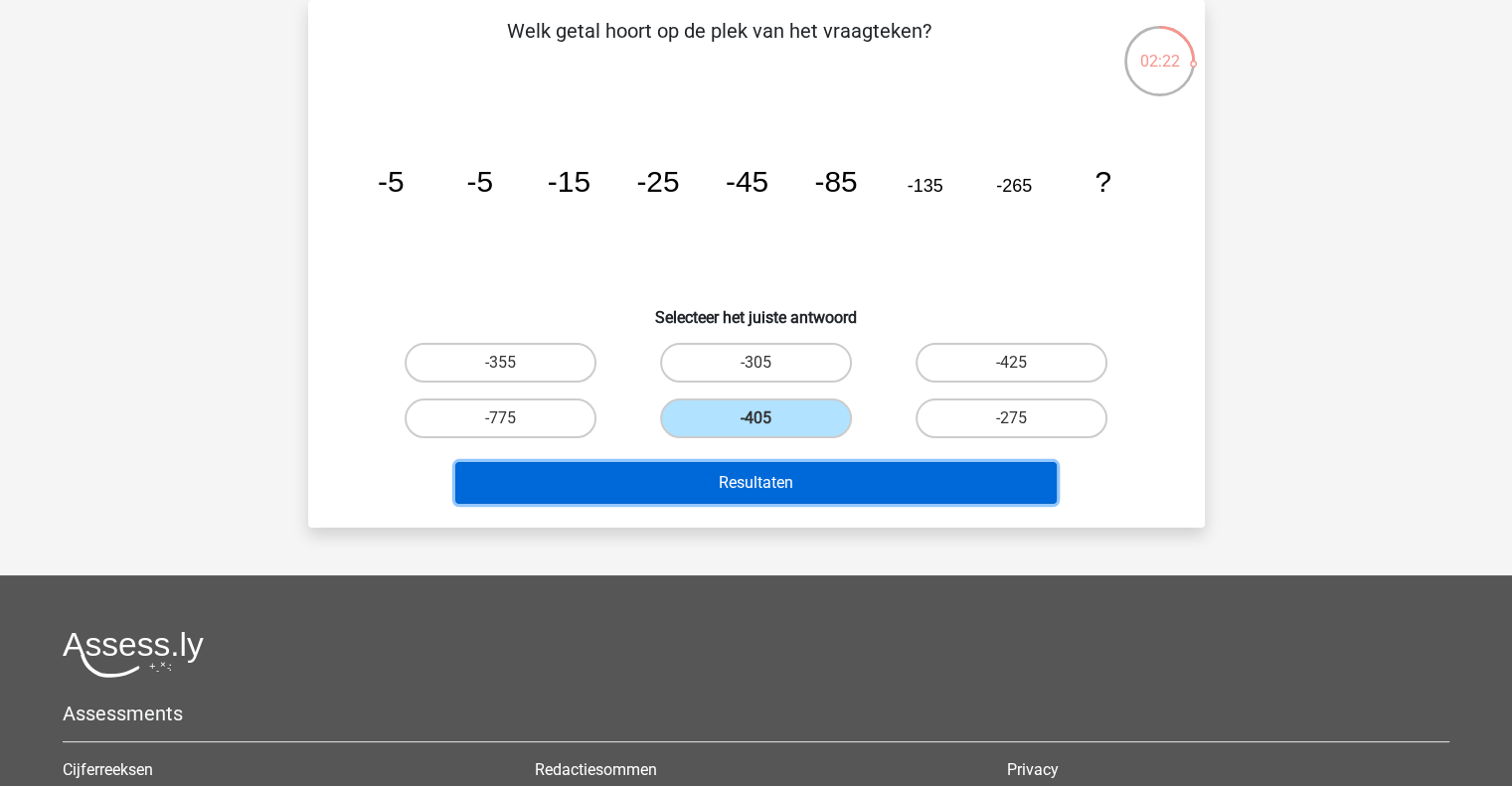 click on "Resultaten" at bounding box center [756, 483] 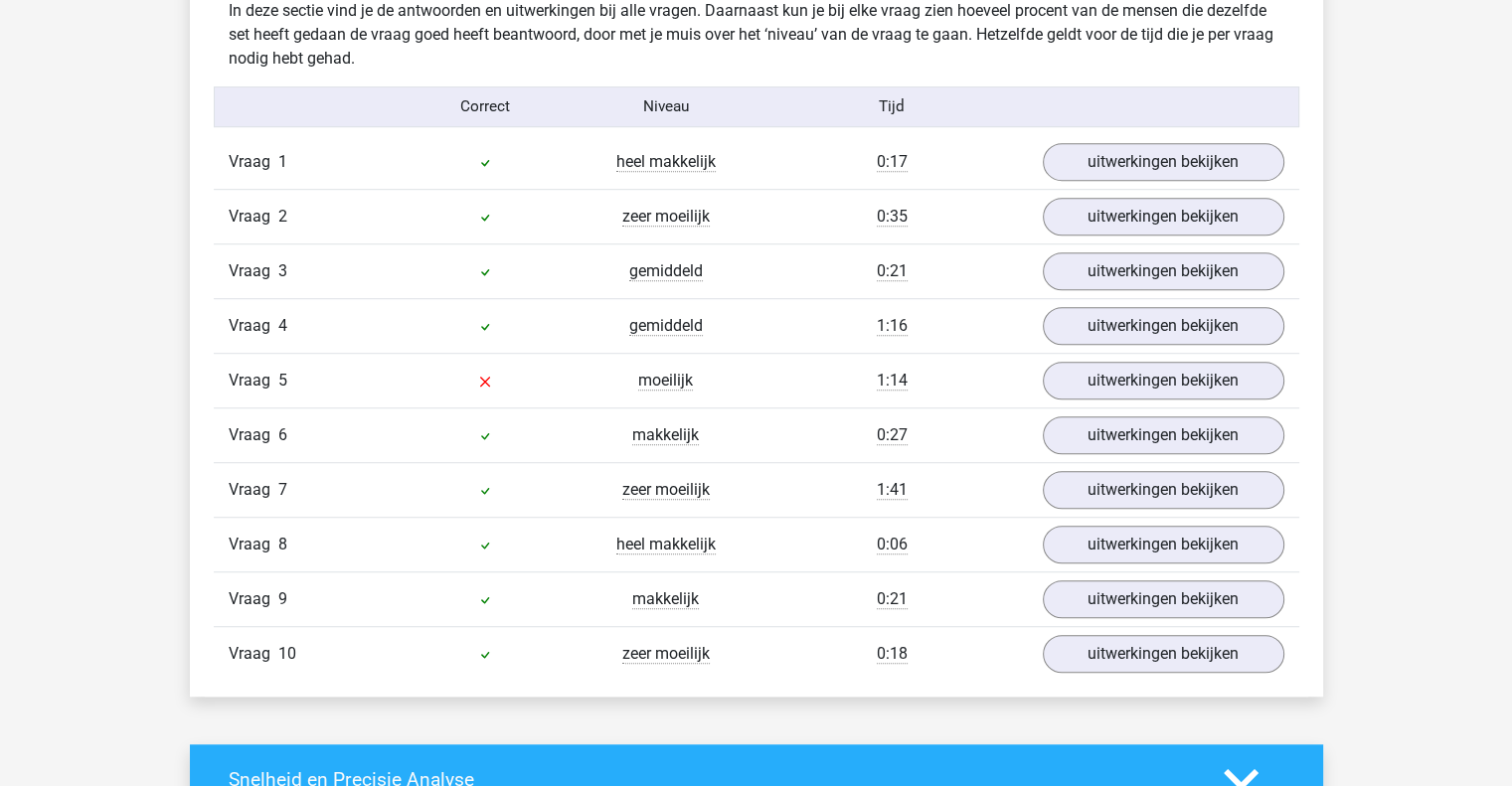 scroll, scrollTop: 1268, scrollLeft: 0, axis: vertical 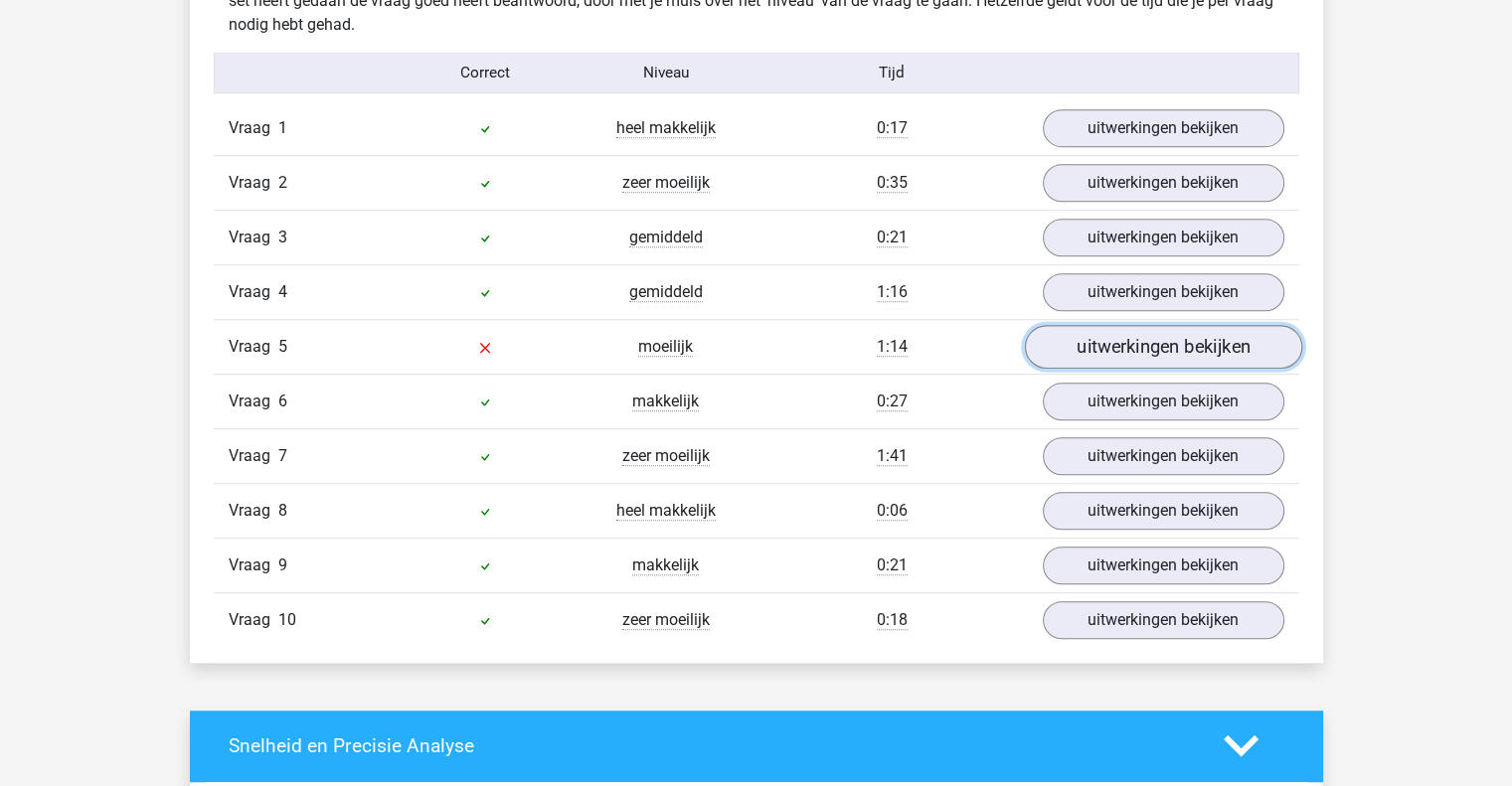 click on "uitwerkingen bekijken" at bounding box center [1162, 347] 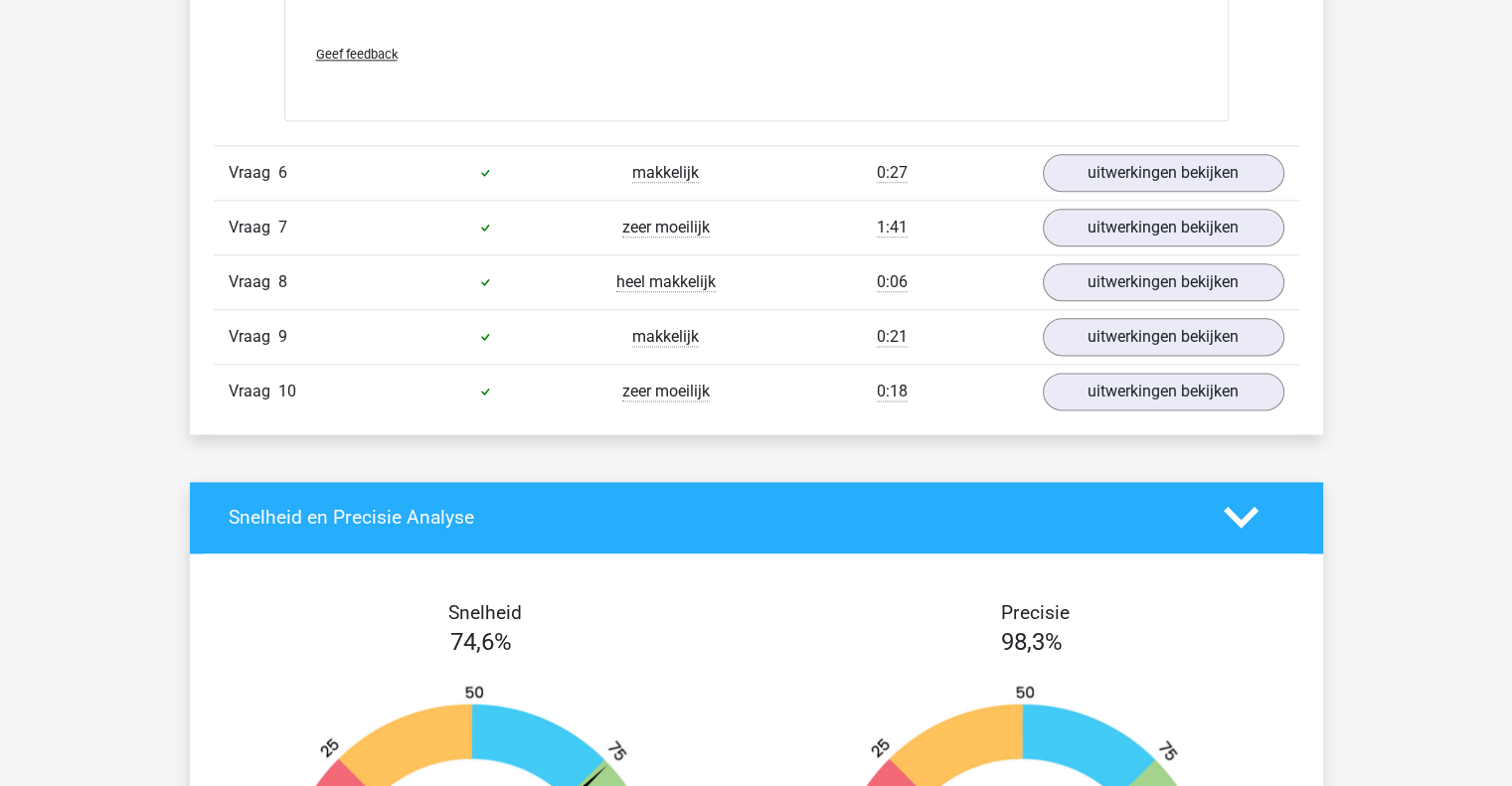 scroll, scrollTop: 2355, scrollLeft: 0, axis: vertical 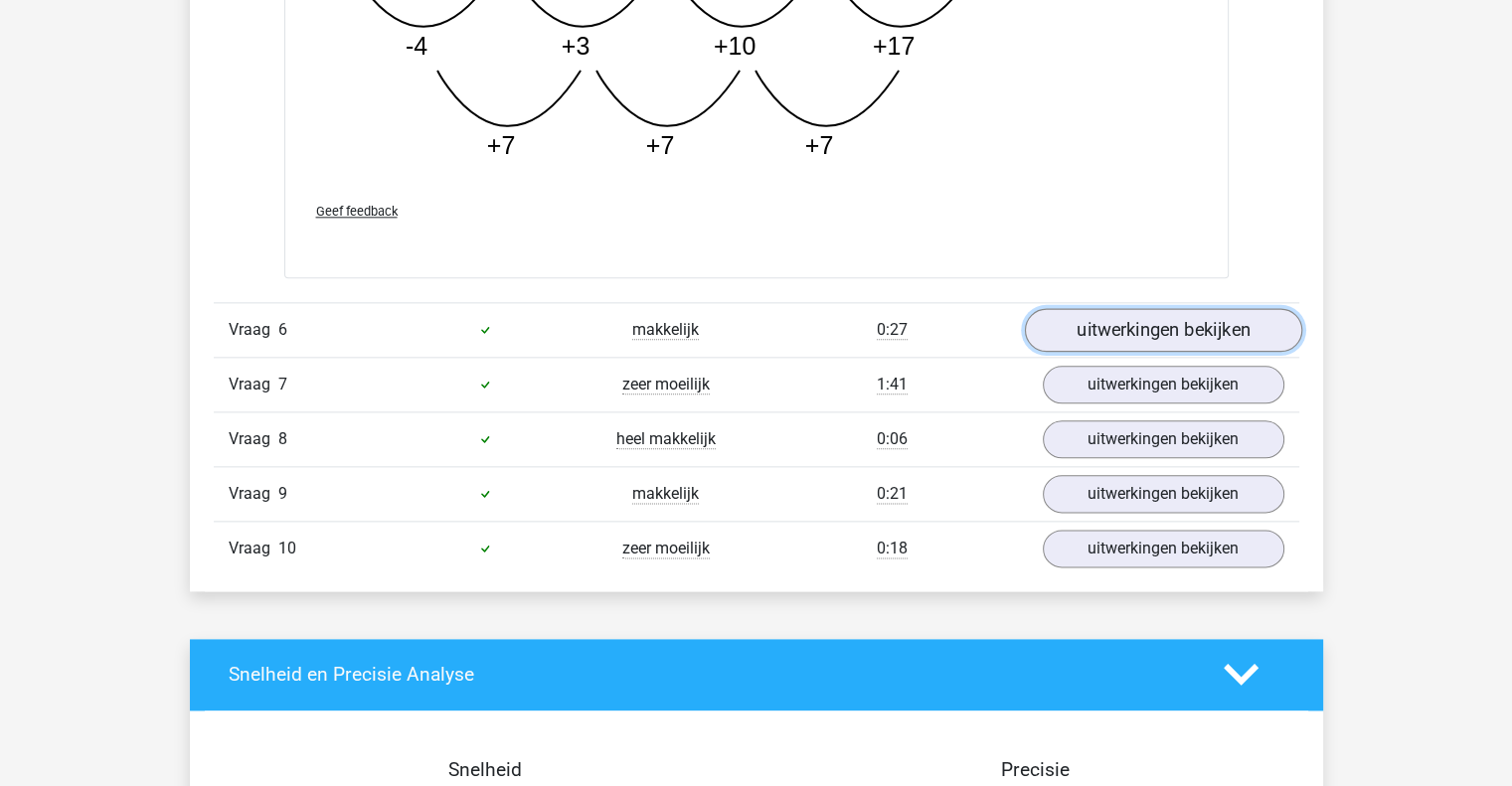 click on "uitwerkingen bekijken" at bounding box center (1162, 330) 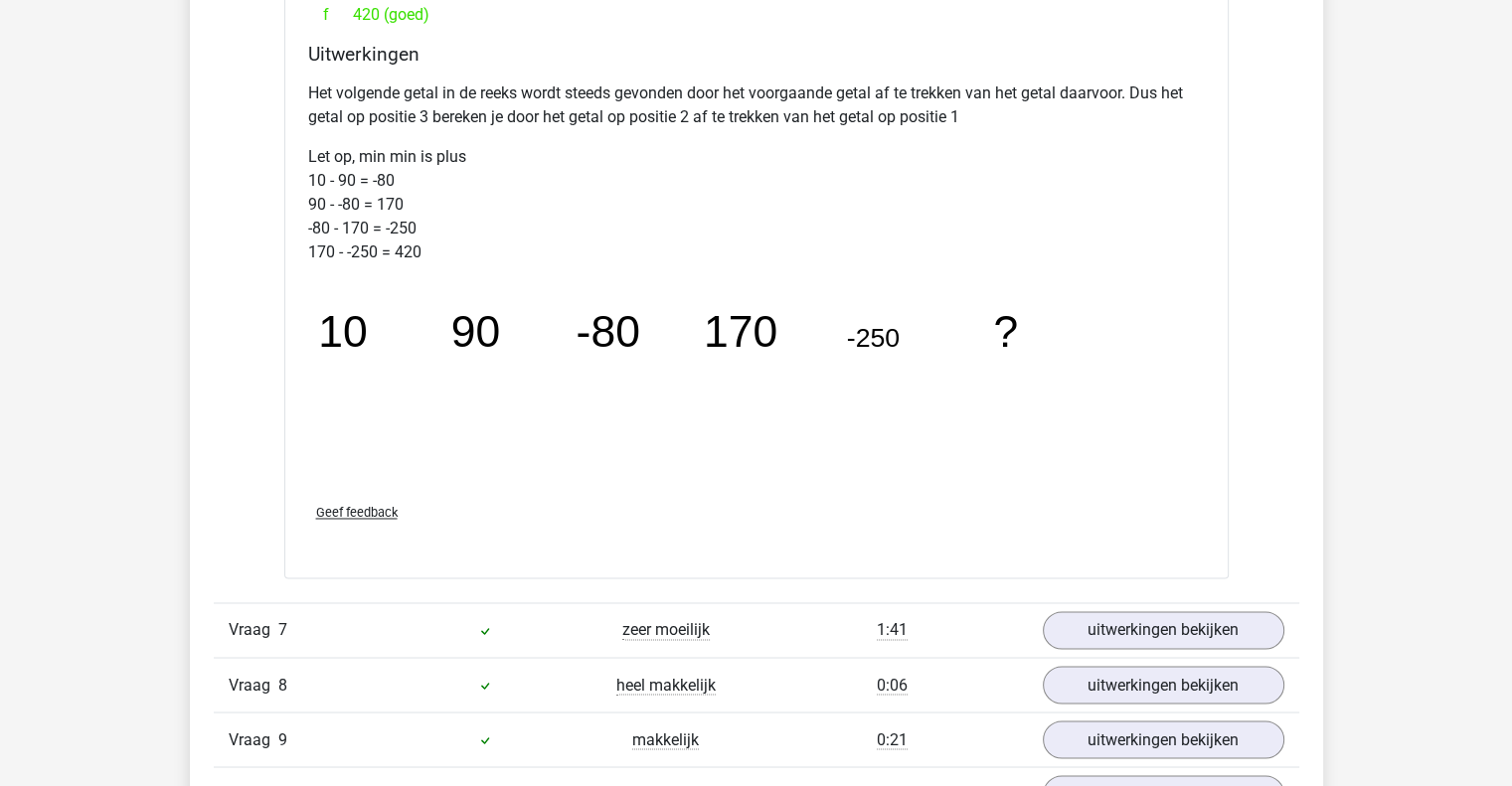 scroll, scrollTop: 3139, scrollLeft: 0, axis: vertical 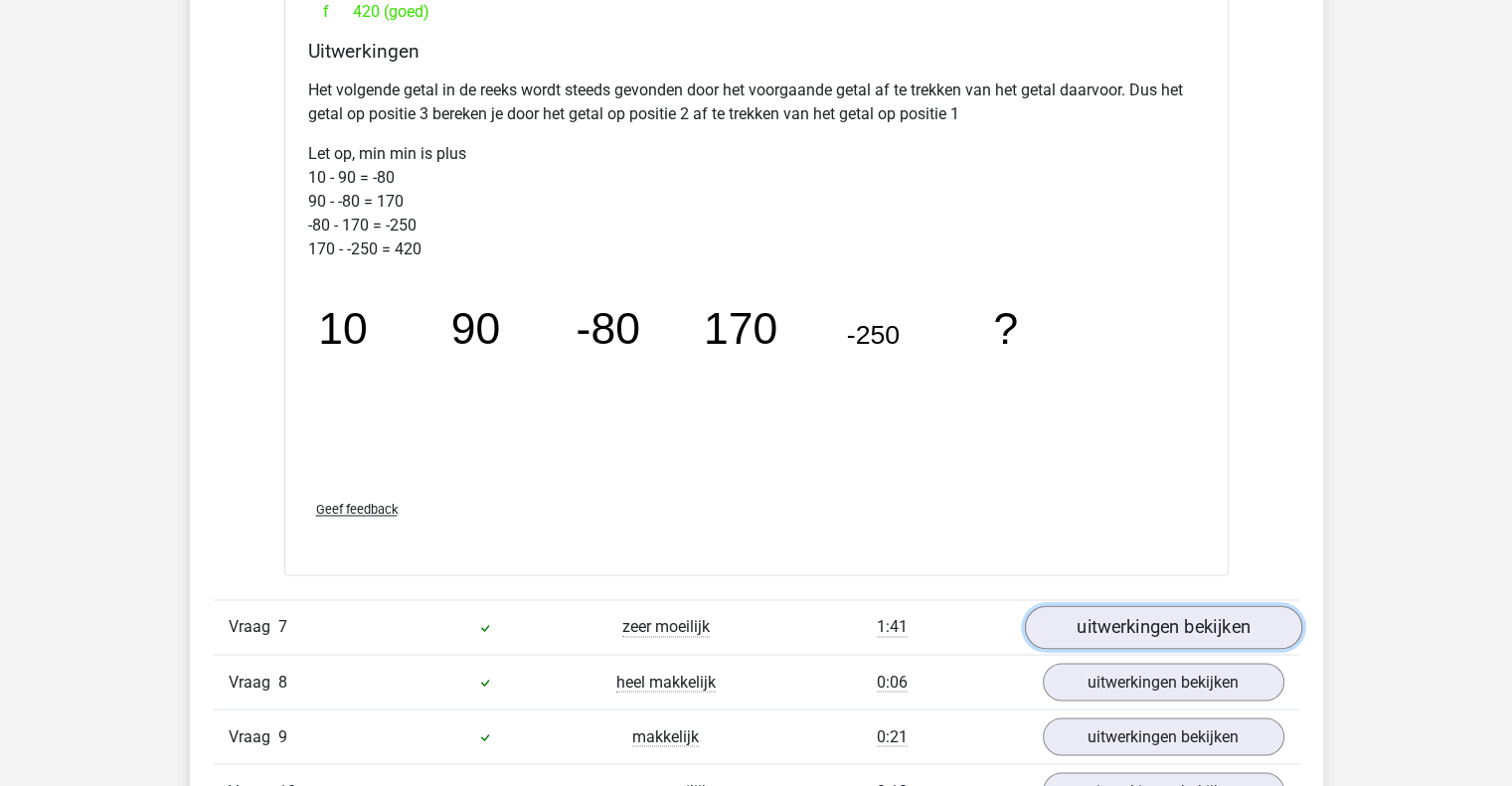 click on "uitwerkingen bekijken" at bounding box center (1162, 627) 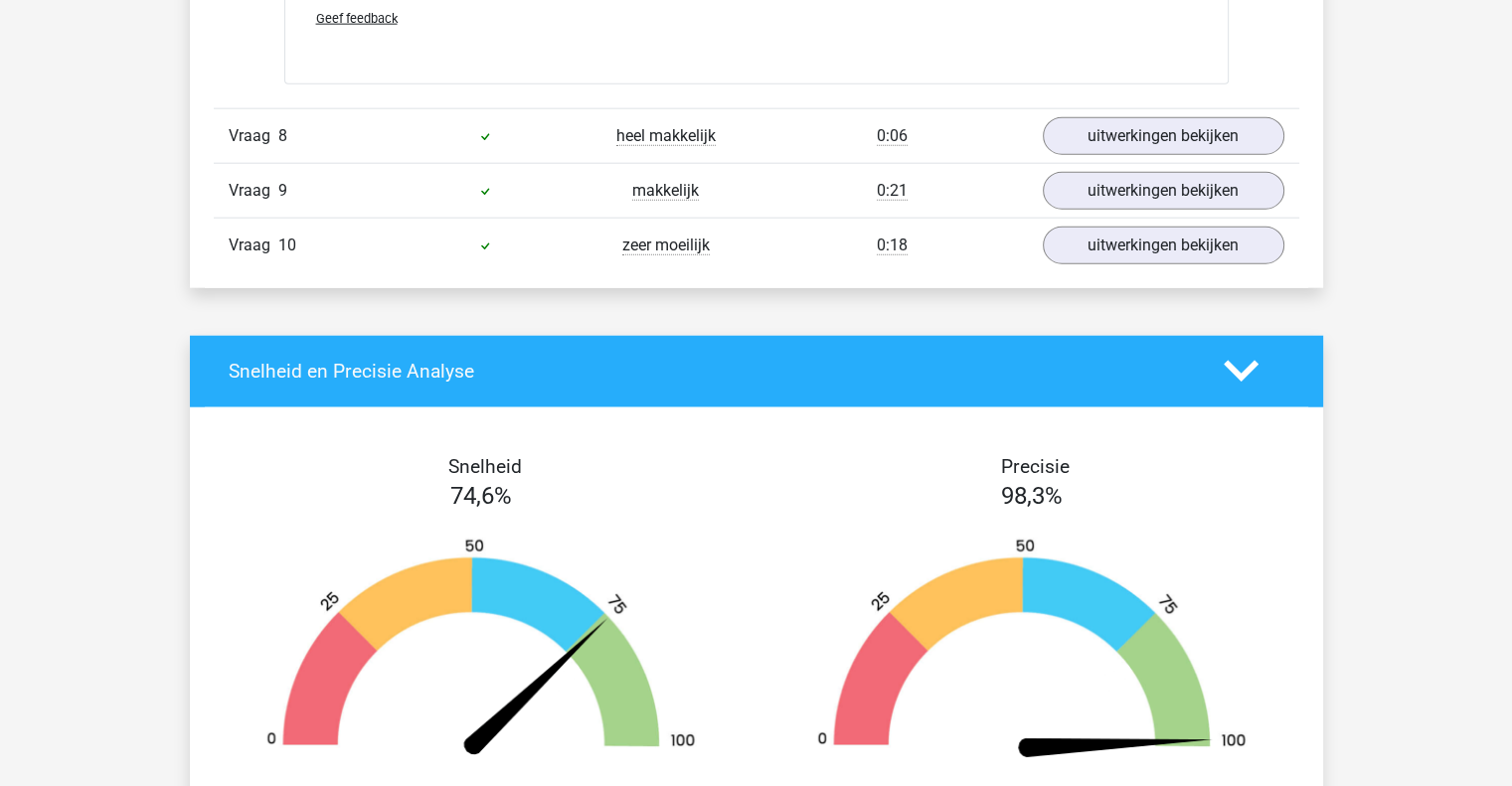 scroll, scrollTop: 4879, scrollLeft: 0, axis: vertical 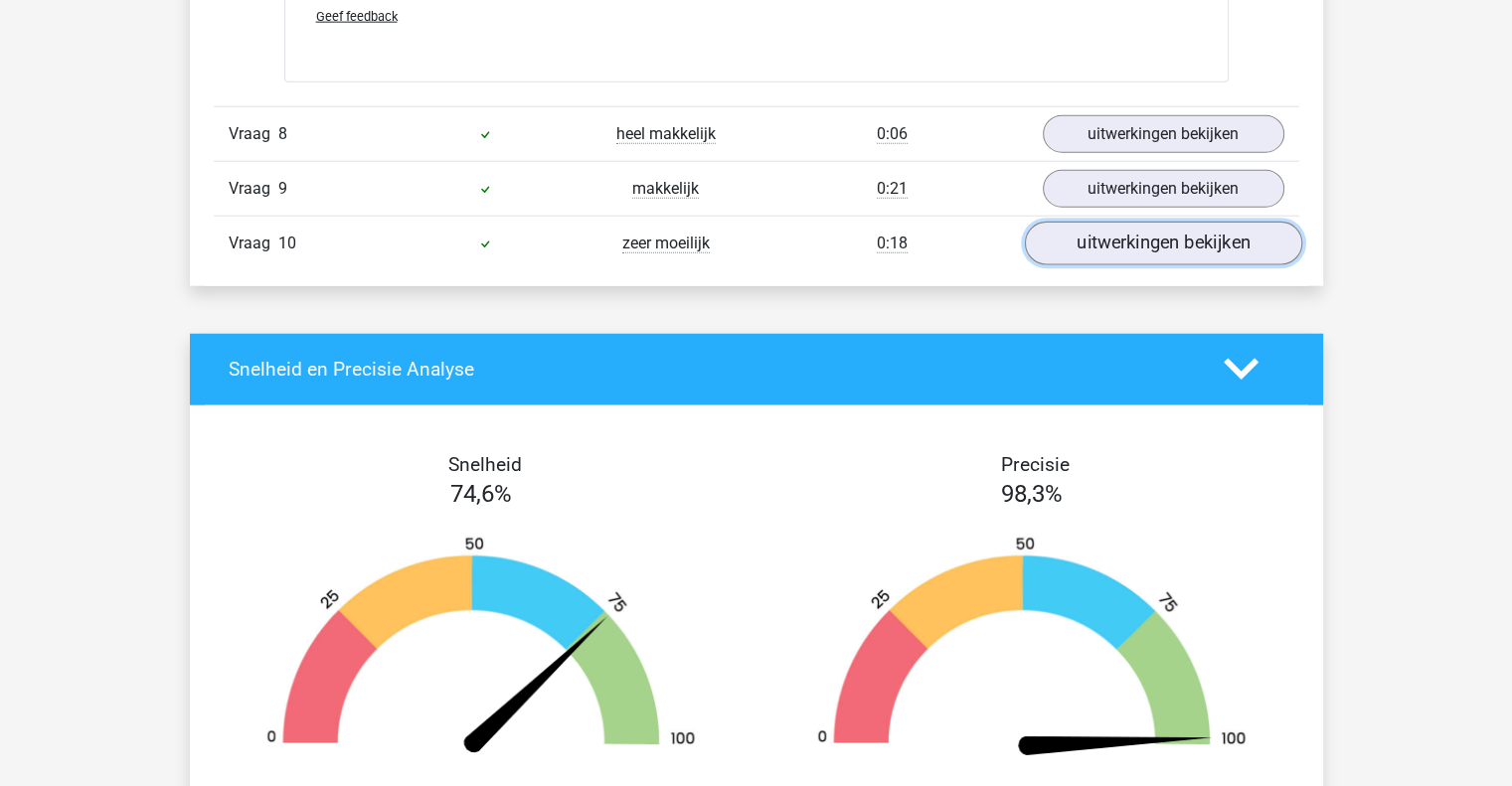 click on "uitwerkingen bekijken" at bounding box center (1162, 243) 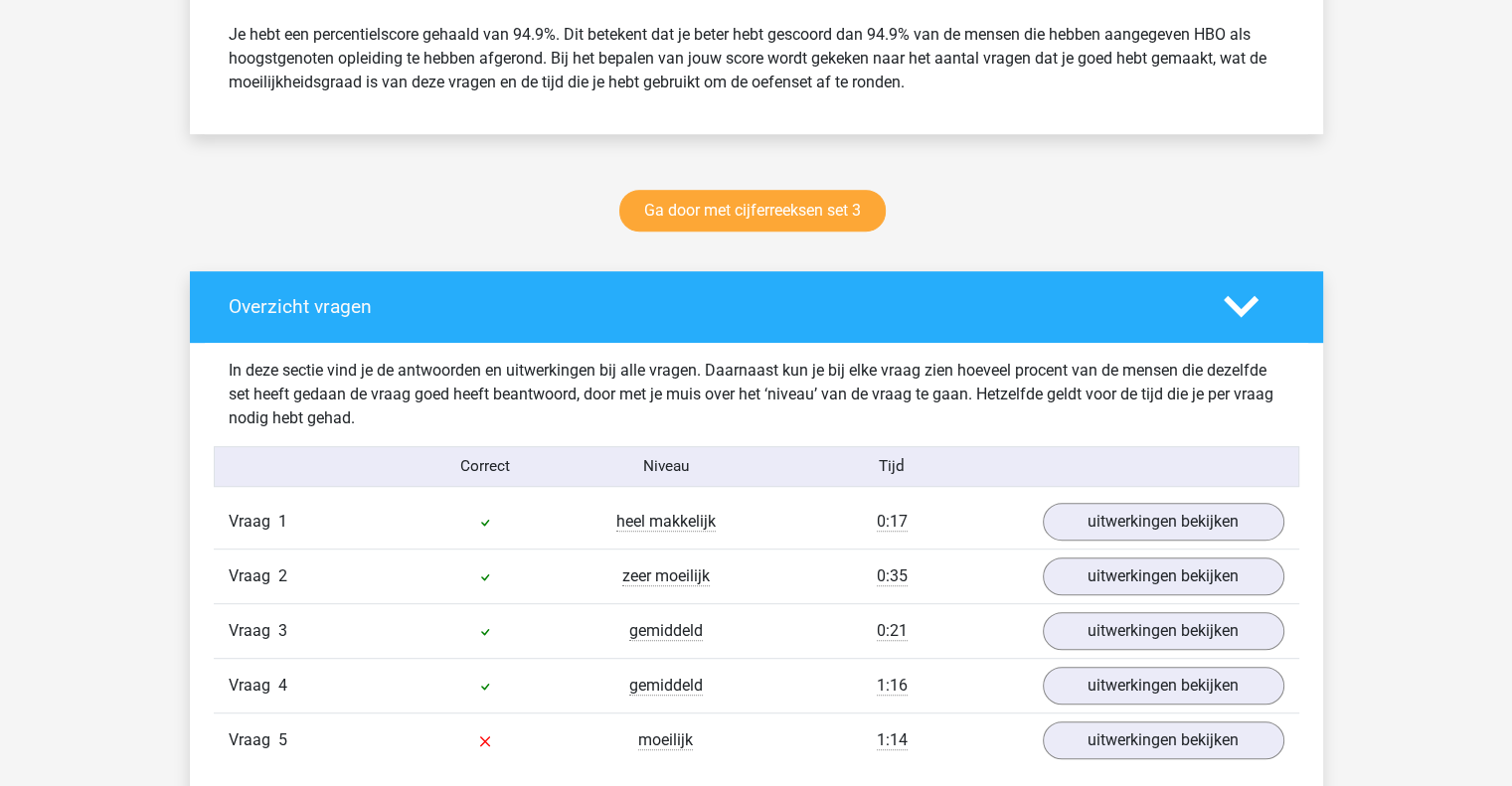 scroll, scrollTop: 1012, scrollLeft: 0, axis: vertical 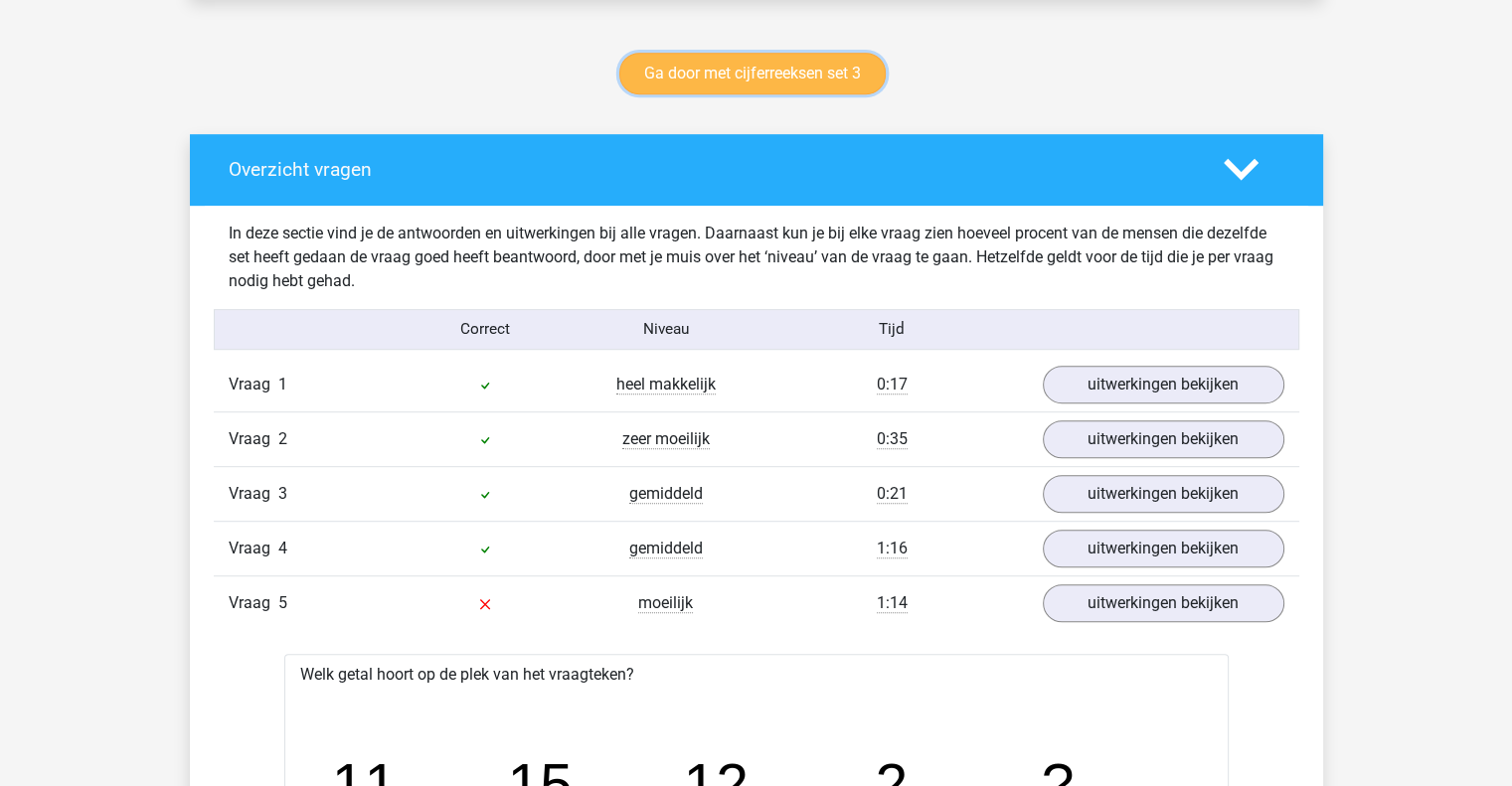 click on "Ga door met cijferreeksen set 3" at bounding box center [753, 74] 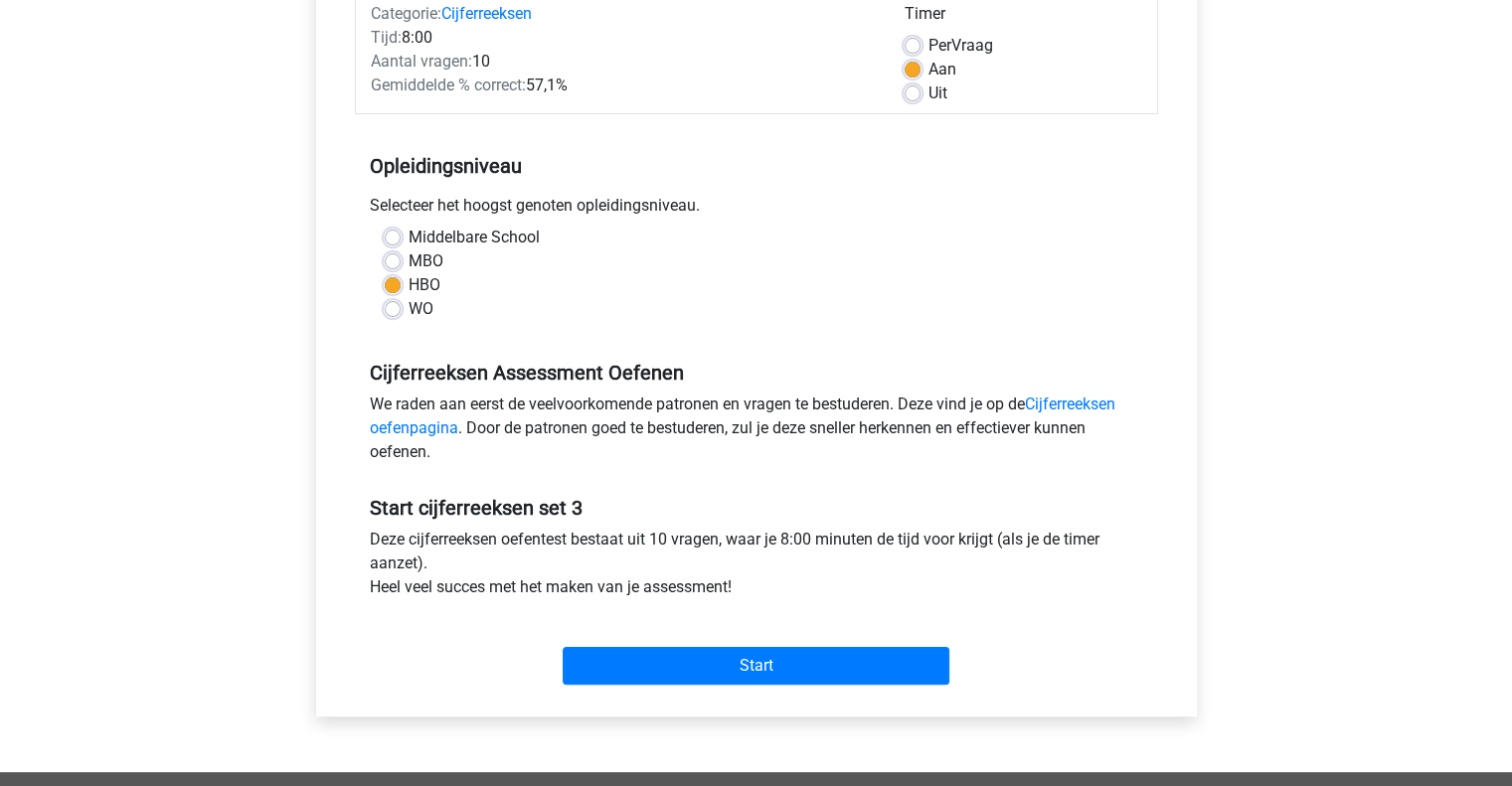 scroll, scrollTop: 278, scrollLeft: 0, axis: vertical 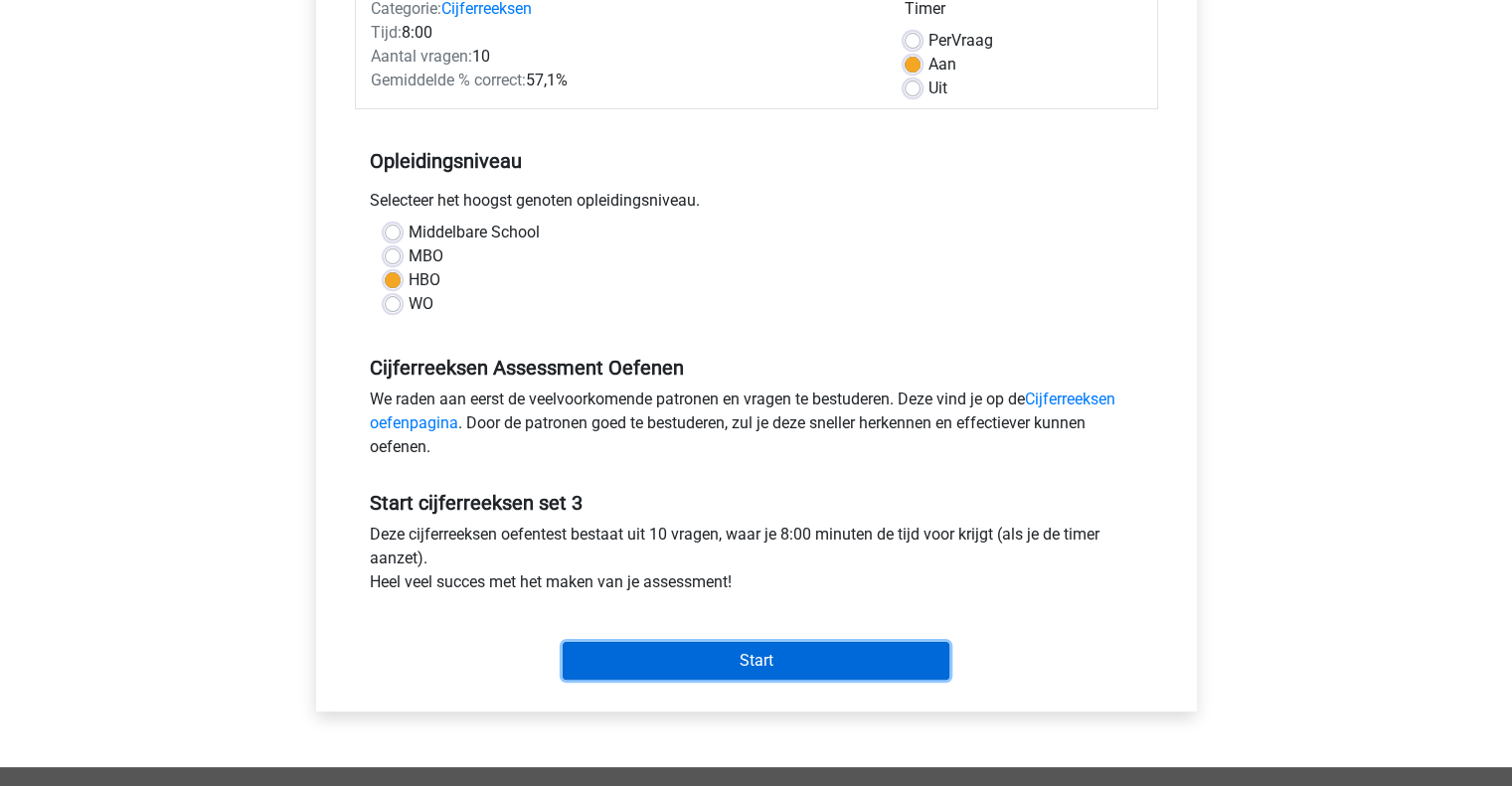 click on "Start" at bounding box center (756, 661) 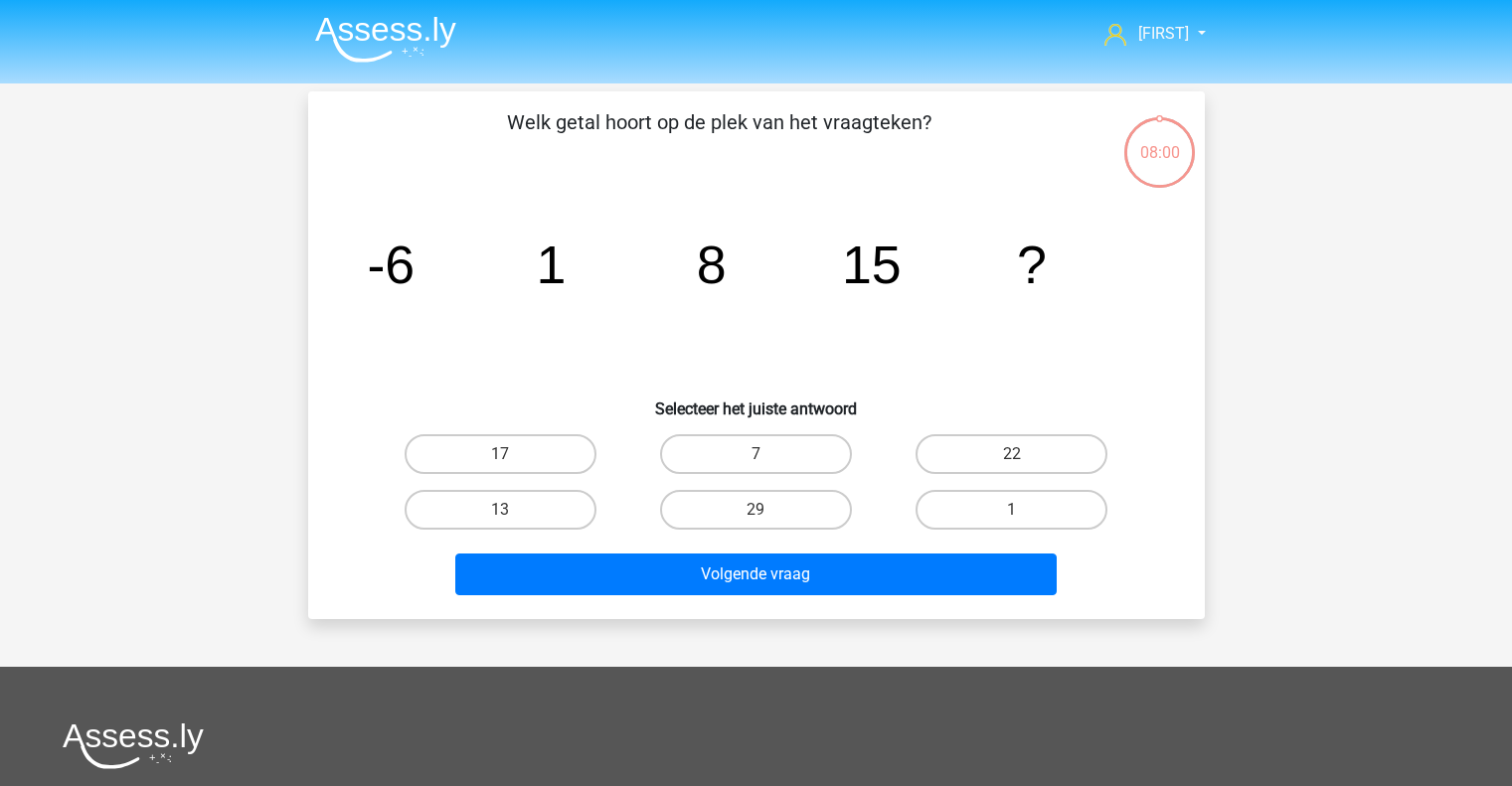 scroll, scrollTop: 0, scrollLeft: 0, axis: both 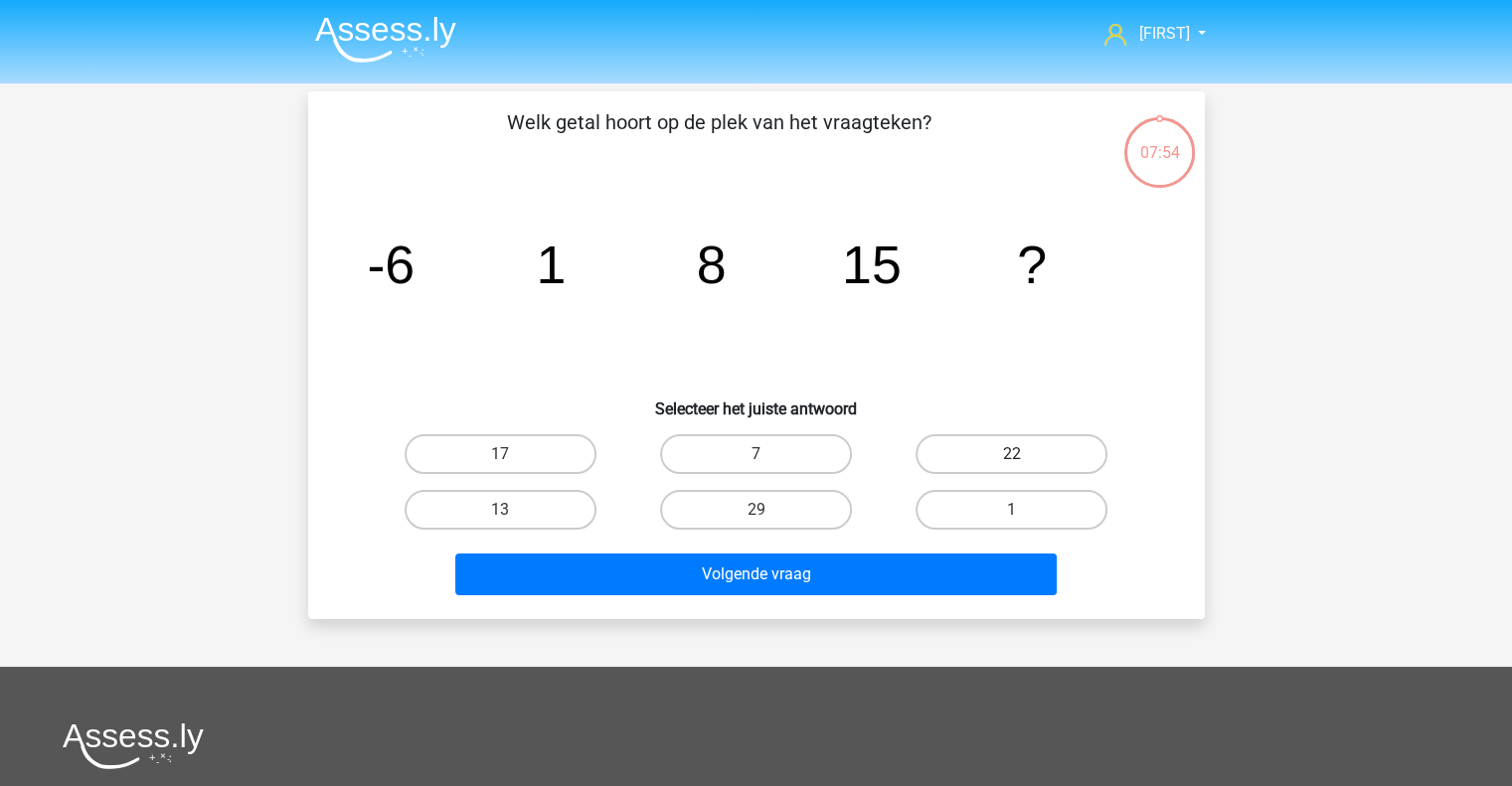 click on "22" at bounding box center [1011, 454] 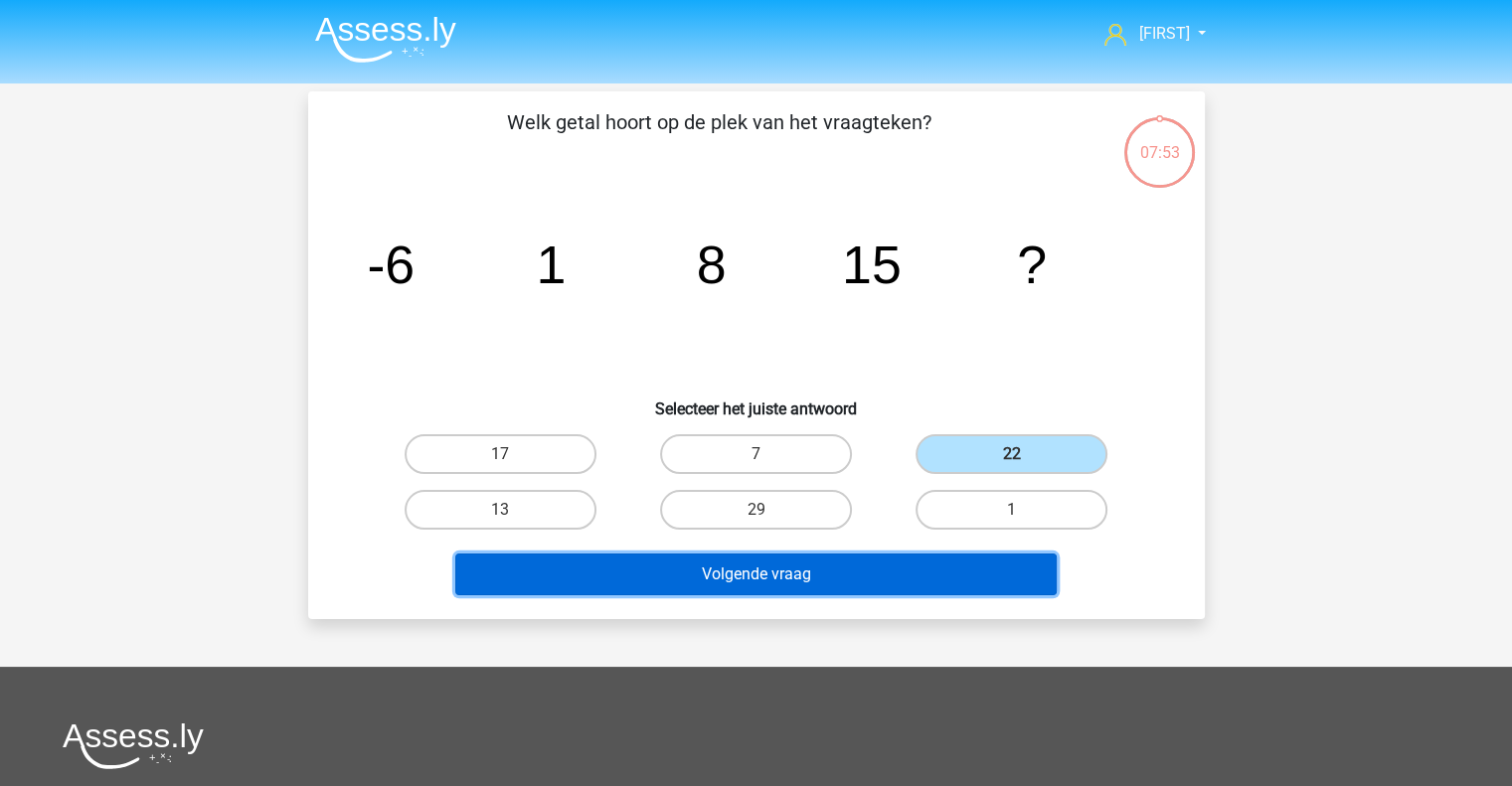 click on "Volgende vraag" at bounding box center [756, 574] 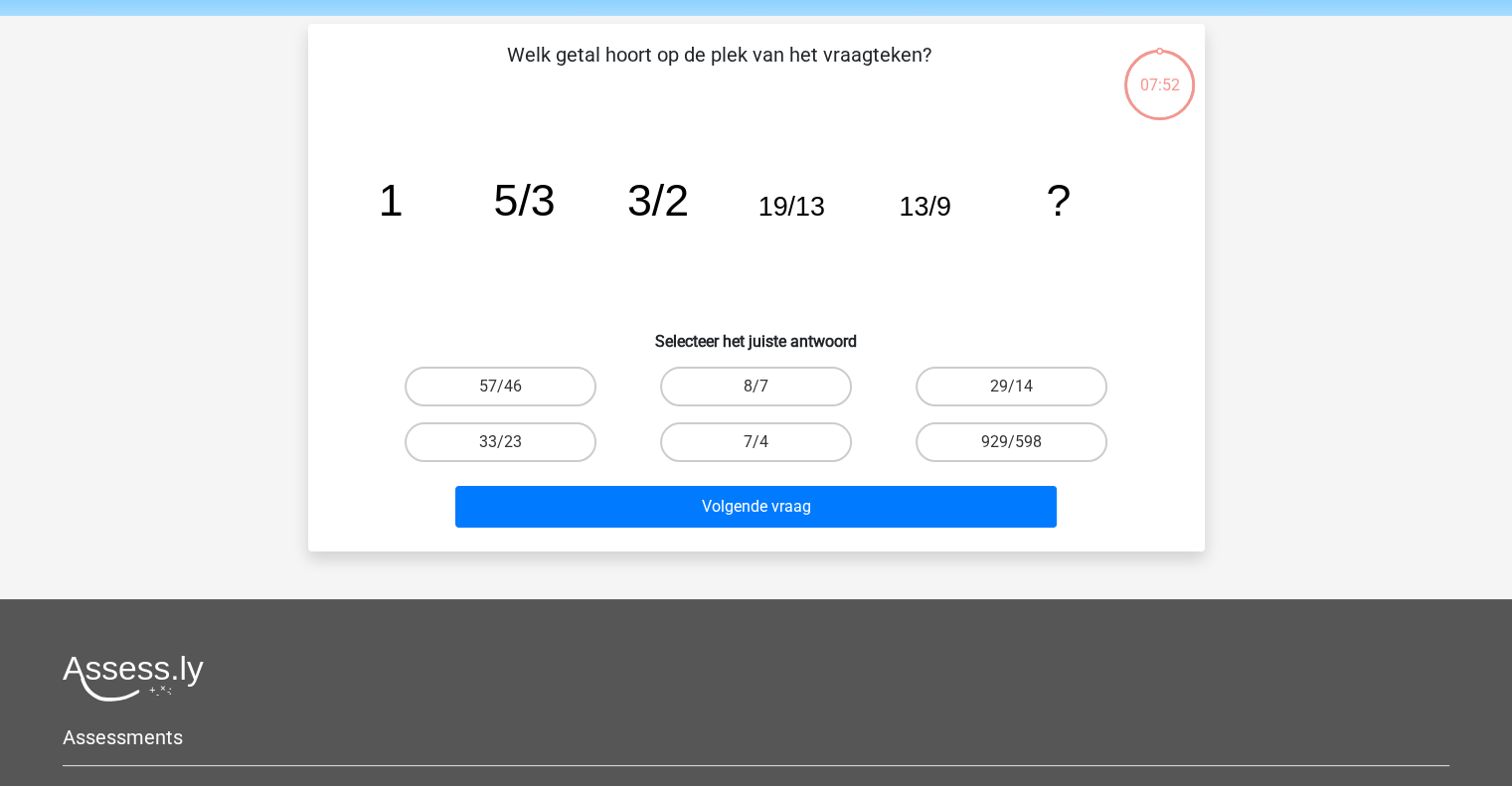 scroll, scrollTop: 91, scrollLeft: 0, axis: vertical 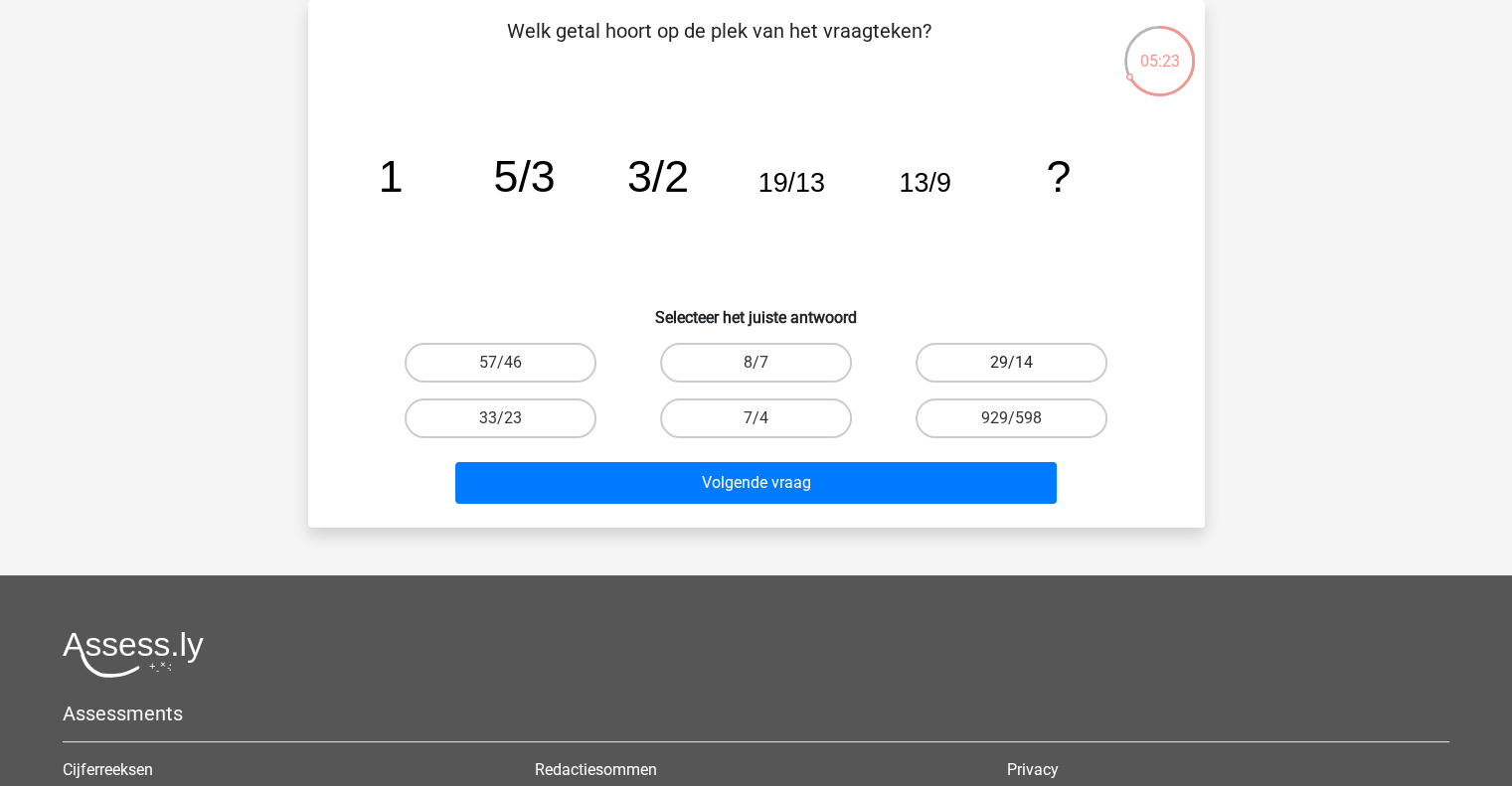 click on "29/14" at bounding box center [1011, 363] 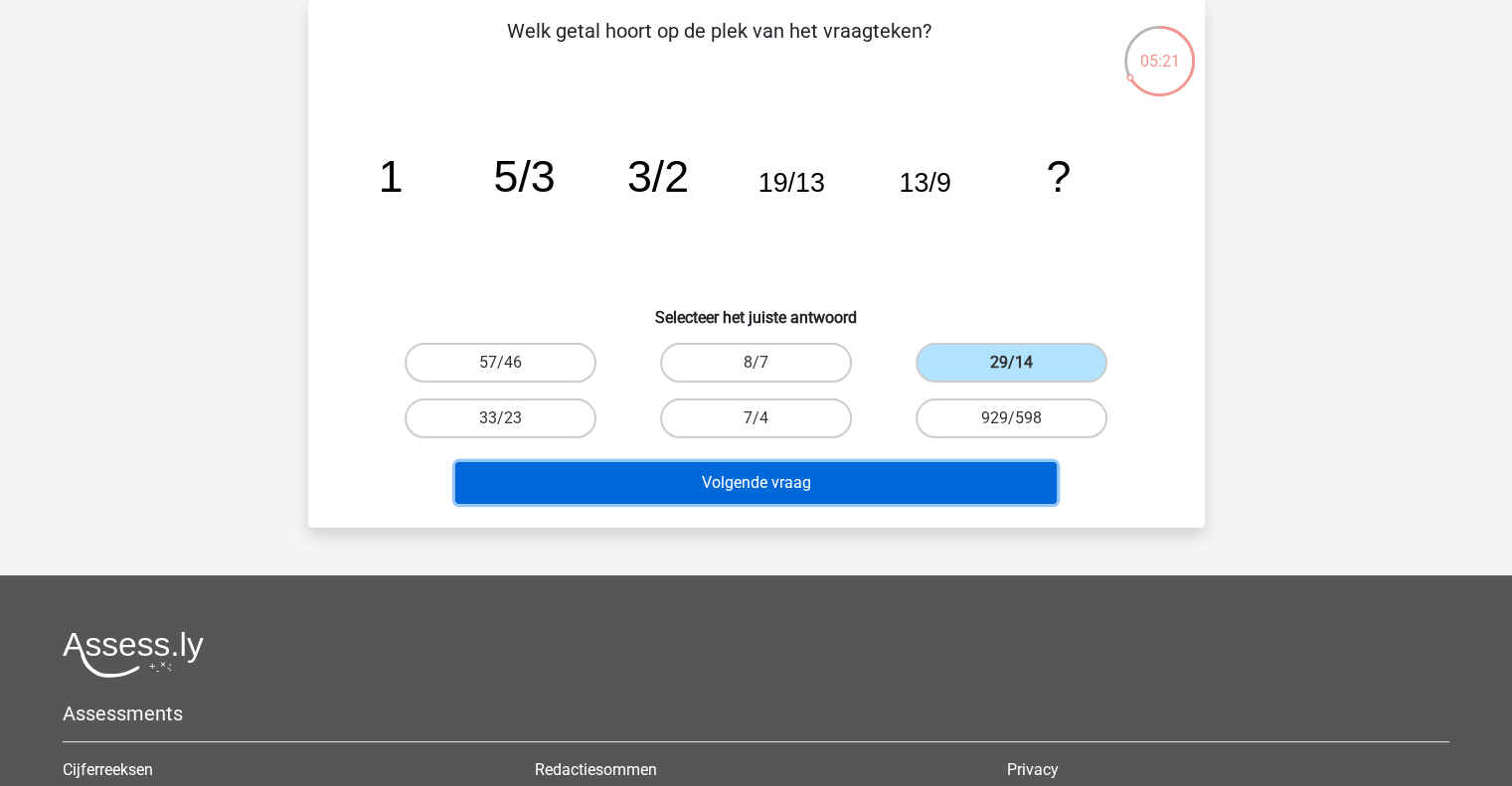 click on "Volgende vraag" at bounding box center [756, 483] 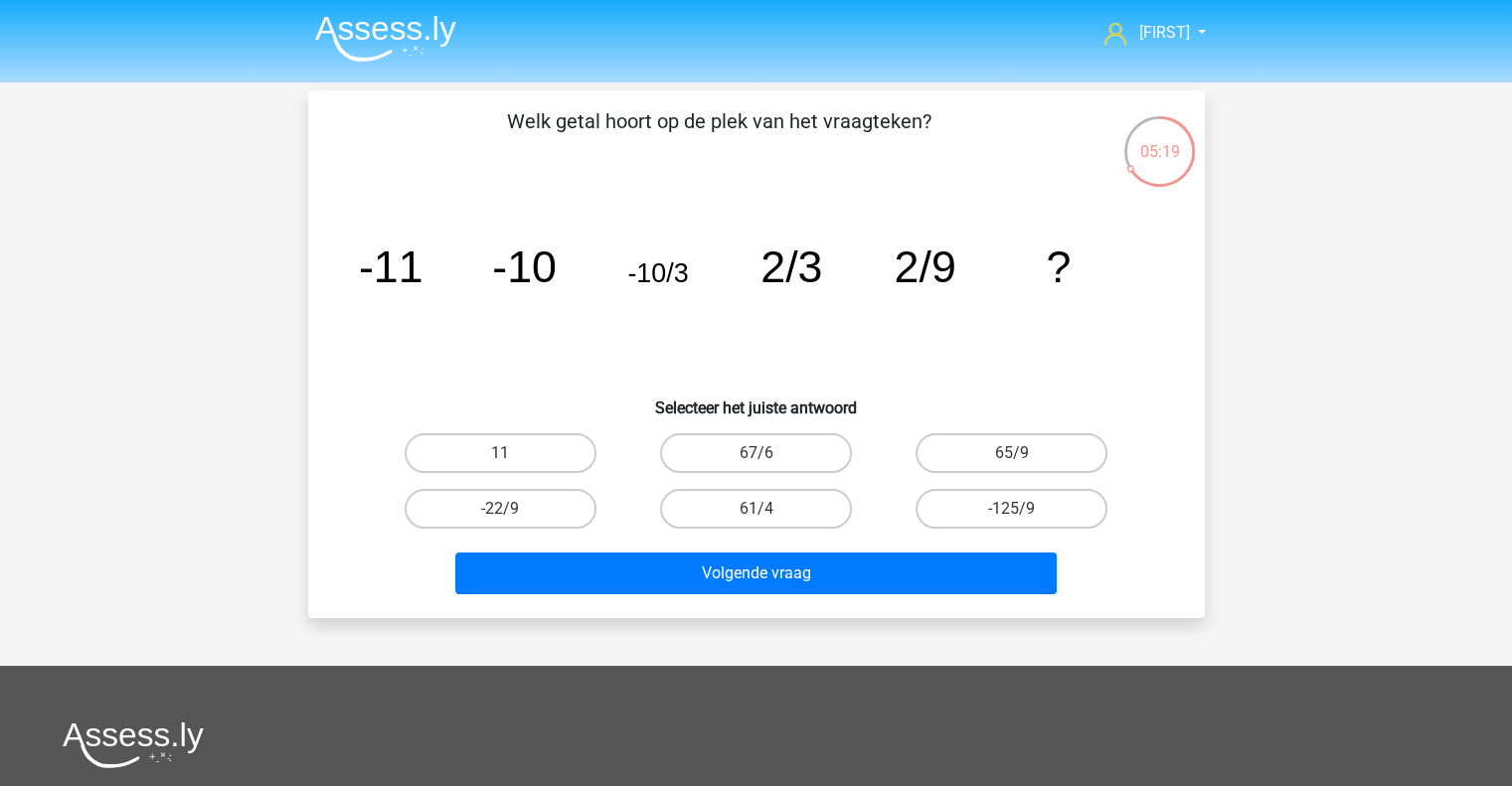 scroll, scrollTop: 0, scrollLeft: 0, axis: both 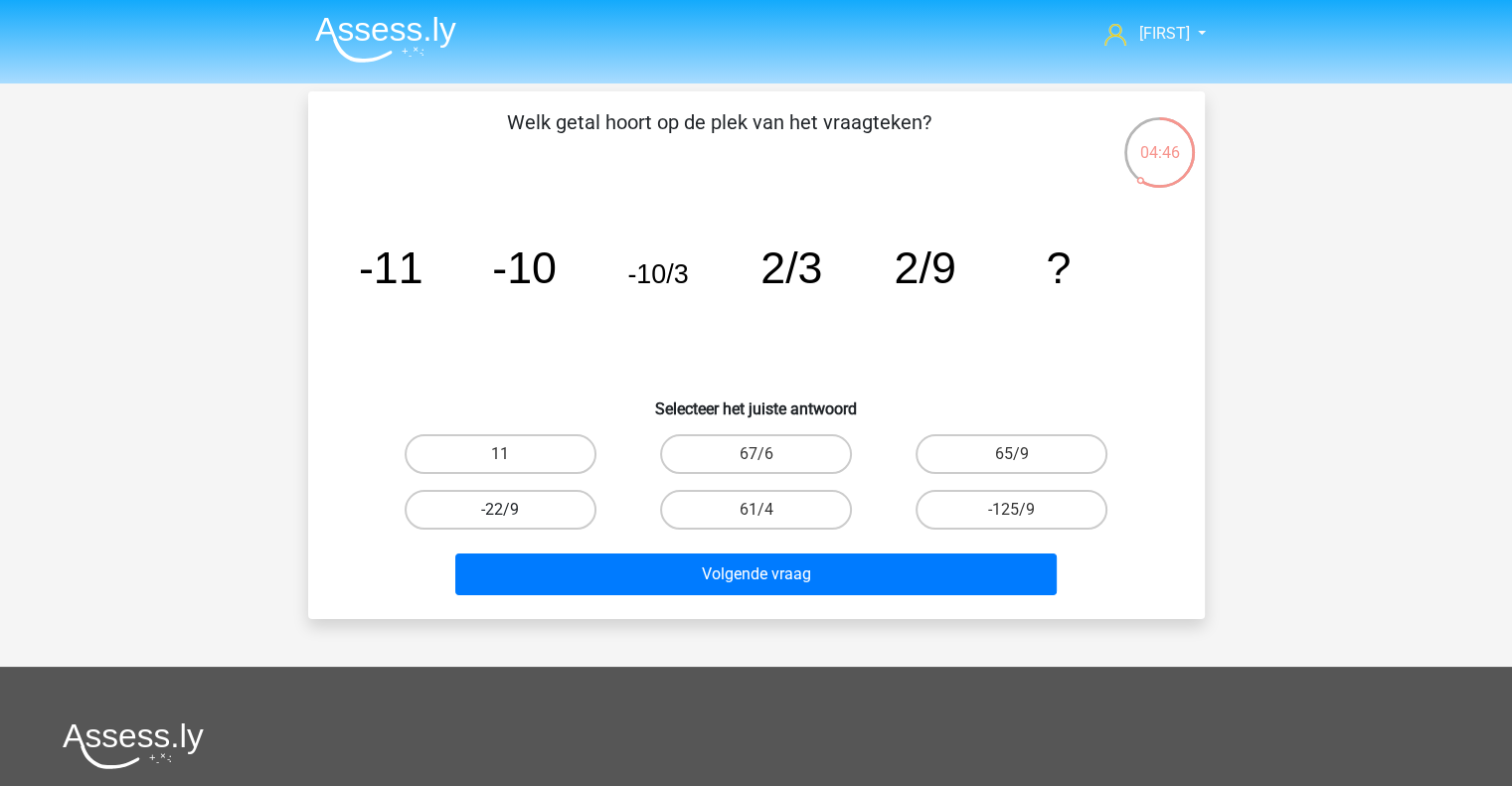 click on "-22/9" at bounding box center (500, 510) 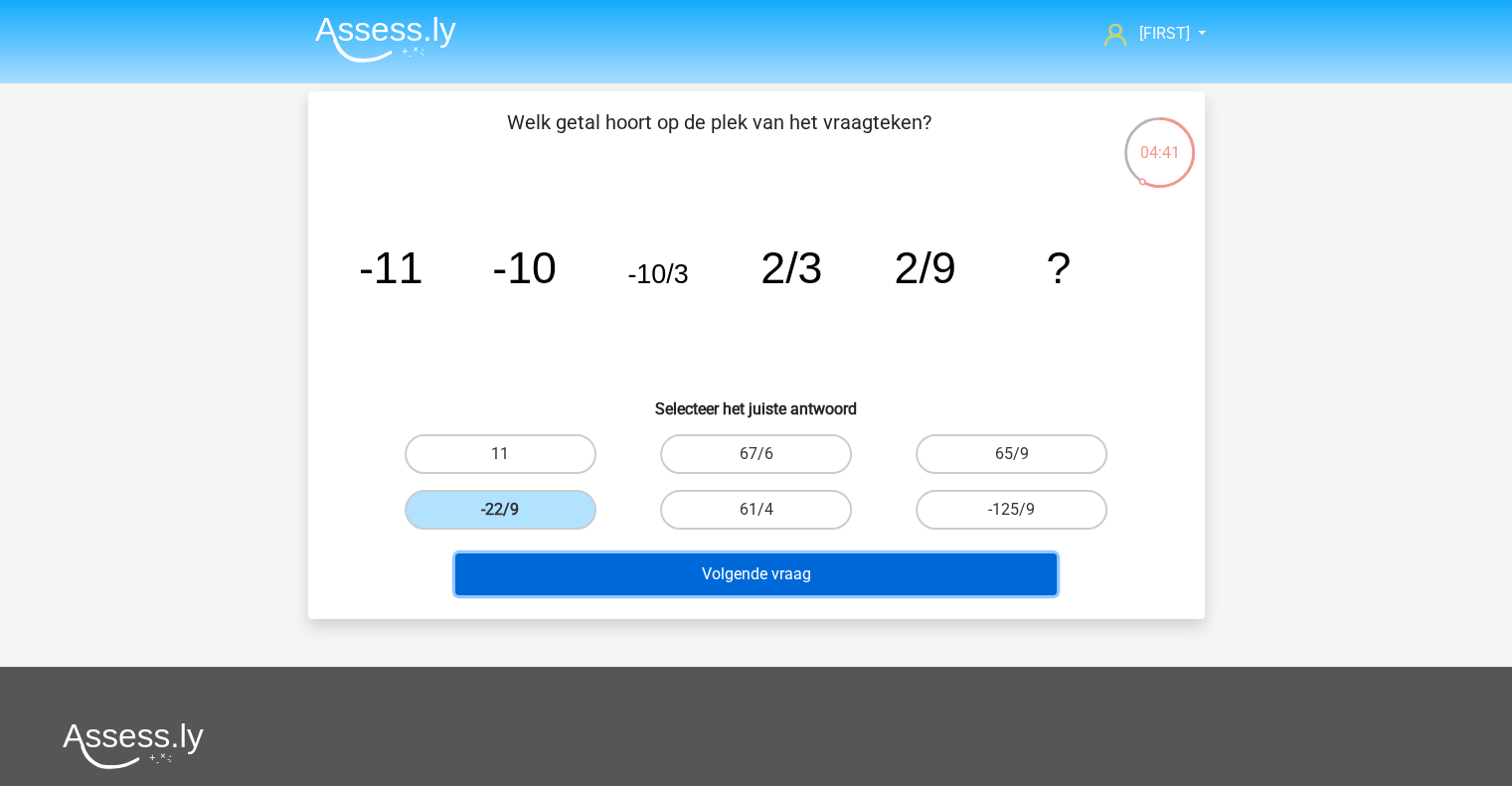 click on "Volgende vraag" at bounding box center (756, 574) 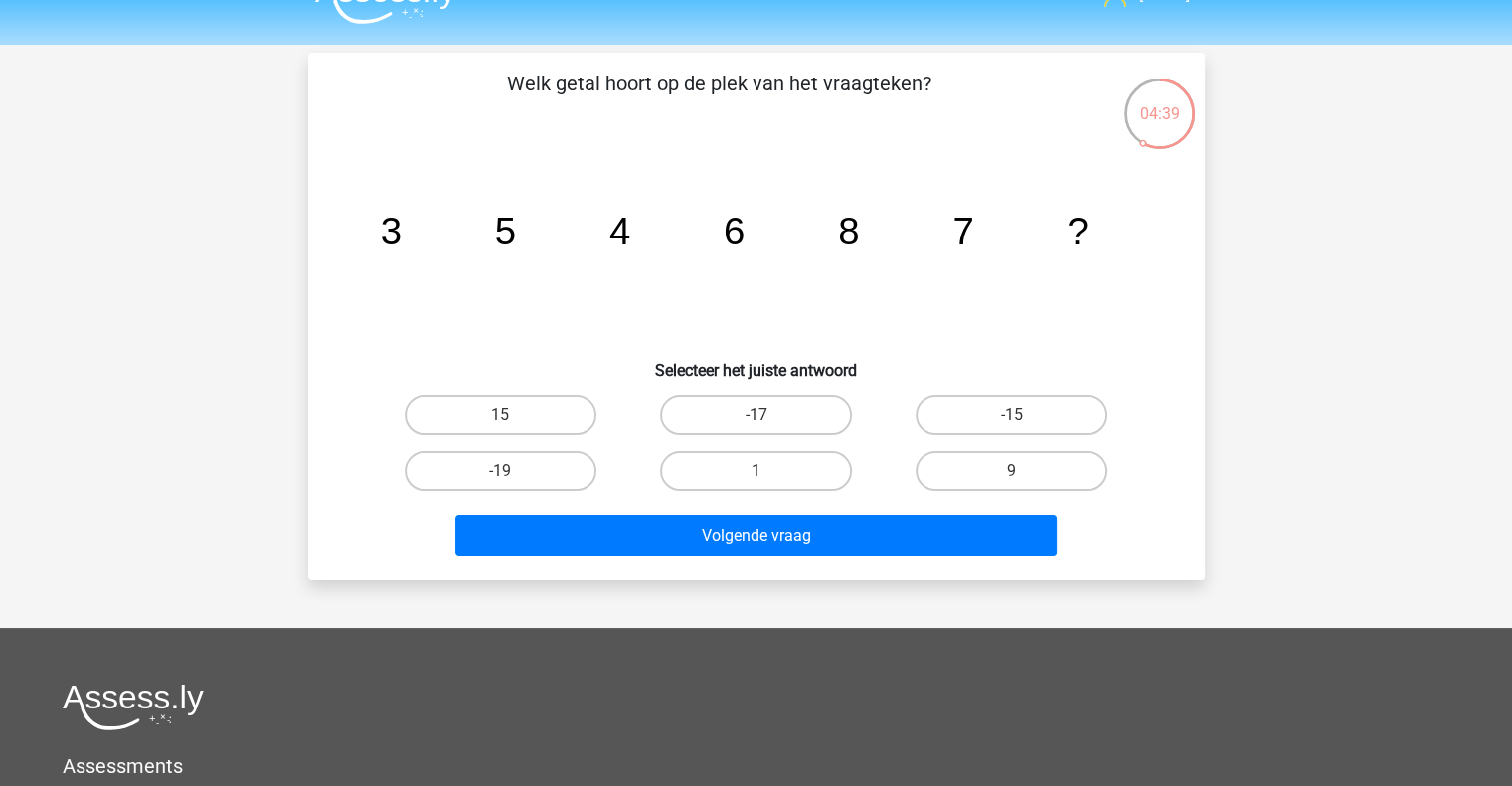 scroll, scrollTop: 29, scrollLeft: 0, axis: vertical 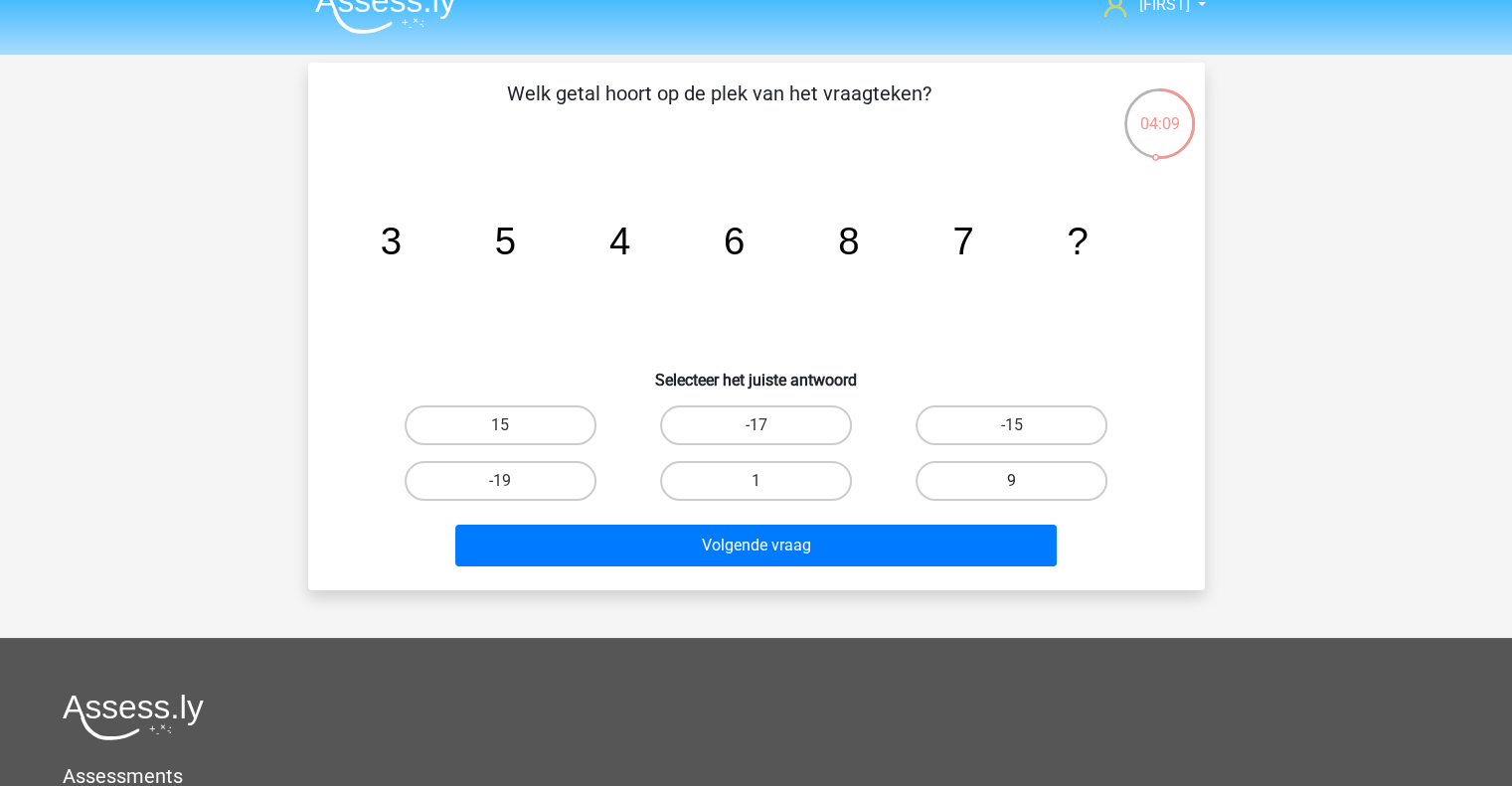 click on "9" at bounding box center (1011, 481) 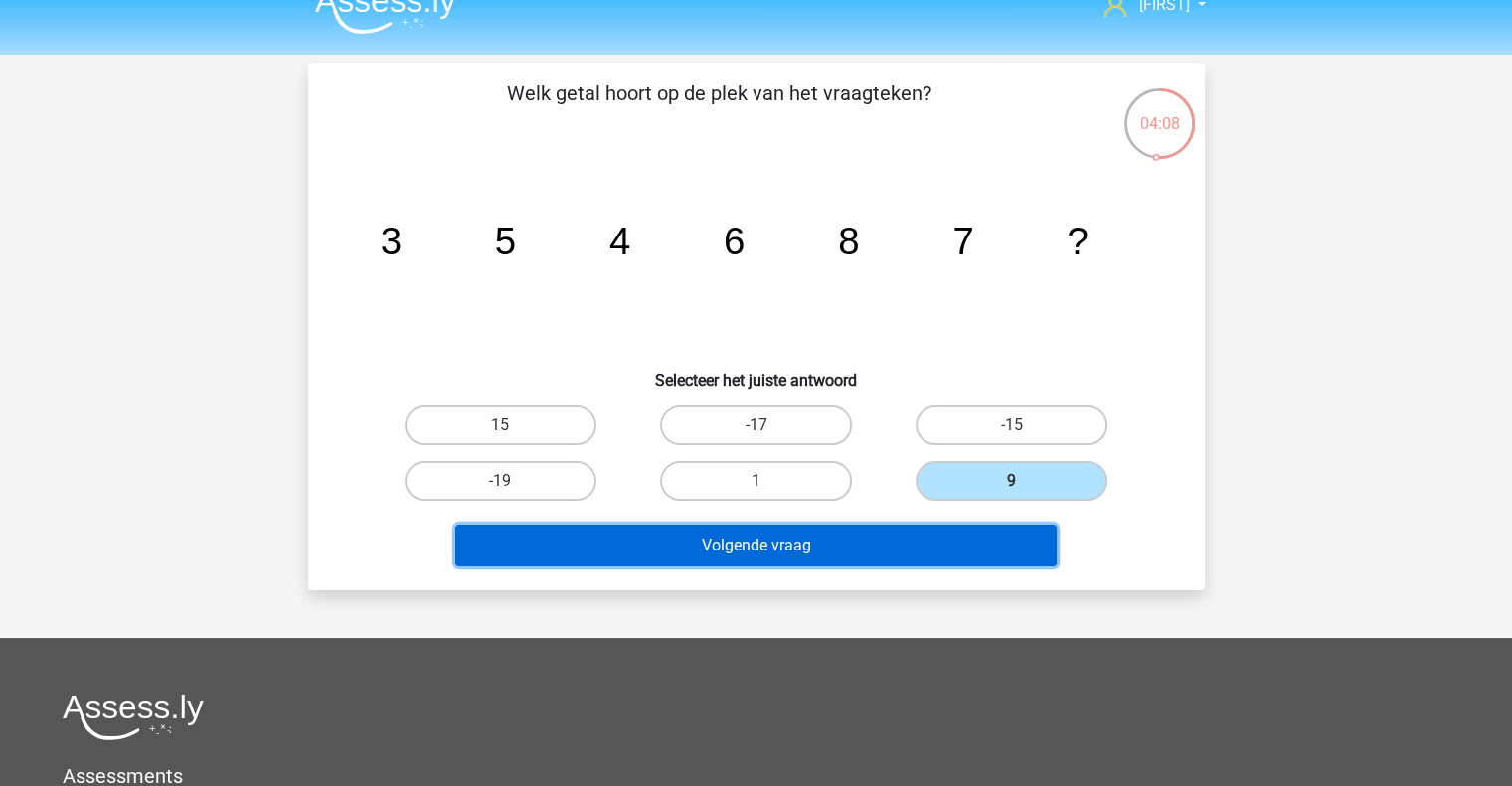 click on "Volgende vraag" at bounding box center [756, 546] 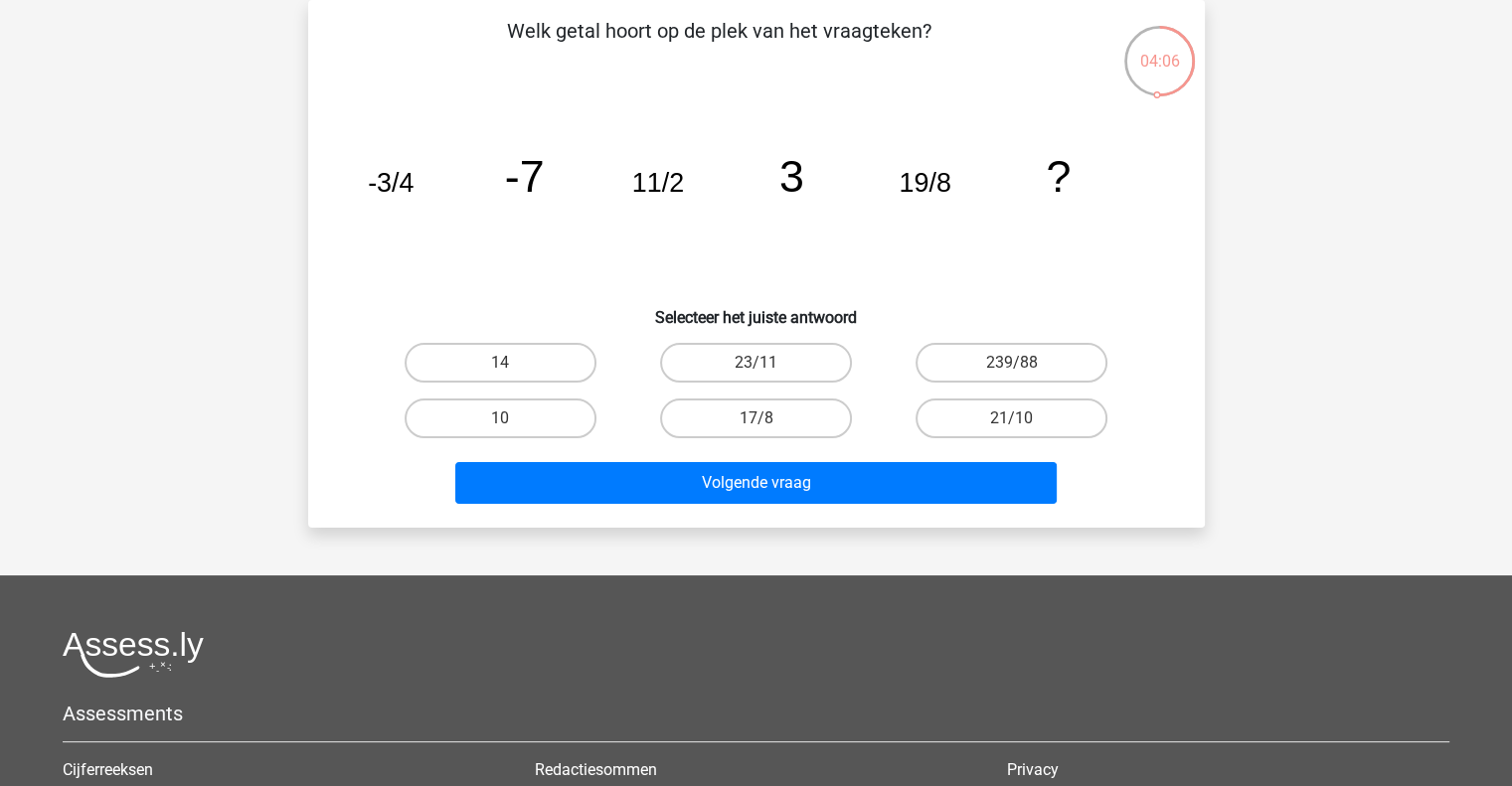 scroll, scrollTop: 0, scrollLeft: 0, axis: both 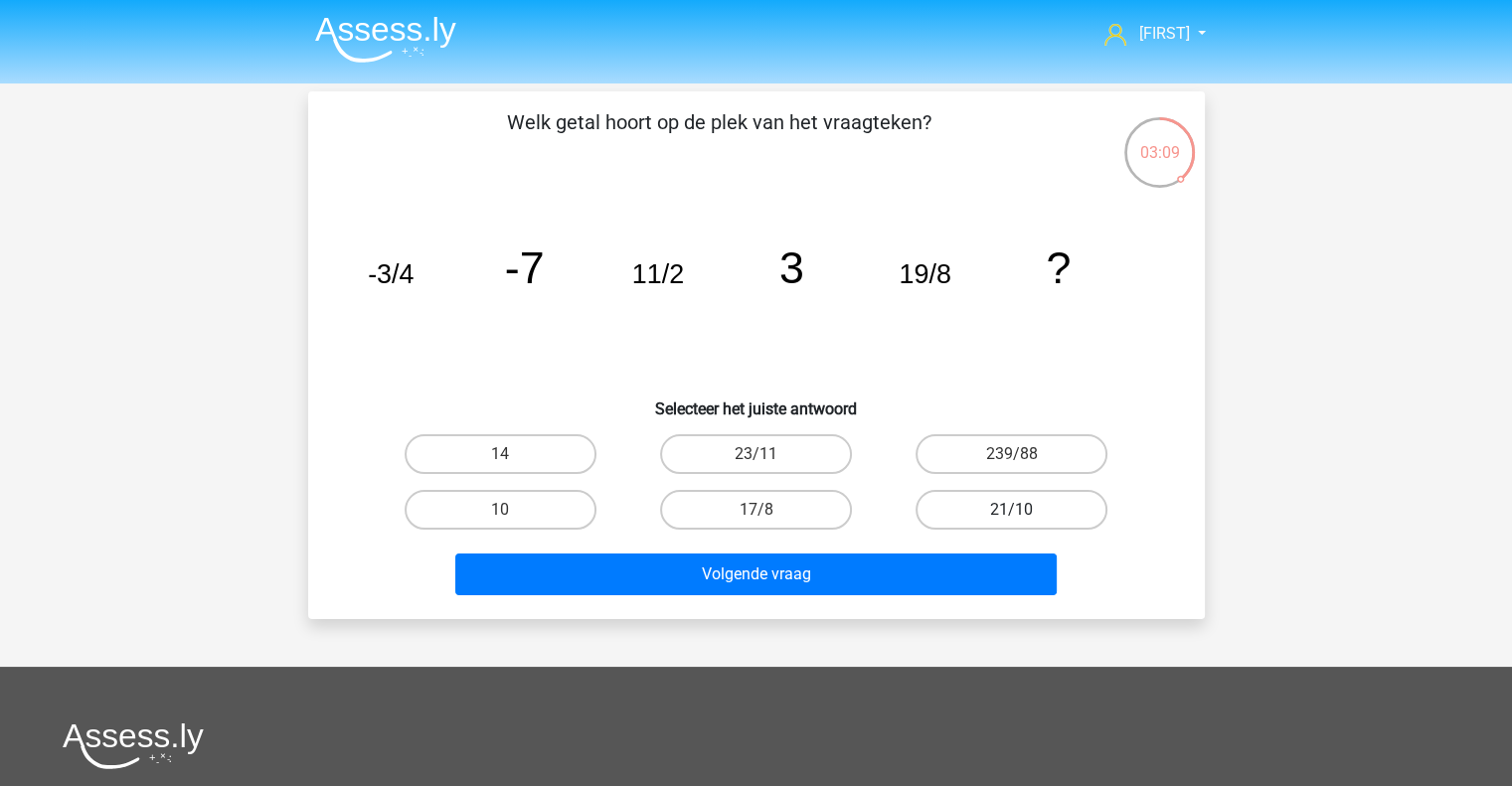click on "21/10" at bounding box center (1011, 510) 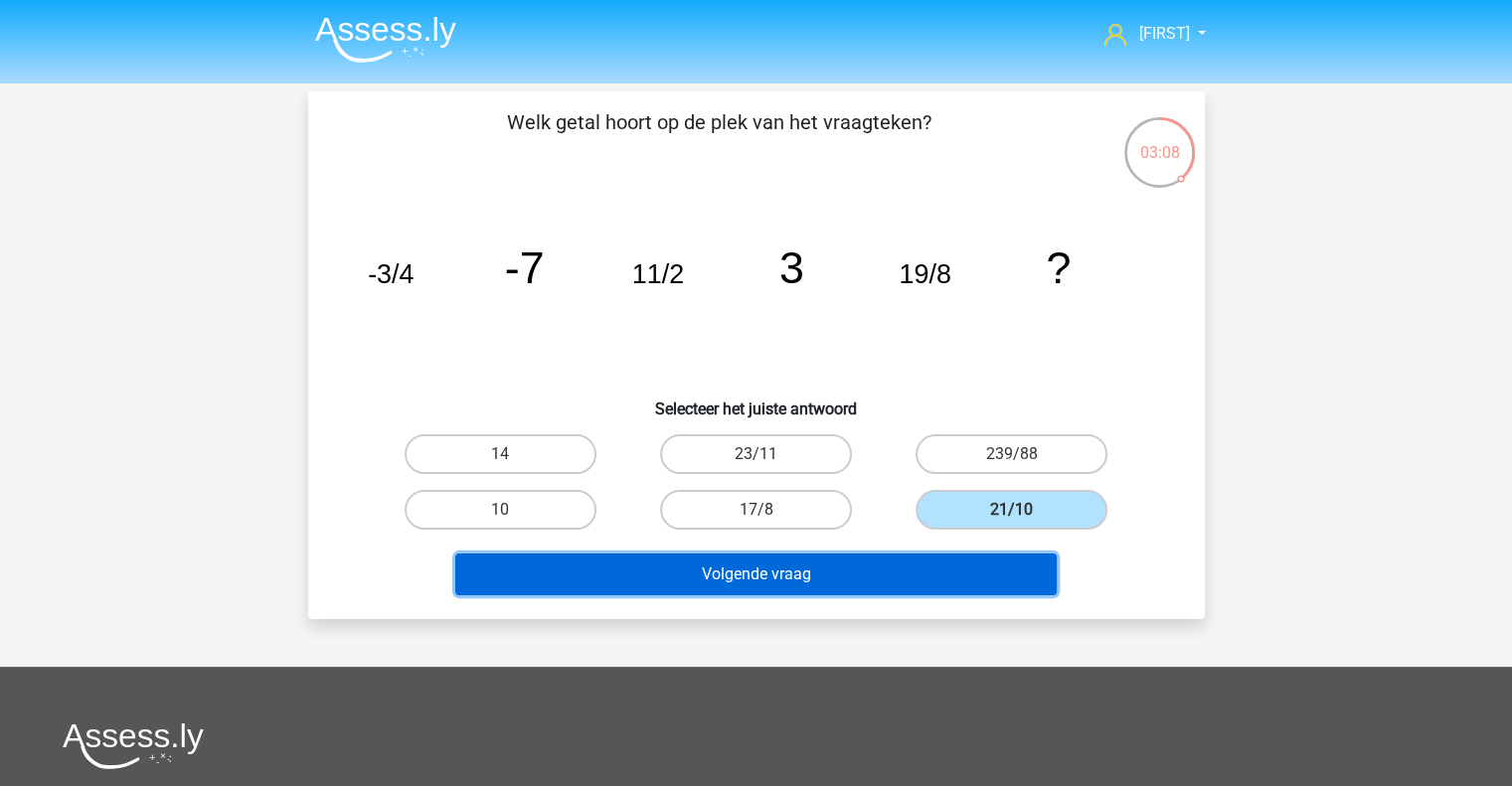 click on "Volgende vraag" at bounding box center [756, 574] 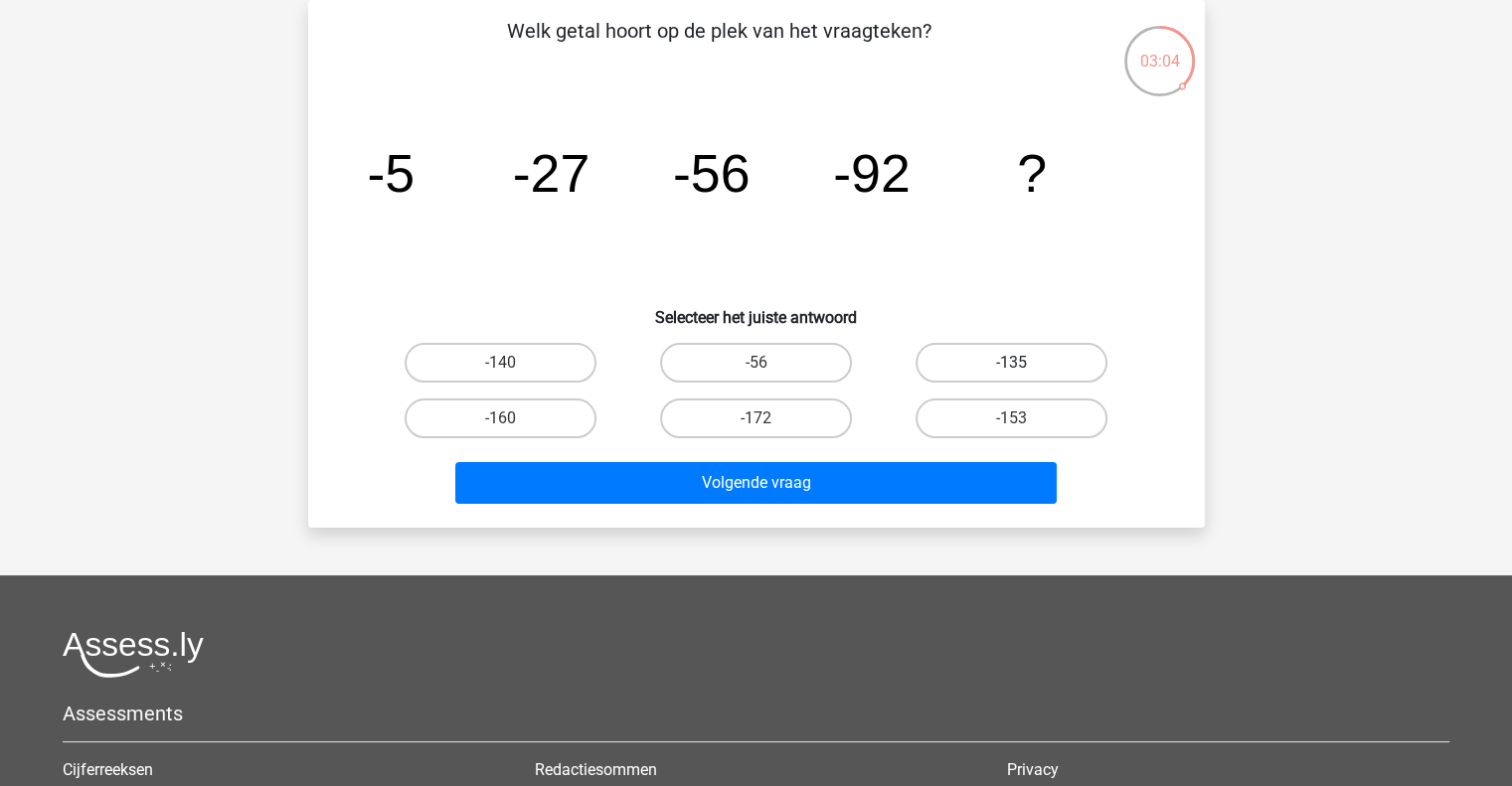 scroll, scrollTop: 4, scrollLeft: 0, axis: vertical 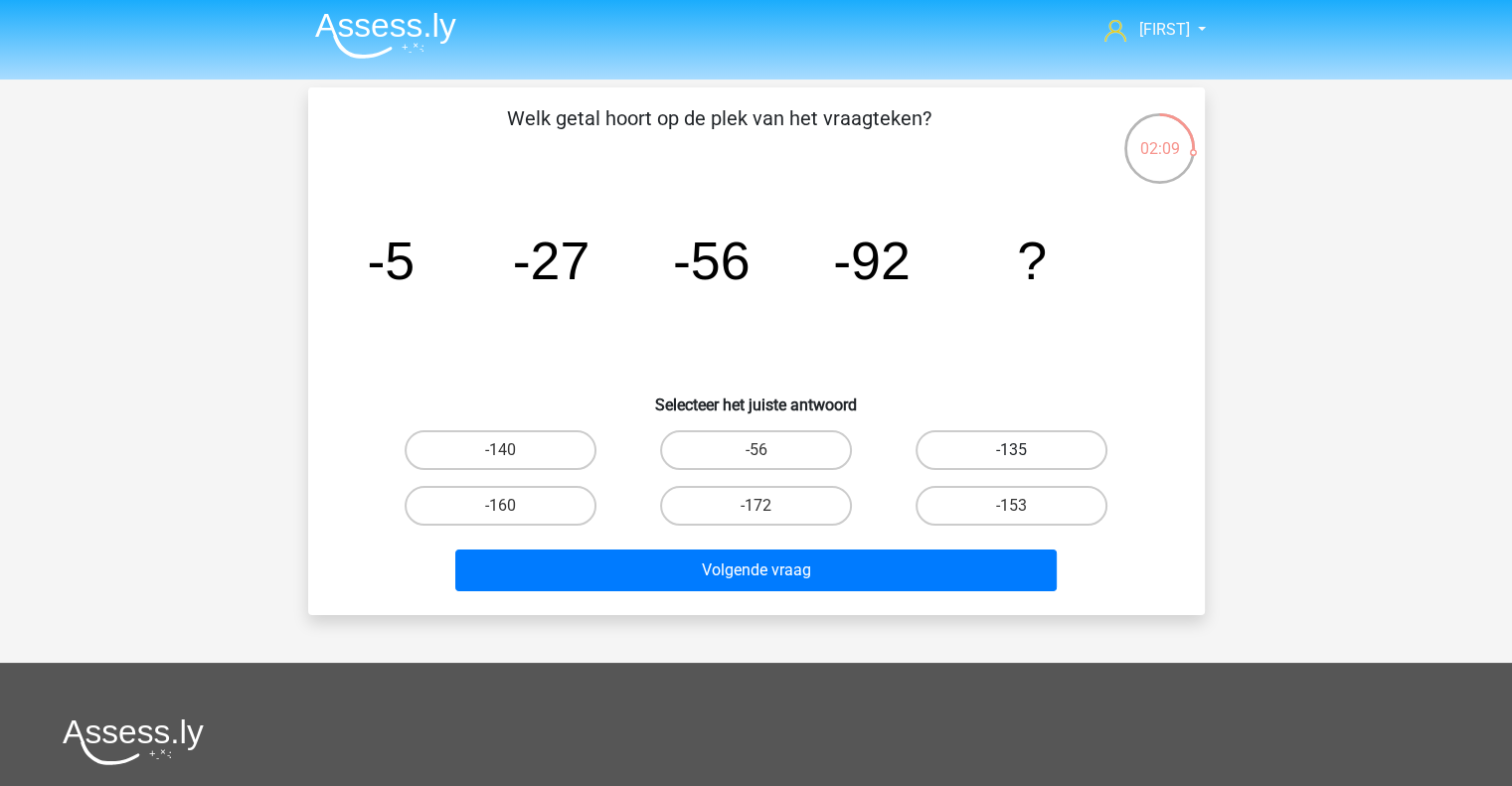 click on "-135" at bounding box center [1011, 450] 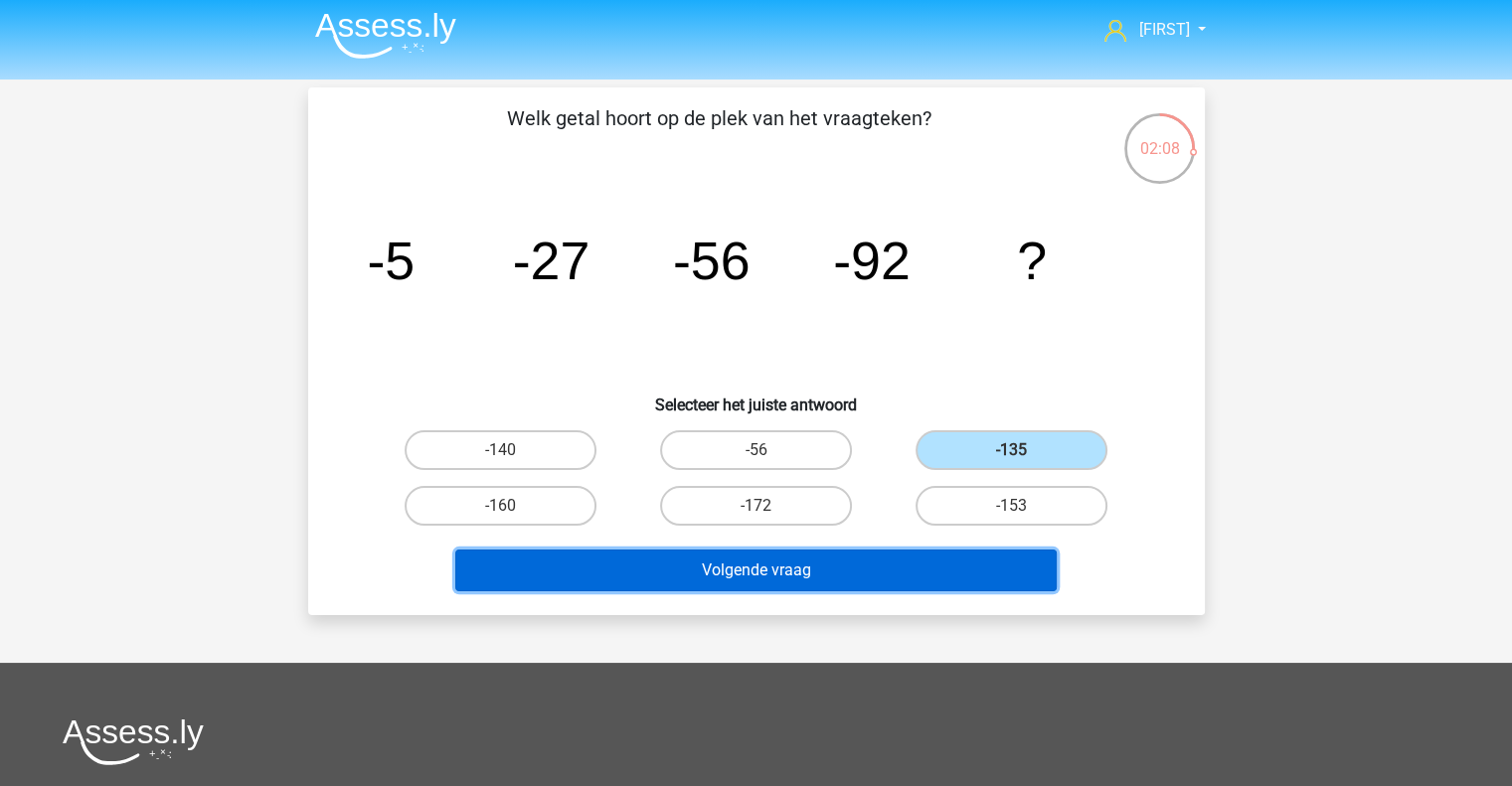 click on "Volgende vraag" at bounding box center (756, 570) 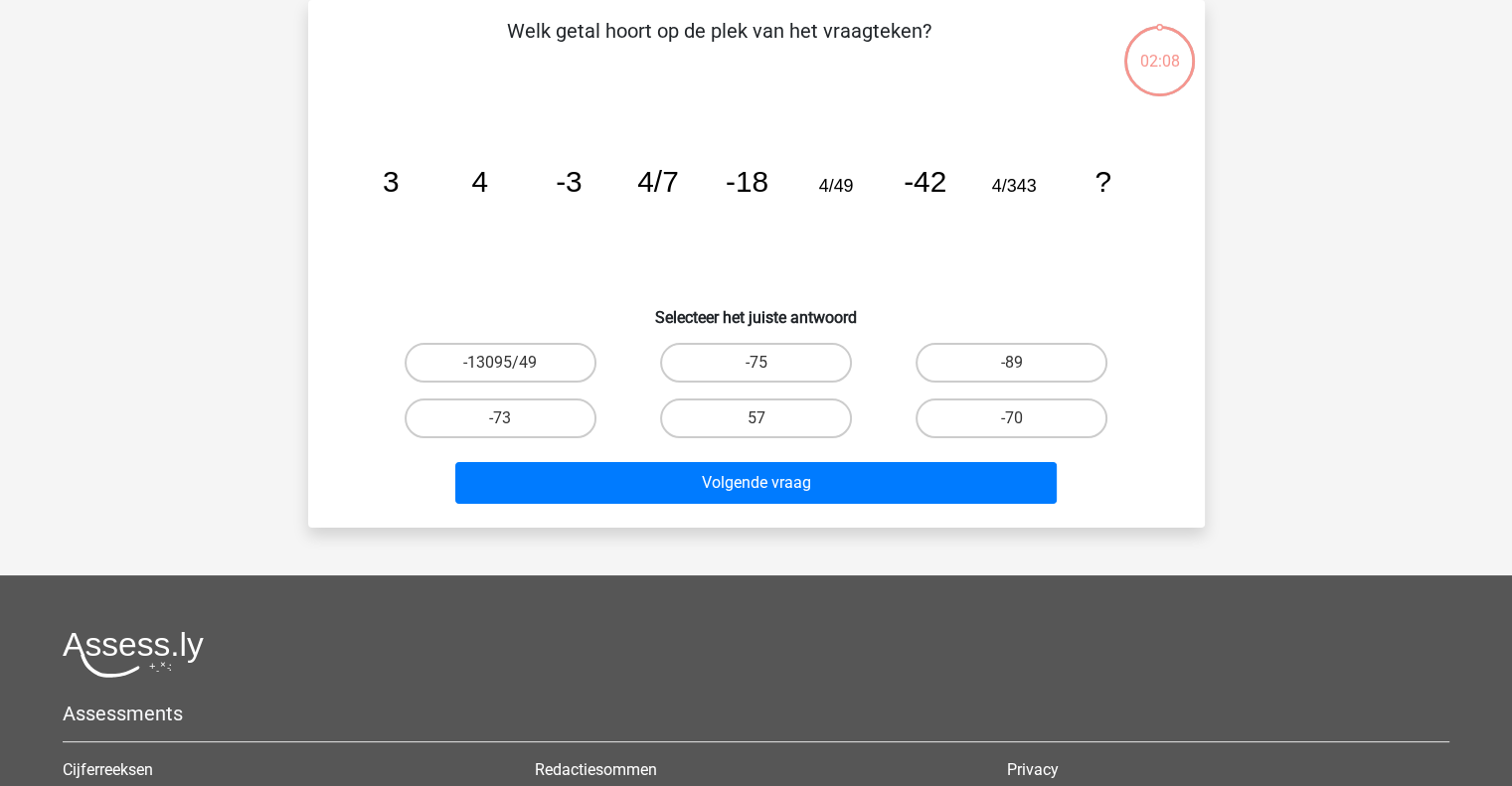 scroll, scrollTop: 0, scrollLeft: 0, axis: both 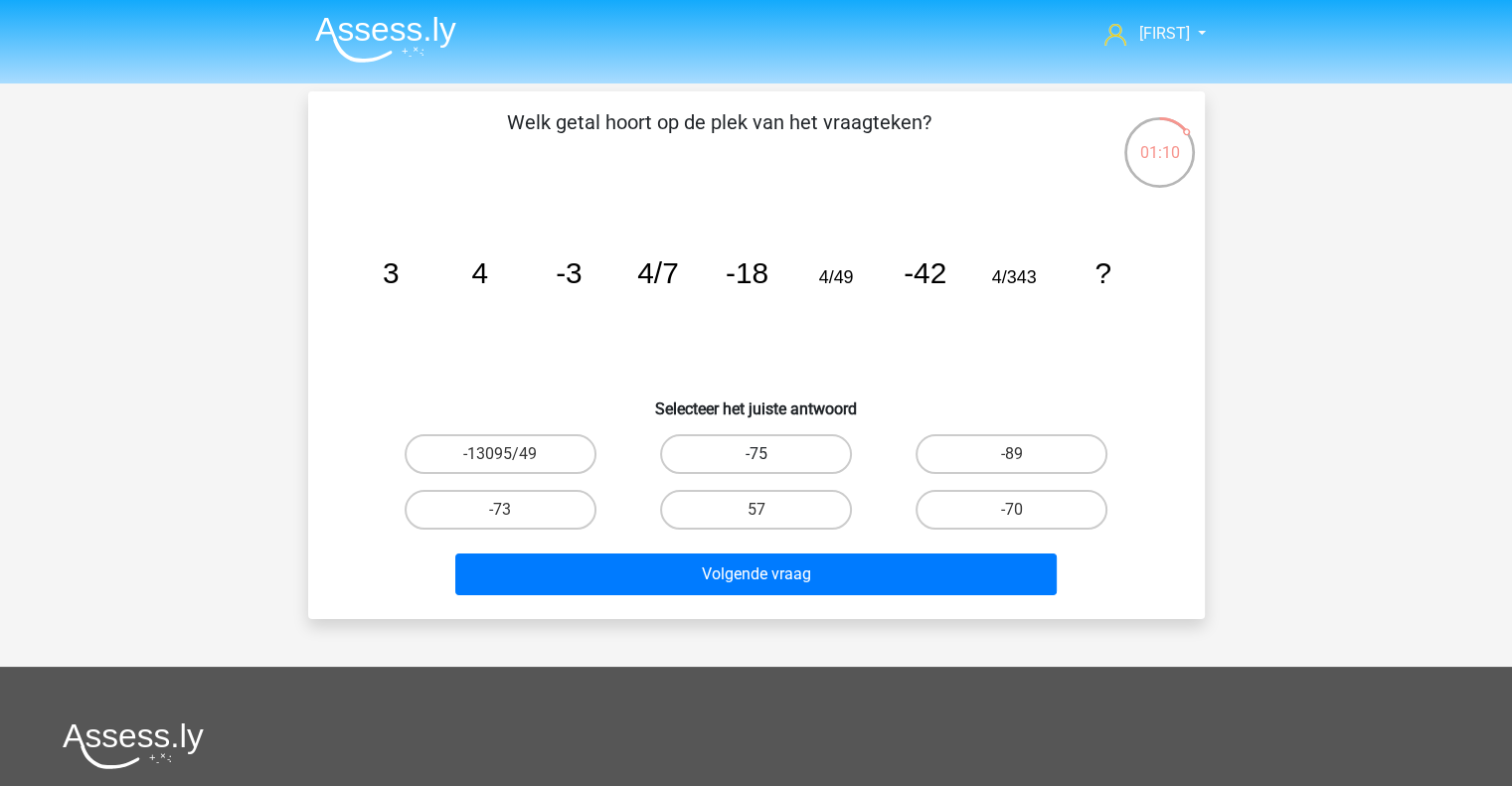 click on "-75" at bounding box center (756, 454) 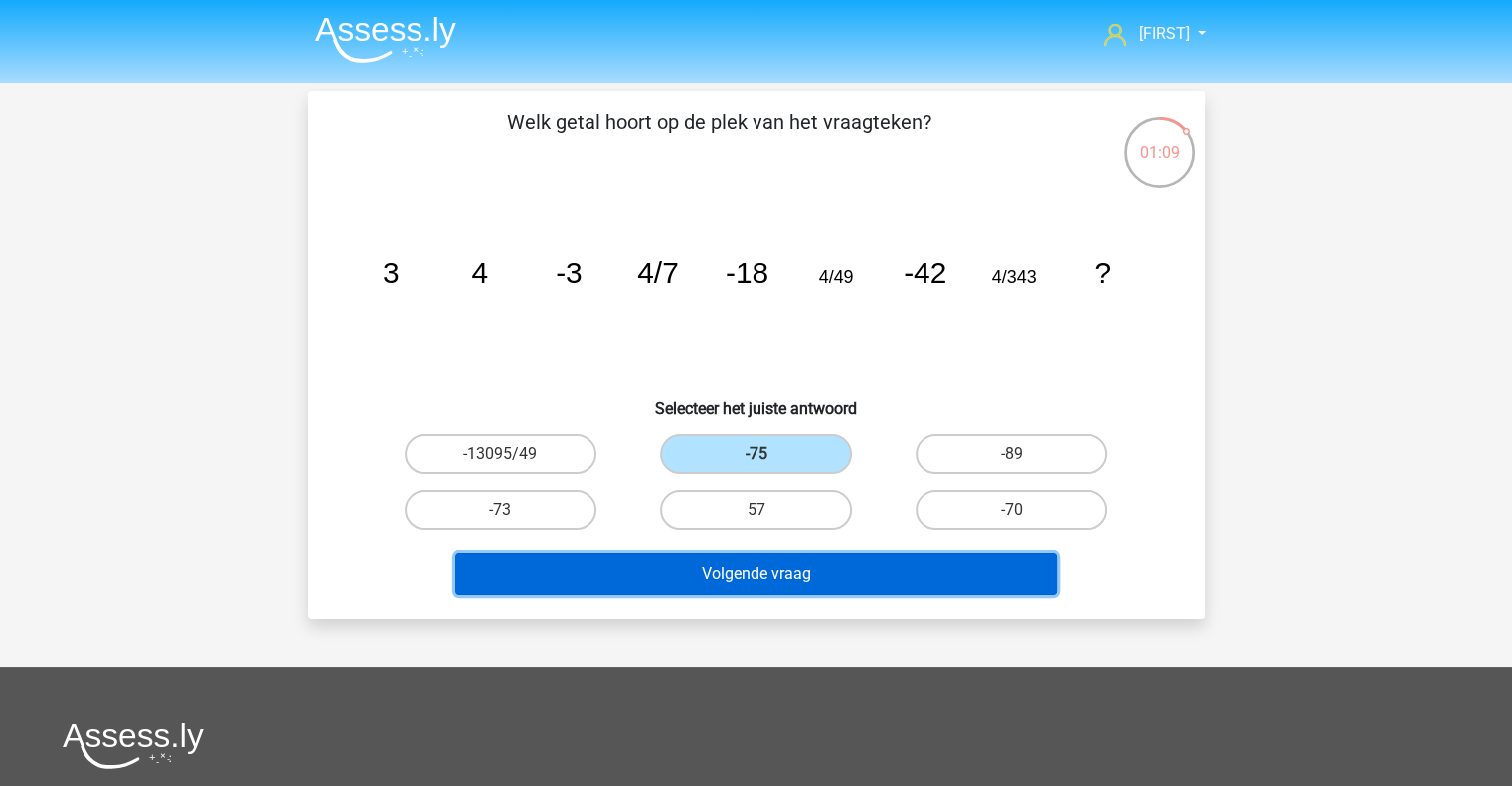 click on "Volgende vraag" at bounding box center (756, 574) 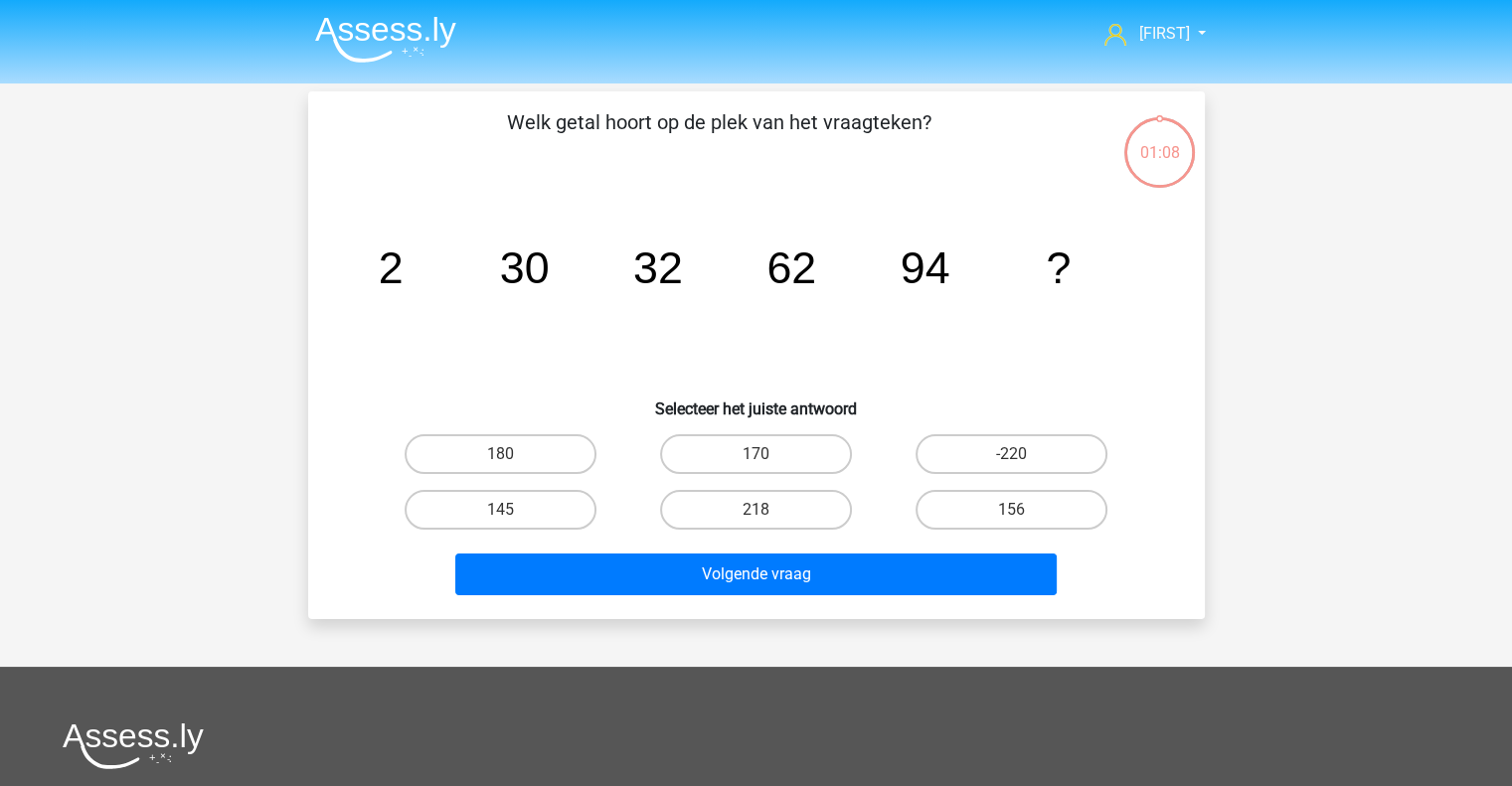 scroll, scrollTop: 91, scrollLeft: 0, axis: vertical 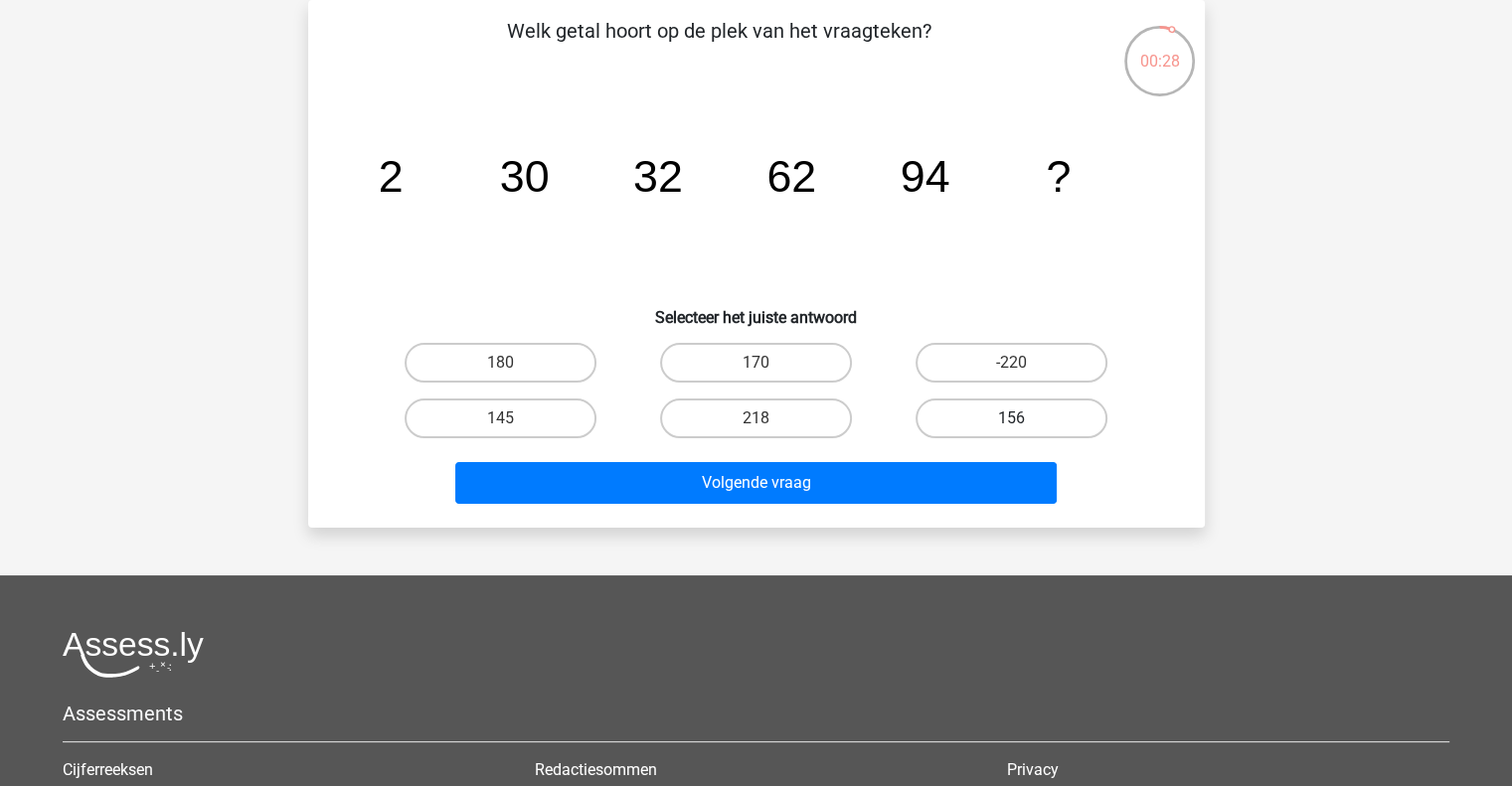 click on "156" at bounding box center [1011, 418] 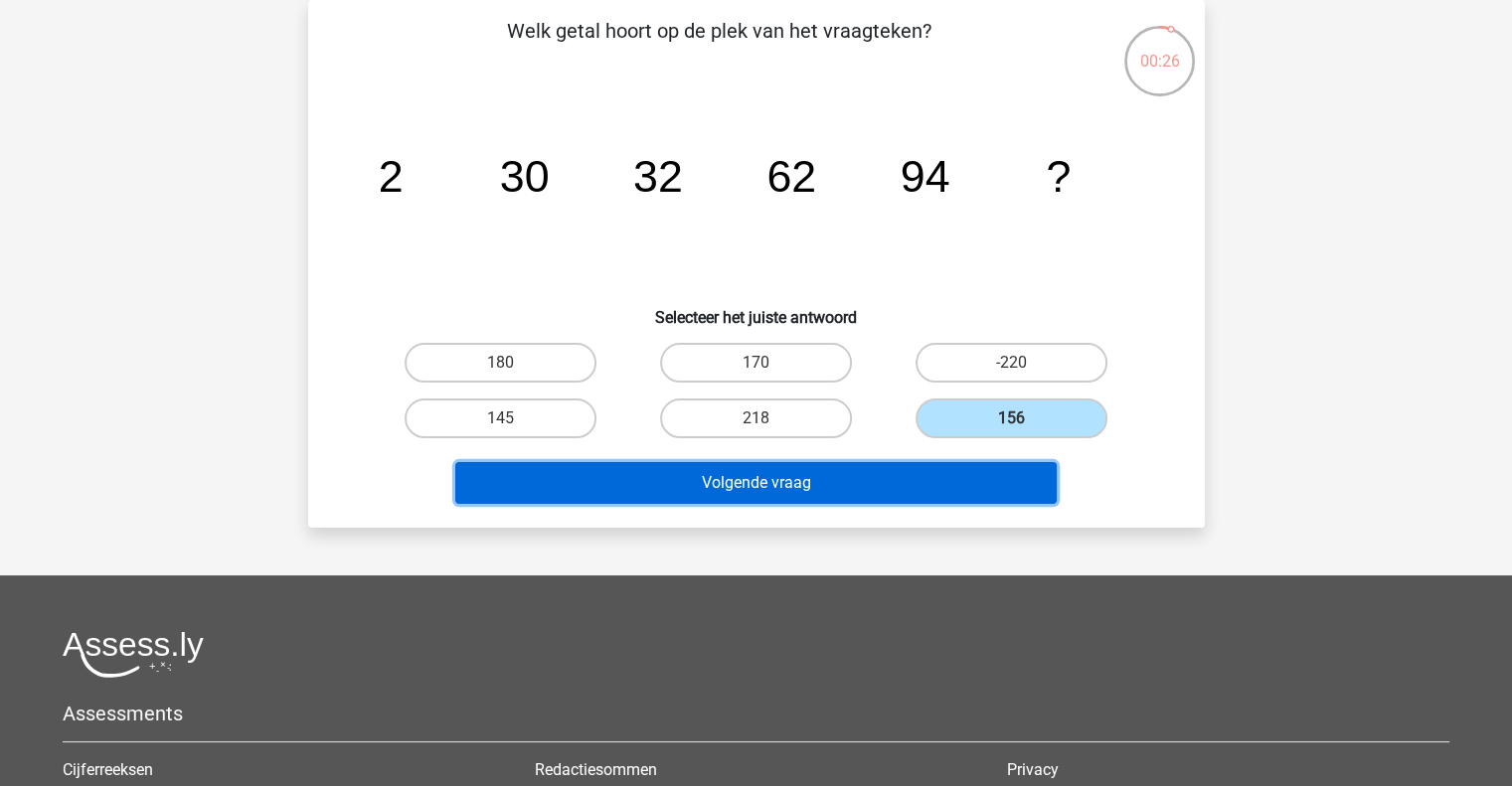 click on "Volgende vraag" at bounding box center (756, 483) 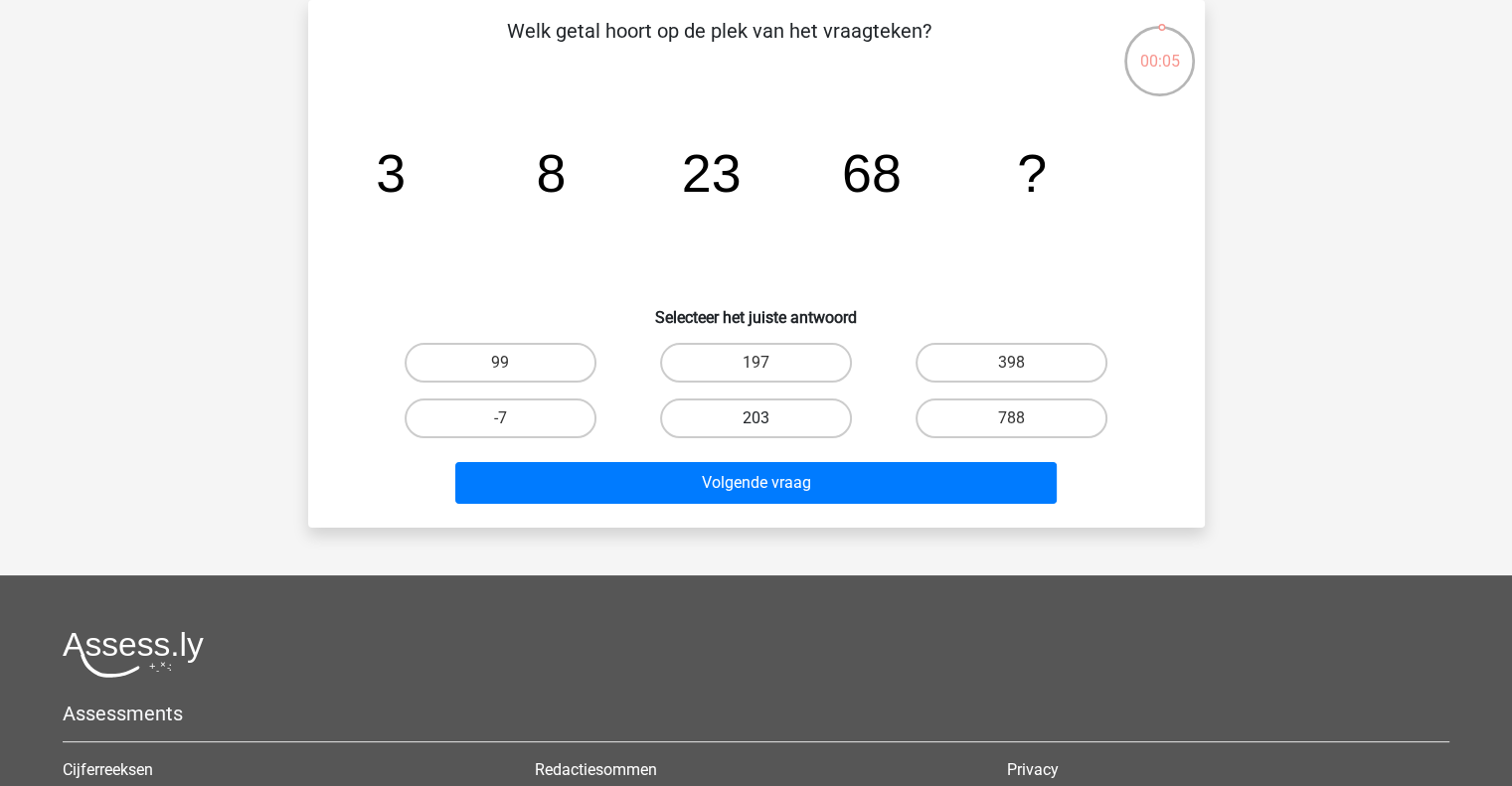 click on "203" at bounding box center [756, 418] 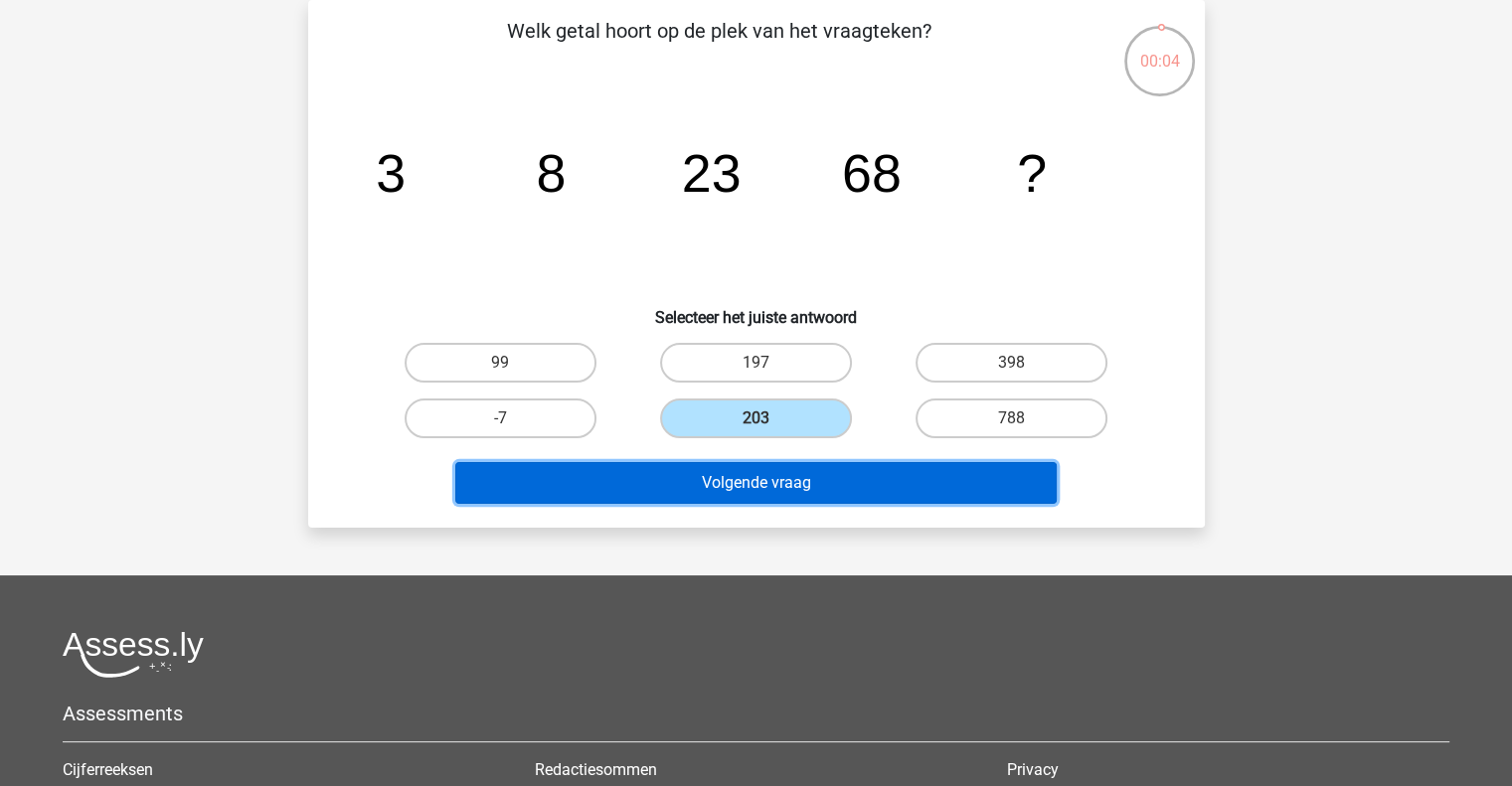 click on "Volgende vraag" at bounding box center (756, 483) 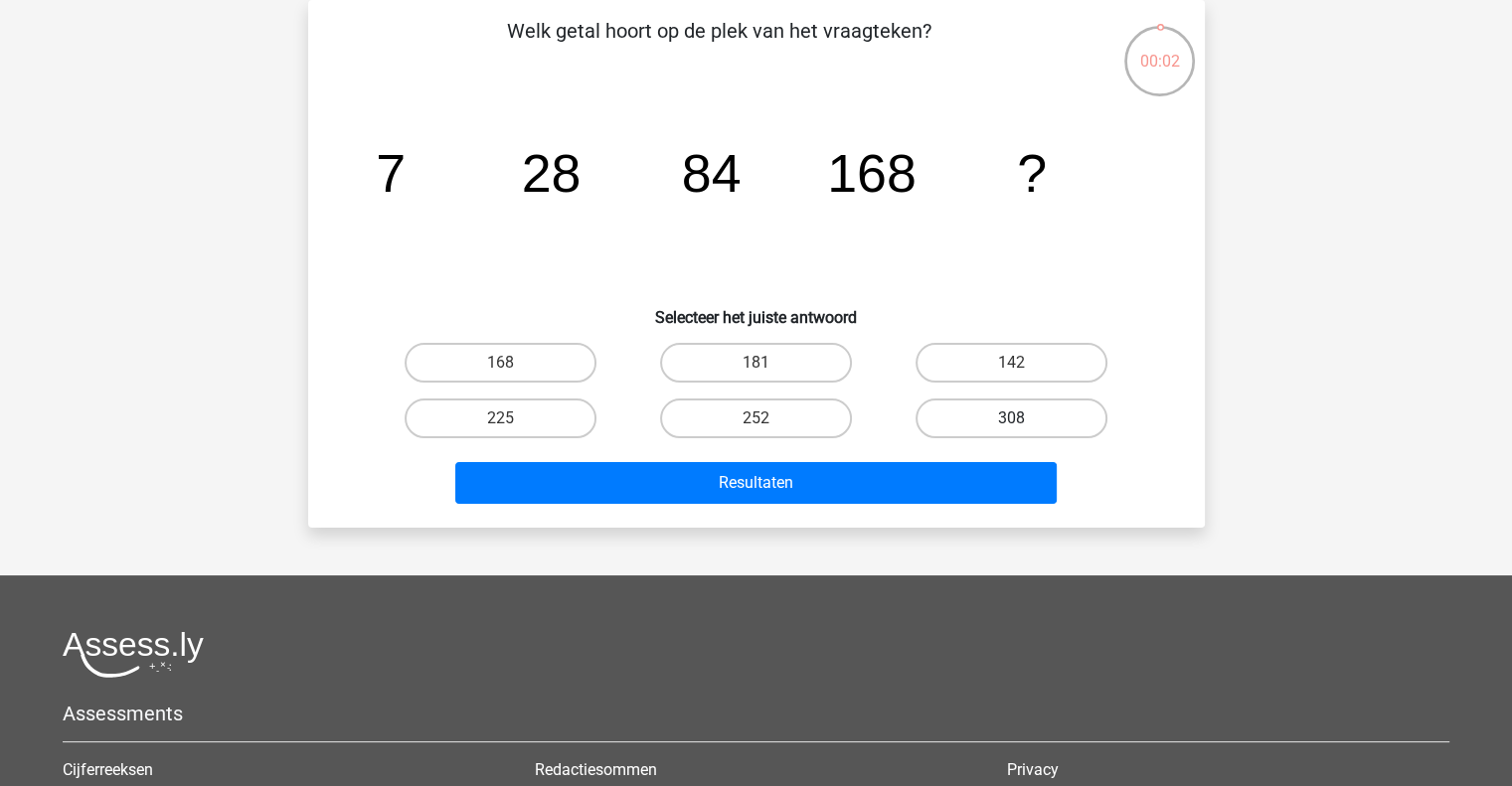 click on "308" at bounding box center (1011, 418) 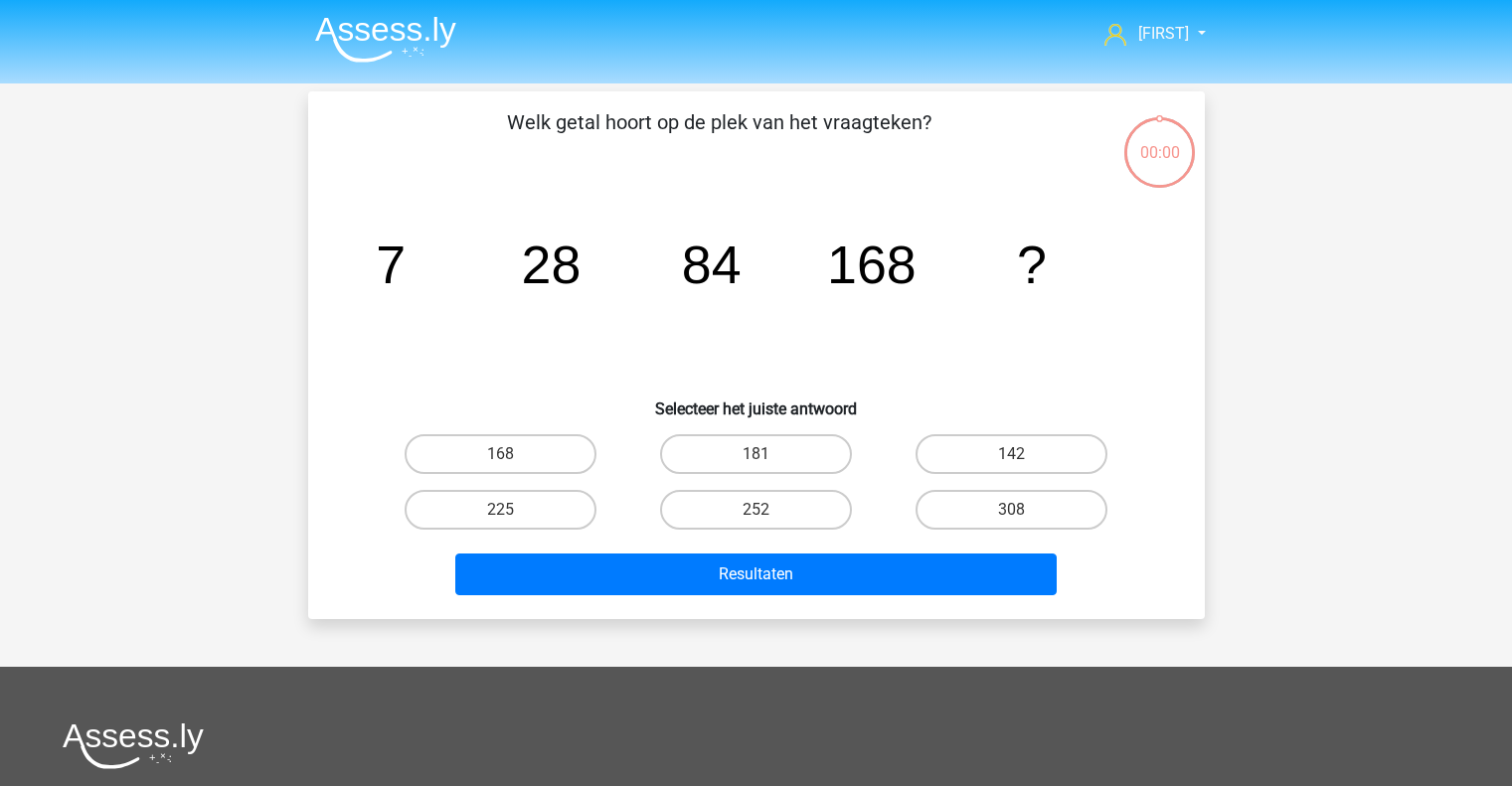 scroll, scrollTop: 91, scrollLeft: 0, axis: vertical 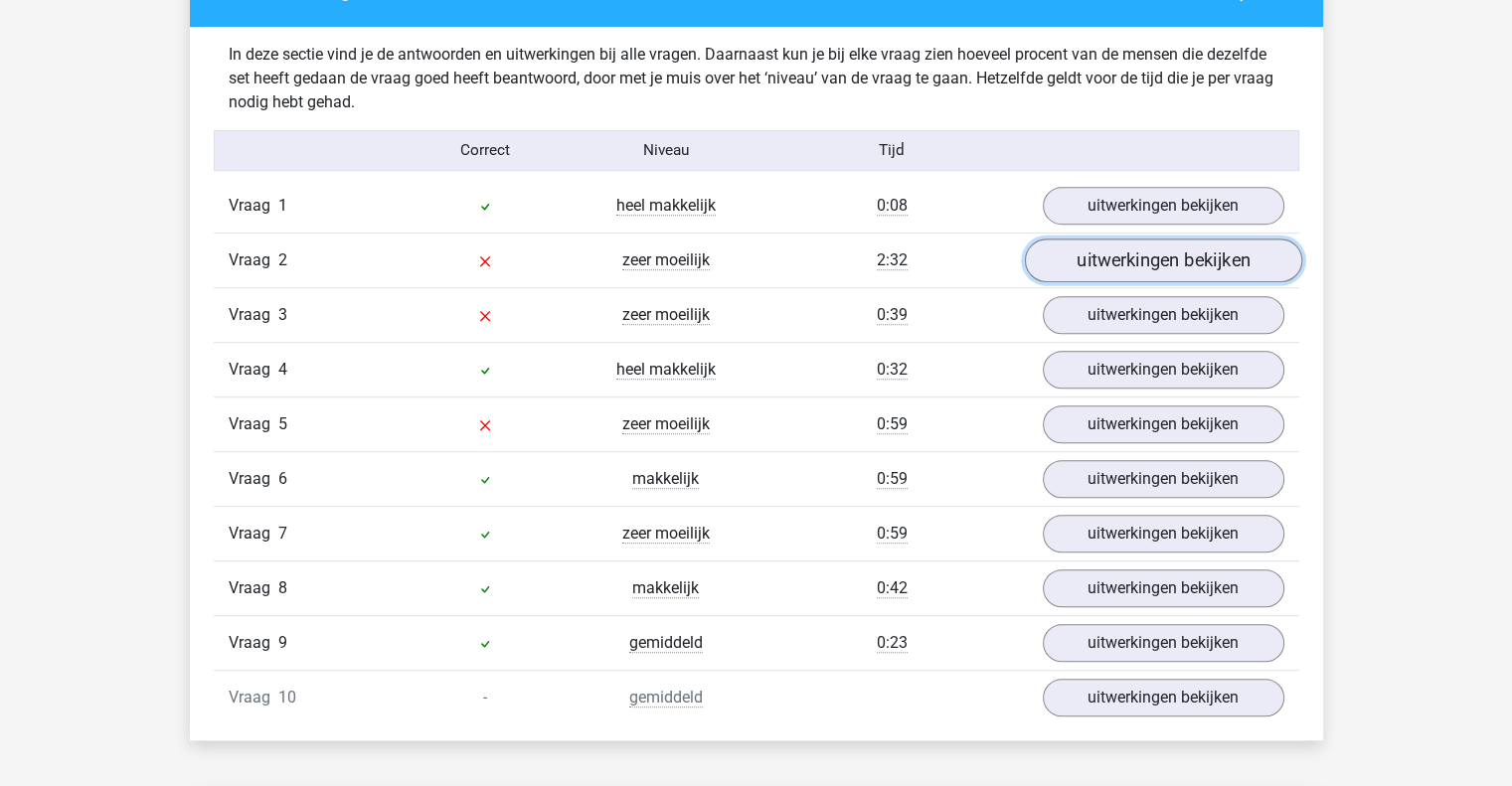 click on "uitwerkingen bekijken" at bounding box center (1162, 260) 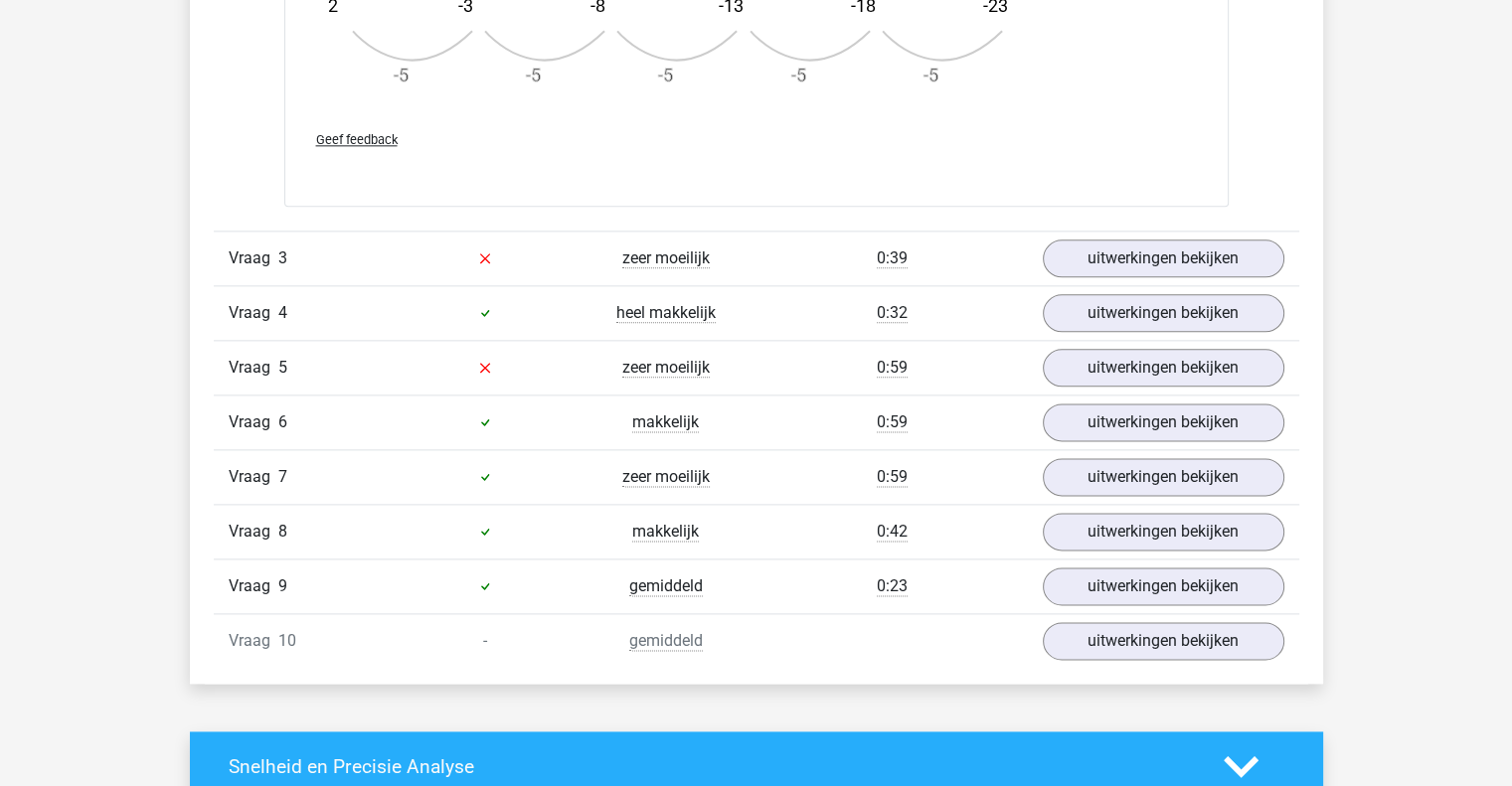 scroll, scrollTop: 2447, scrollLeft: 0, axis: vertical 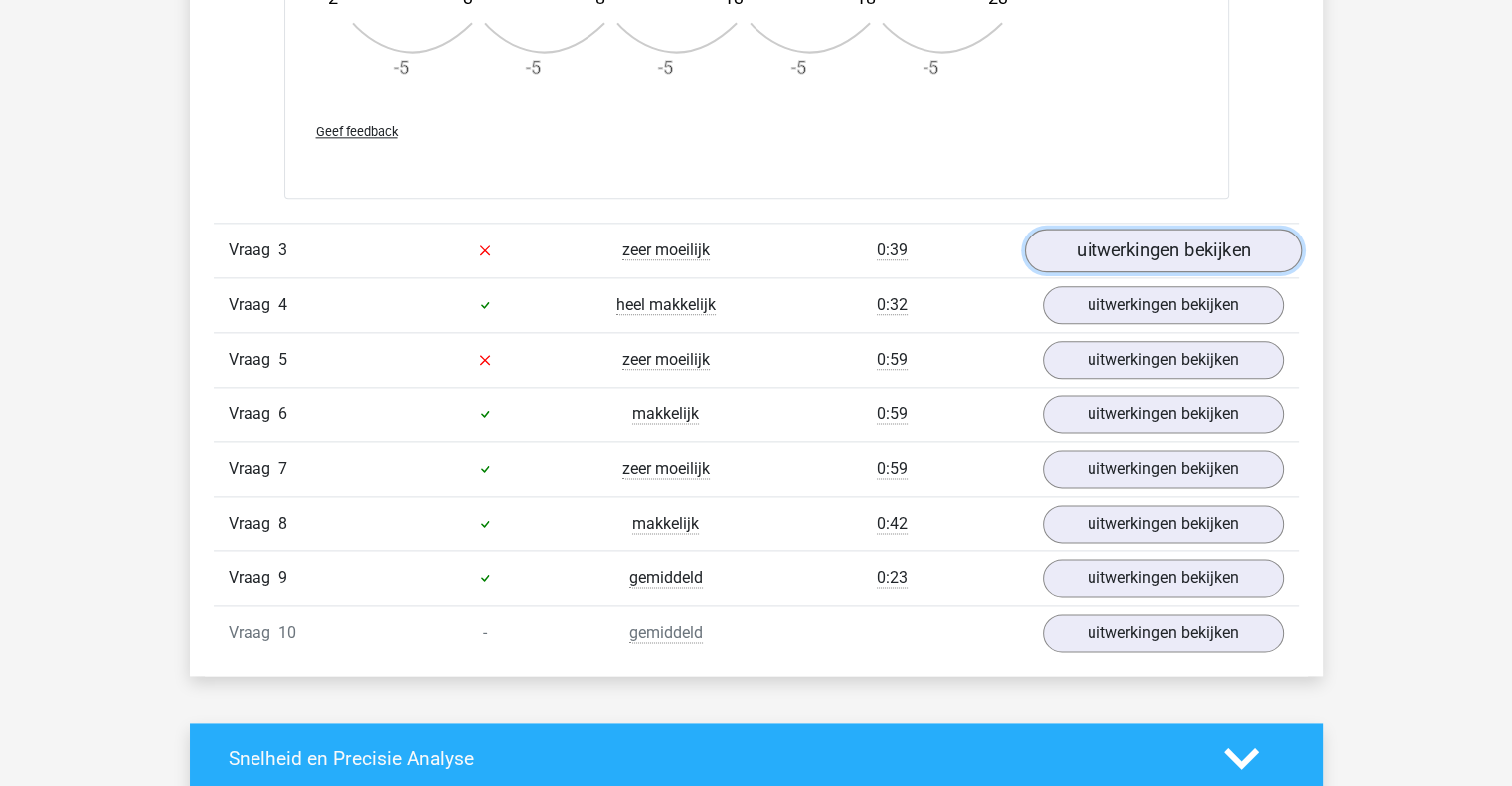 click on "uitwerkingen bekijken" at bounding box center [1162, 250] 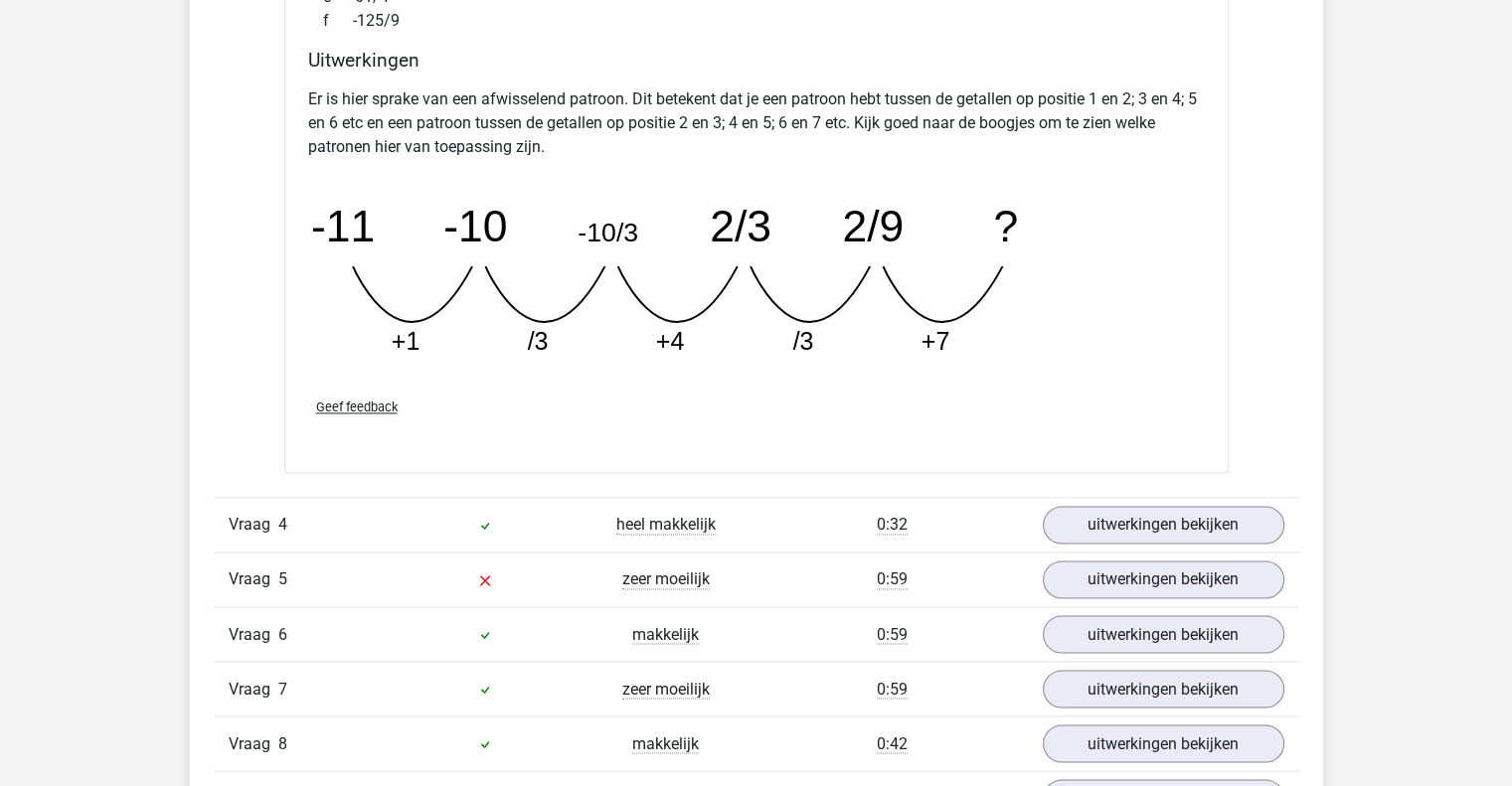 scroll, scrollTop: 3261, scrollLeft: 0, axis: vertical 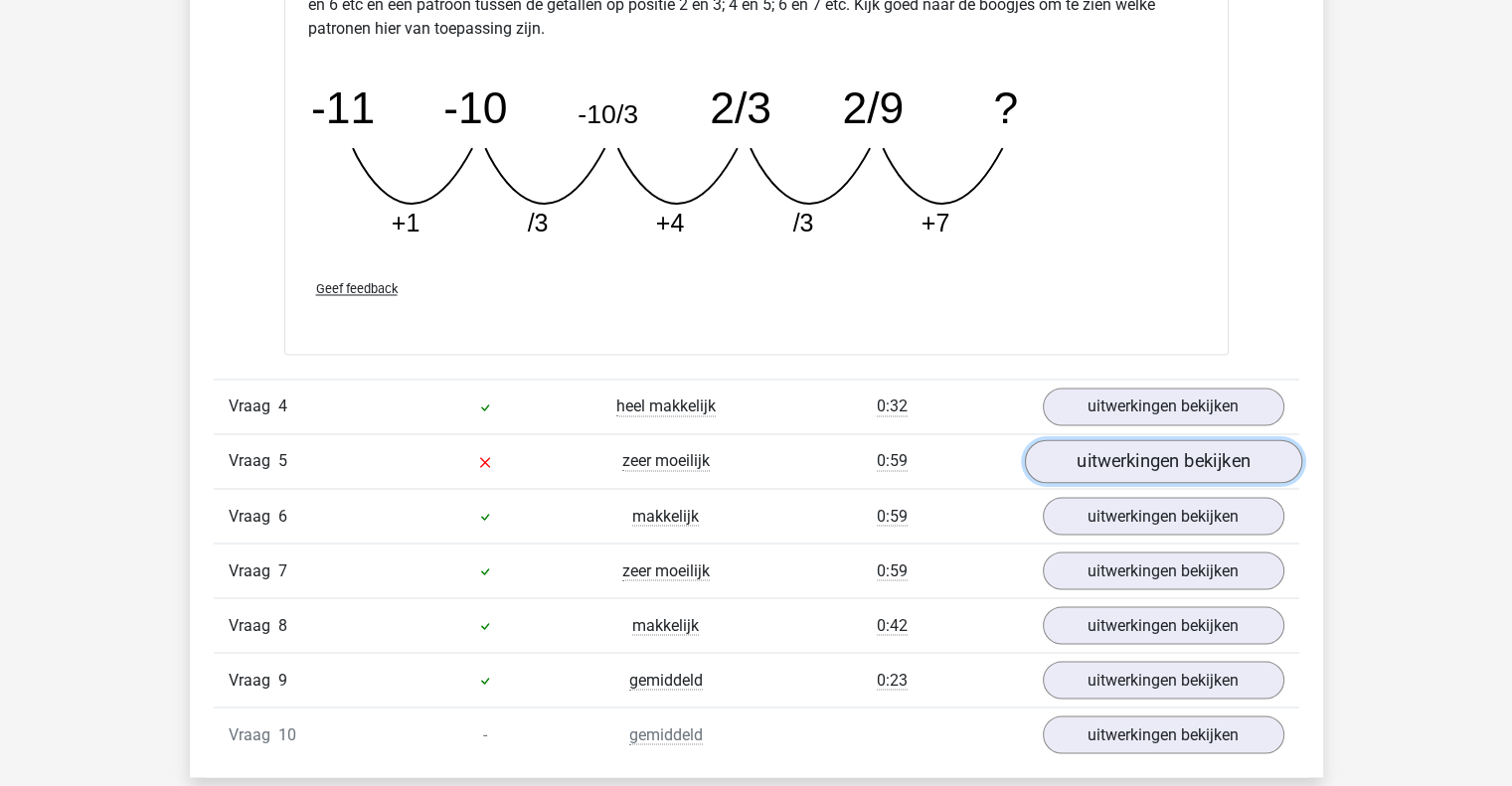 click on "uitwerkingen bekijken" at bounding box center (1162, 461) 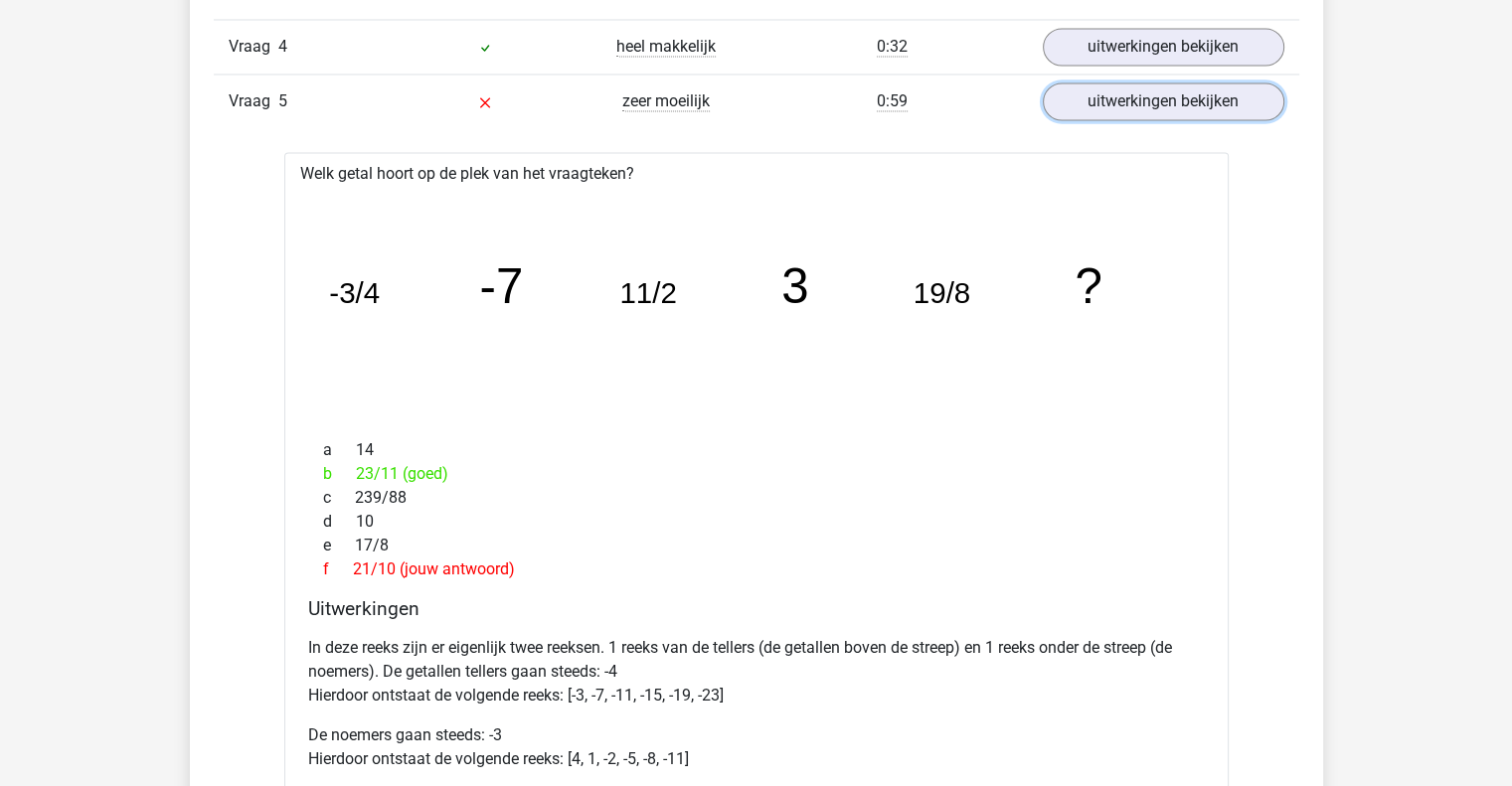 scroll, scrollTop: 3623, scrollLeft: 0, axis: vertical 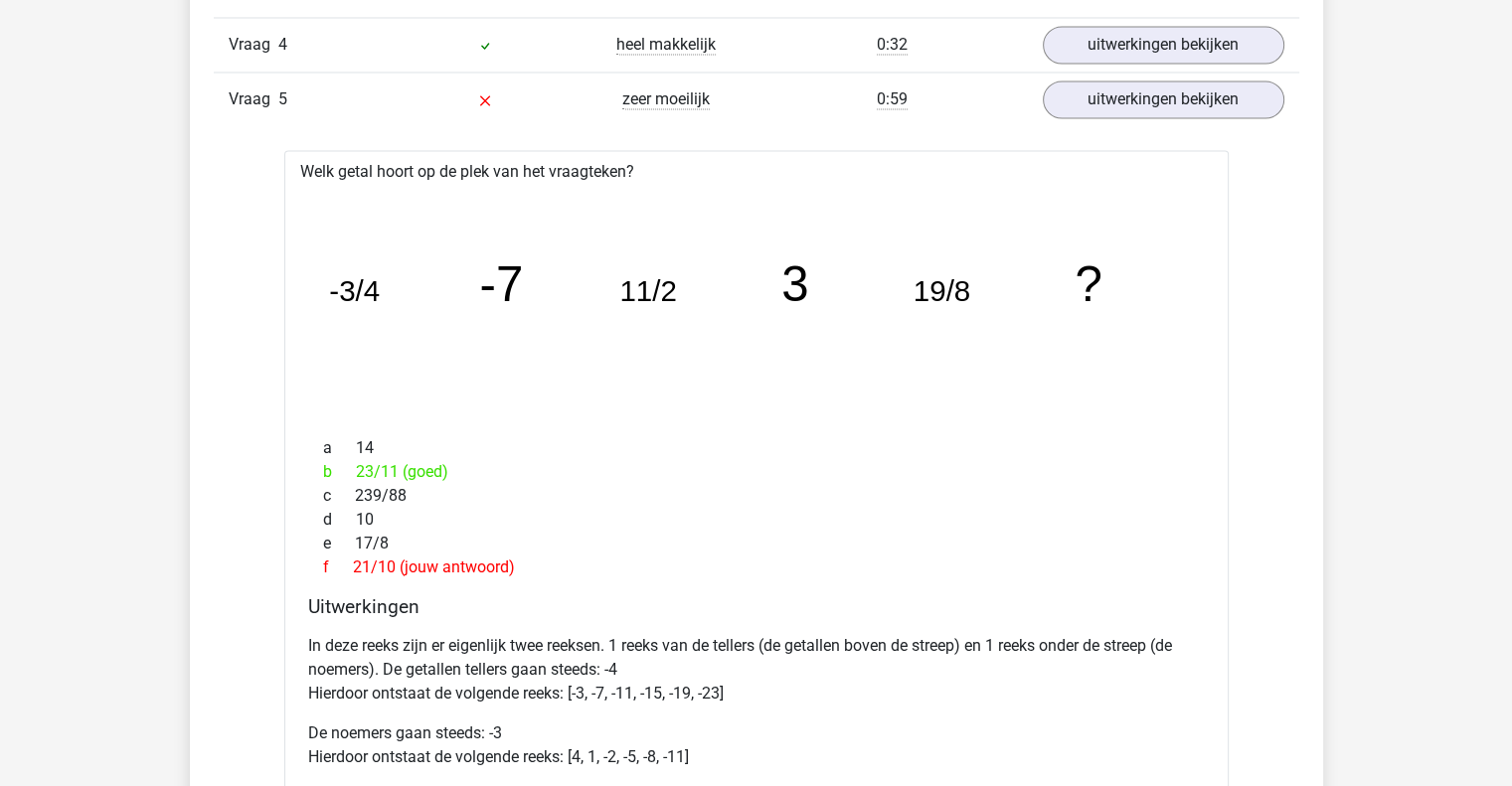 click on "b
23/11
(goed)" at bounding box center [756, 471] 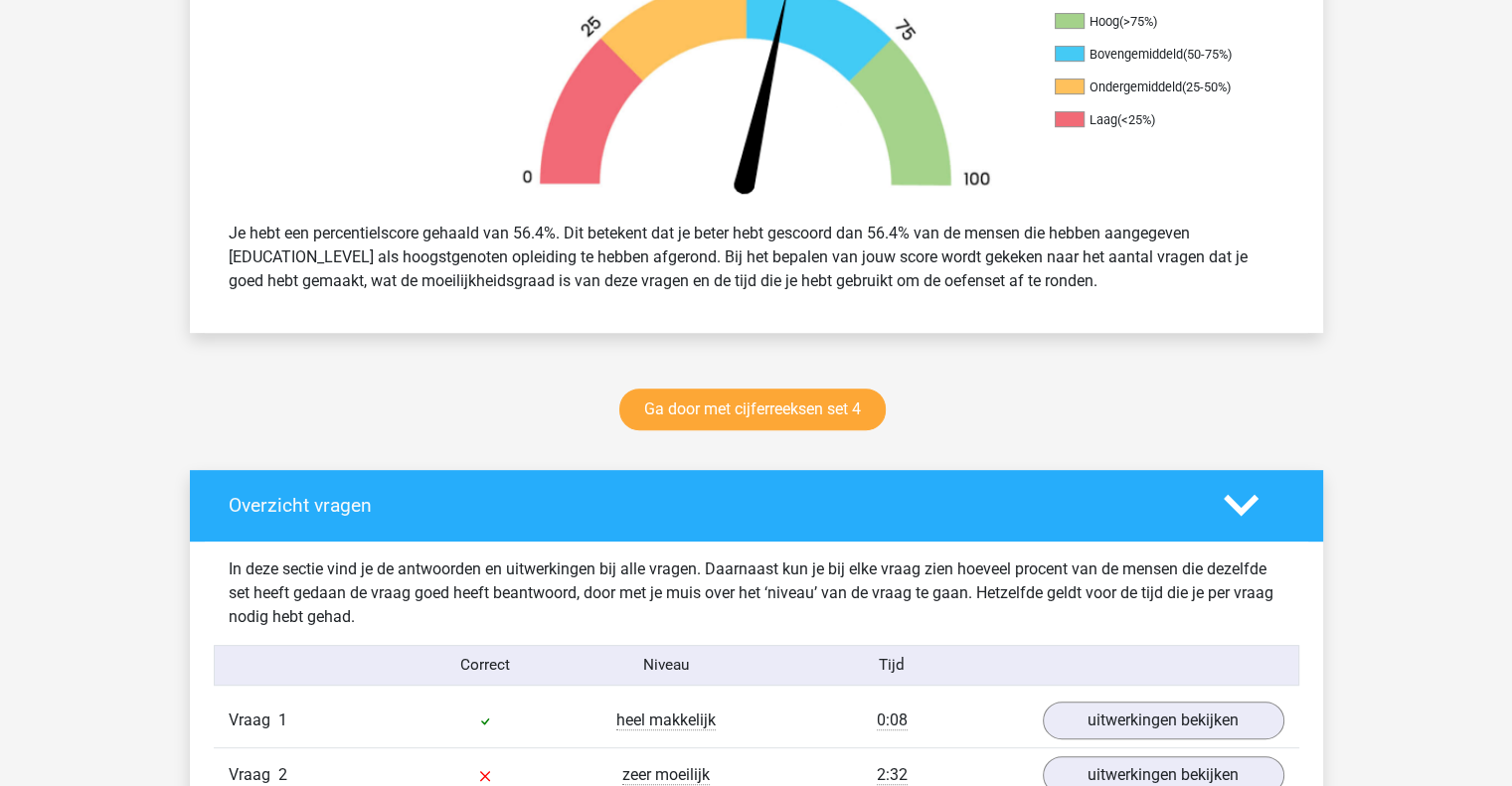 scroll, scrollTop: 676, scrollLeft: 0, axis: vertical 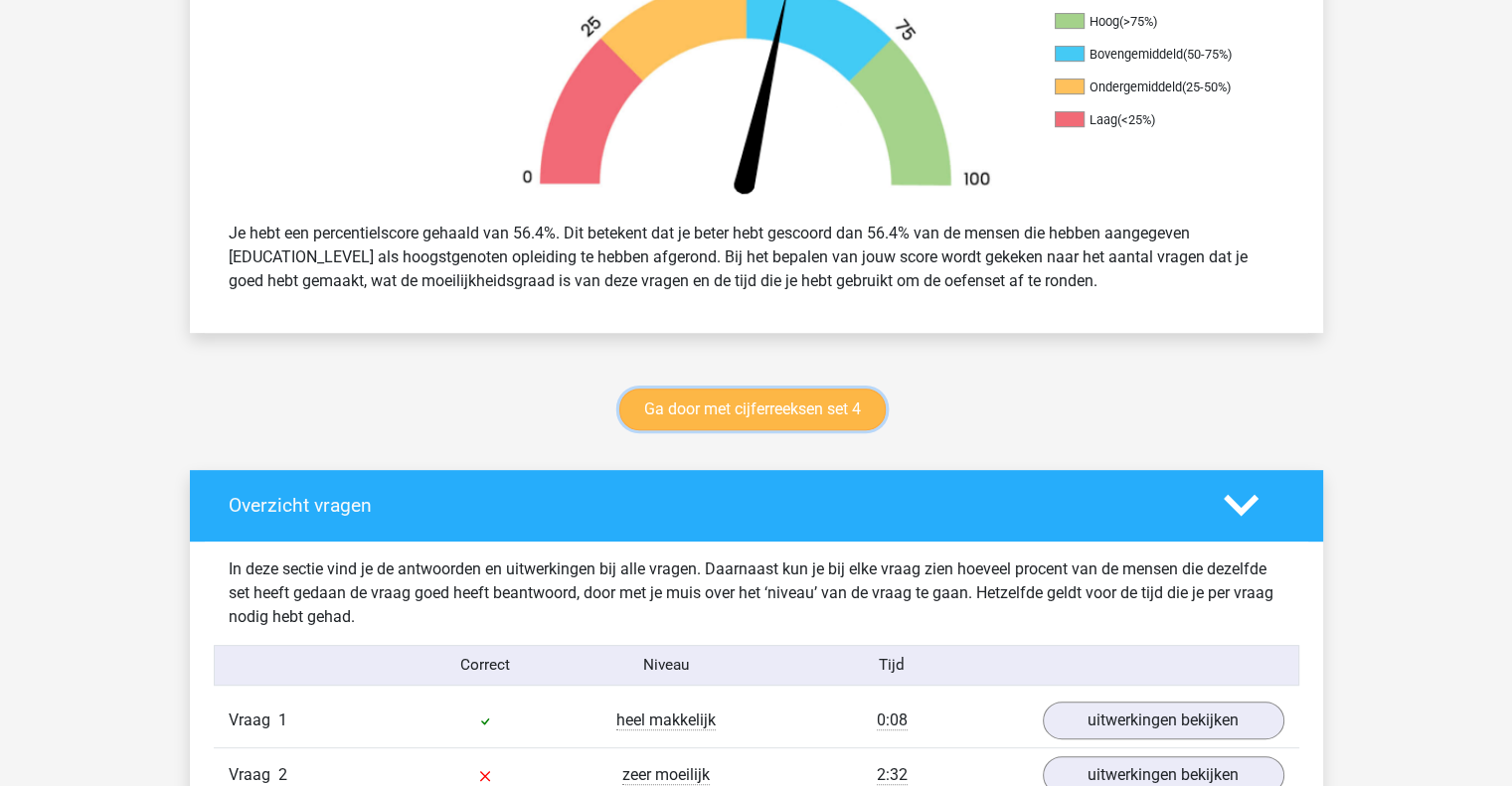 click on "Ga door met cijferreeksen set 4" at bounding box center (753, 409) 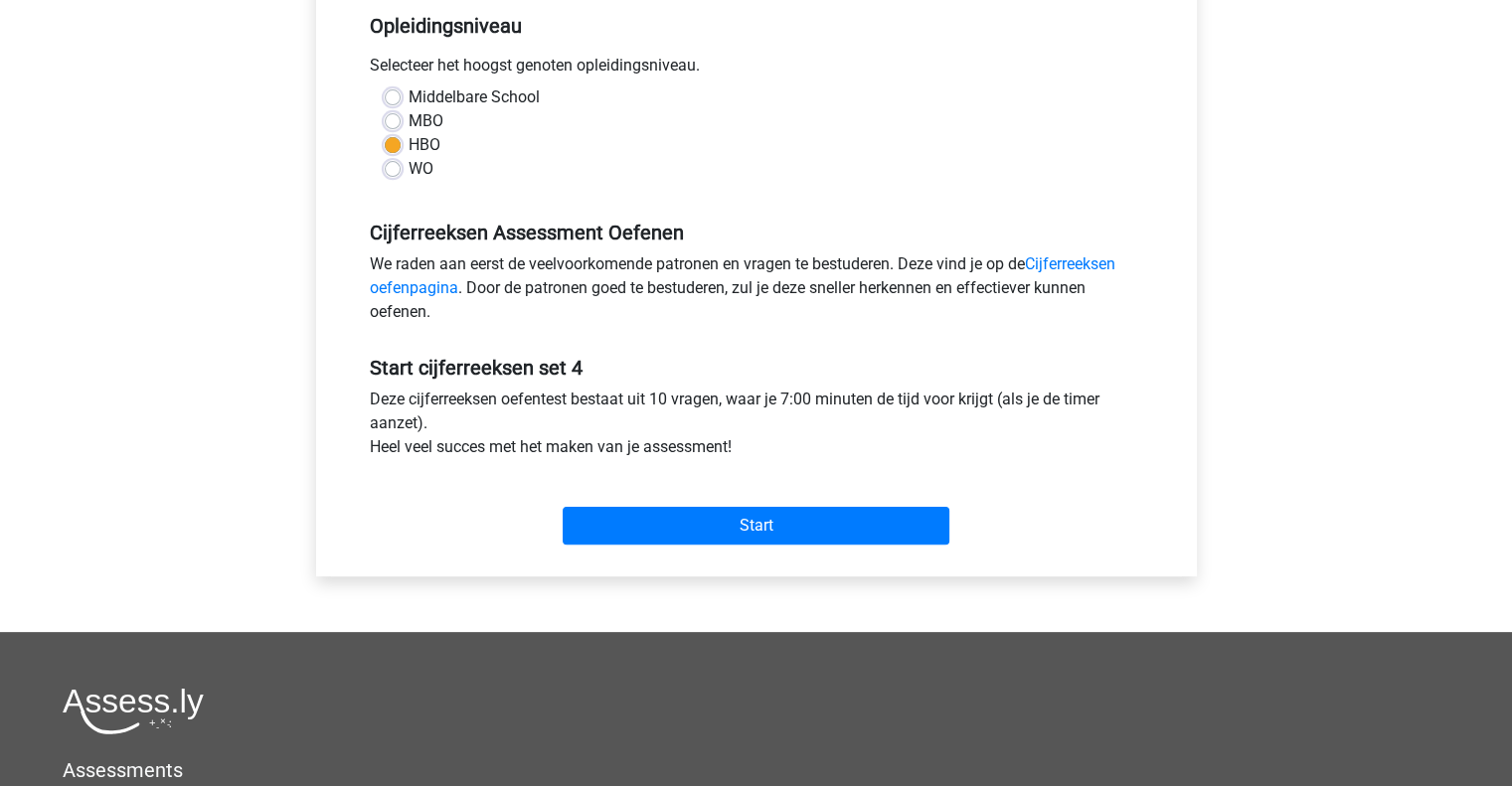 scroll, scrollTop: 445, scrollLeft: 0, axis: vertical 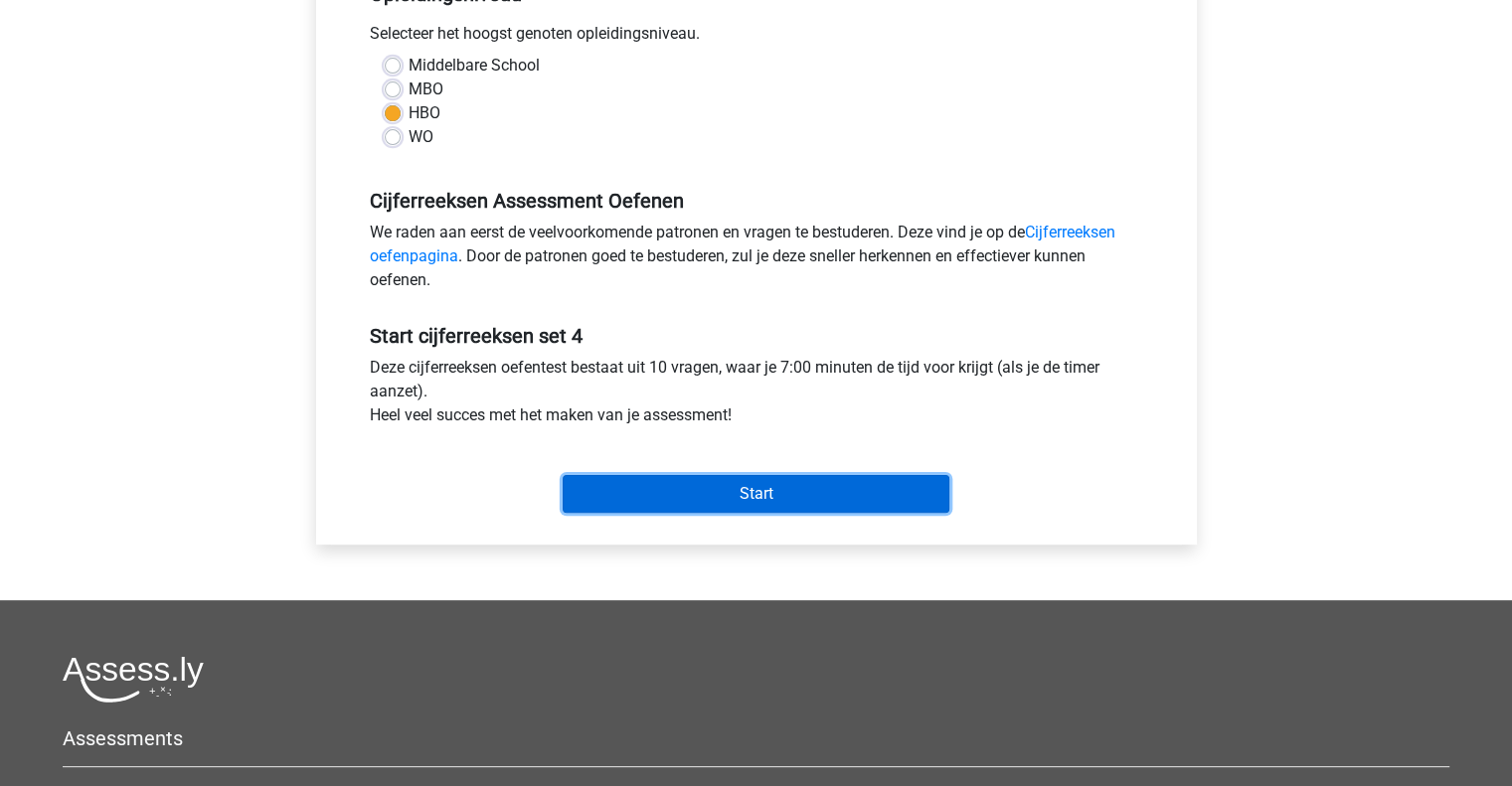 click on "Start" at bounding box center [756, 494] 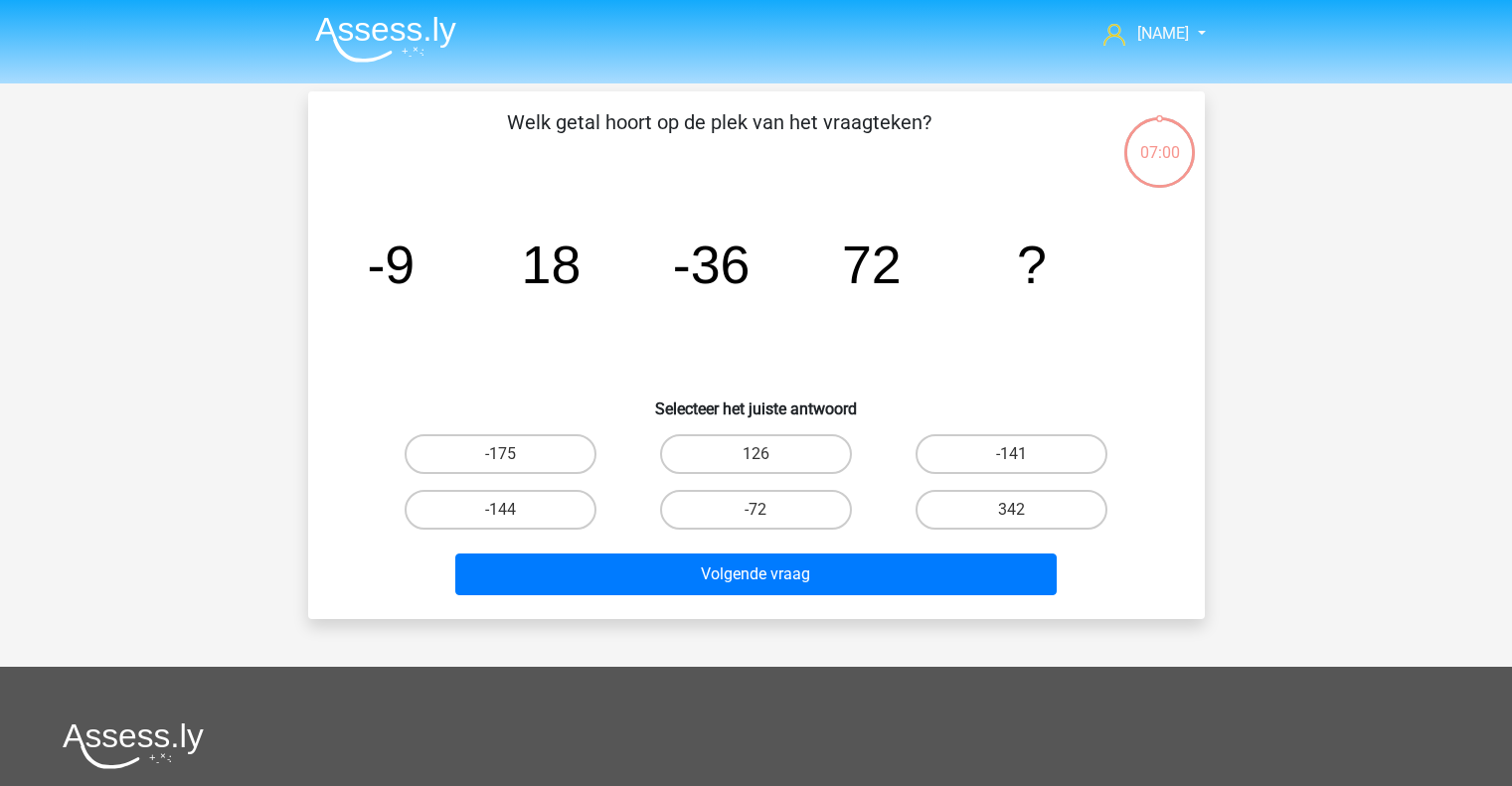 scroll, scrollTop: 0, scrollLeft: 0, axis: both 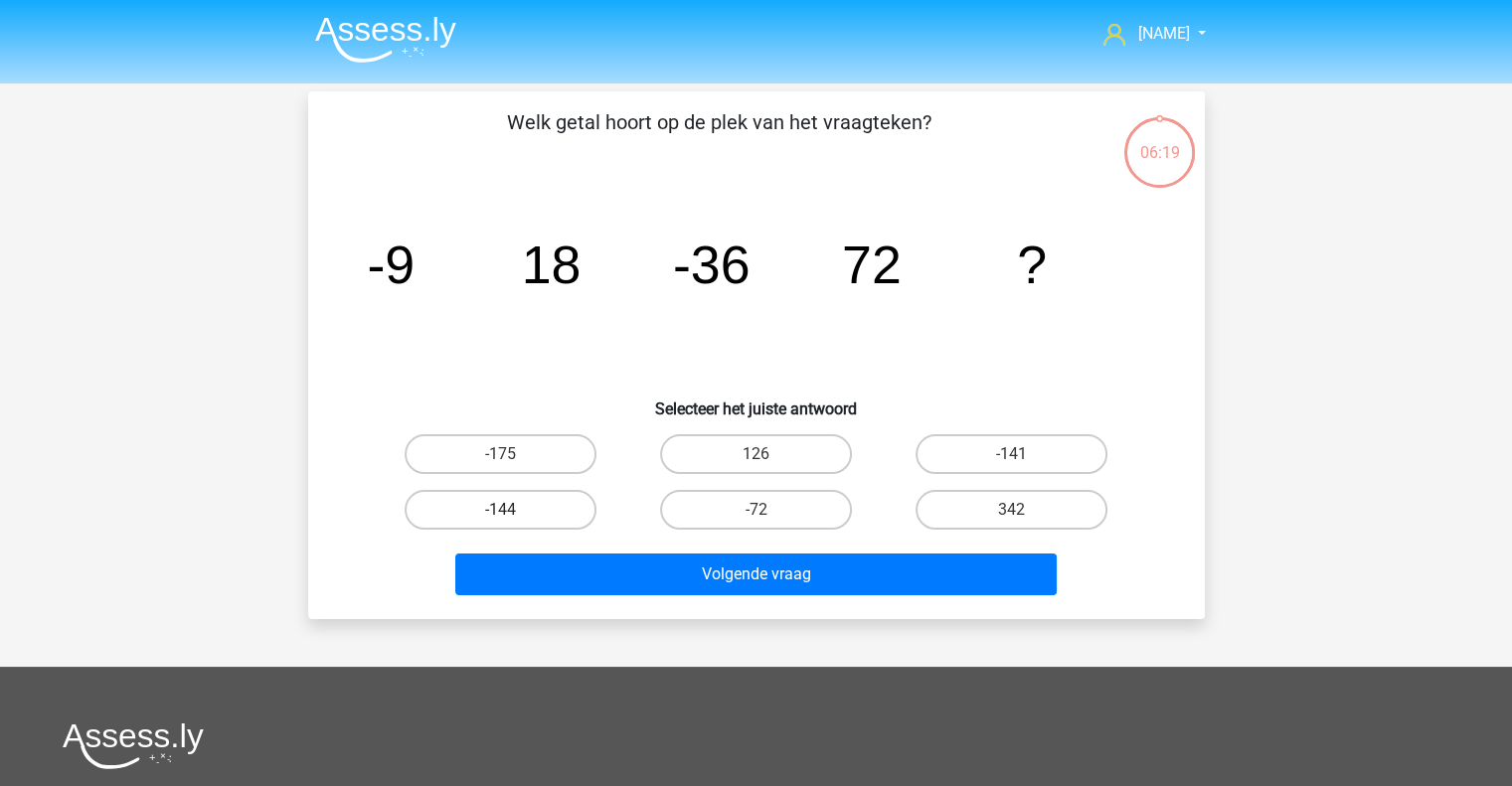 click on "-144" at bounding box center (500, 510) 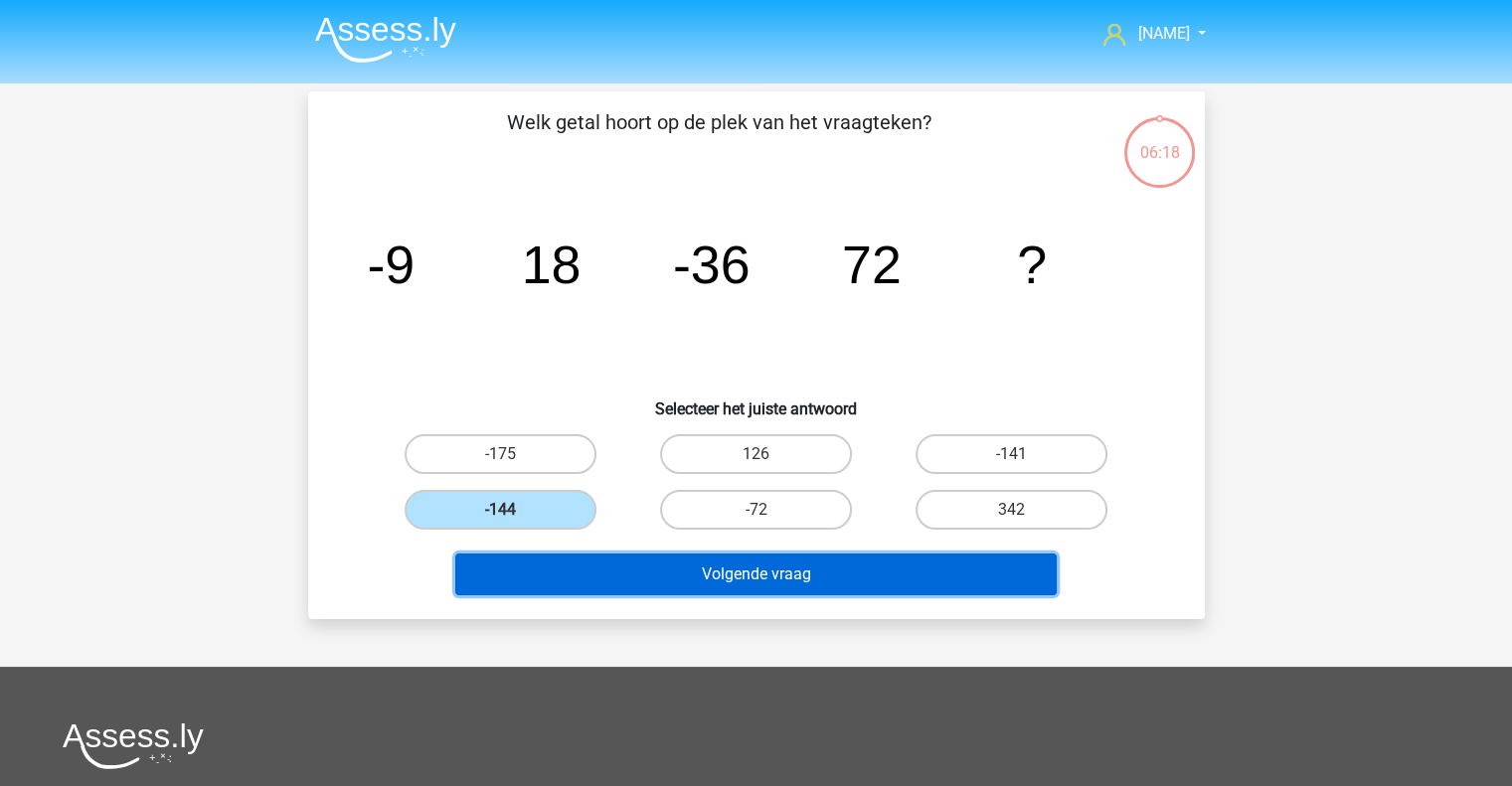 click on "Volgende vraag" at bounding box center (756, 574) 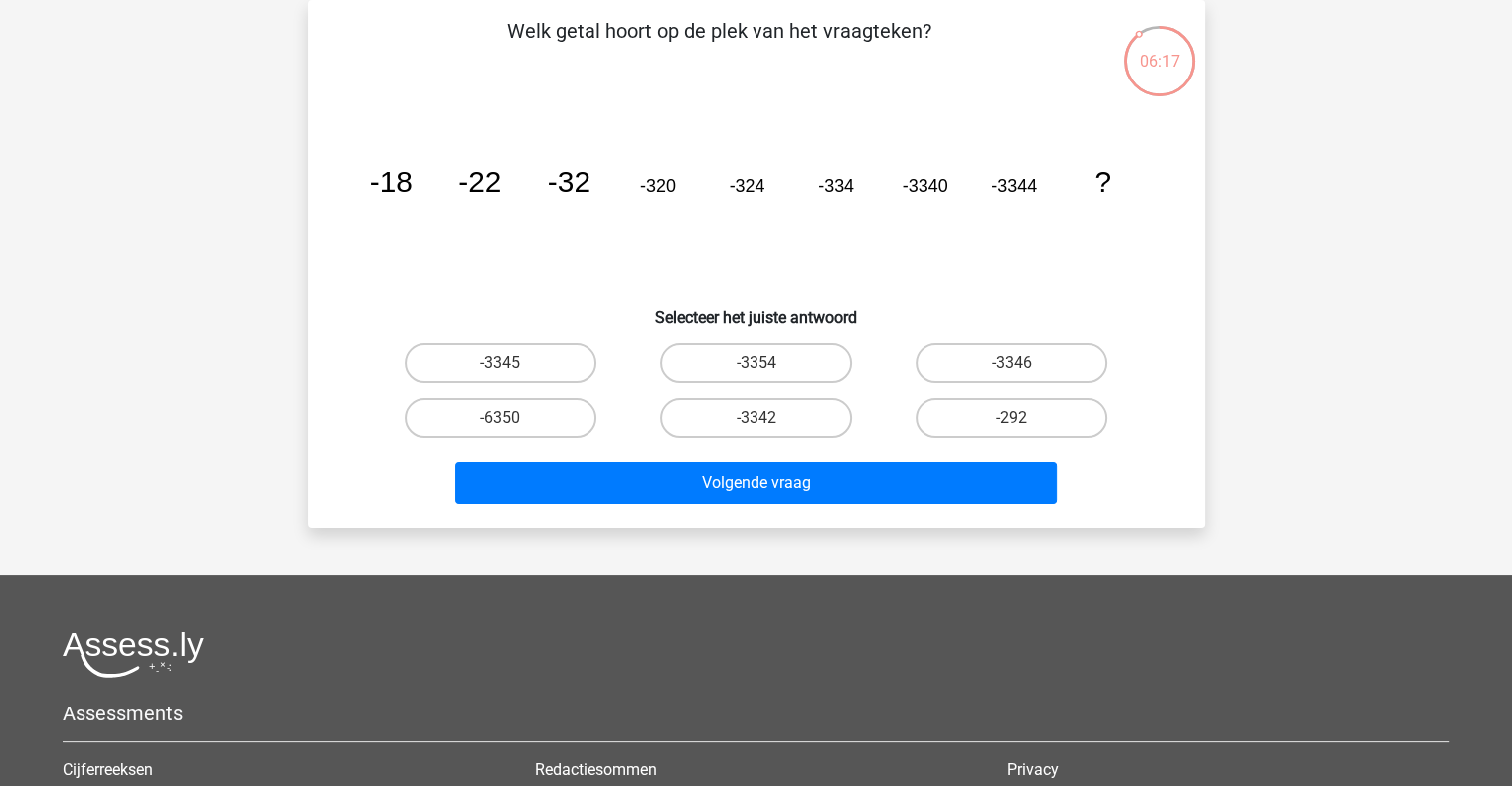 scroll, scrollTop: 2, scrollLeft: 0, axis: vertical 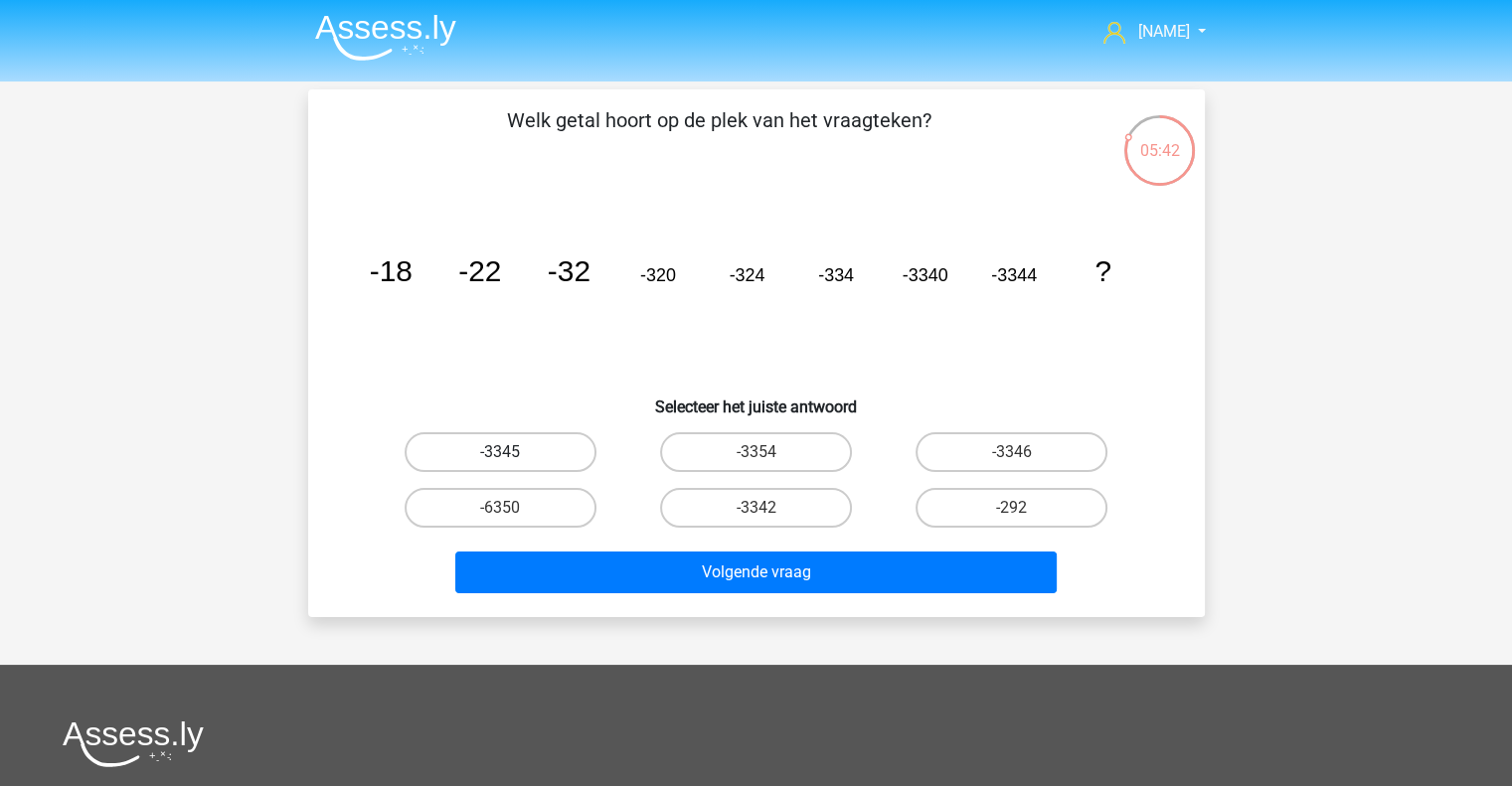 click on "-3345" at bounding box center [500, 452] 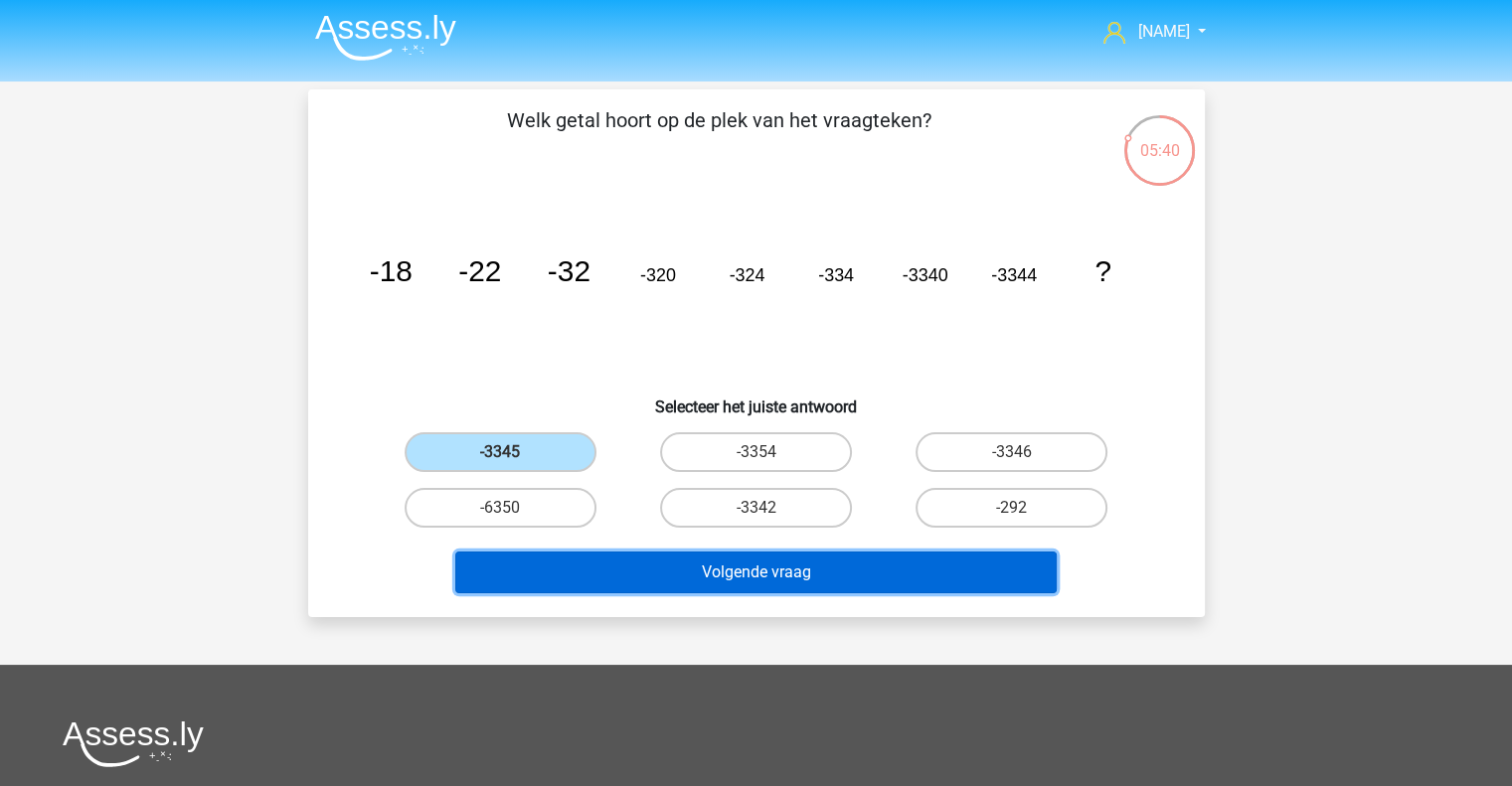 click on "Volgende vraag" at bounding box center (756, 572) 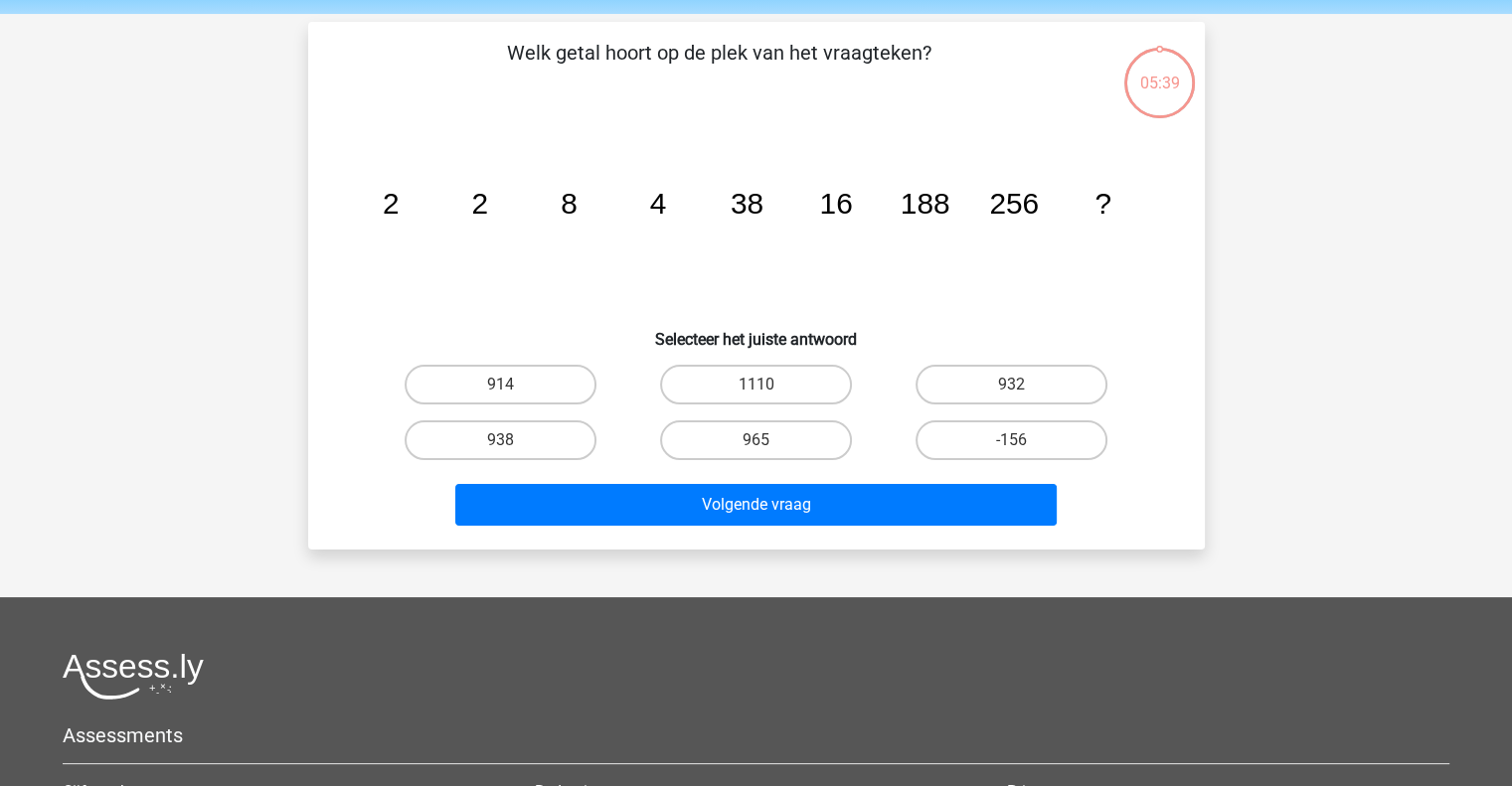 scroll, scrollTop: 91, scrollLeft: 0, axis: vertical 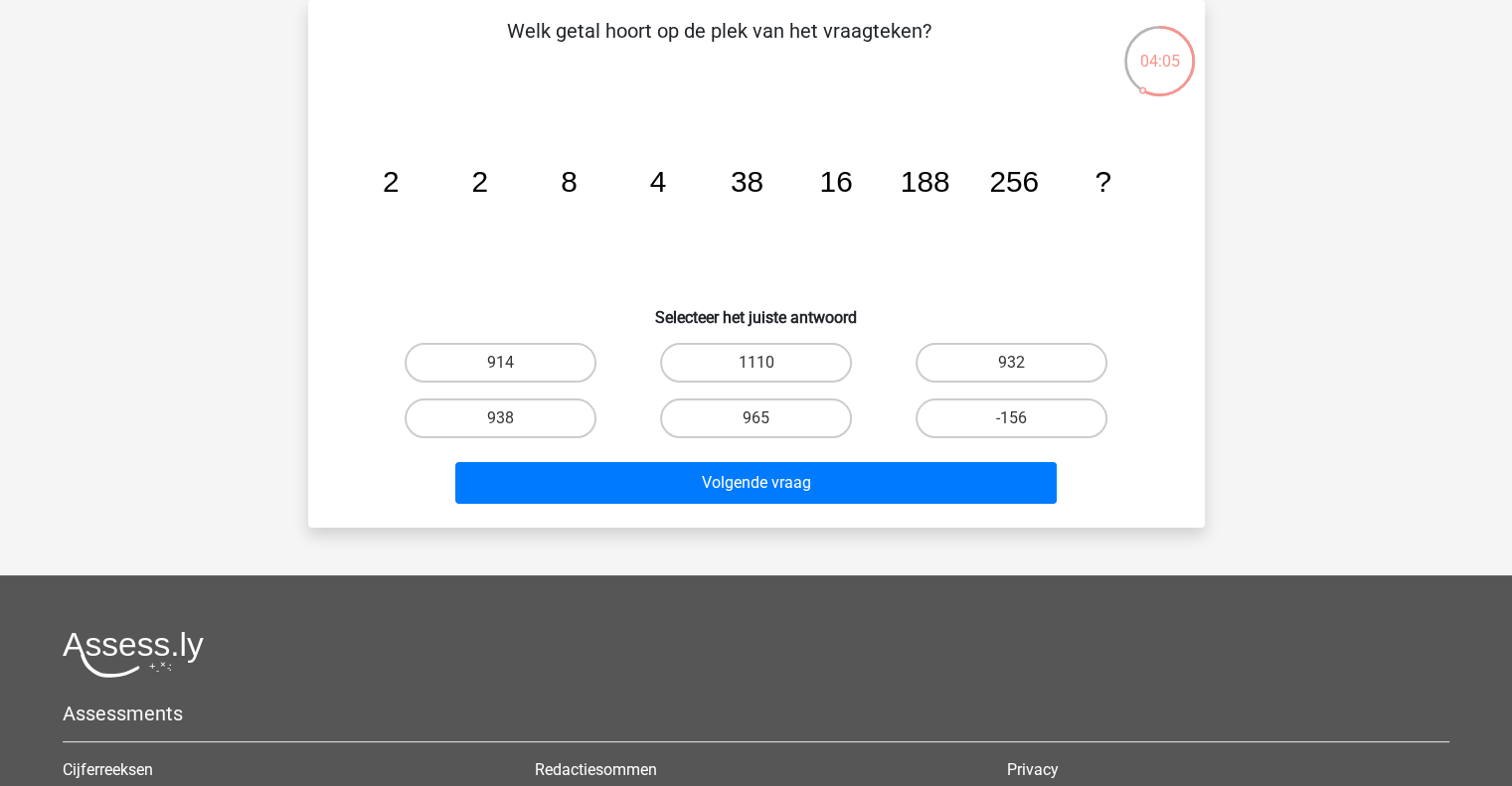 click on "luuk
ltmoonen@gmail.com
Nederlands
English" at bounding box center (756, 504) 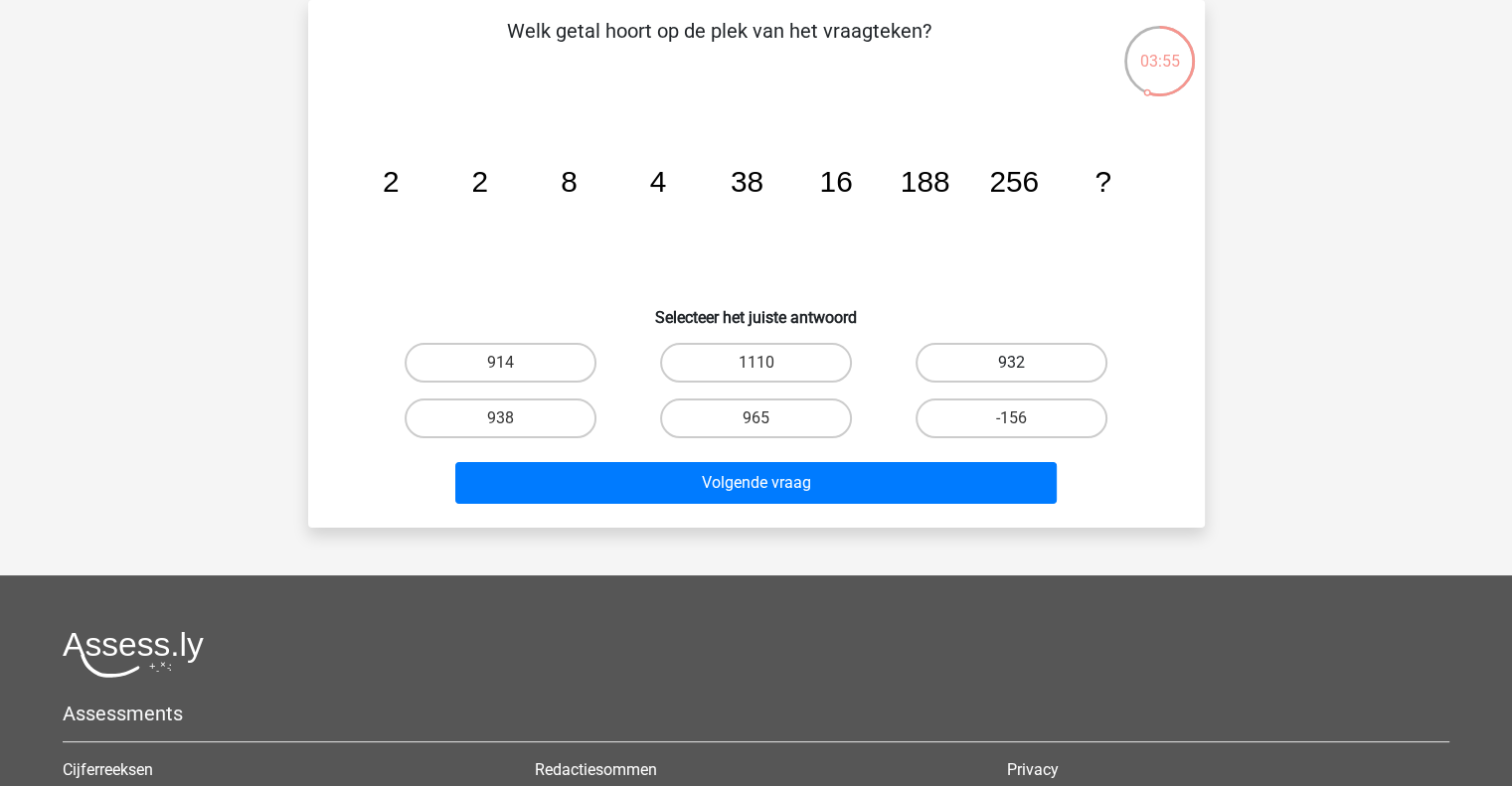 click on "932" at bounding box center (1011, 363) 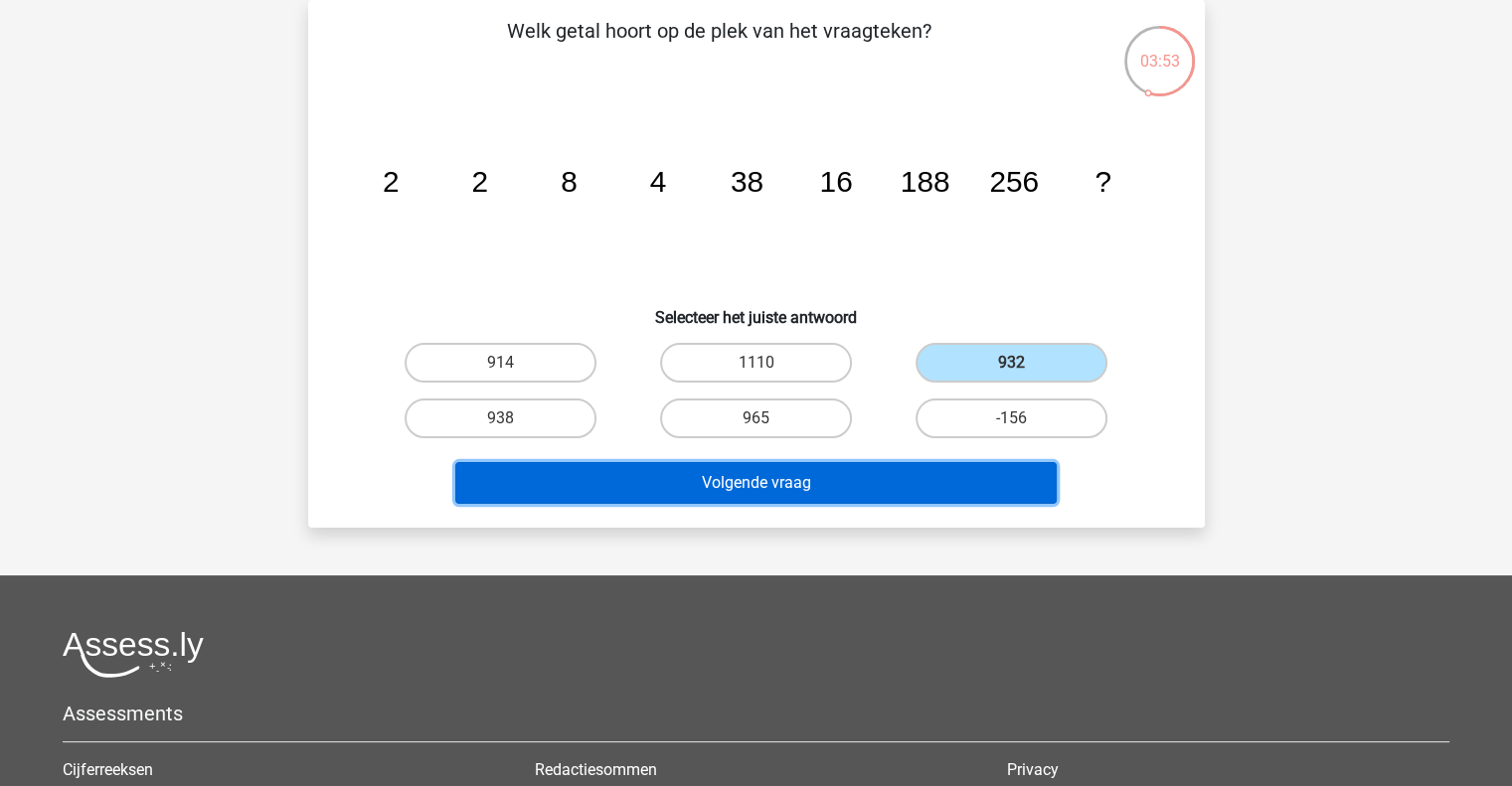 click on "Volgende vraag" at bounding box center (756, 483) 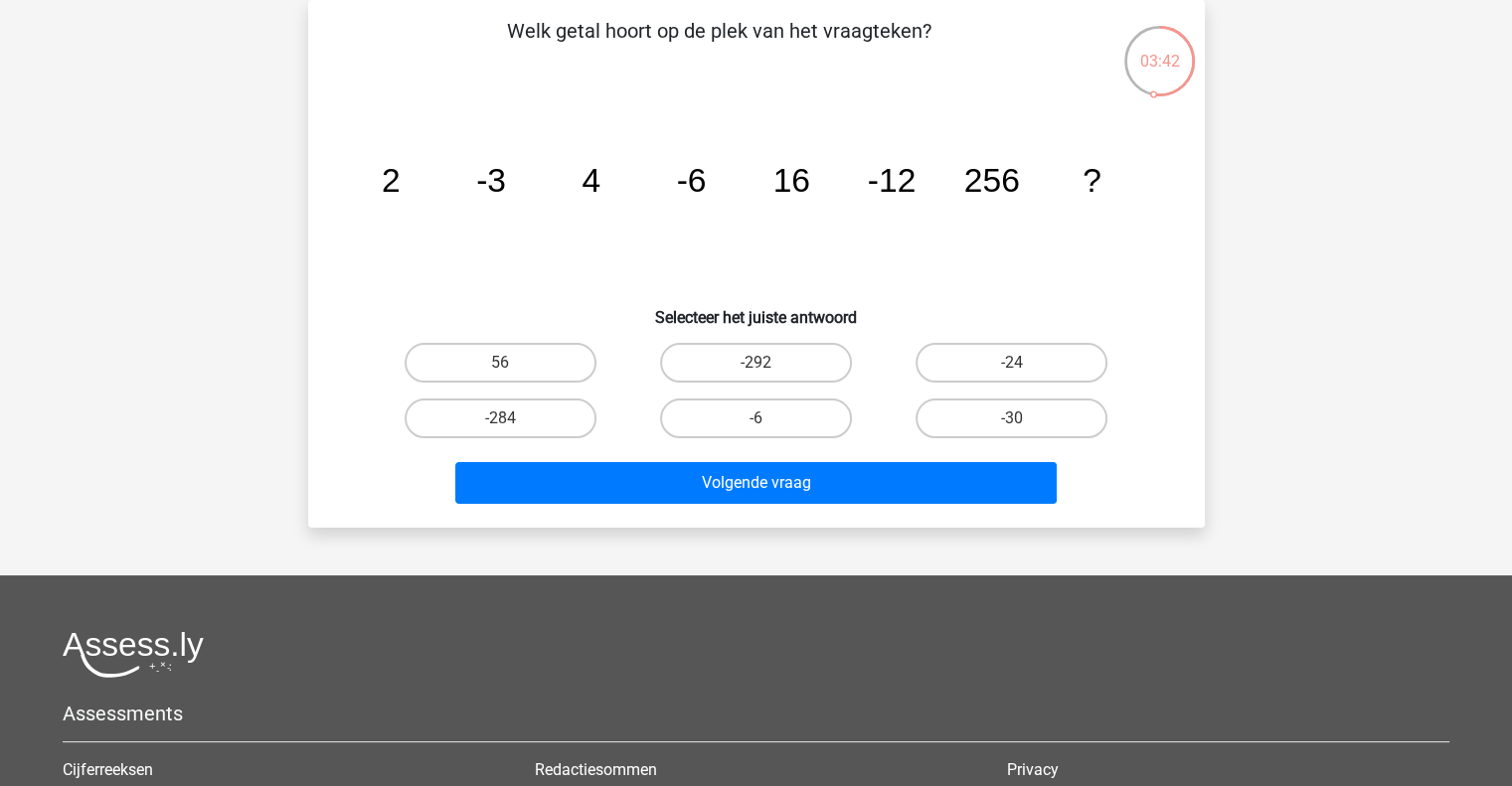 click on "image/svg+xml
2
-3
4
-6
16
-12
256
?" 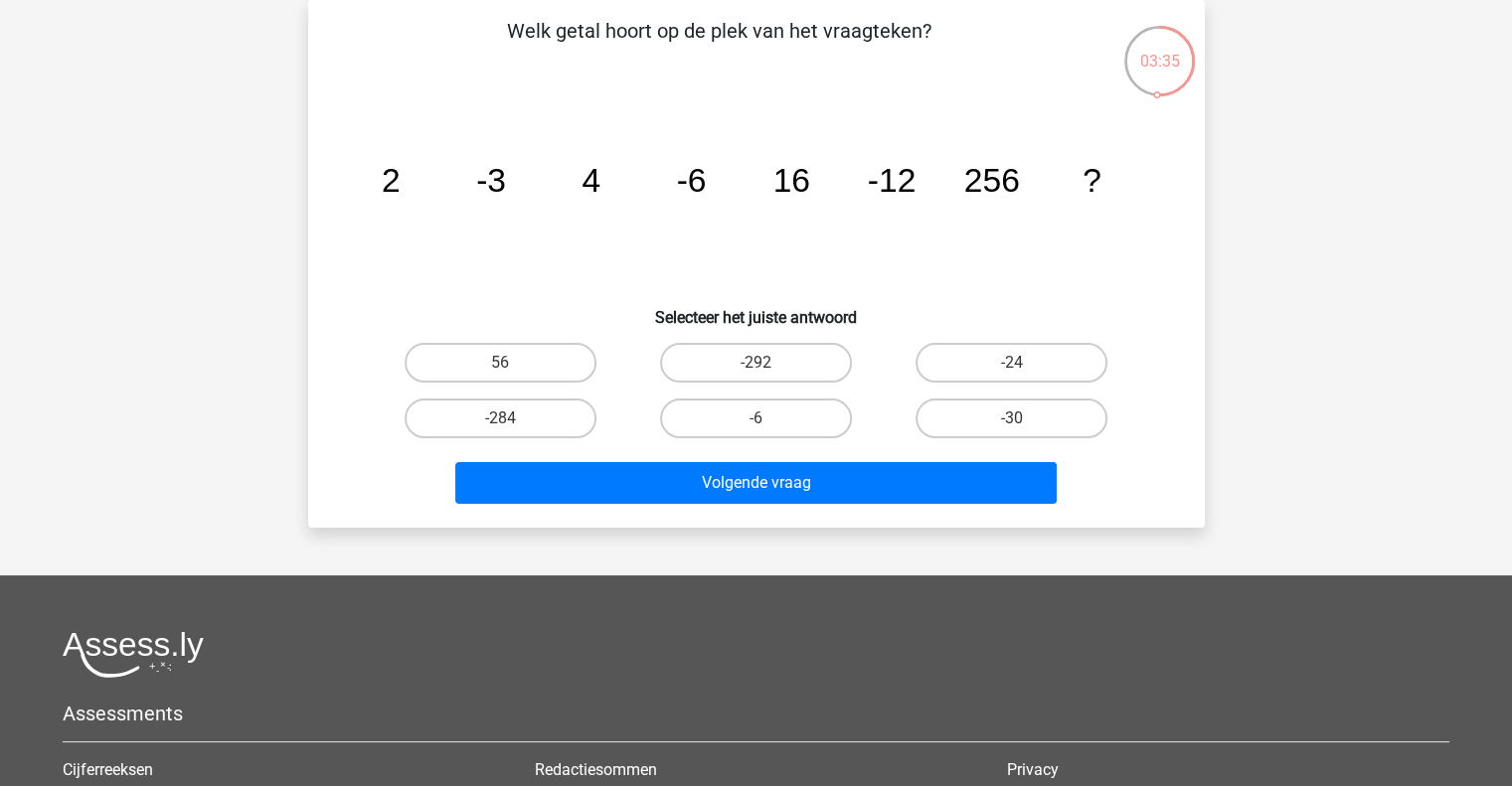 click on "-24" at bounding box center (1018, 369) 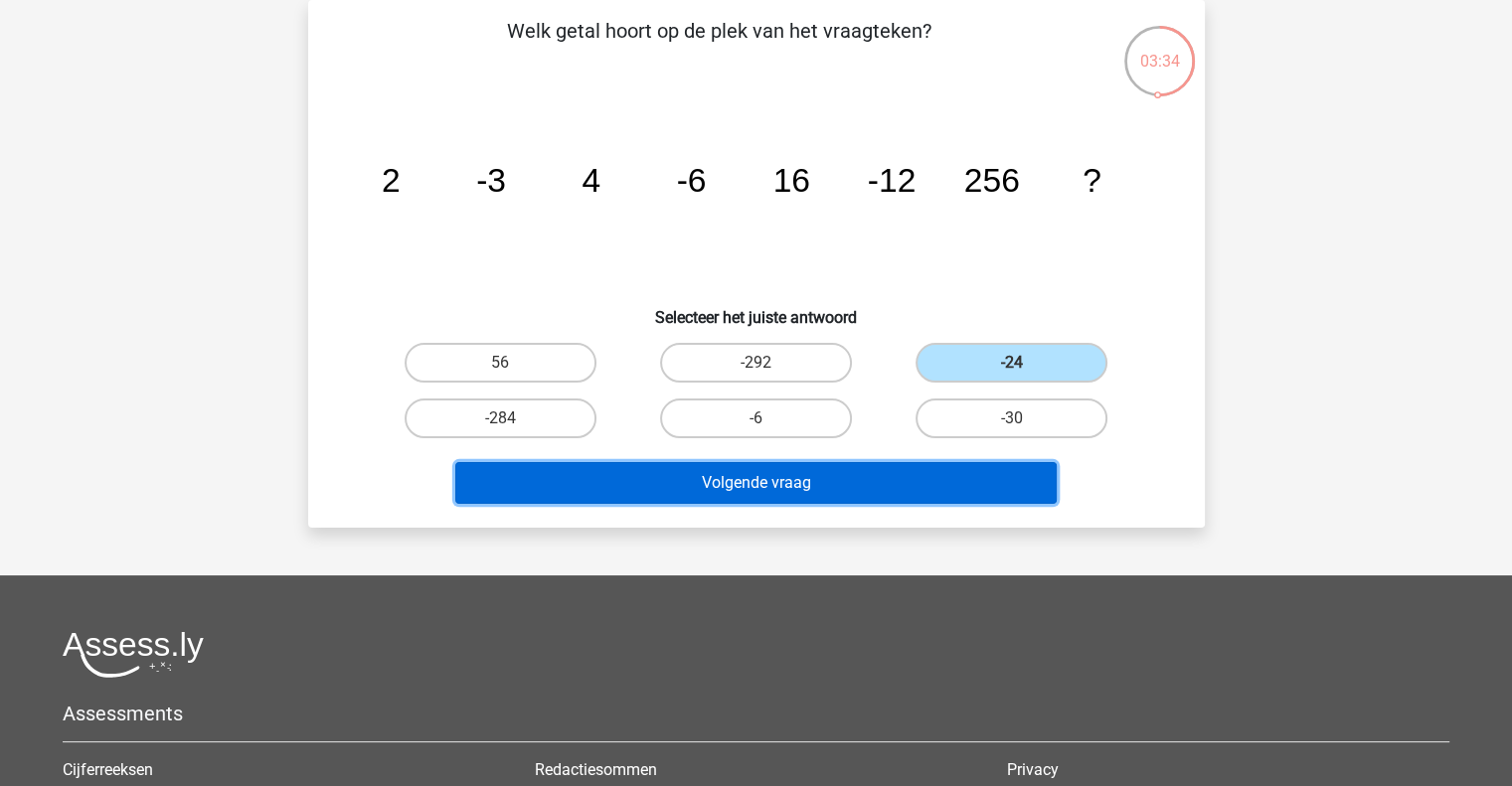 click on "Volgende vraag" at bounding box center (756, 483) 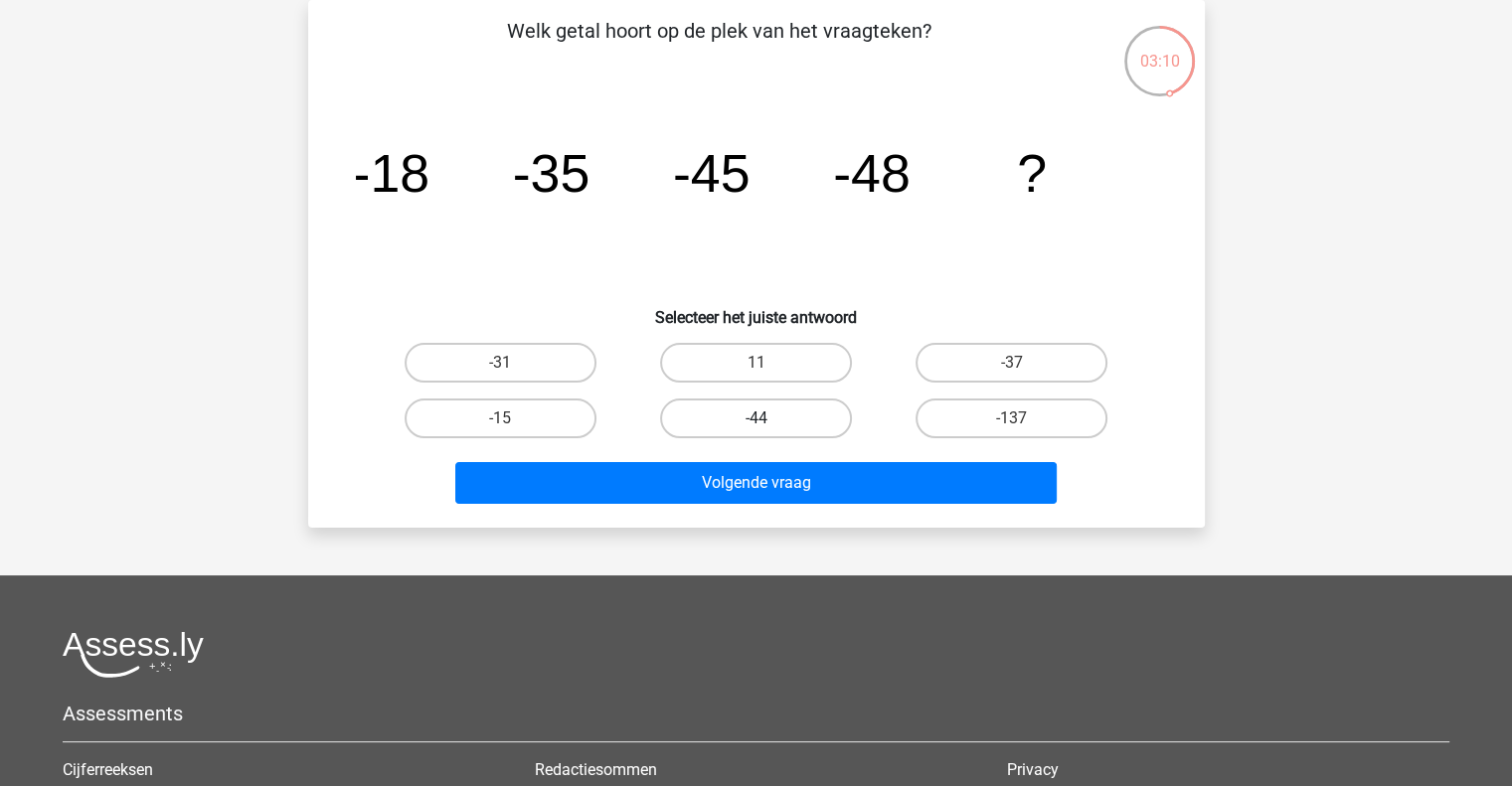 click on "-44" at bounding box center [756, 418] 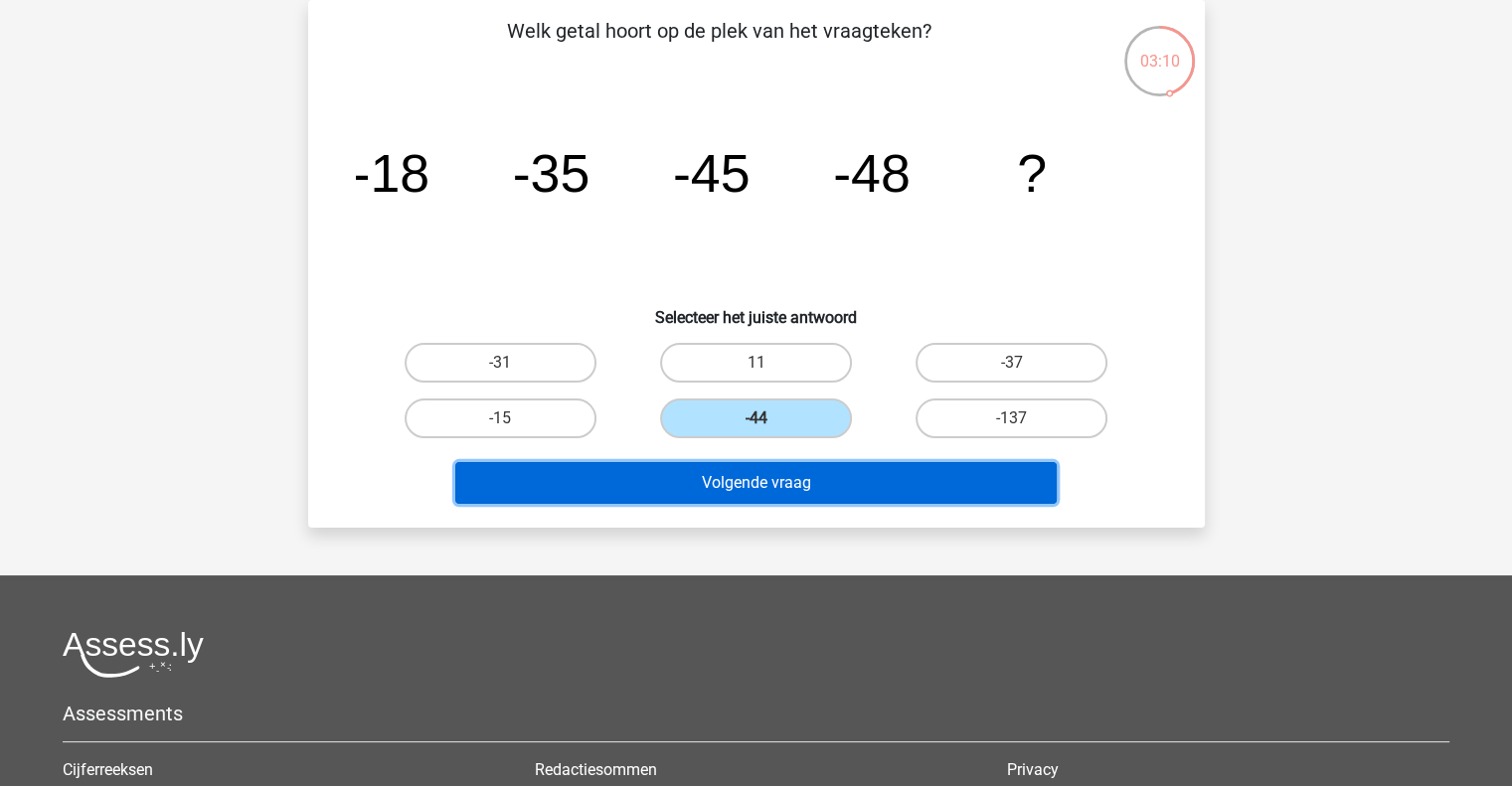 click on "Volgende vraag" at bounding box center [756, 483] 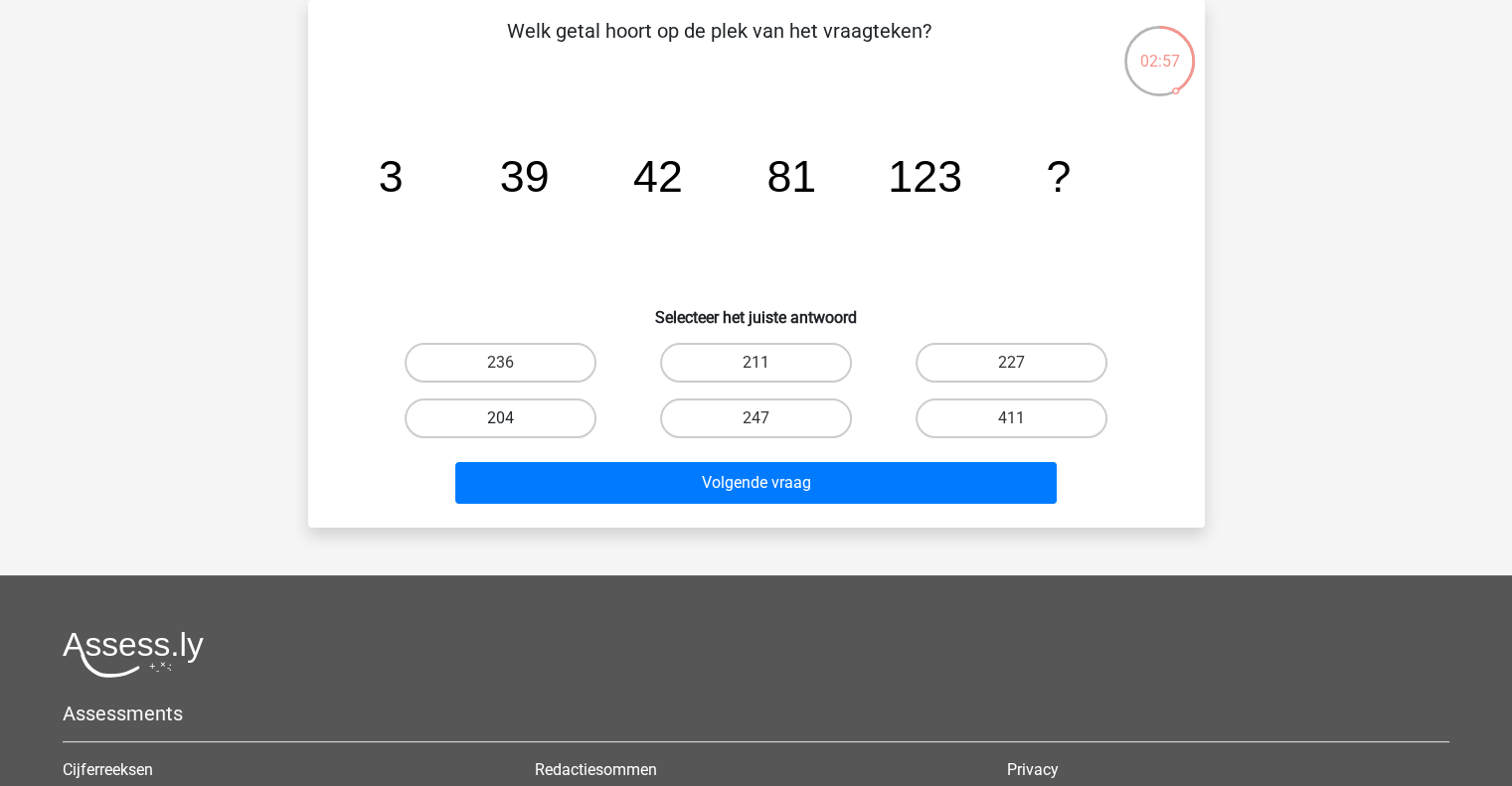click on "204" at bounding box center (500, 418) 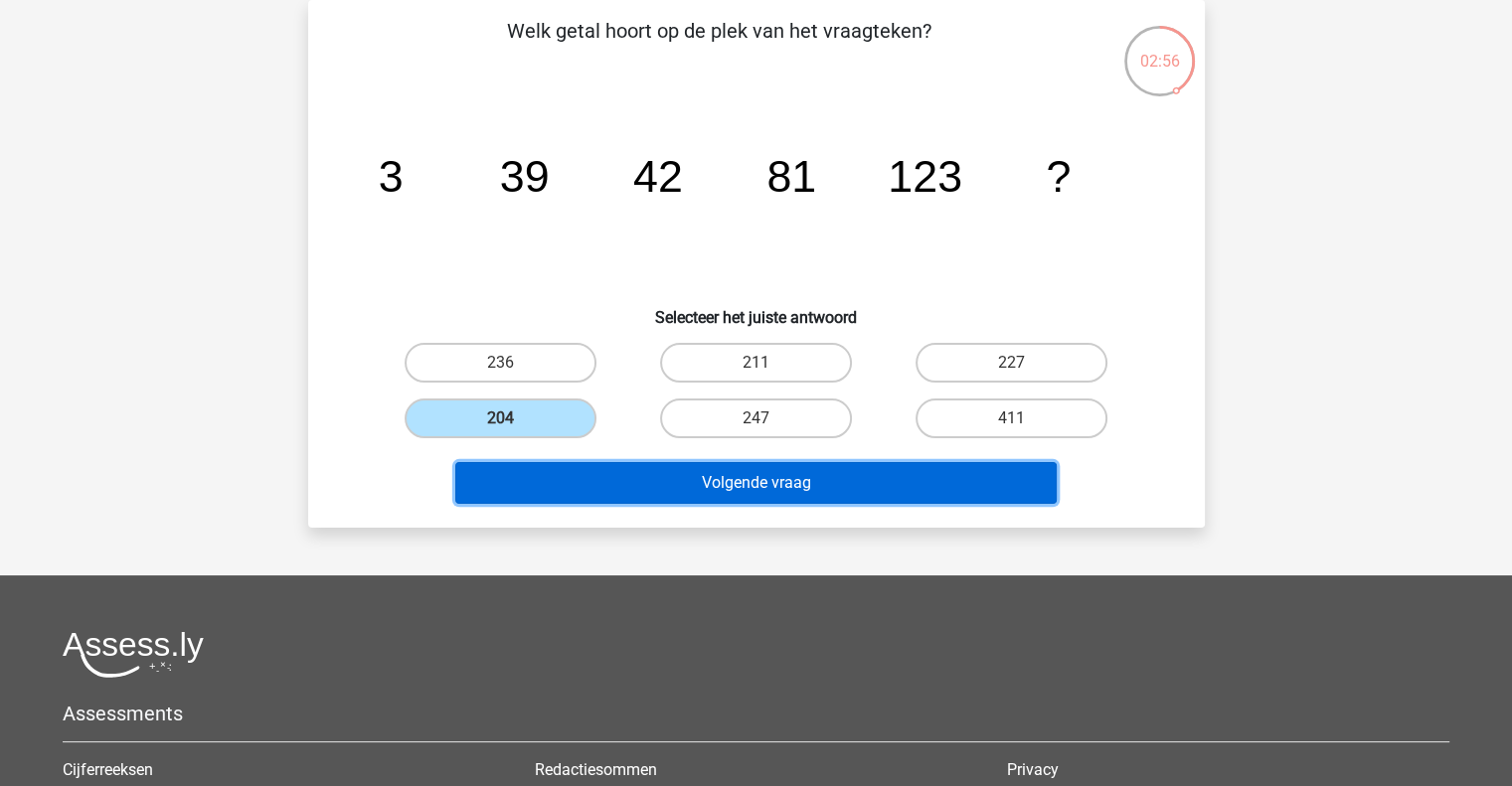 click on "Volgende vraag" at bounding box center (756, 483) 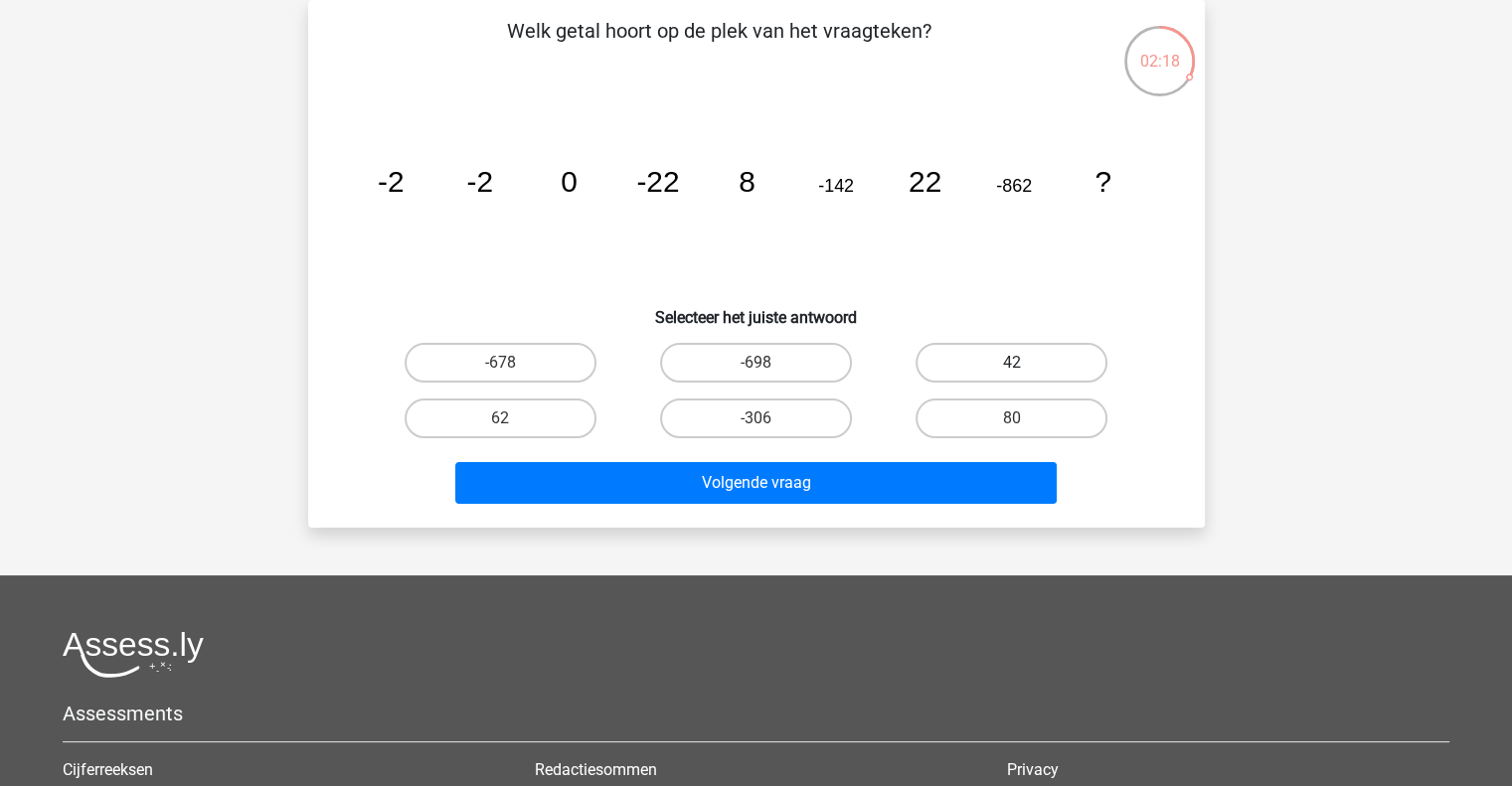 click on "42" at bounding box center [1011, 363] 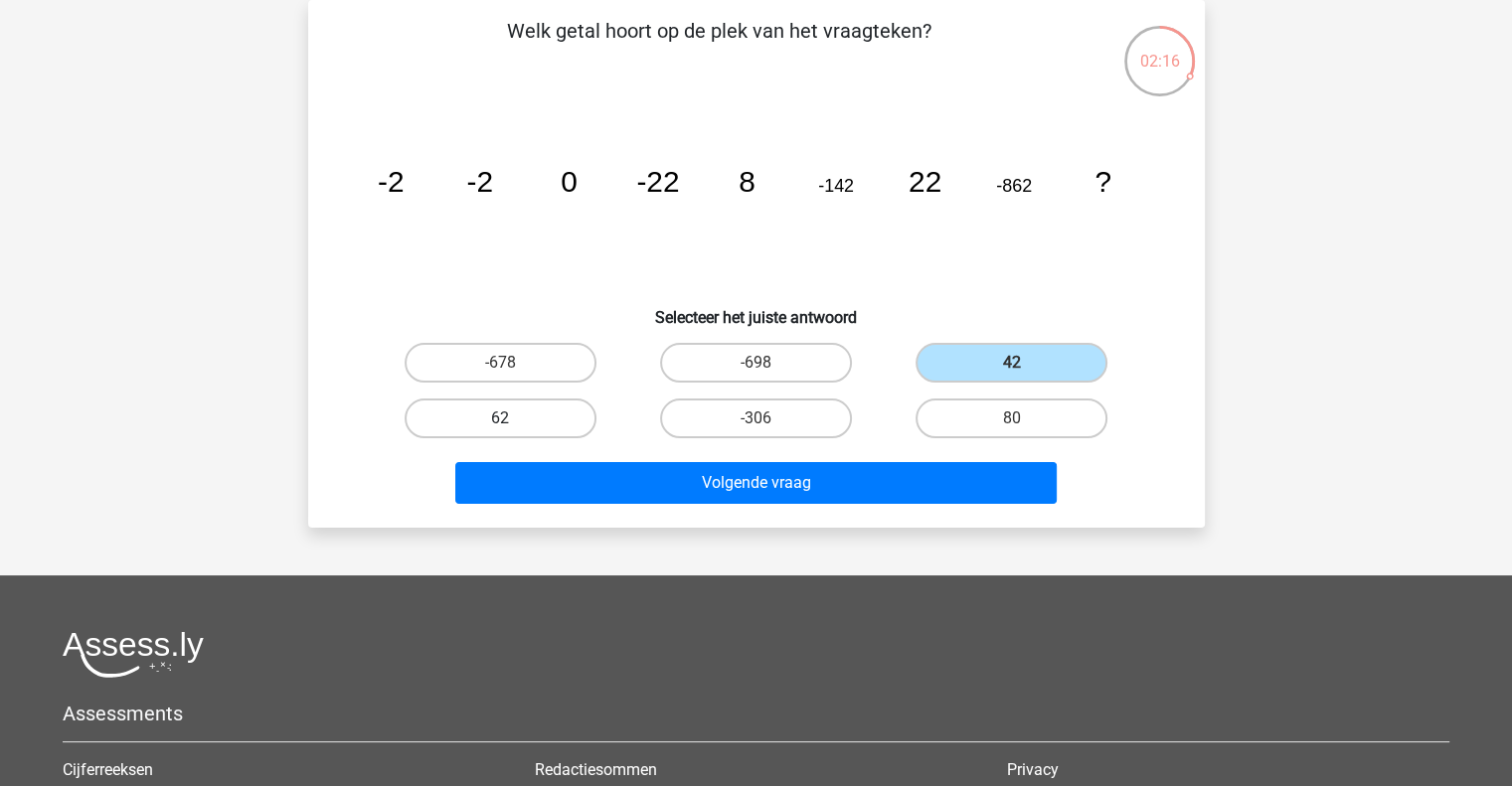 click on "62" at bounding box center (500, 418) 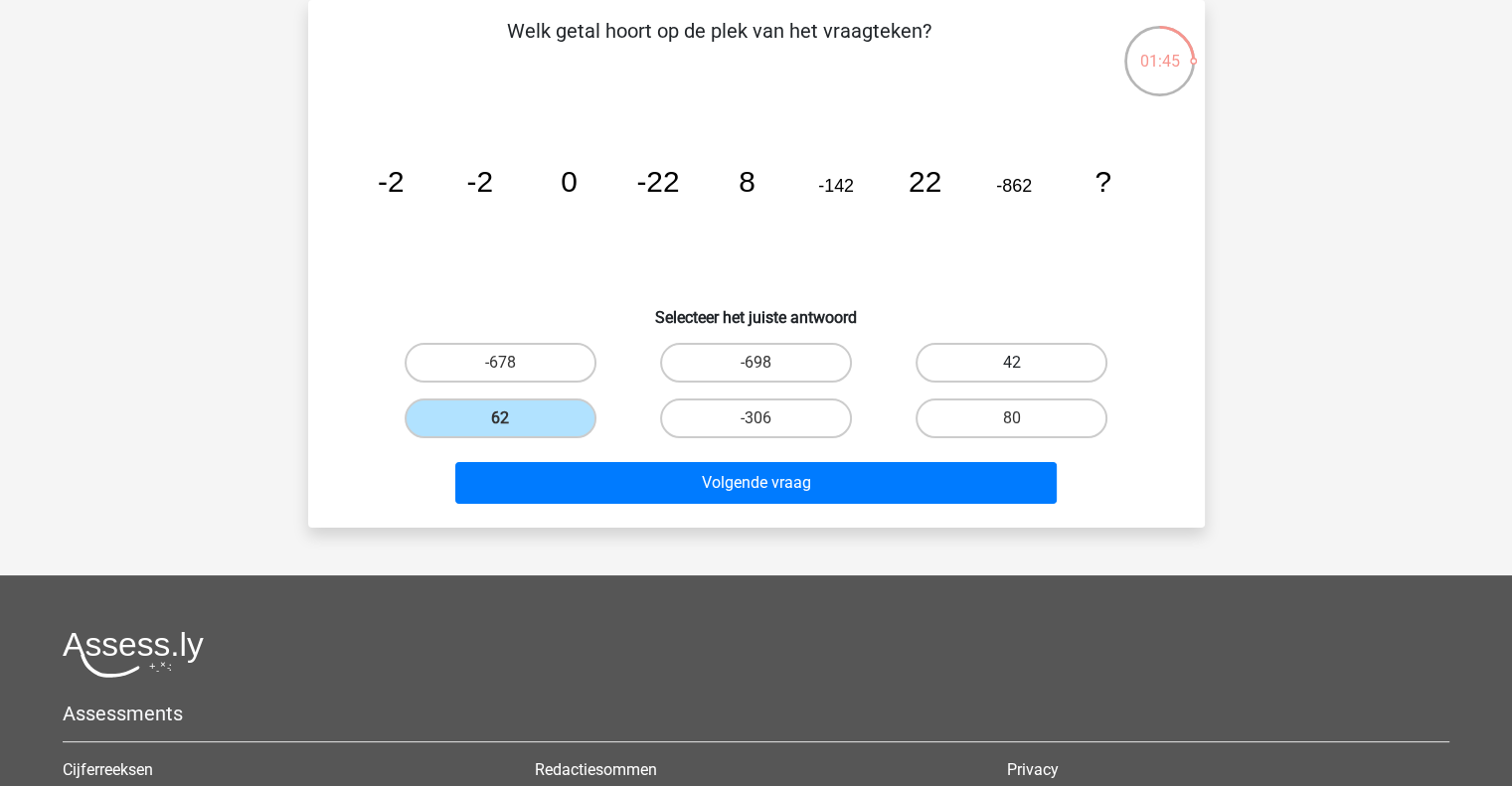 click on "42" at bounding box center (1011, 363) 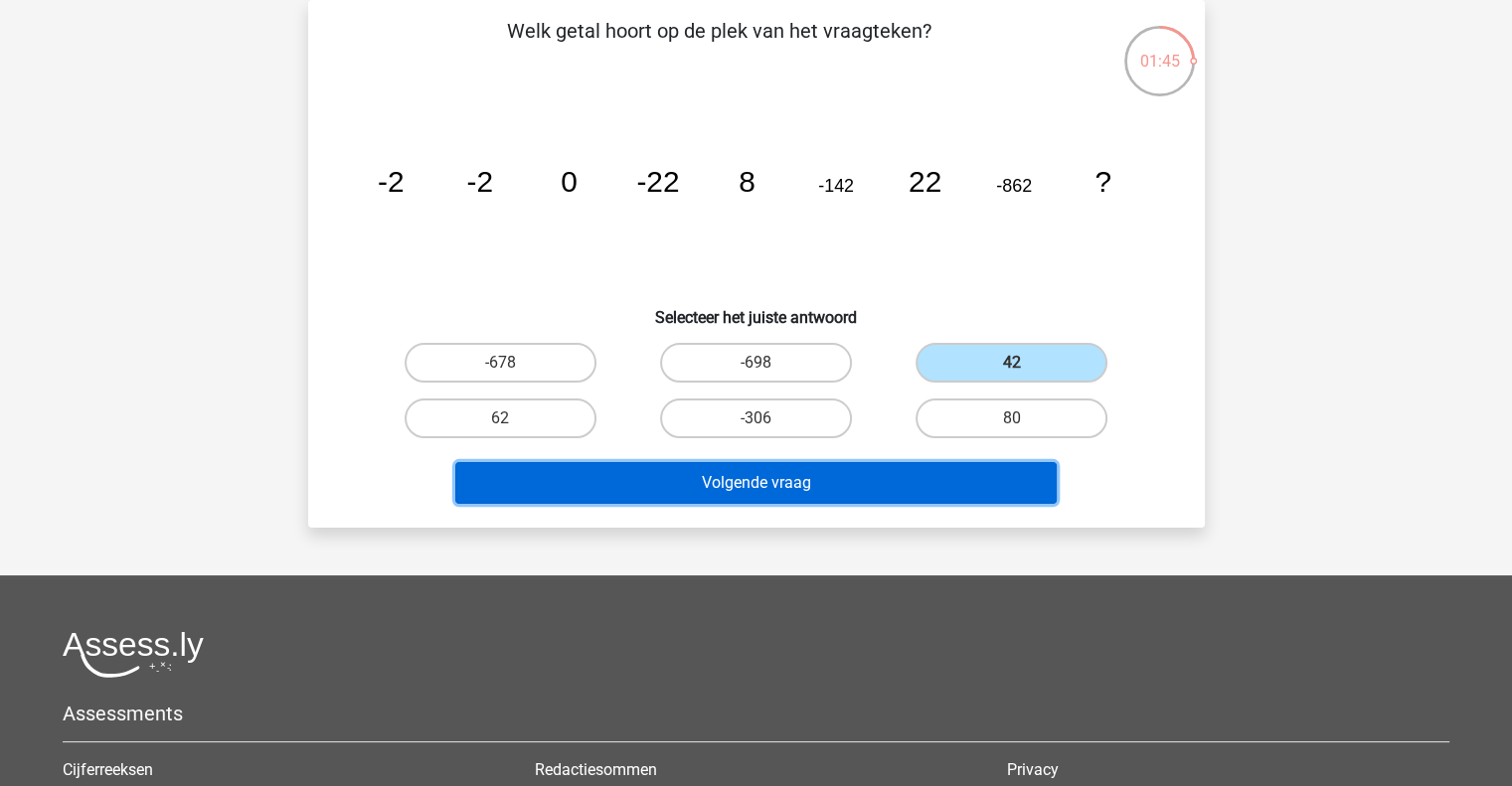 click on "Volgende vraag" at bounding box center (756, 483) 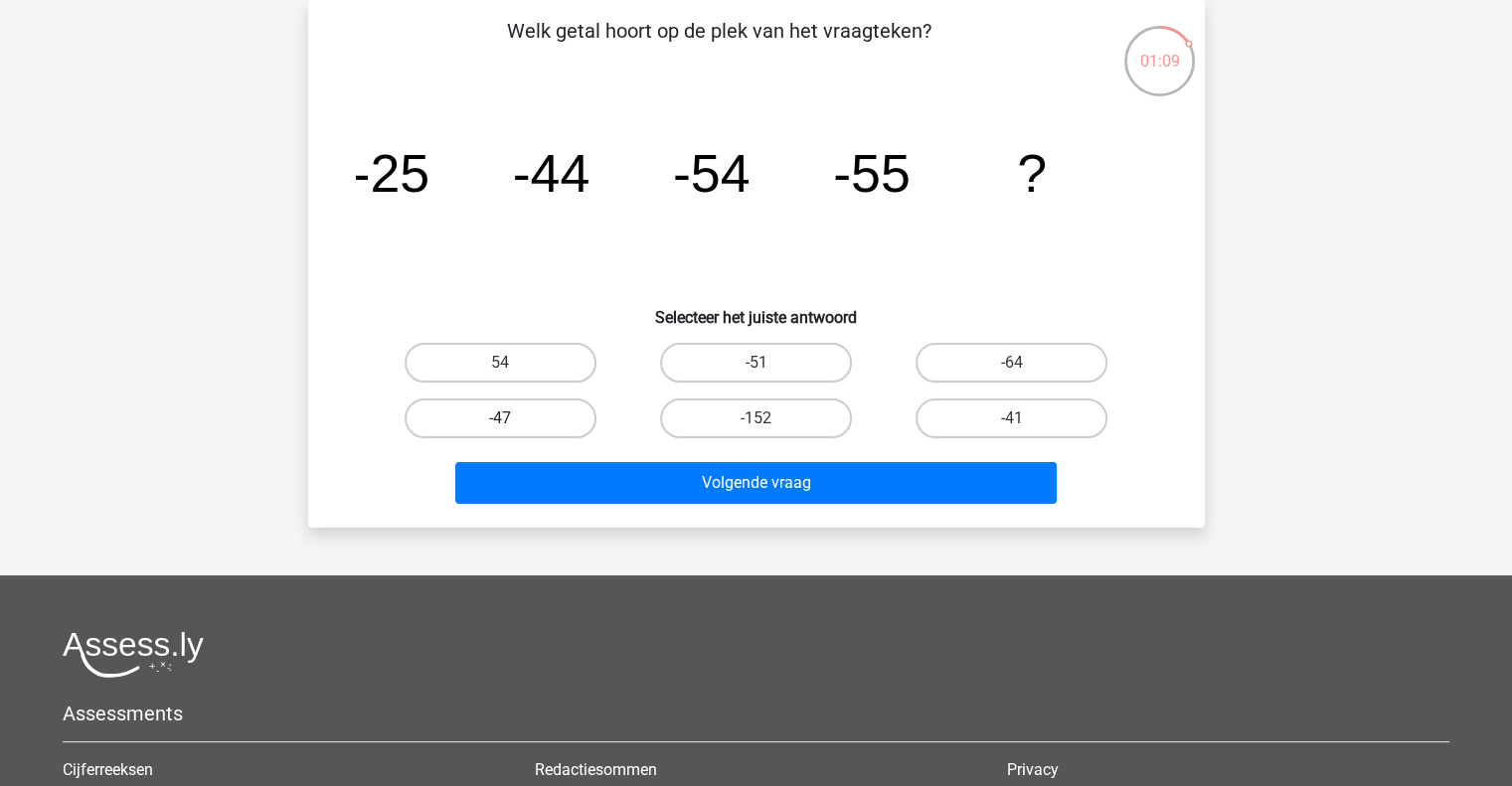 click on "-47" at bounding box center (500, 418) 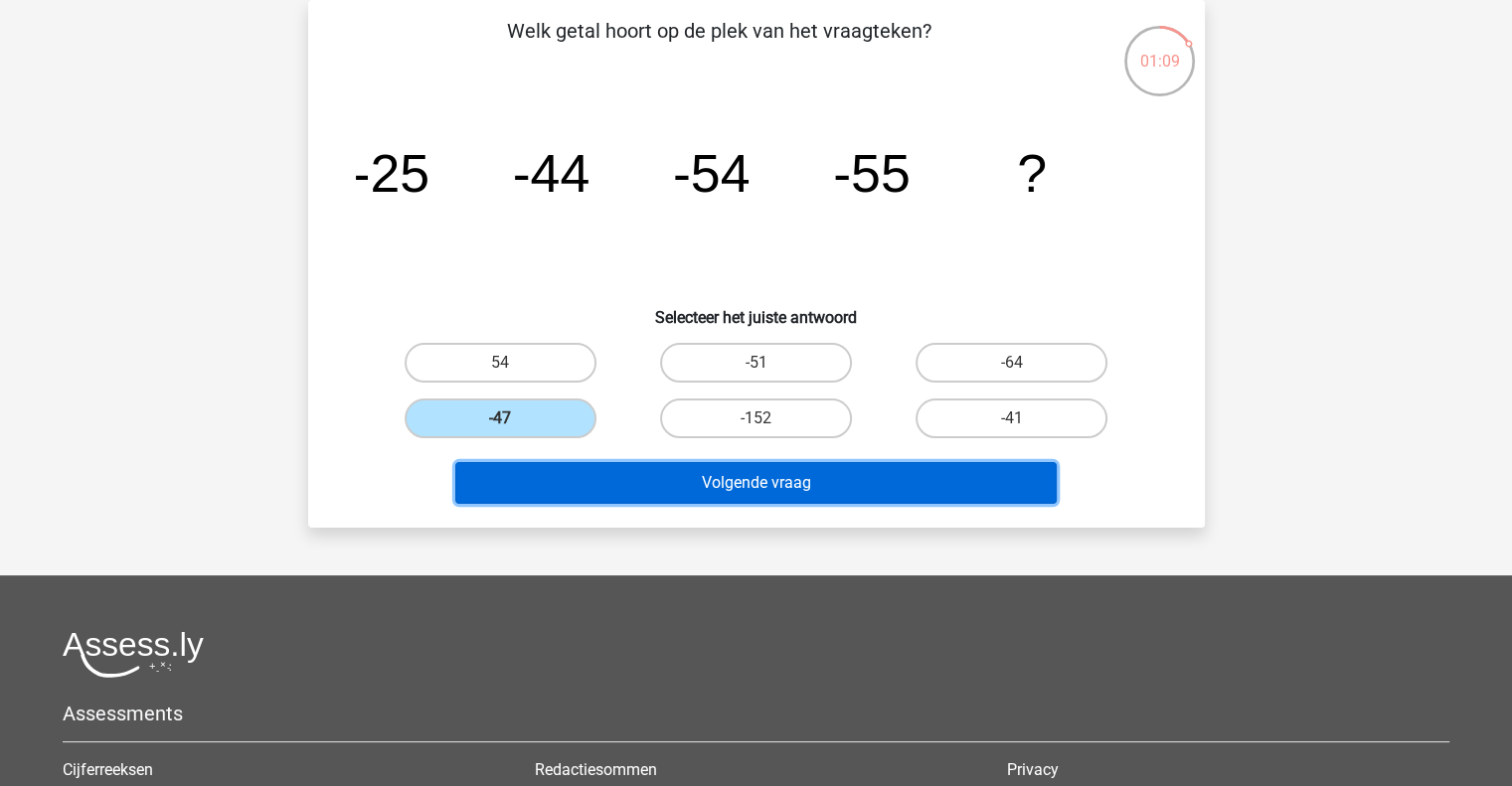 click on "Volgende vraag" at bounding box center (756, 483) 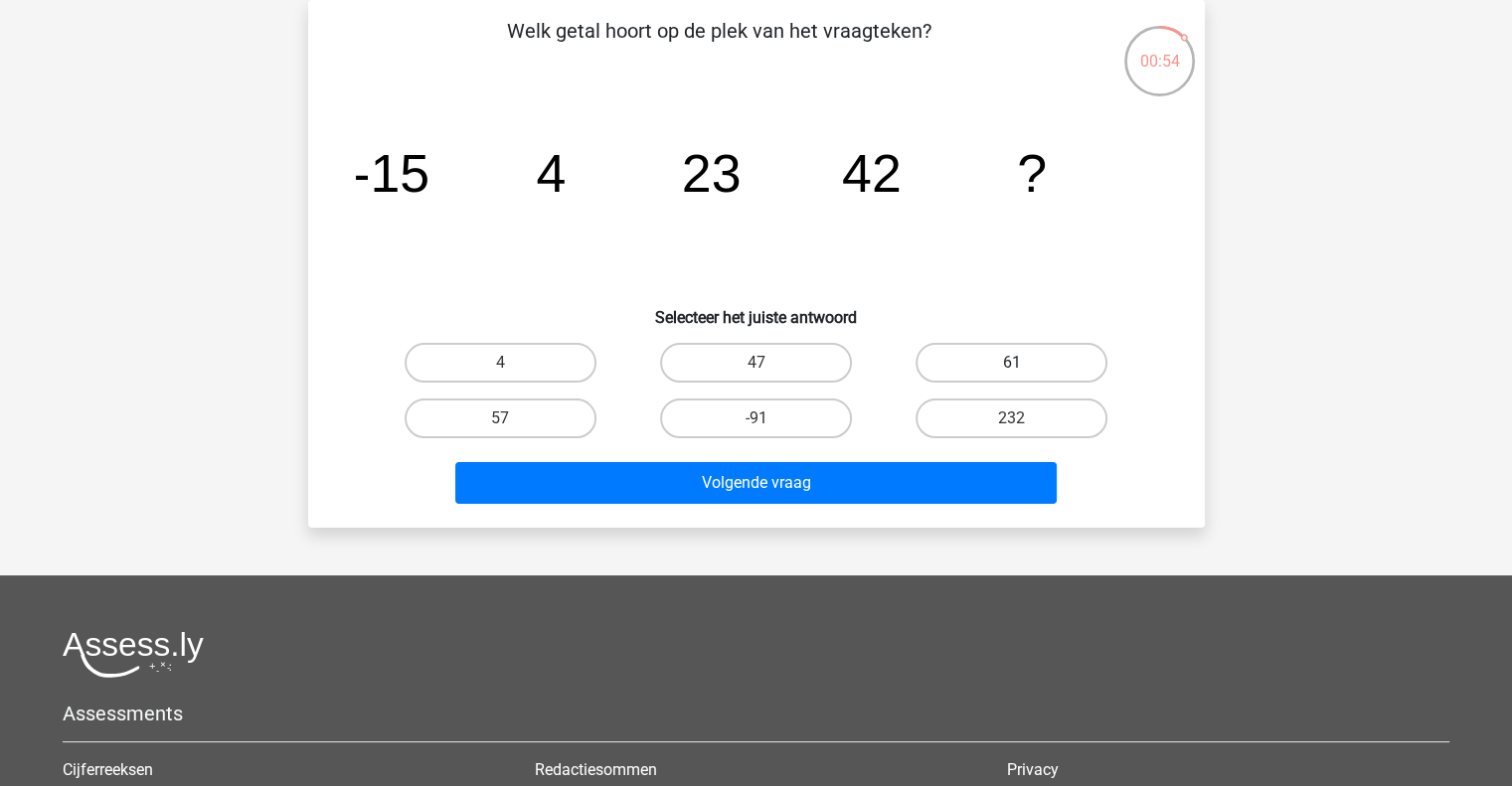click on "61" at bounding box center [1011, 363] 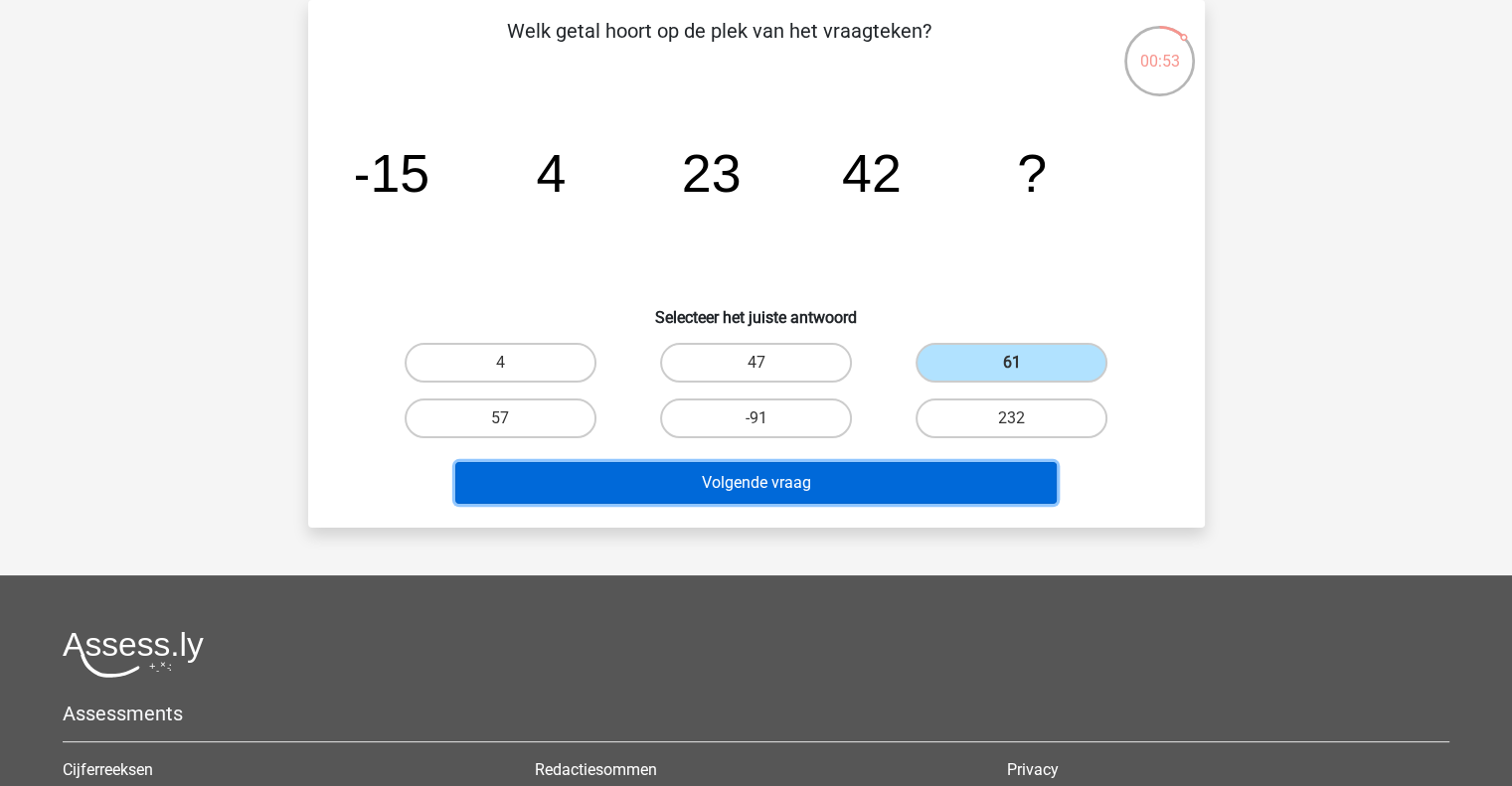 click on "Volgende vraag" at bounding box center [756, 483] 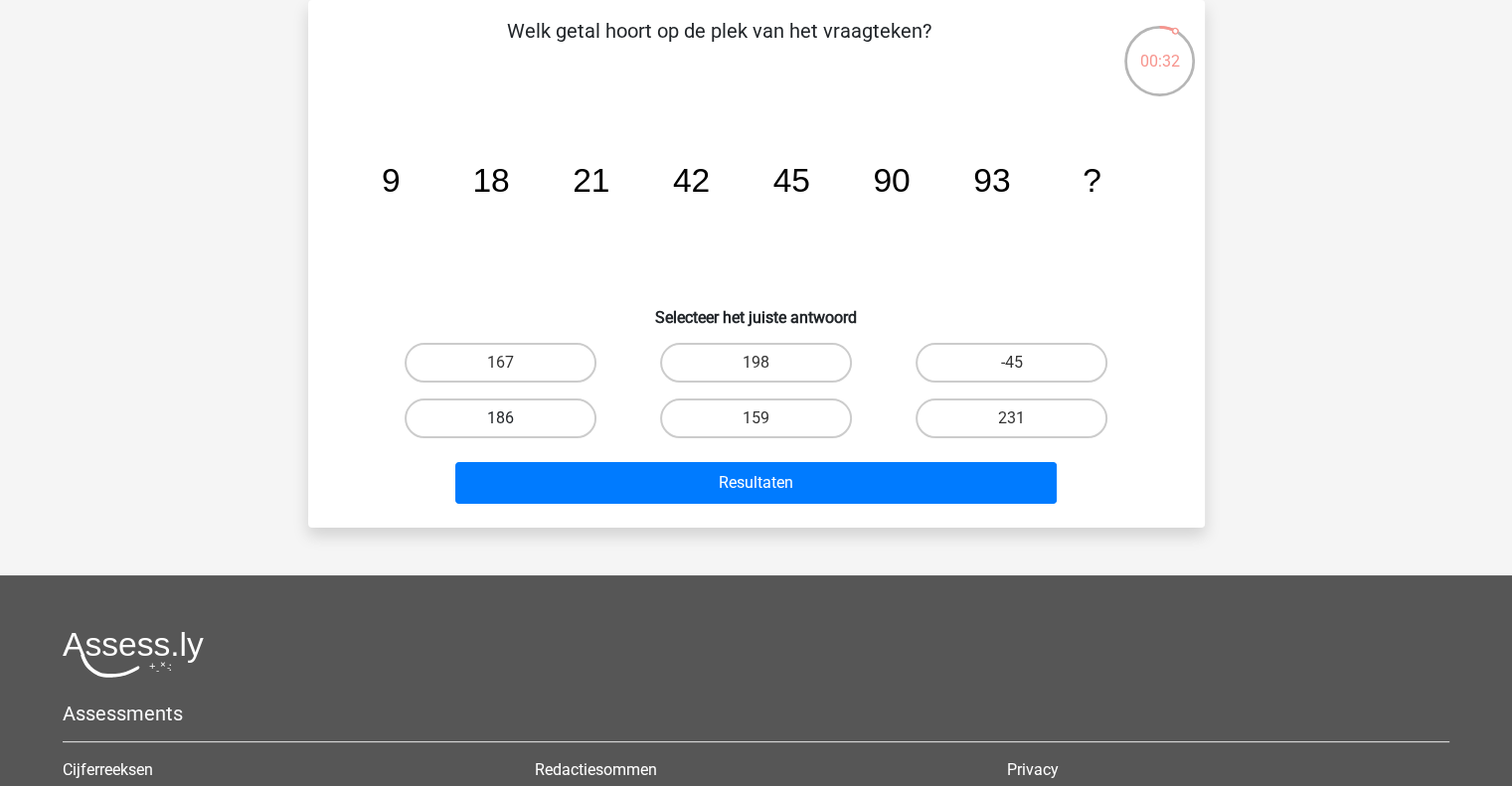 click on "186" at bounding box center [500, 418] 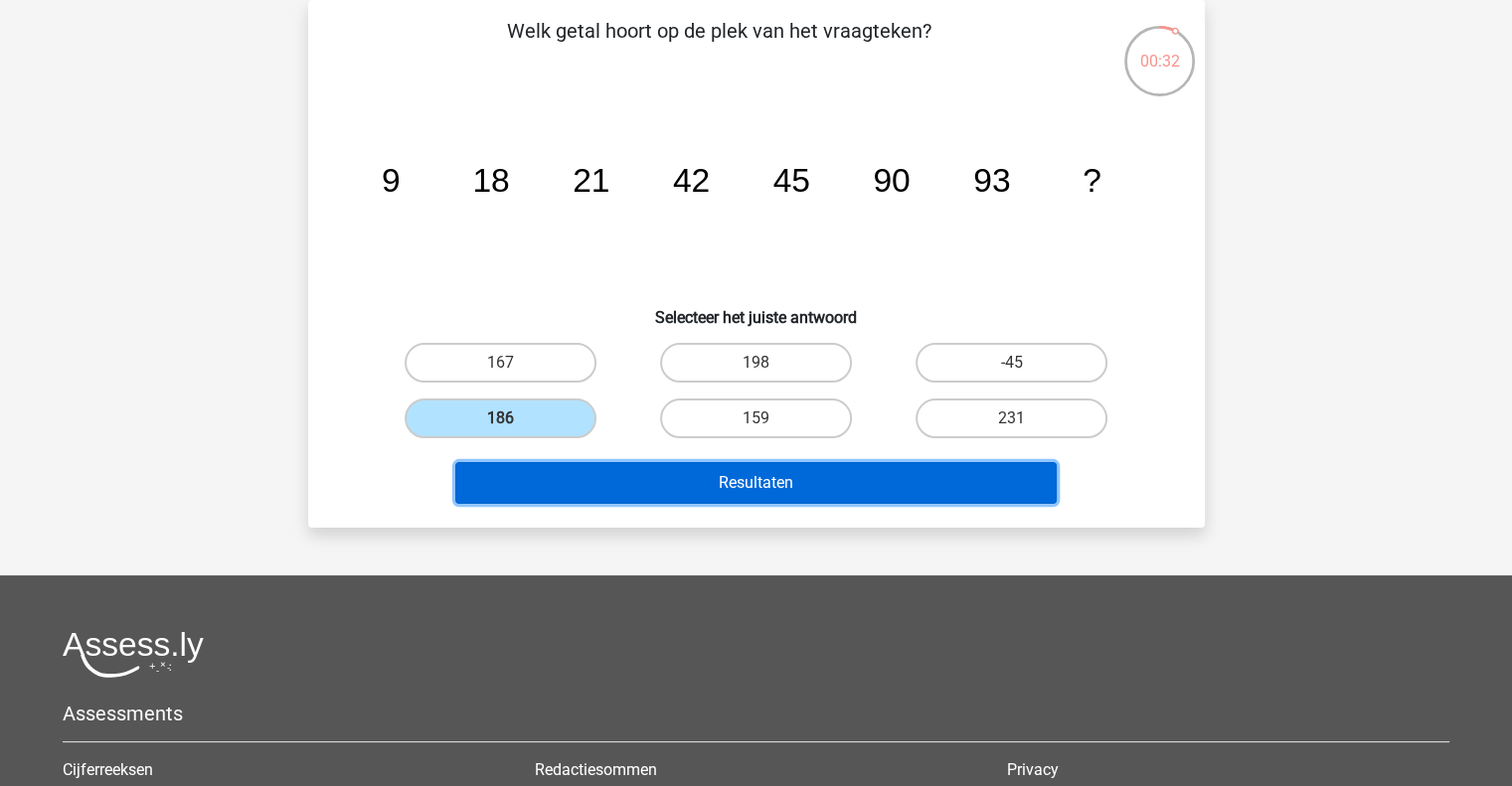 click on "Resultaten" at bounding box center (756, 483) 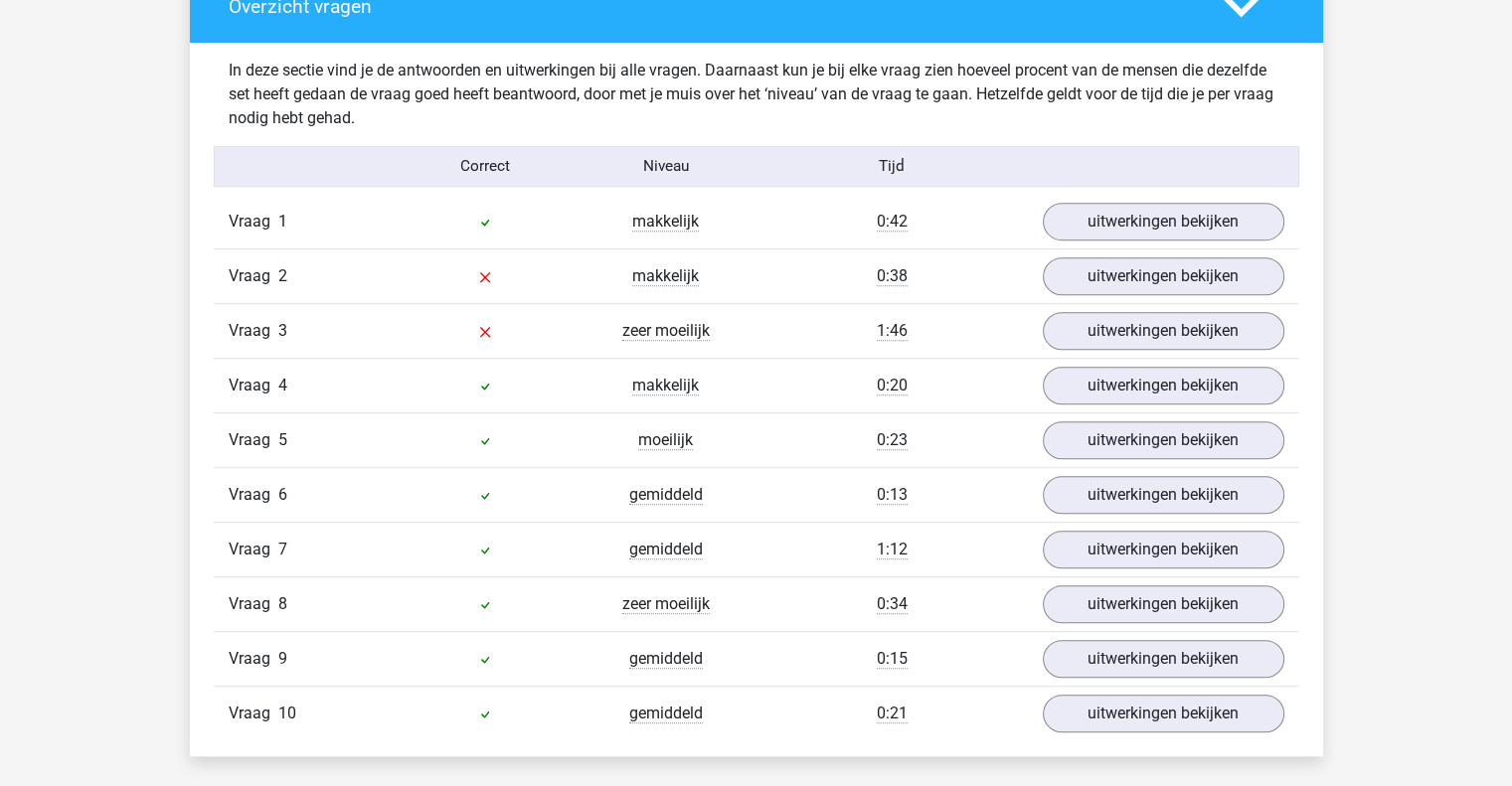 scroll, scrollTop: 1173, scrollLeft: 0, axis: vertical 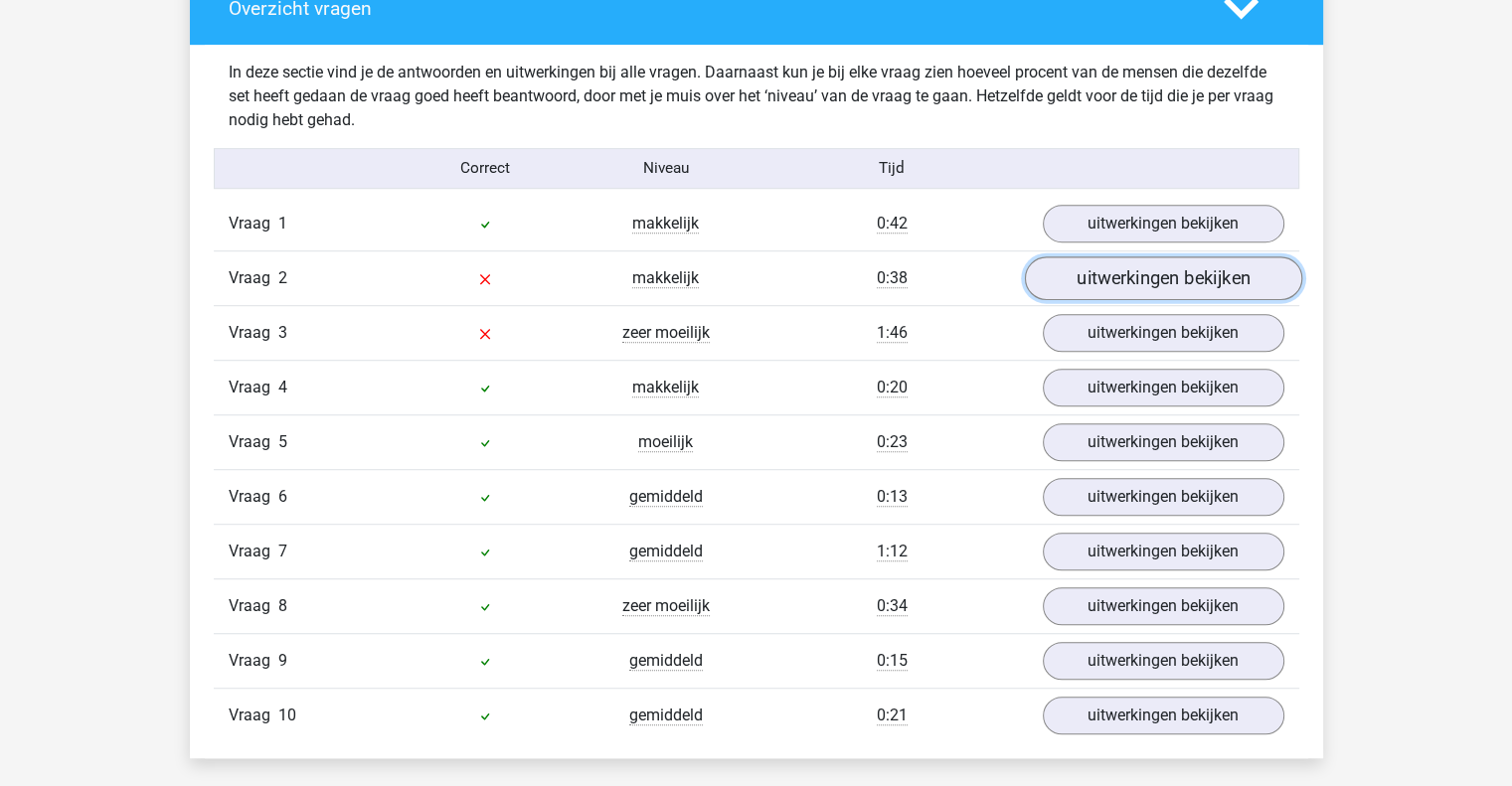 click on "uitwerkingen bekijken" at bounding box center [1162, 278] 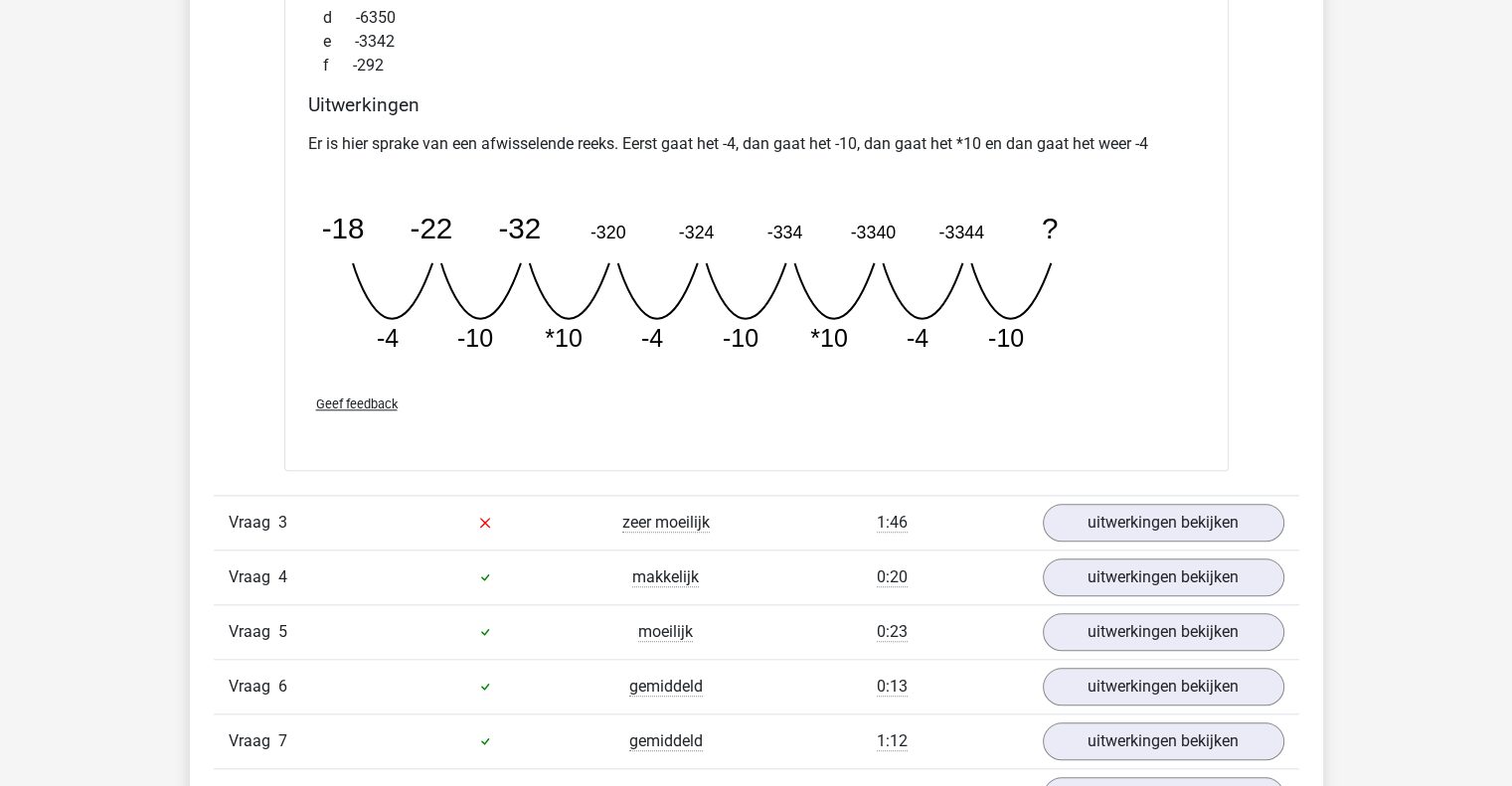 scroll, scrollTop: 1859, scrollLeft: 0, axis: vertical 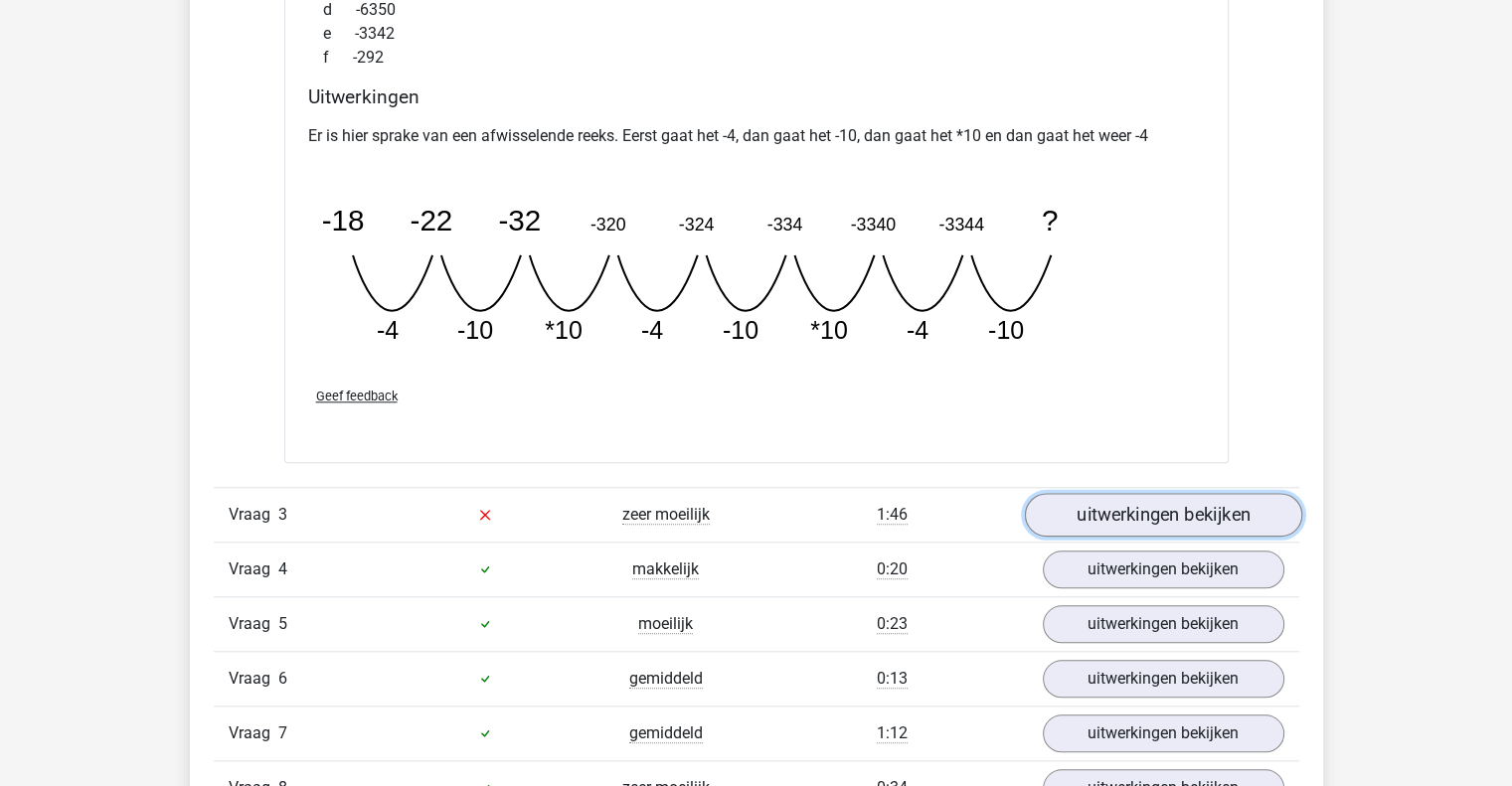 click on "uitwerkingen bekijken" at bounding box center (1162, 515) 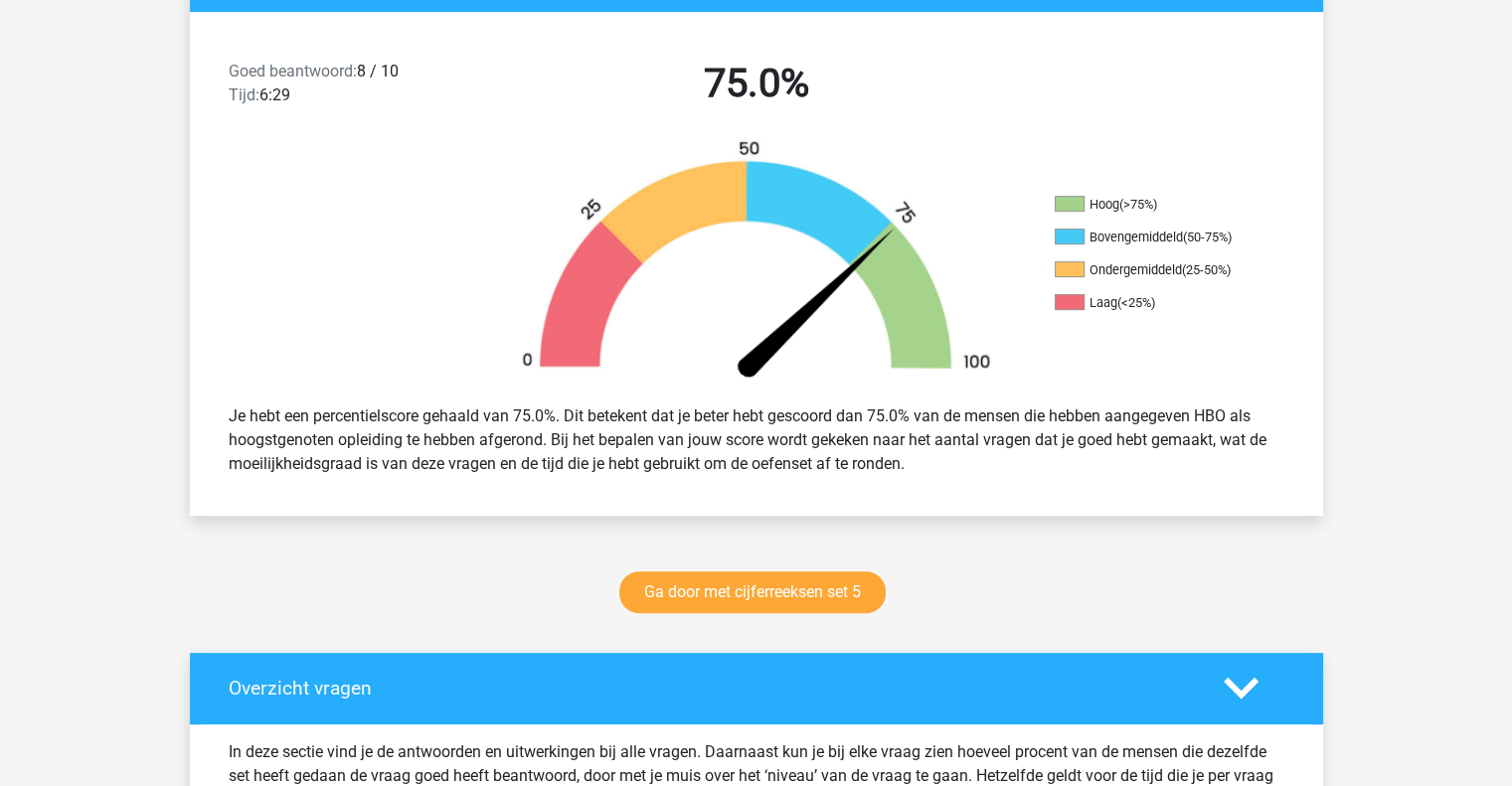 scroll, scrollTop: 493, scrollLeft: 0, axis: vertical 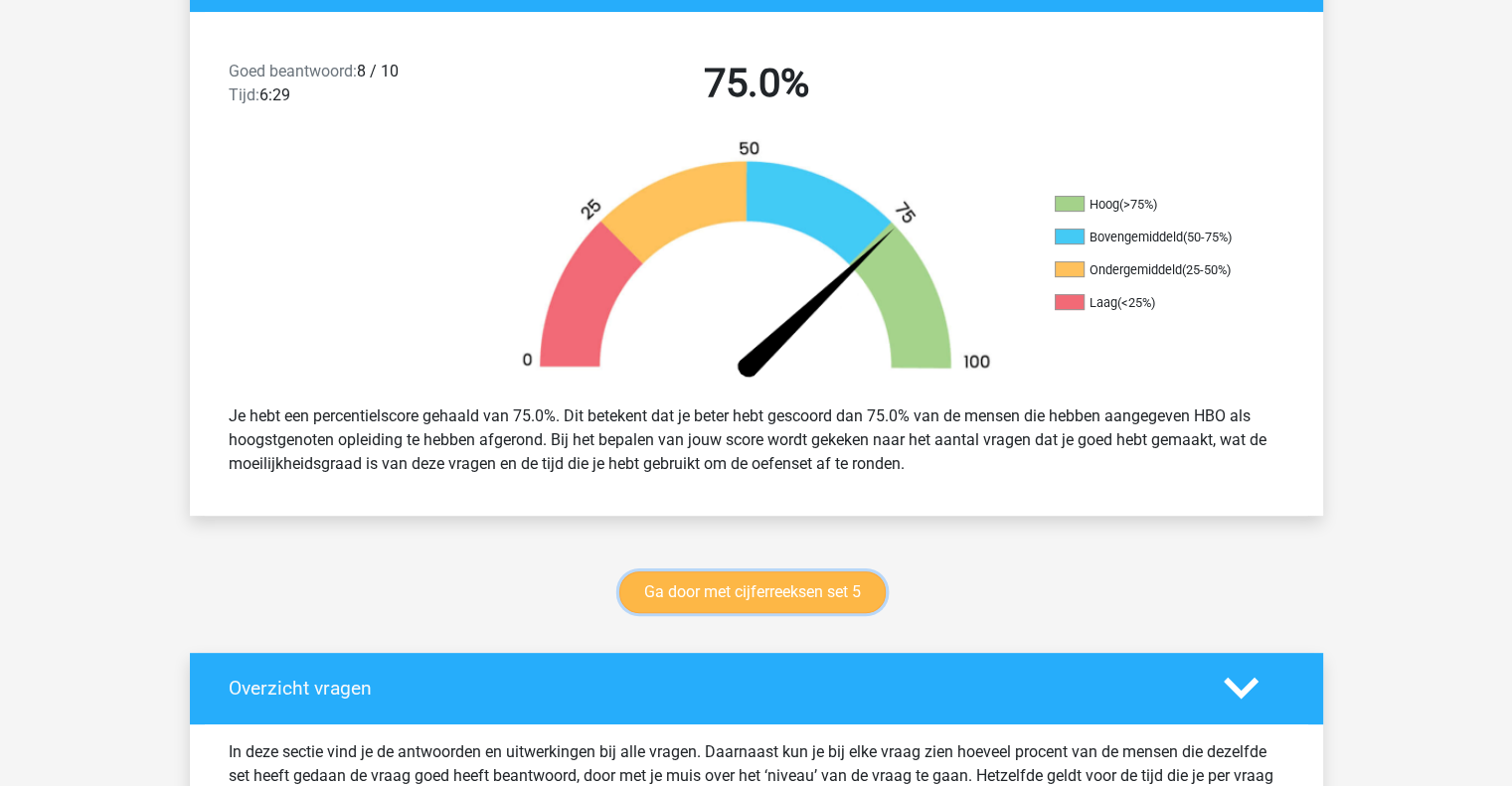 click on "Ga door met cijferreeksen set 5" at bounding box center [753, 592] 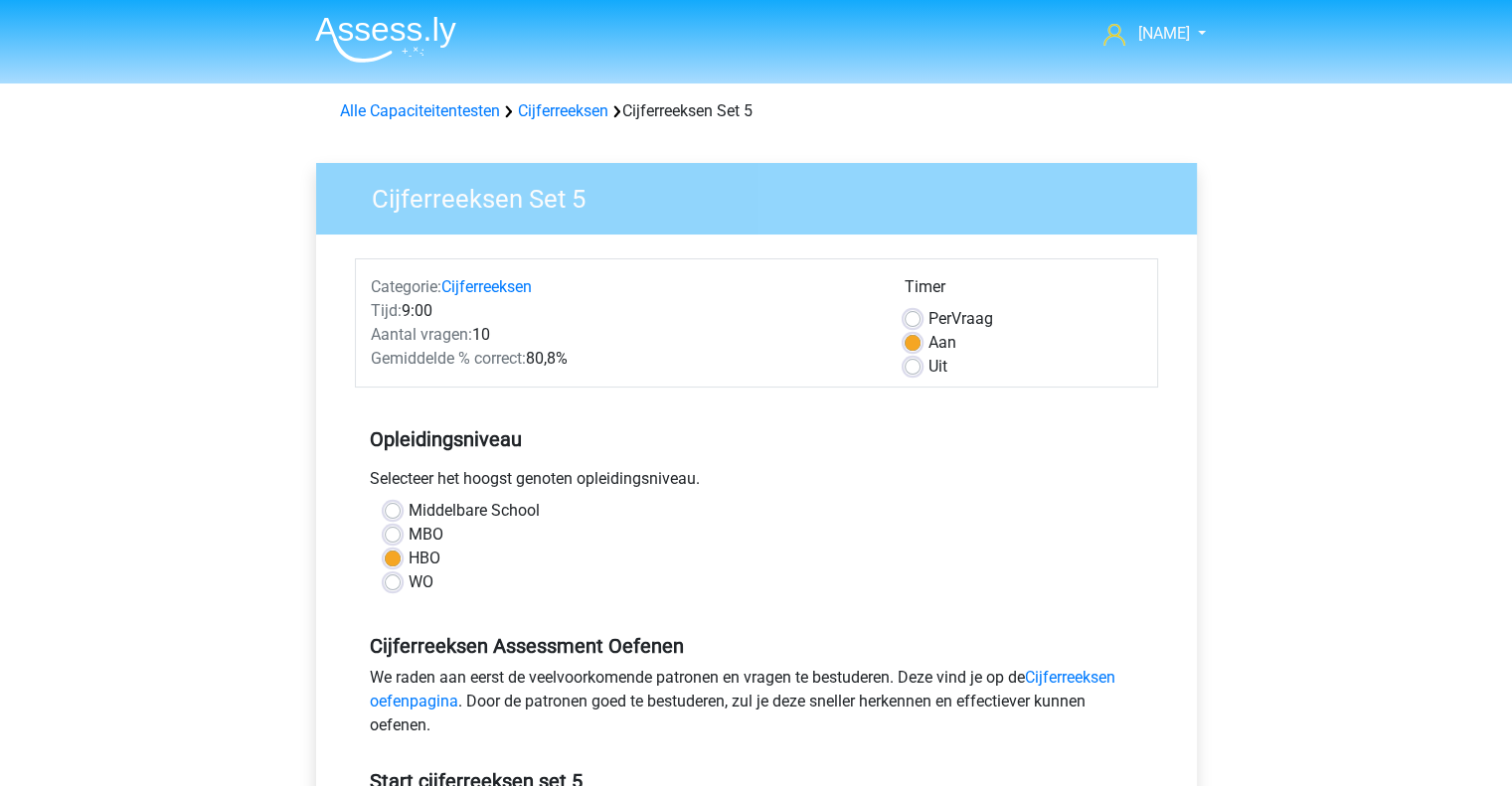 scroll, scrollTop: 449, scrollLeft: 0, axis: vertical 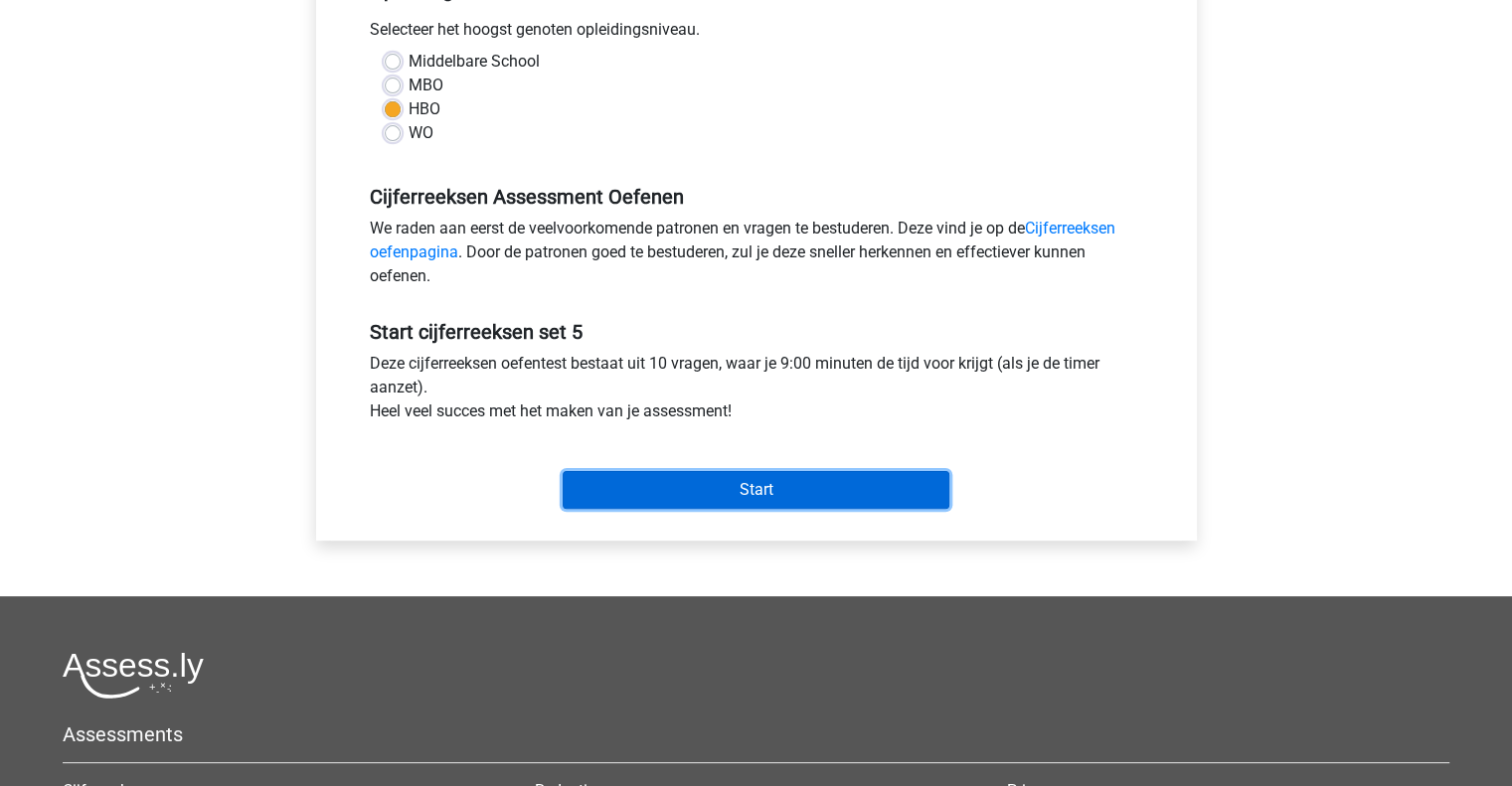 click on "Start" at bounding box center [756, 490] 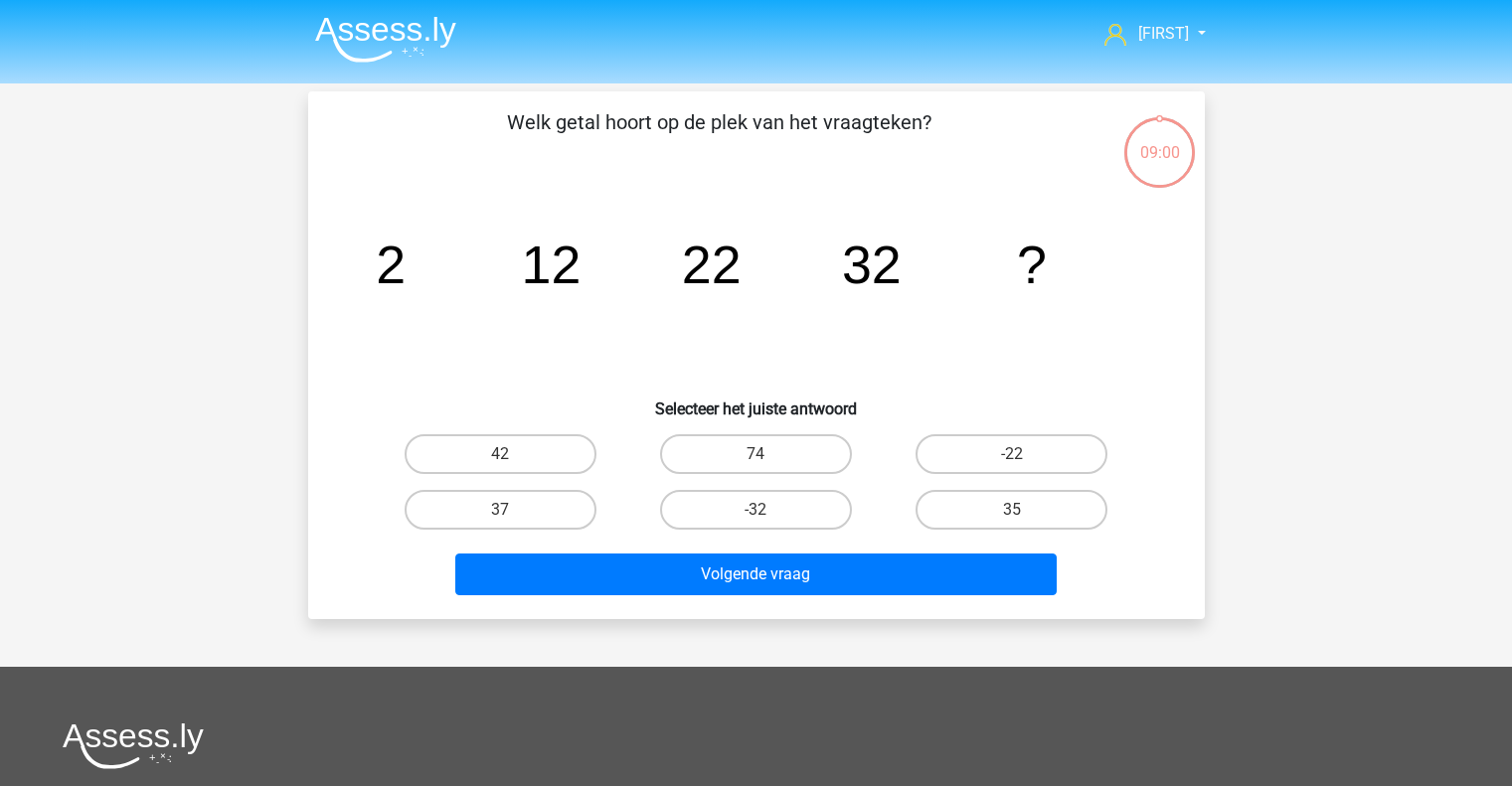 scroll, scrollTop: 0, scrollLeft: 0, axis: both 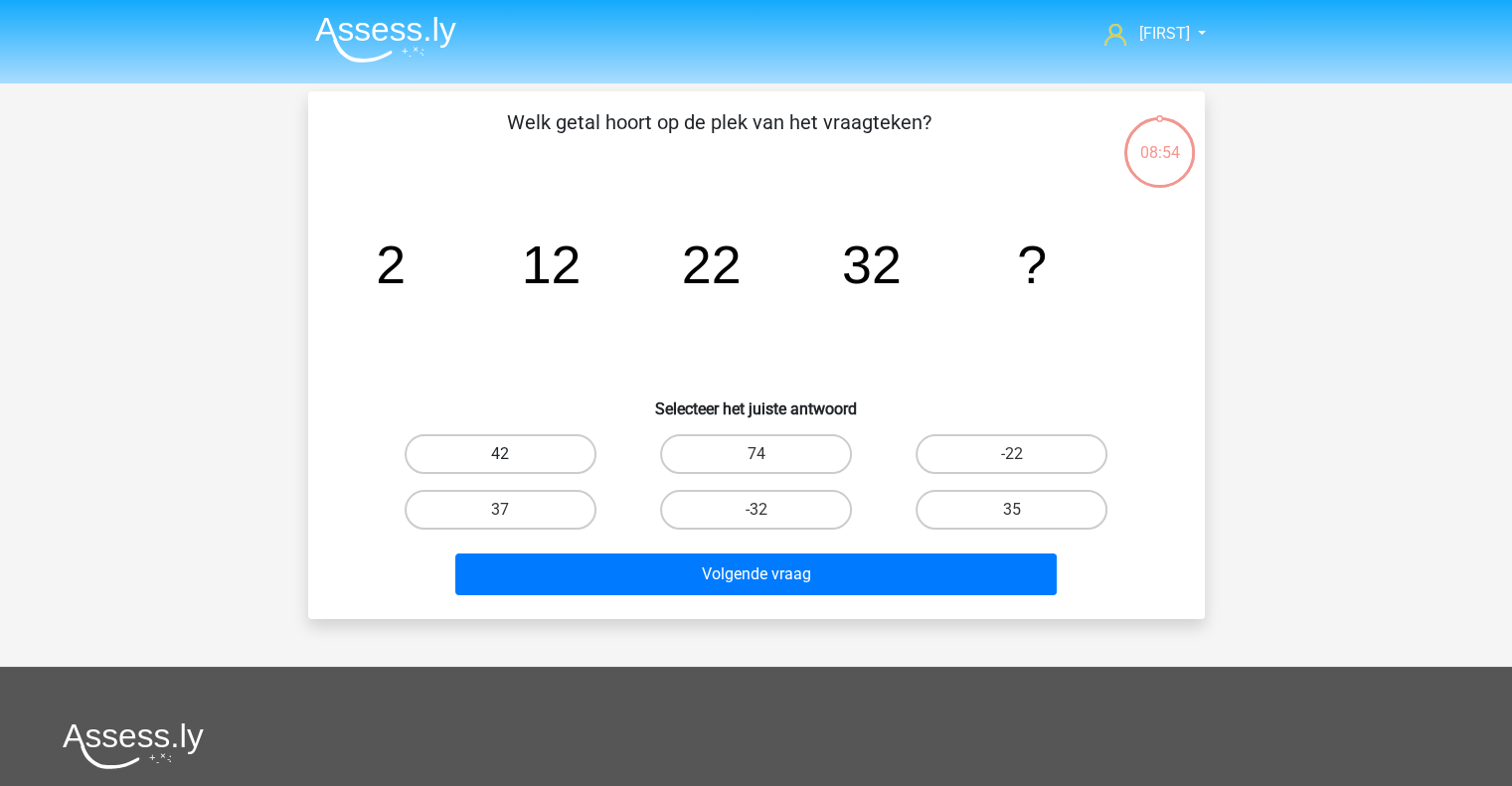 click on "42" at bounding box center [500, 454] 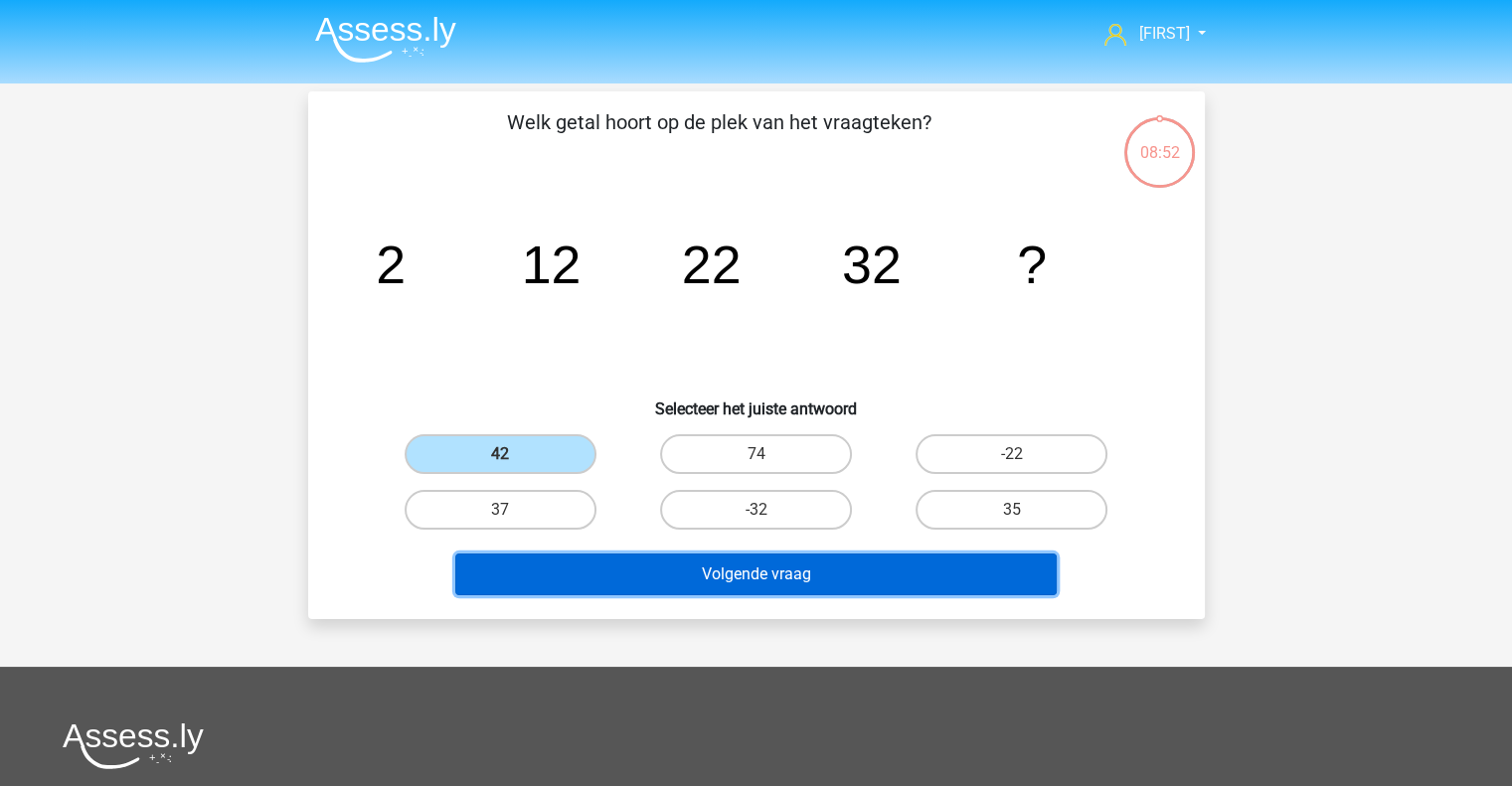 click on "Volgende vraag" at bounding box center (756, 574) 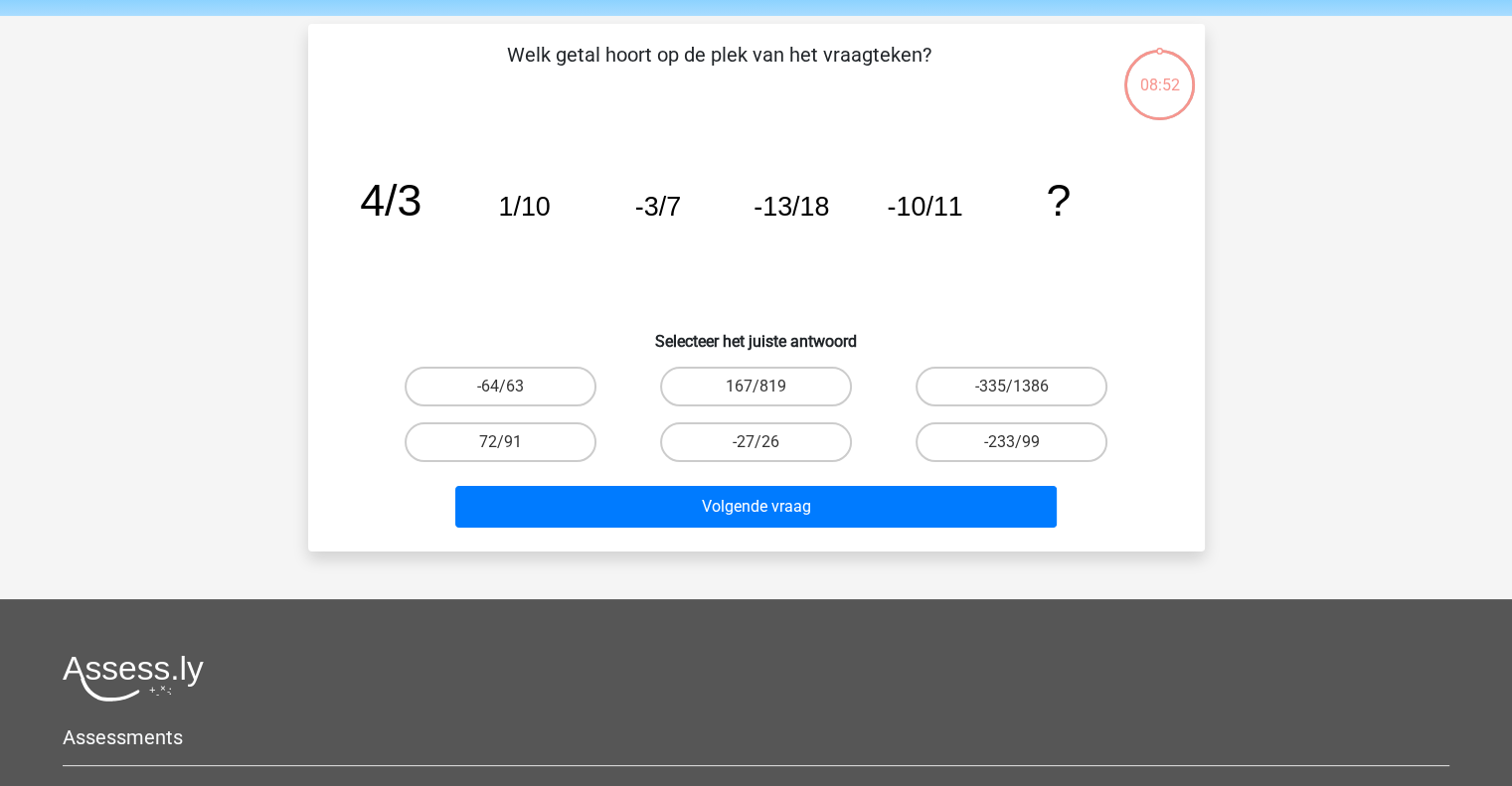scroll, scrollTop: 91, scrollLeft: 0, axis: vertical 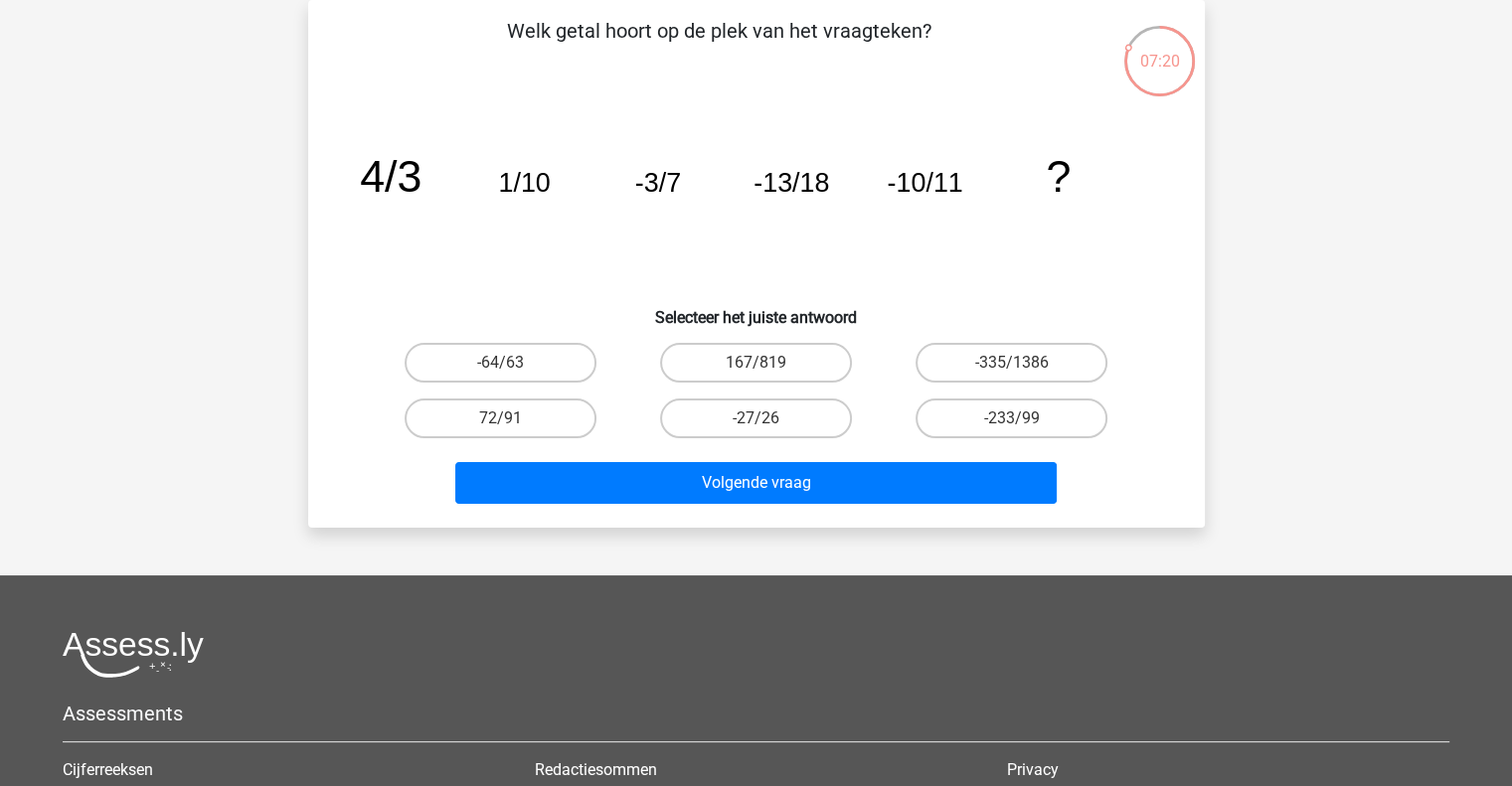 click on "-27/26" at bounding box center (761, 424) 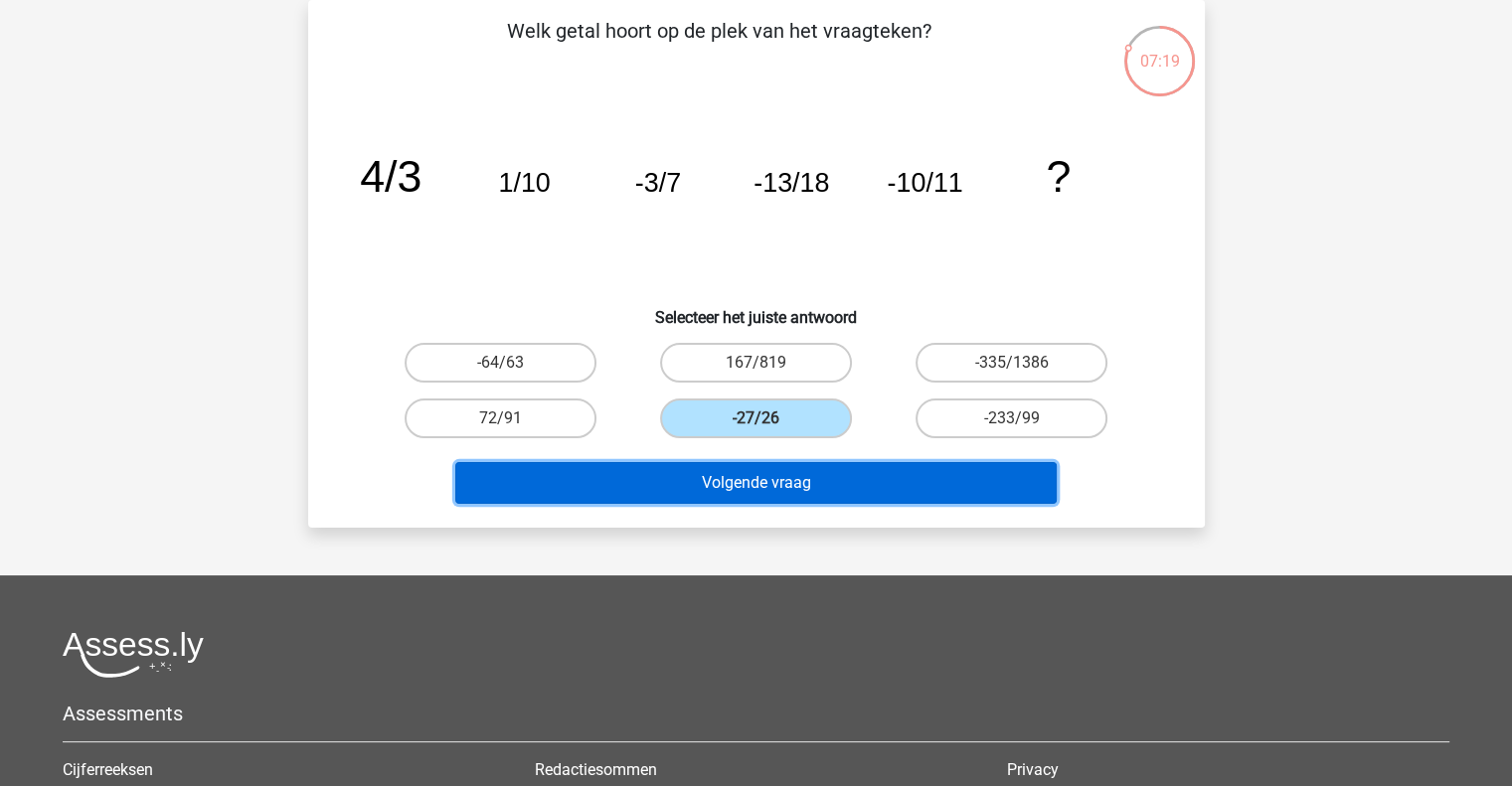 click on "Volgende vraag" at bounding box center [756, 483] 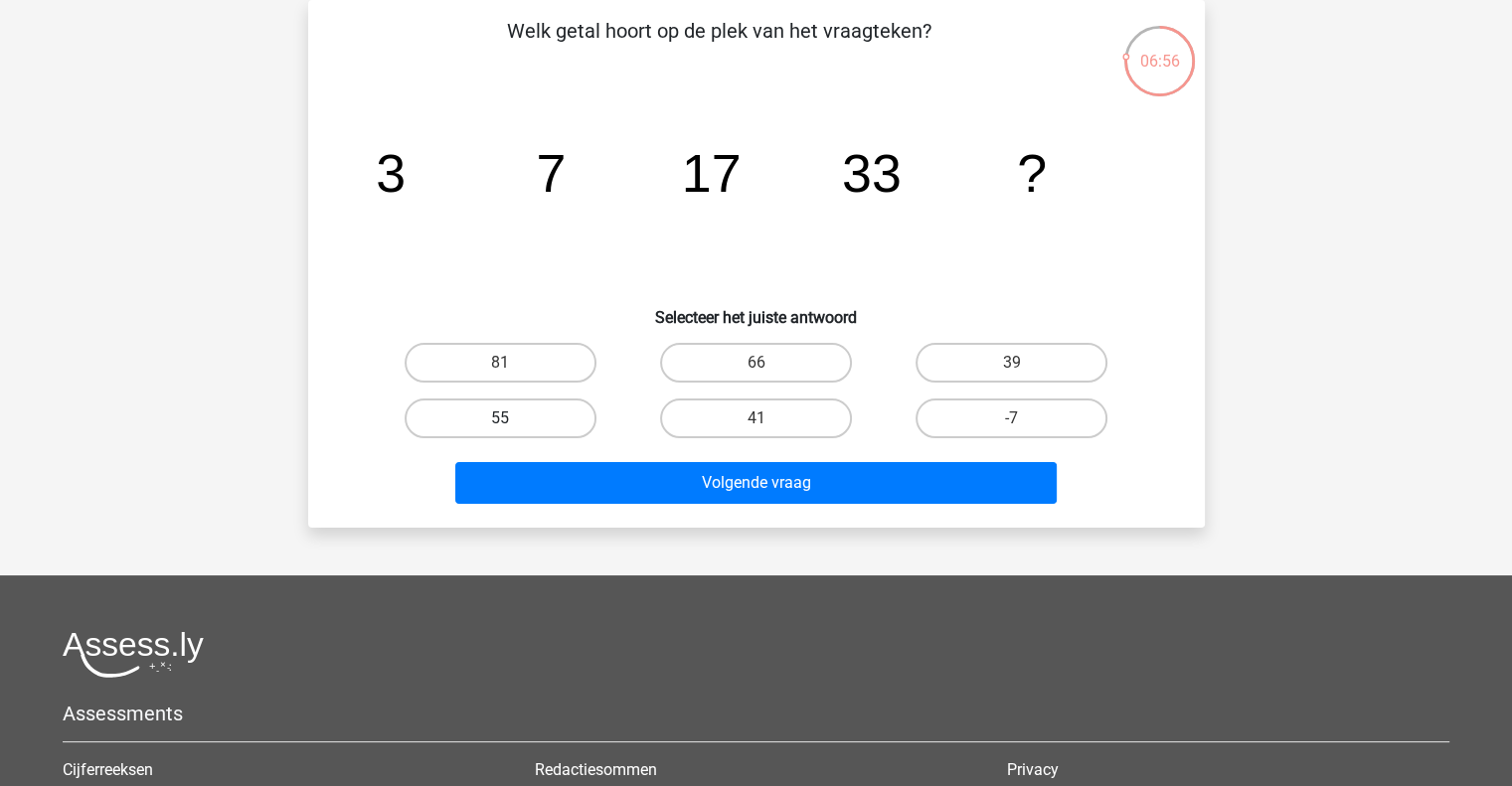 click on "55" at bounding box center [500, 418] 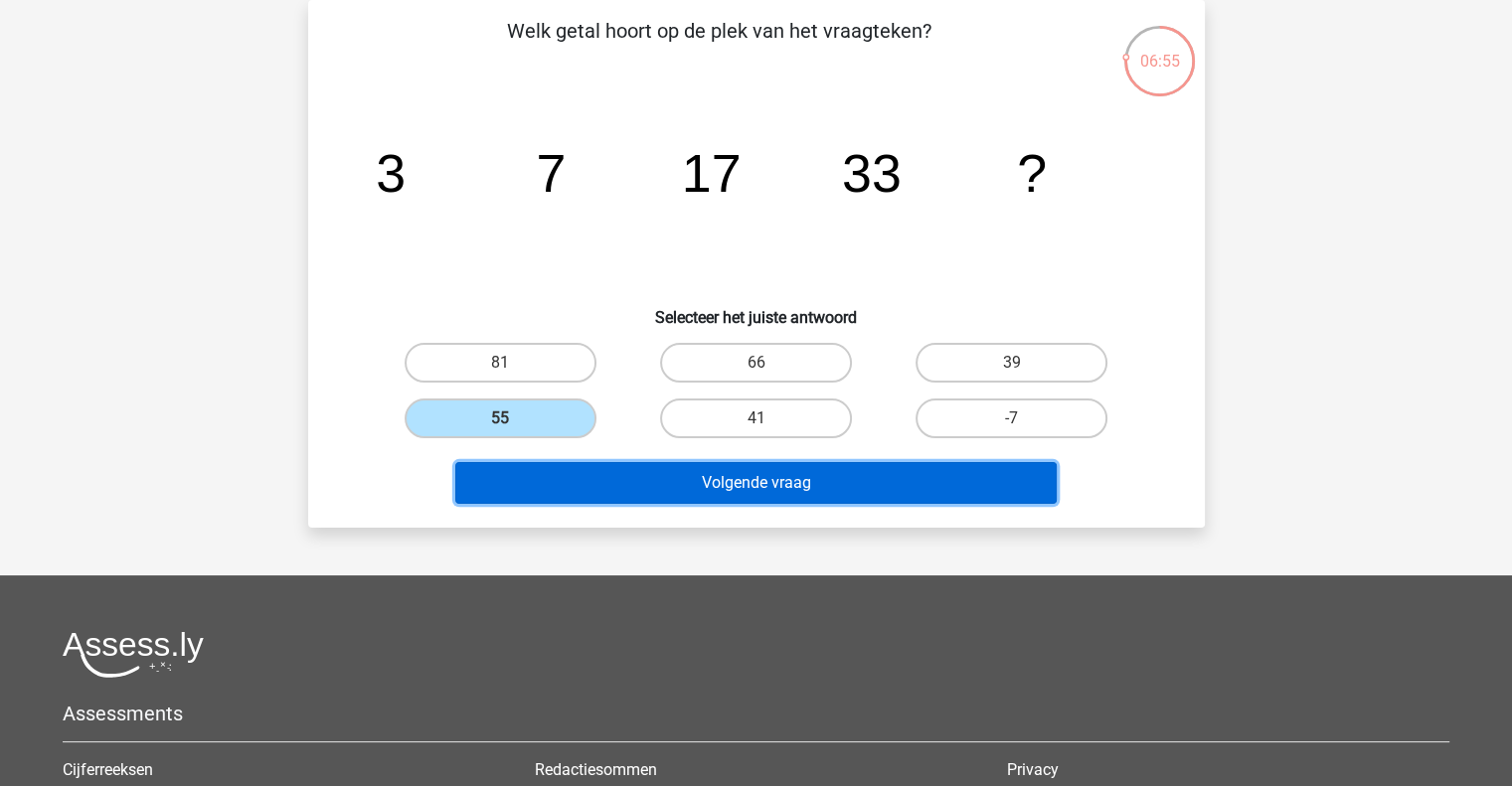 click on "Volgende vraag" at bounding box center [756, 483] 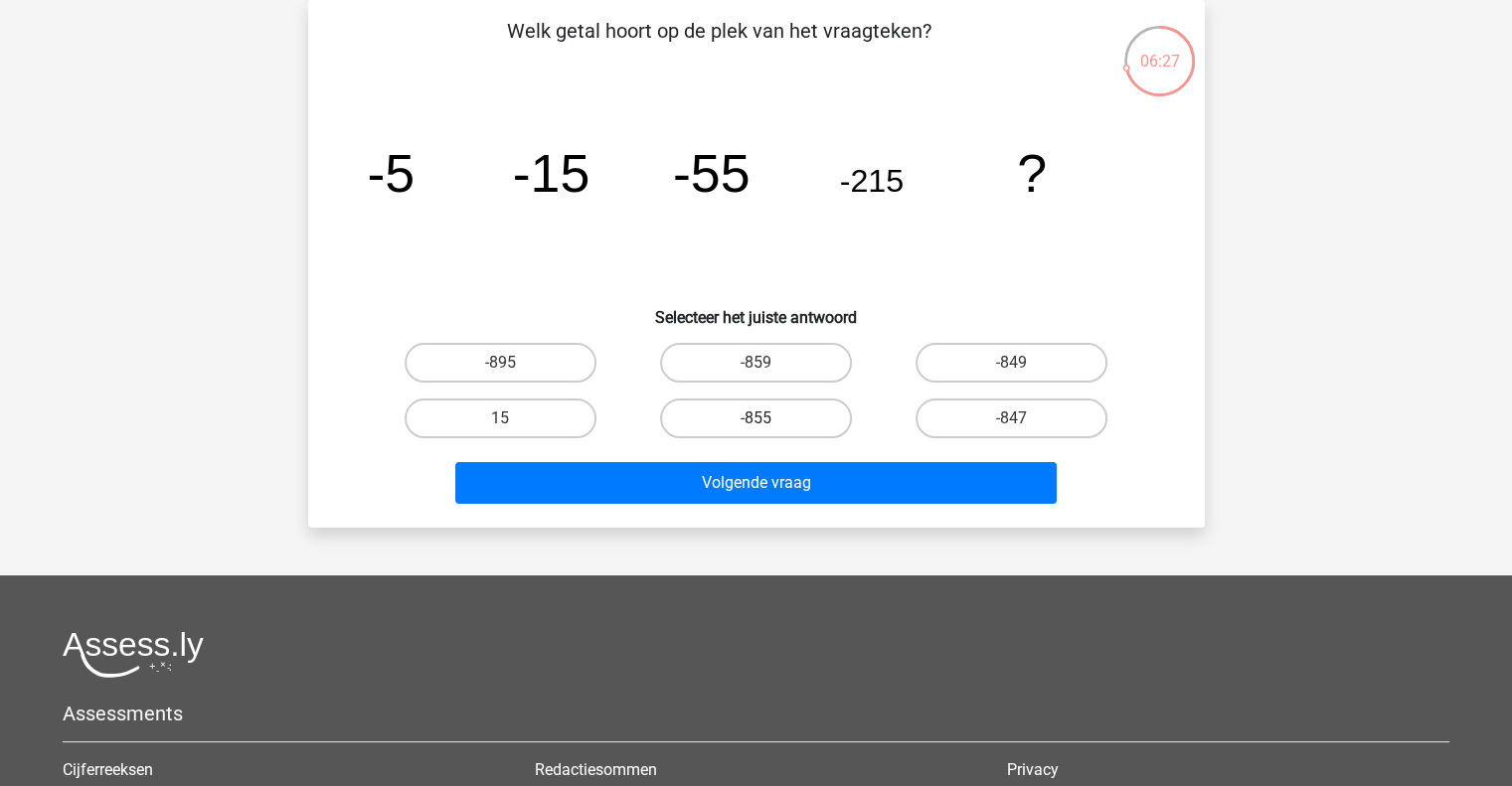 click on "-855" at bounding box center (756, 418) 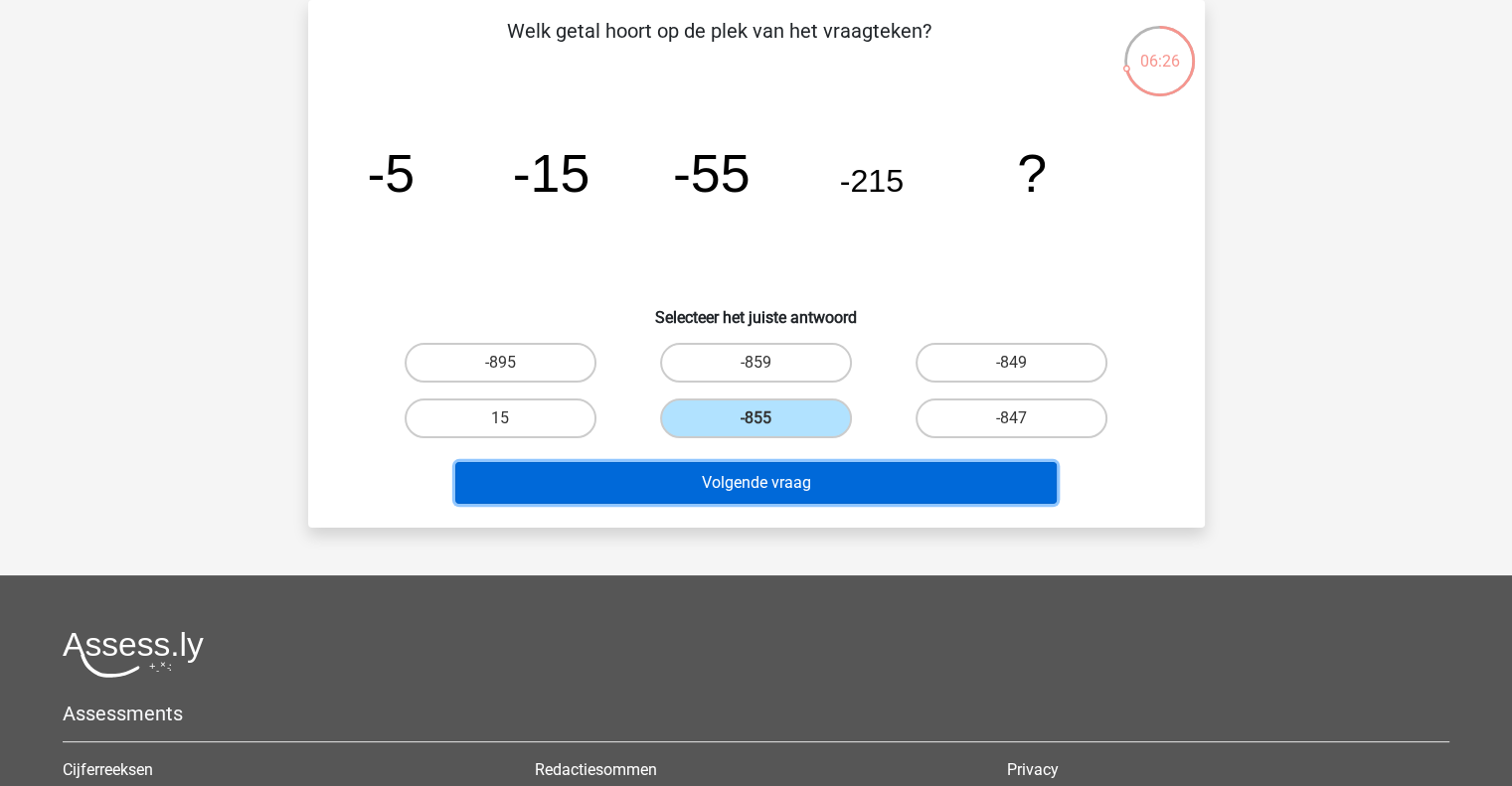 click on "Volgende vraag" at bounding box center [756, 483] 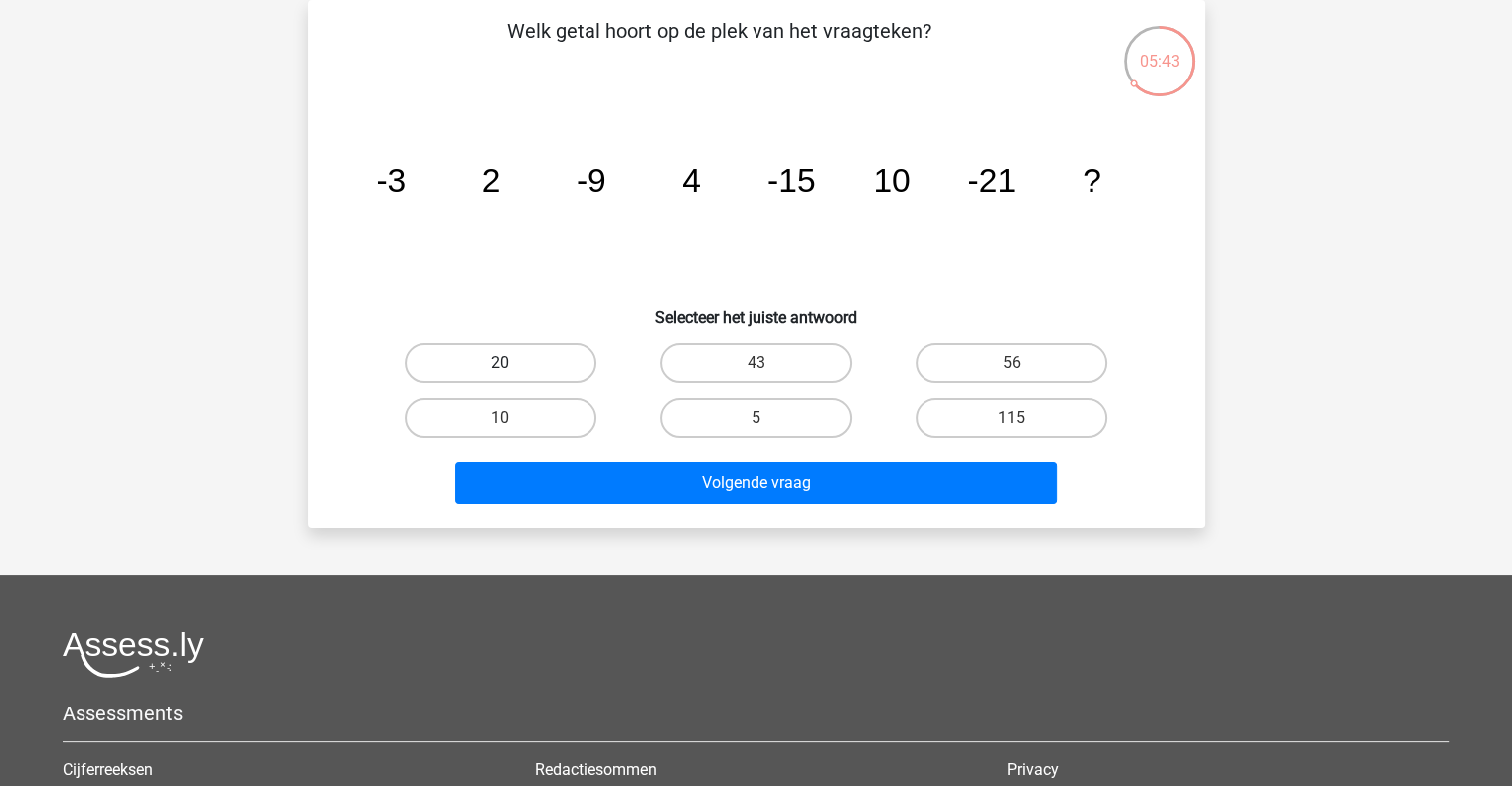 click on "20" at bounding box center (500, 363) 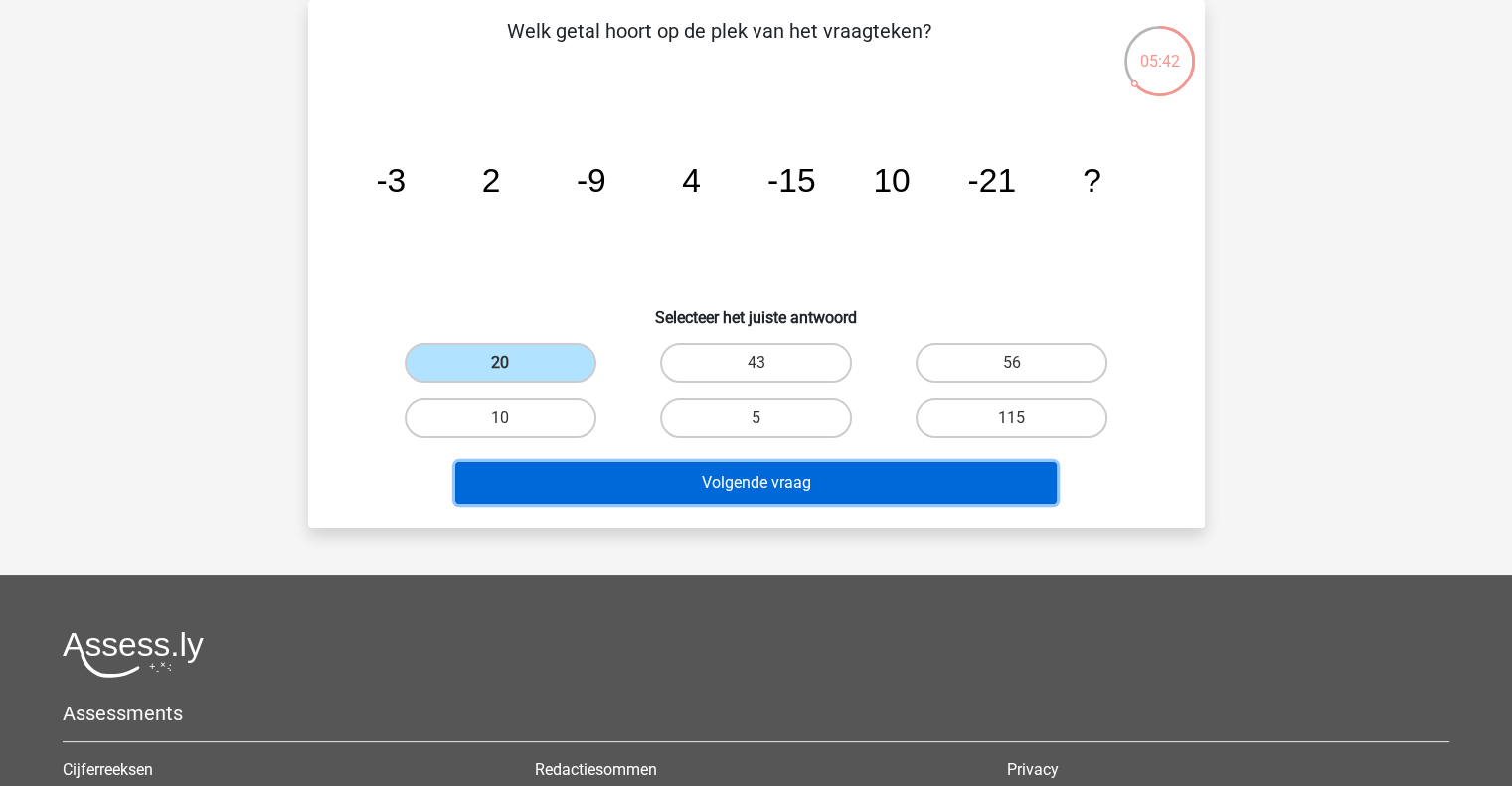 click on "Volgende vraag" at bounding box center (756, 483) 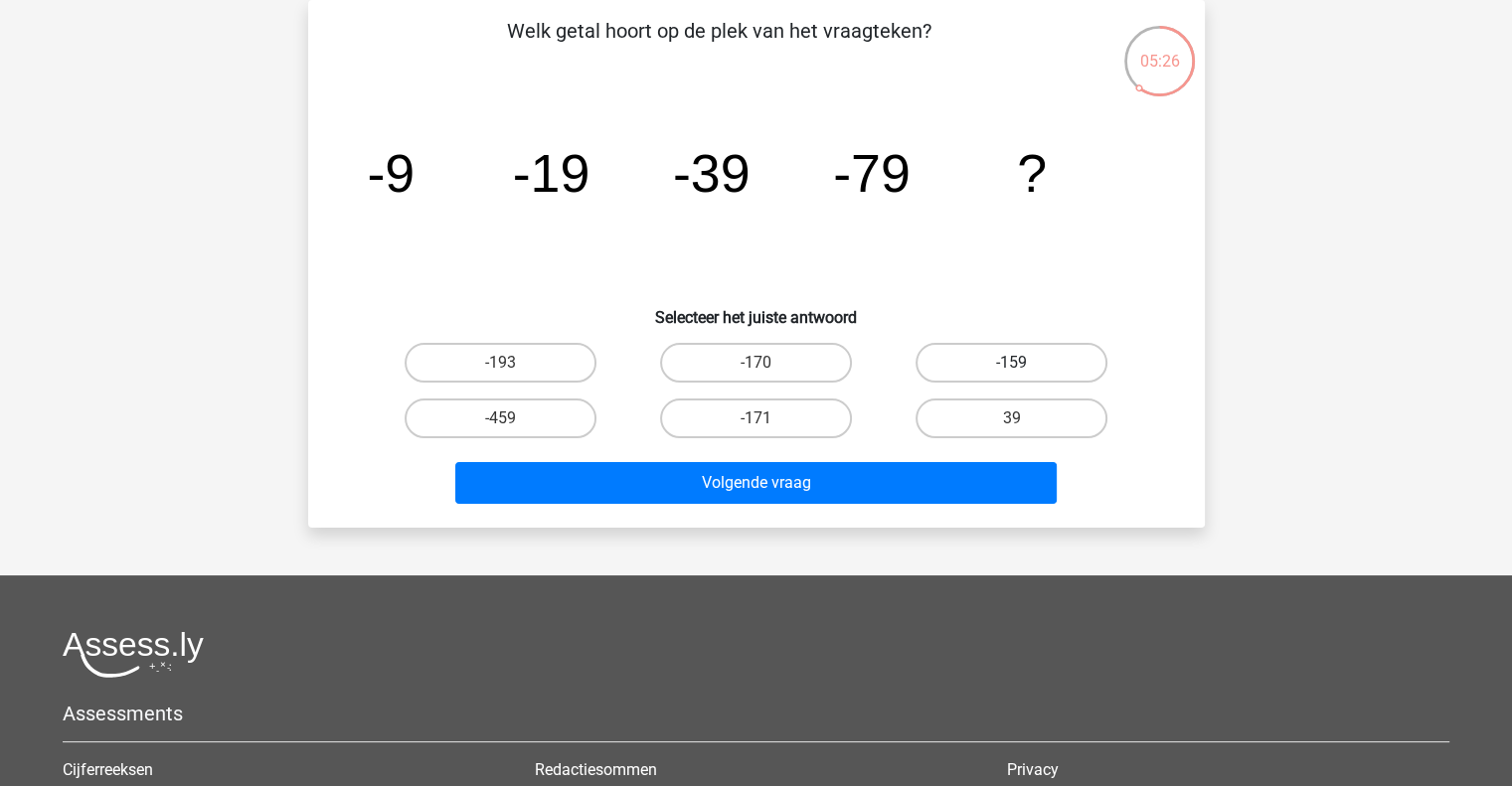 click on "-159" at bounding box center (1011, 363) 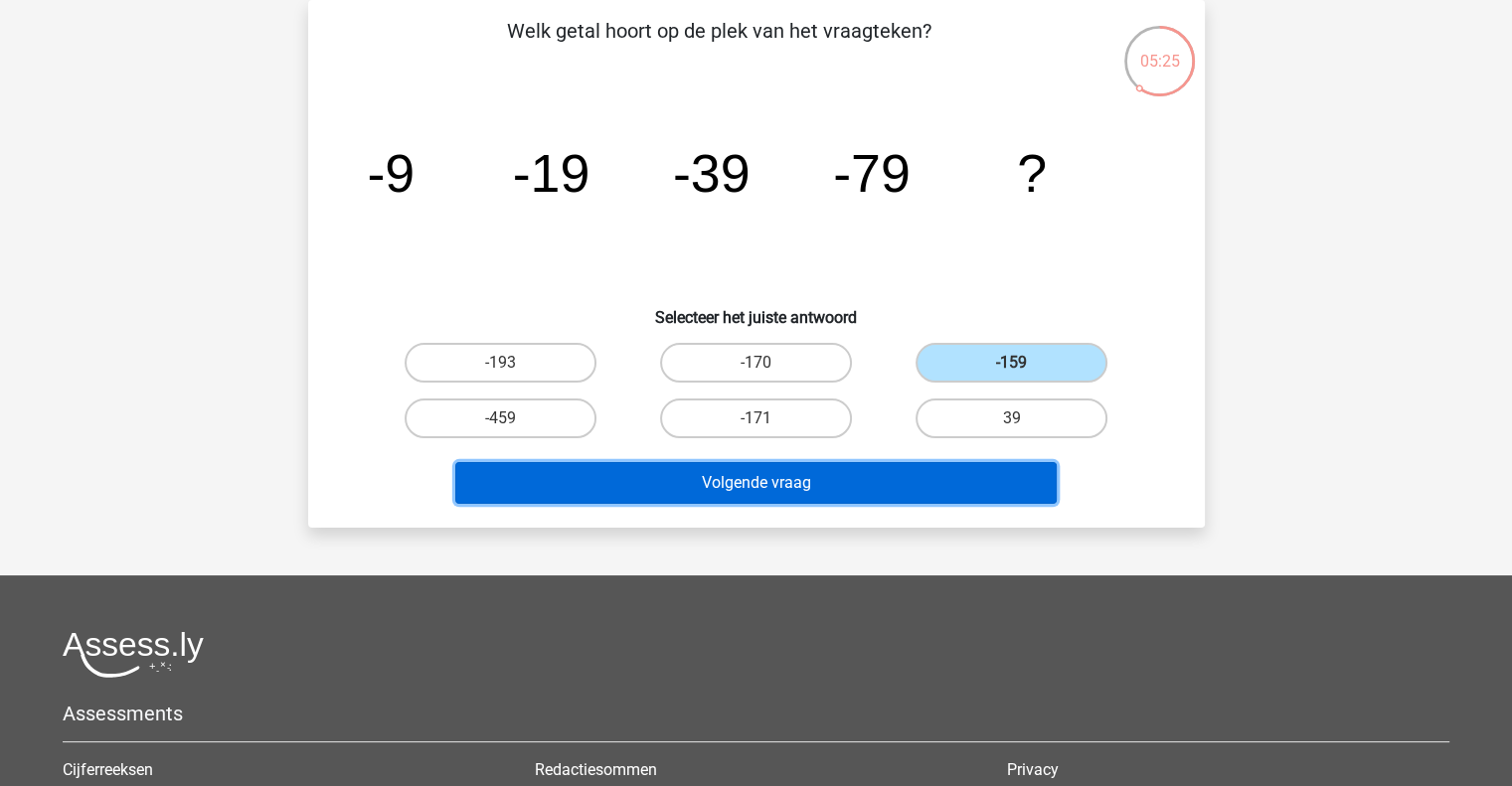 click on "Volgende vraag" at bounding box center [756, 483] 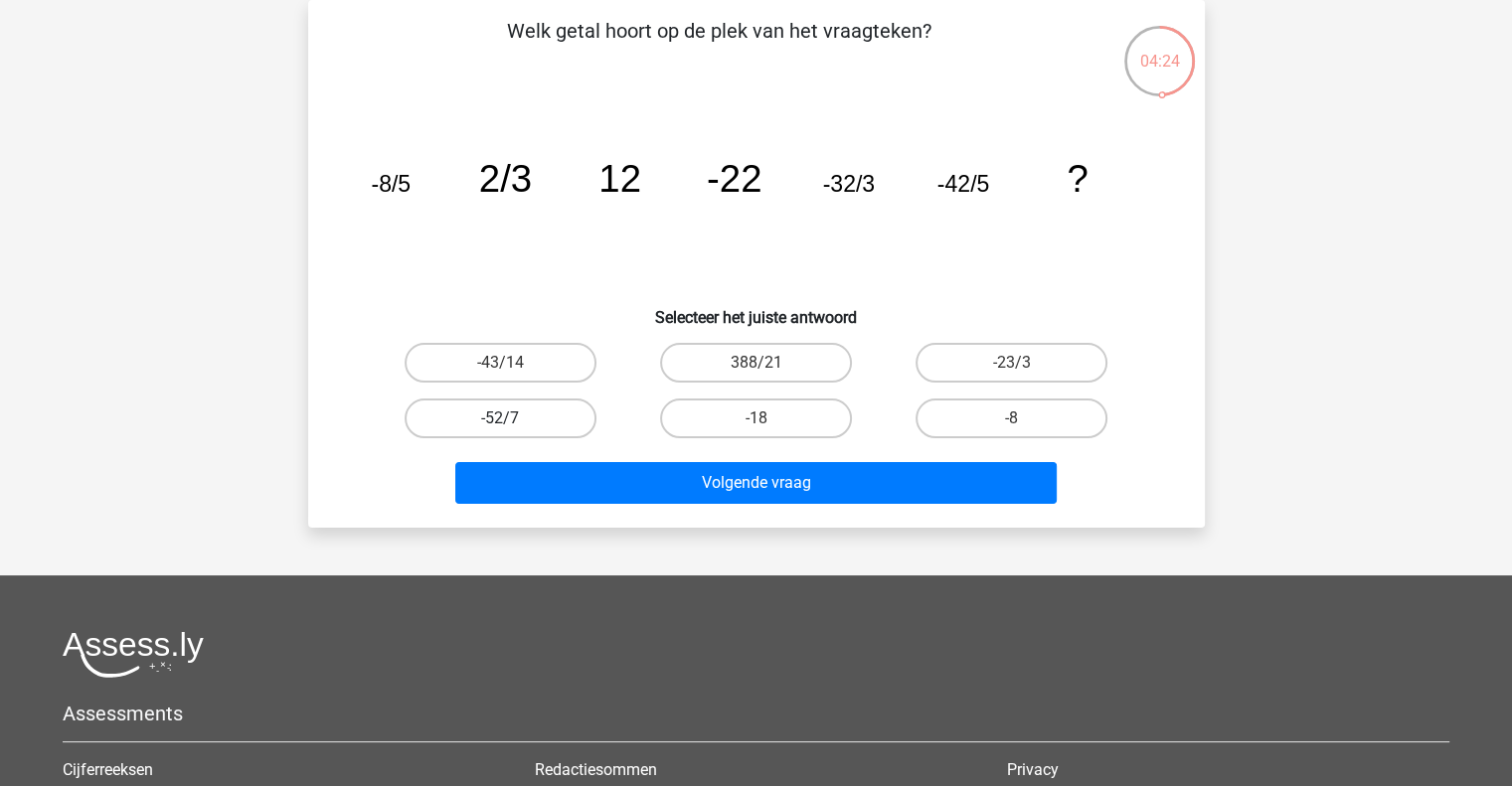 click on "-52/7" at bounding box center (500, 418) 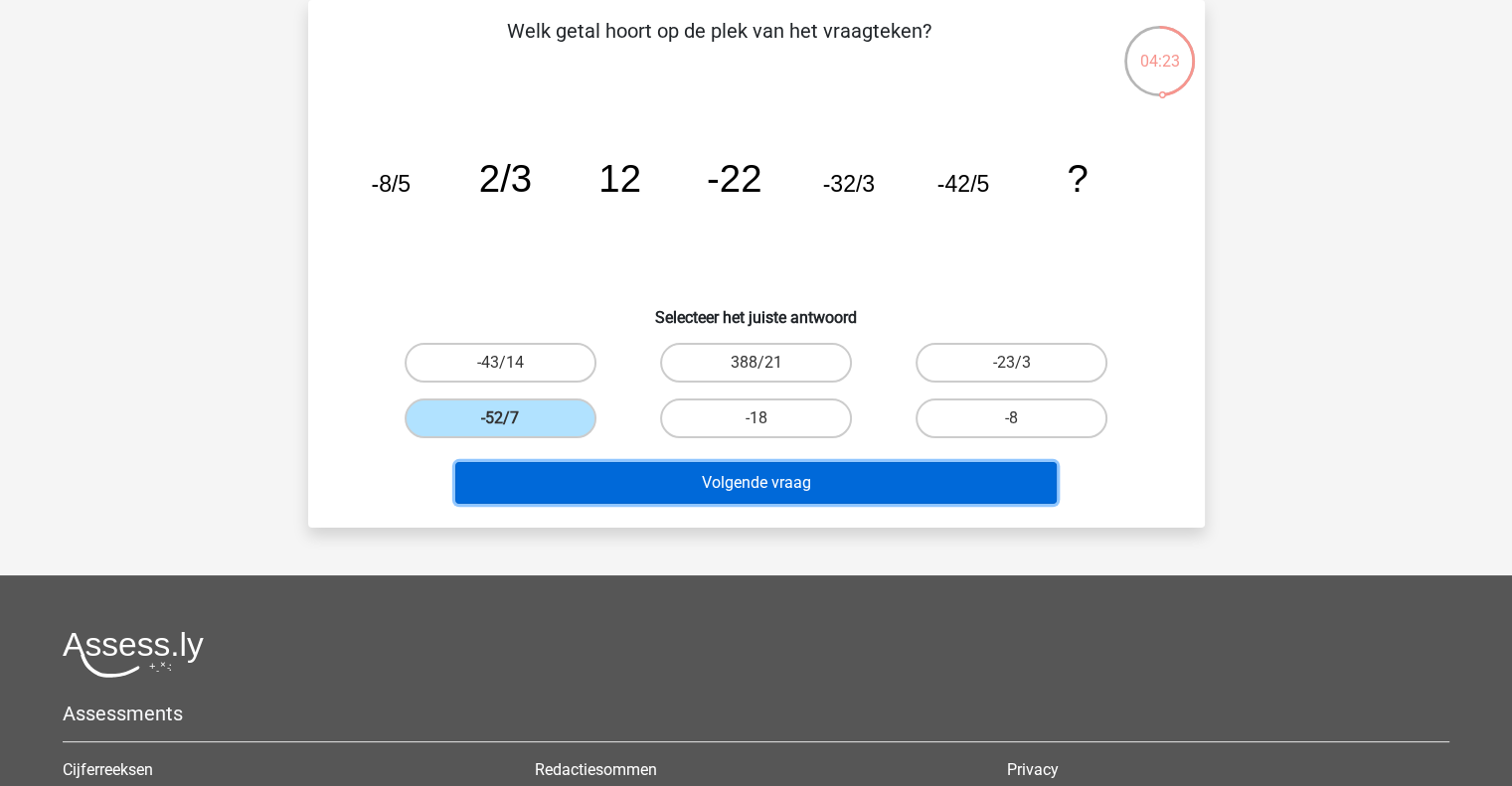 click on "Volgende vraag" at bounding box center [756, 483] 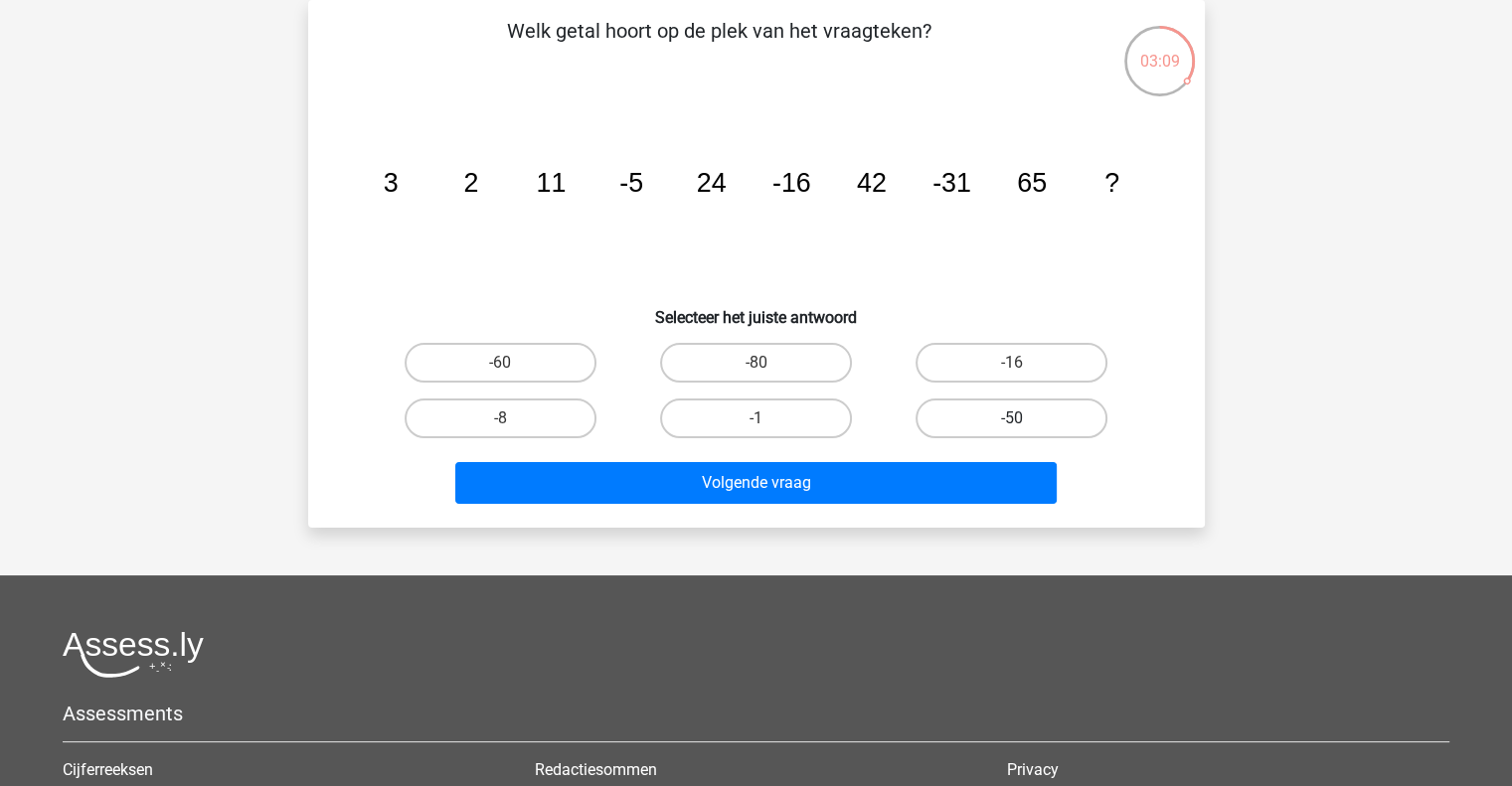 click on "-50" at bounding box center [1011, 418] 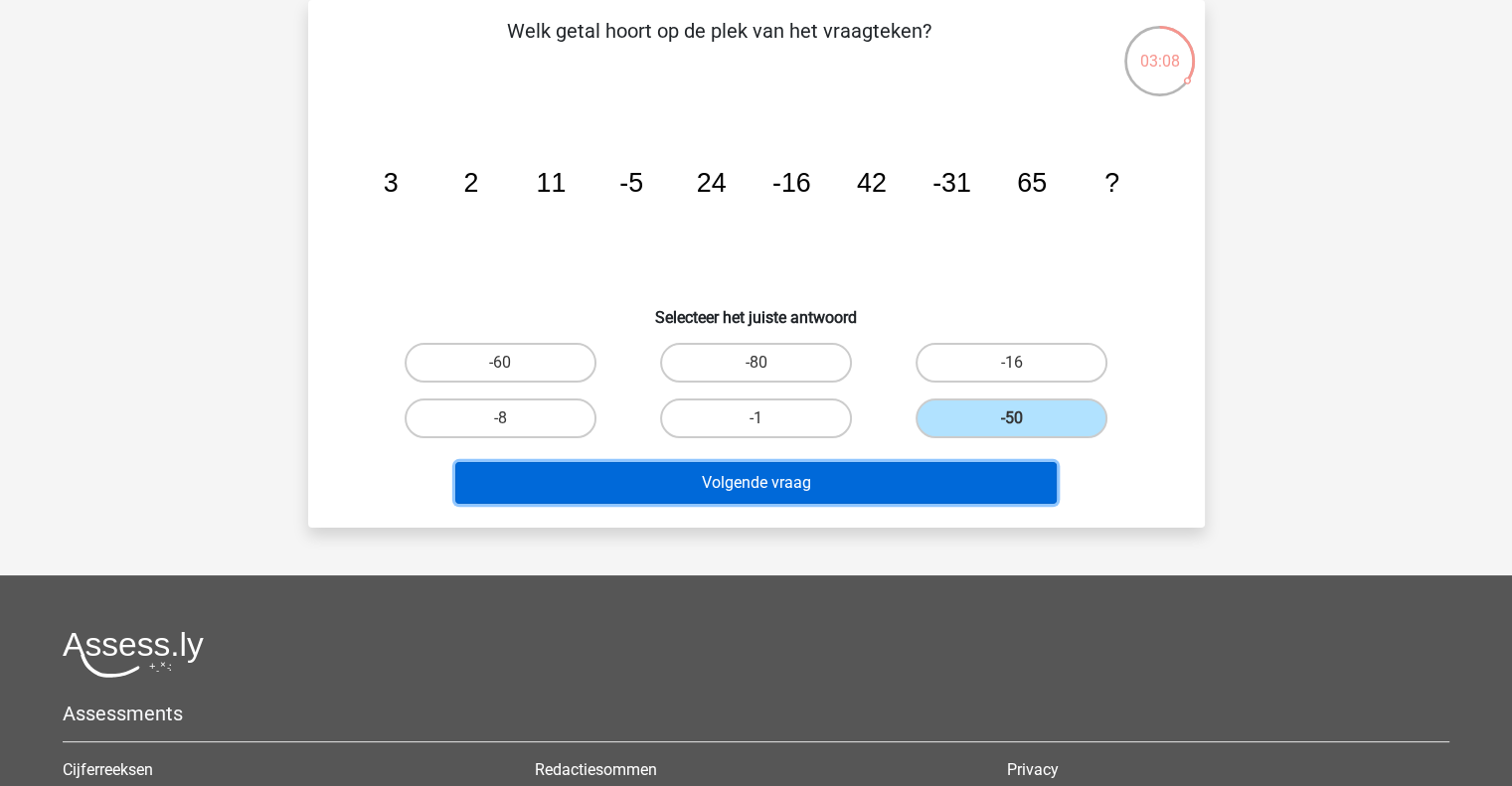 click on "Volgende vraag" at bounding box center (756, 483) 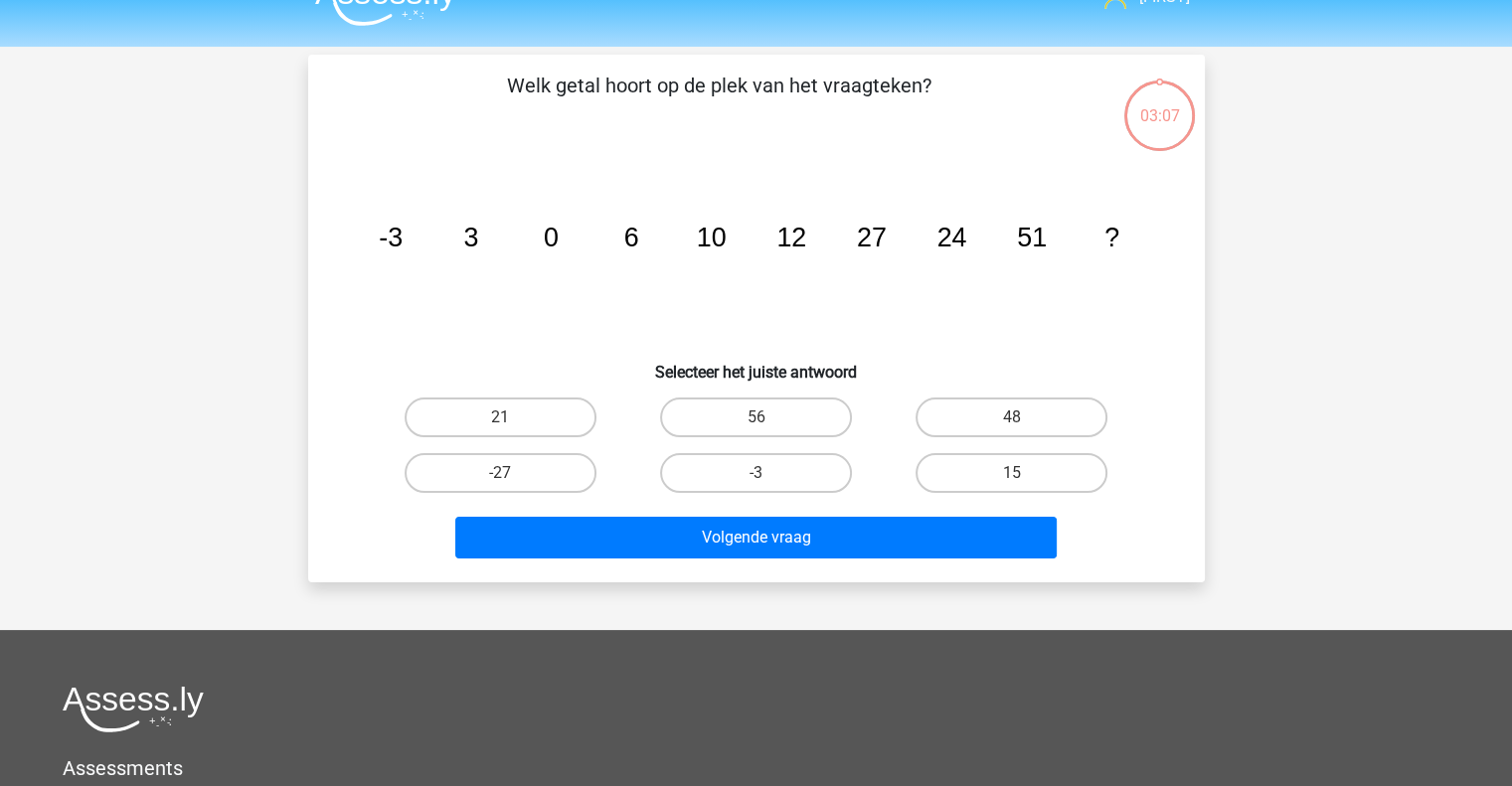 scroll, scrollTop: 26, scrollLeft: 0, axis: vertical 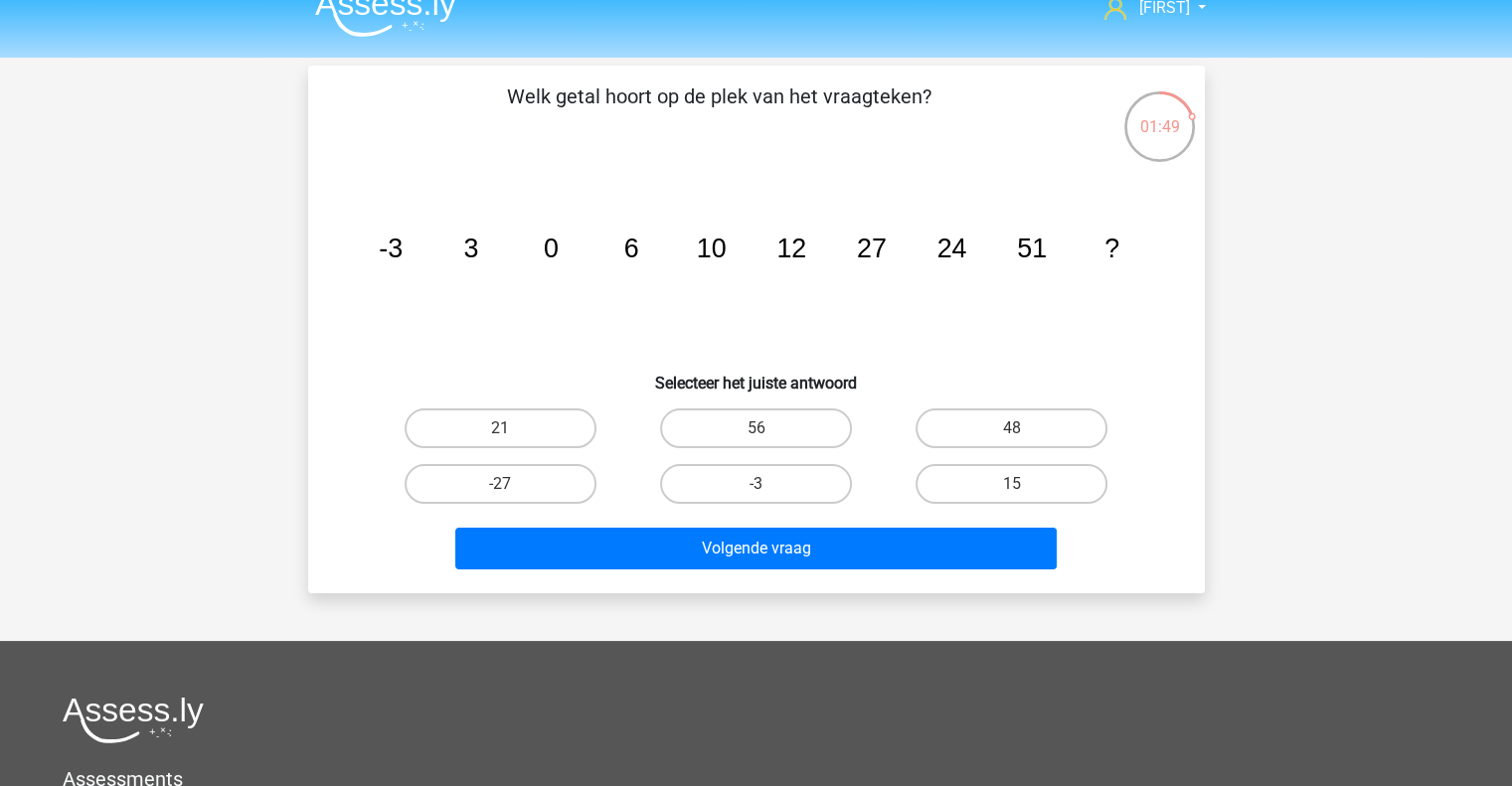 click on "luuk
ltmoonen@gmail.com
Nederlands
English" at bounding box center (756, 569) 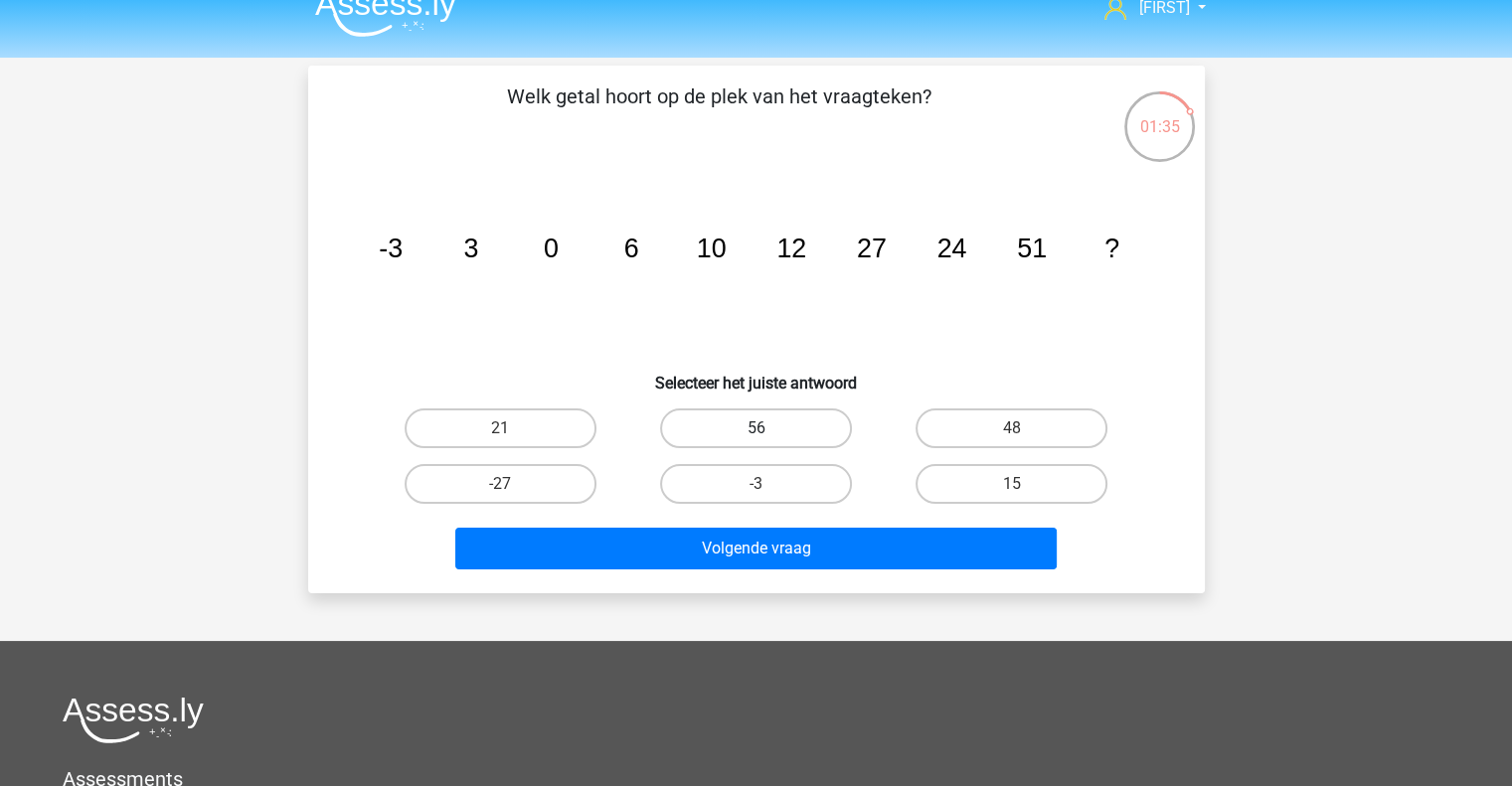 click on "56" at bounding box center (756, 428) 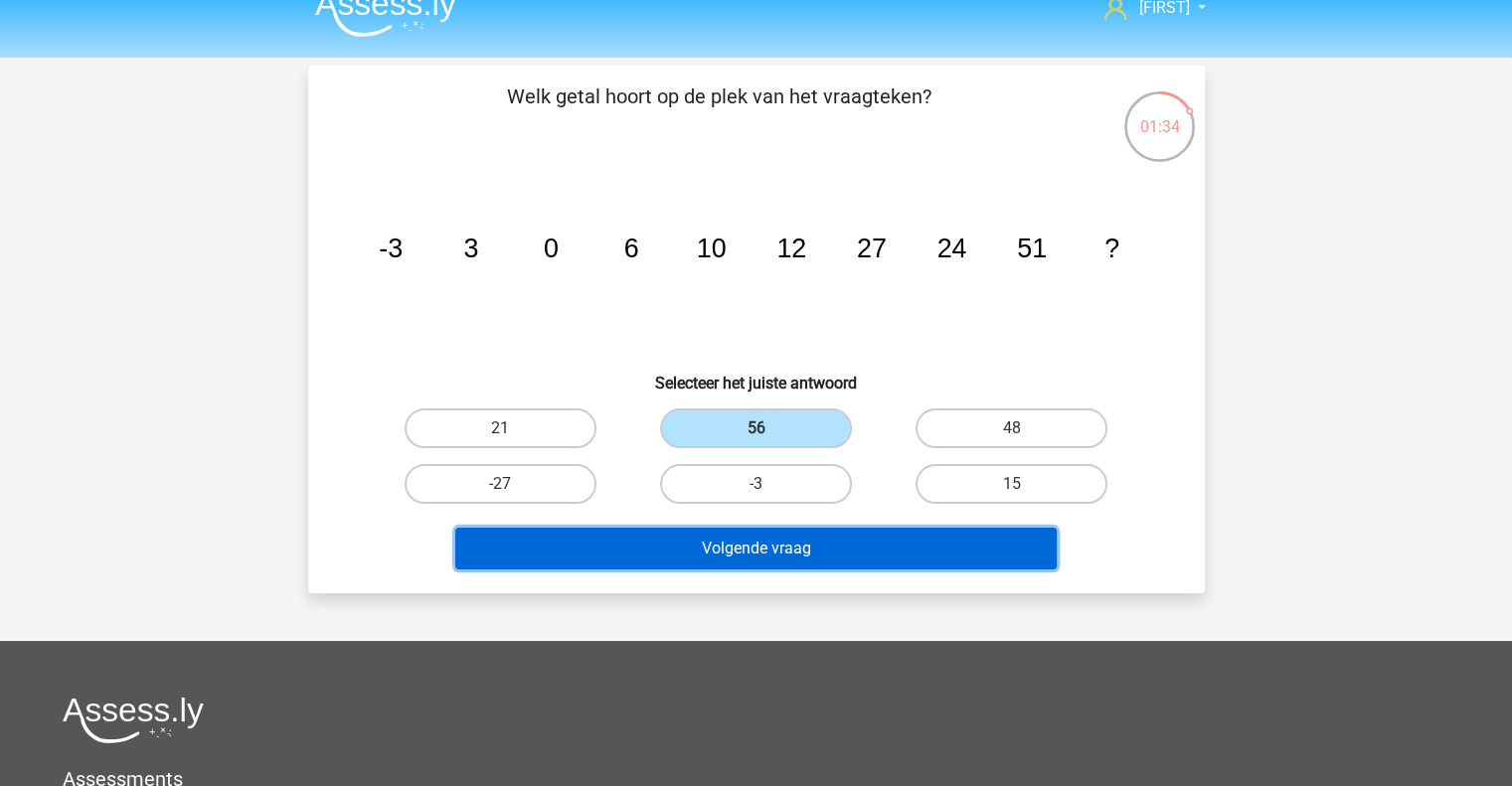 click on "Volgende vraag" at bounding box center [756, 549] 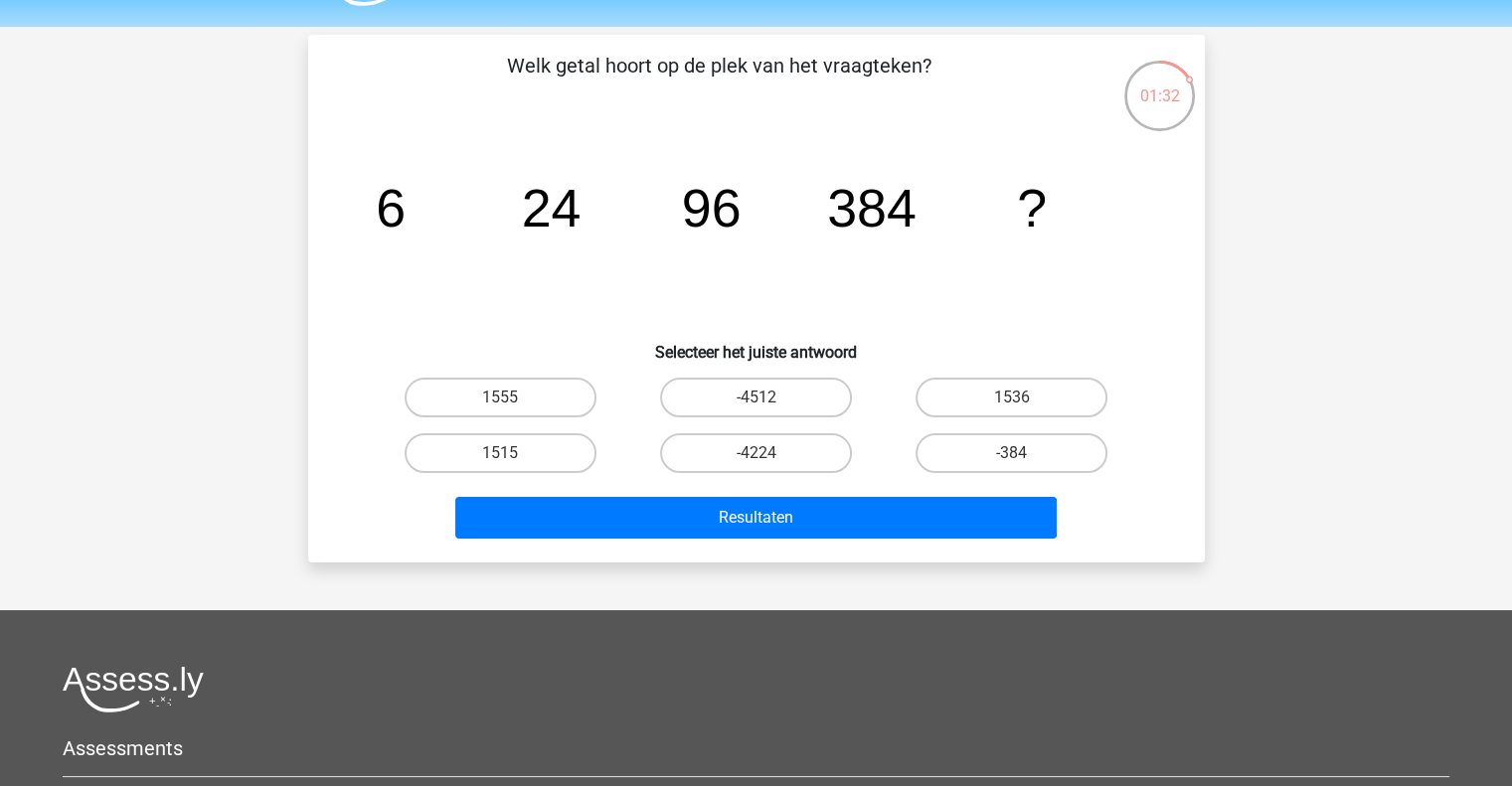 scroll, scrollTop: 47, scrollLeft: 0, axis: vertical 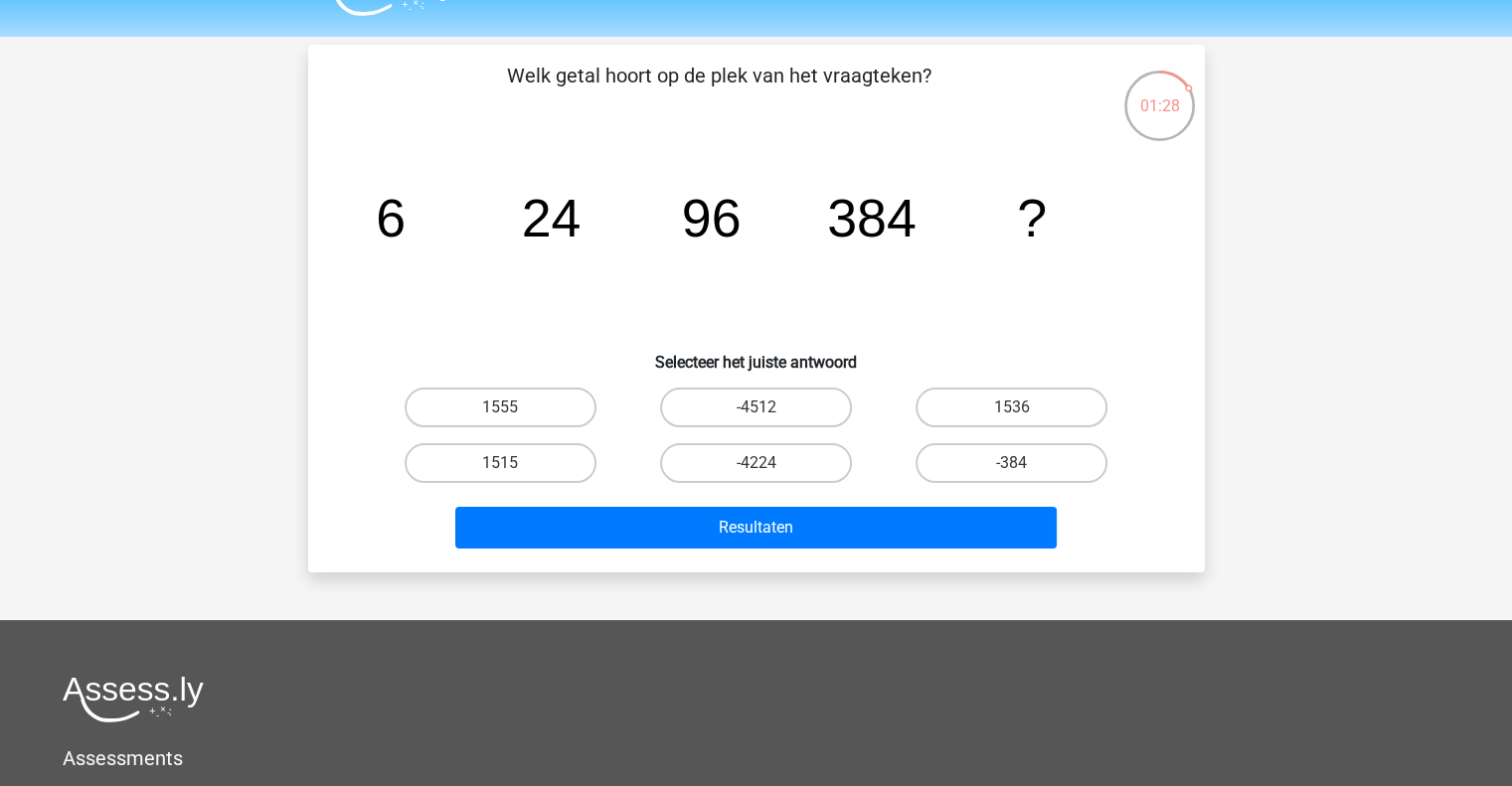 click on "image/svg+xml
6
24
96
384
?" 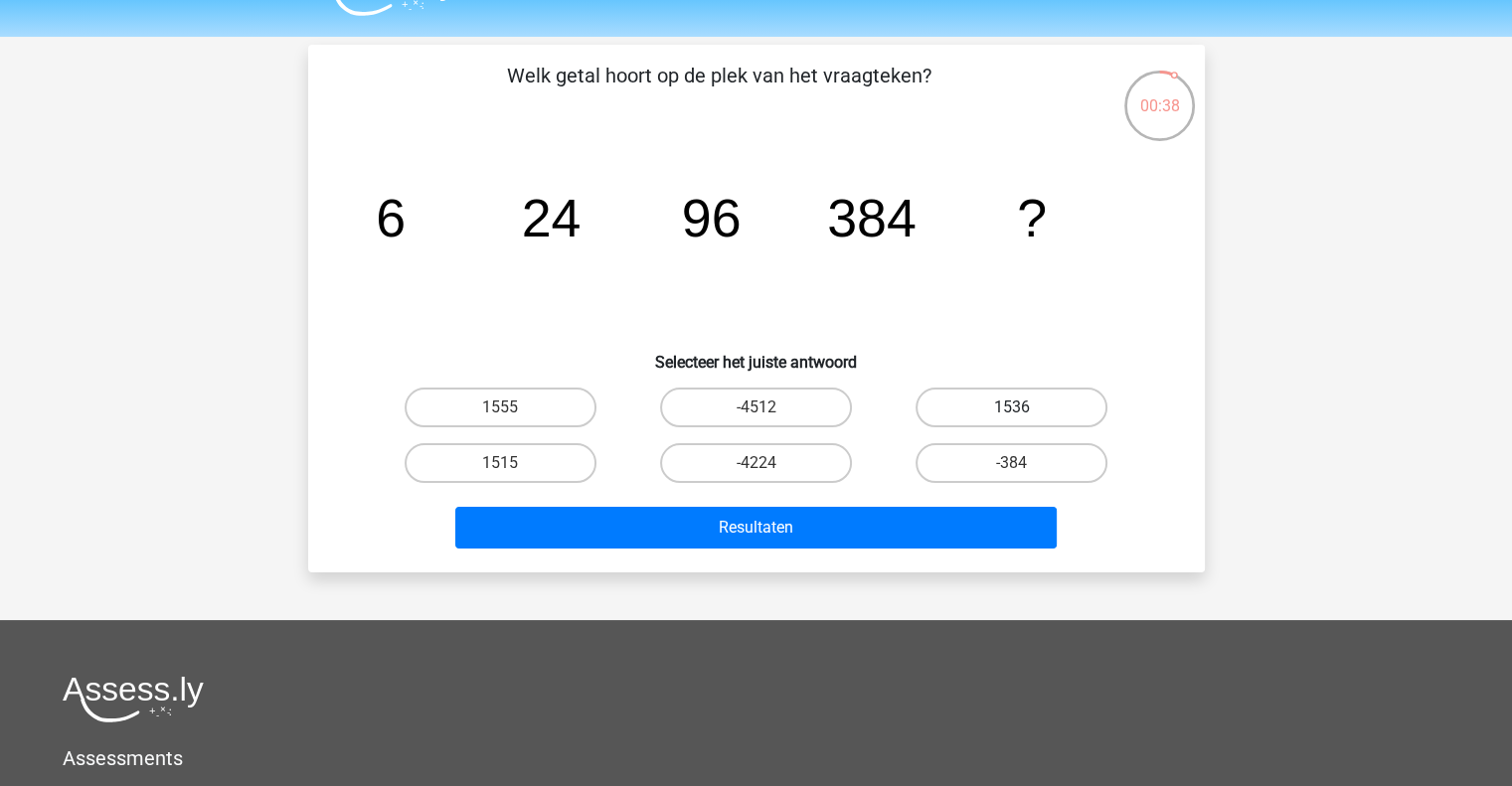 click on "1536" at bounding box center [1011, 407] 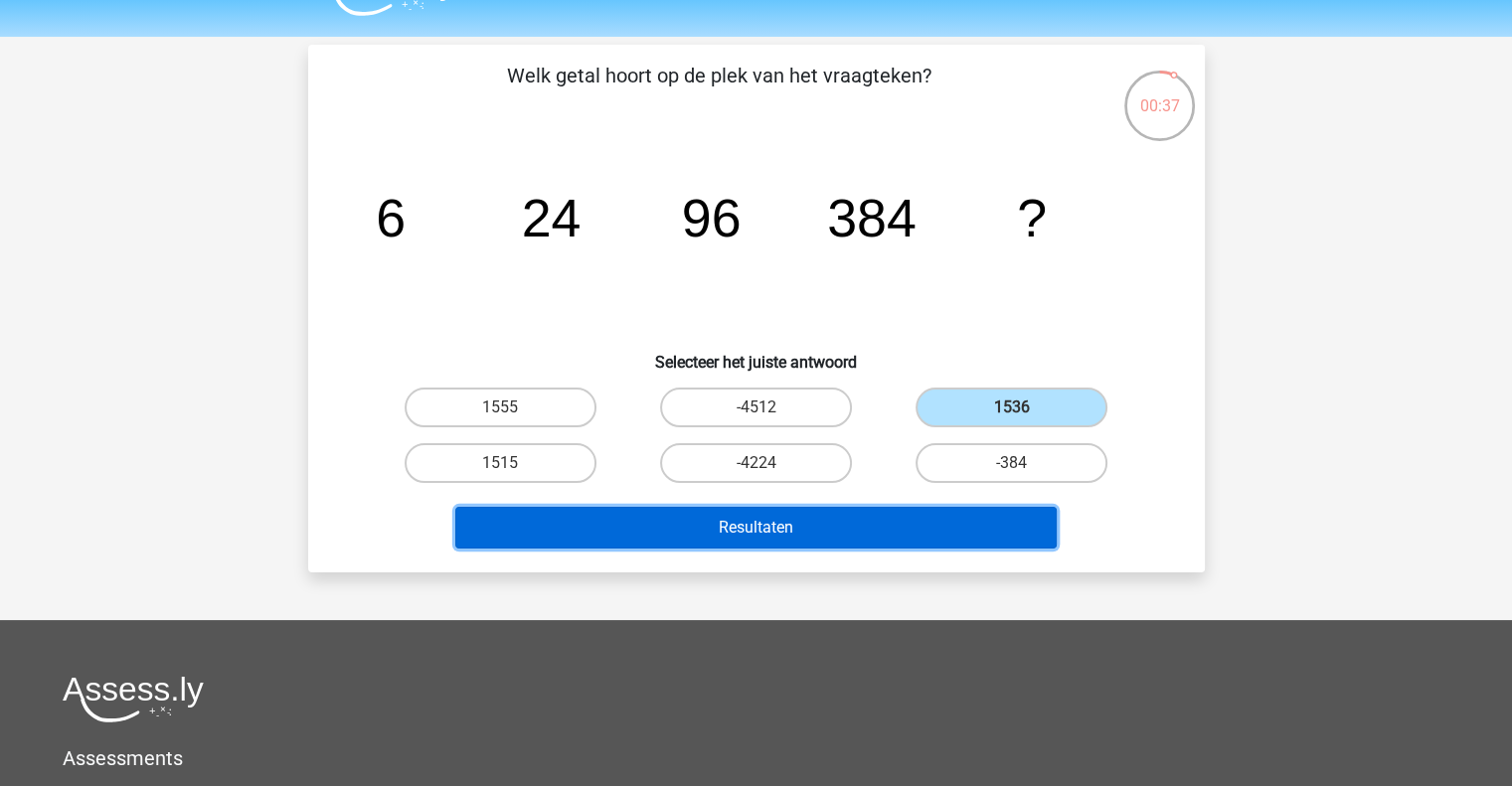 click on "Resultaten" at bounding box center (756, 528) 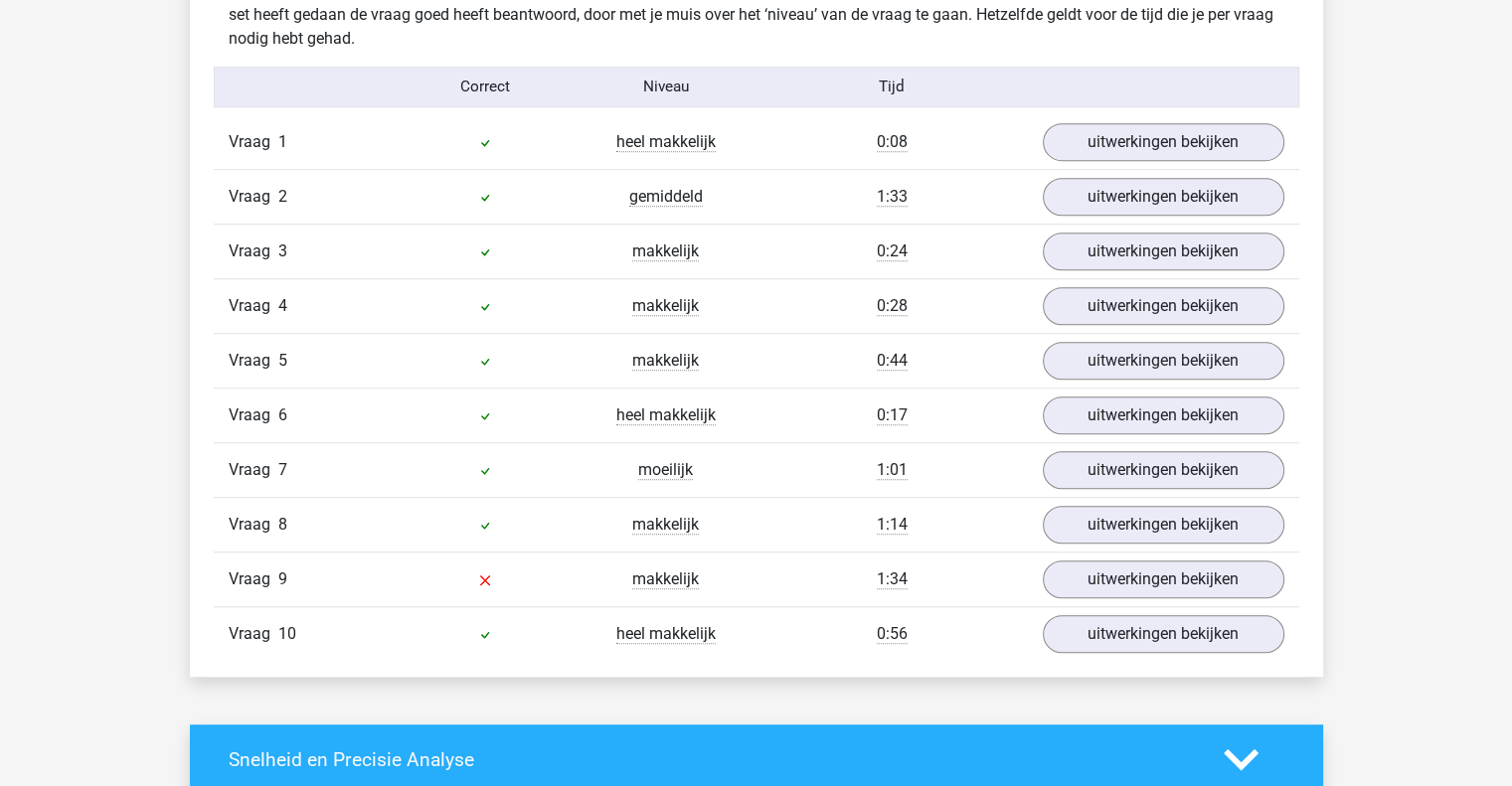 scroll, scrollTop: 1307, scrollLeft: 0, axis: vertical 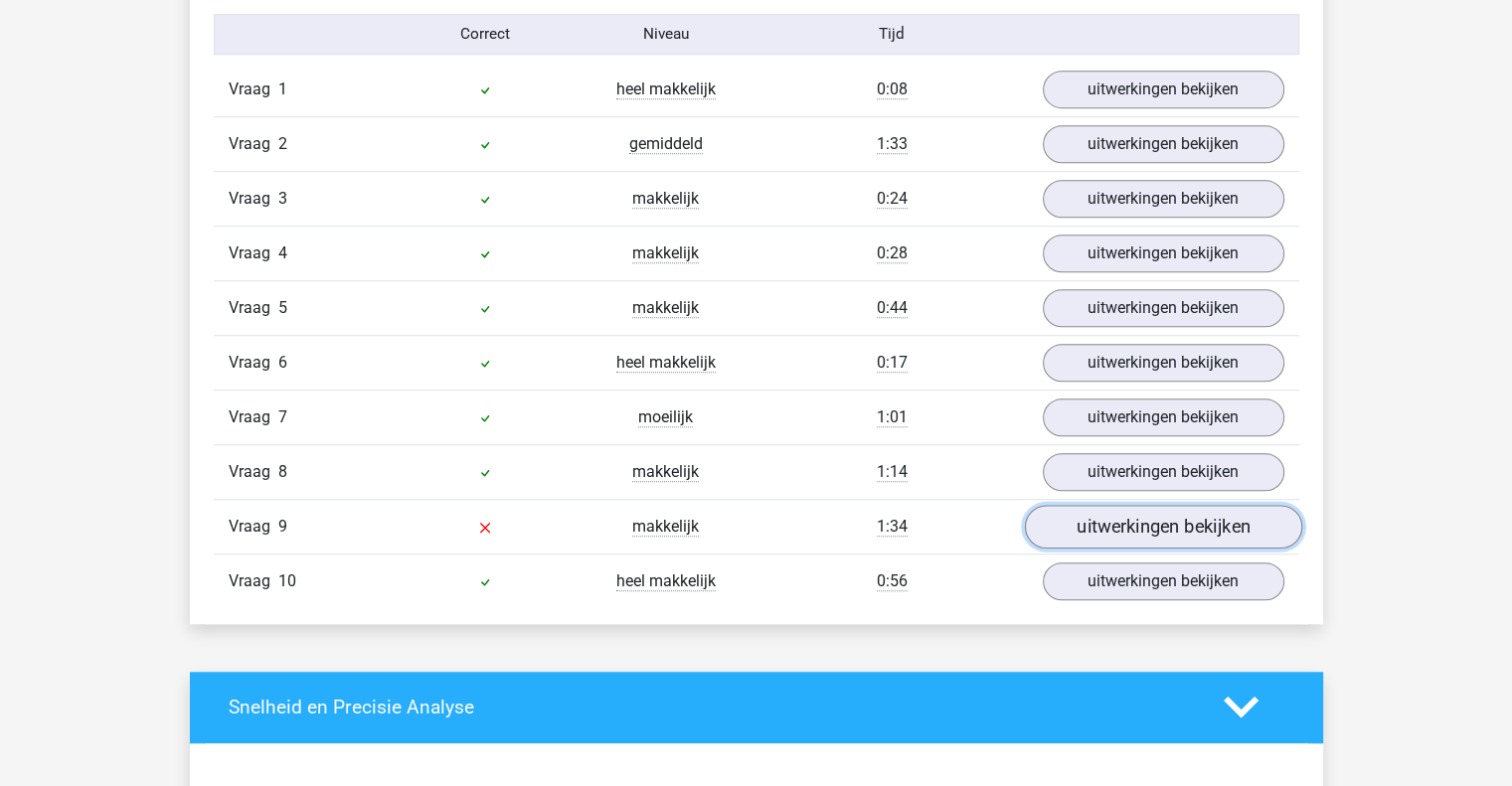 click on "uitwerkingen bekijken" at bounding box center [1162, 527] 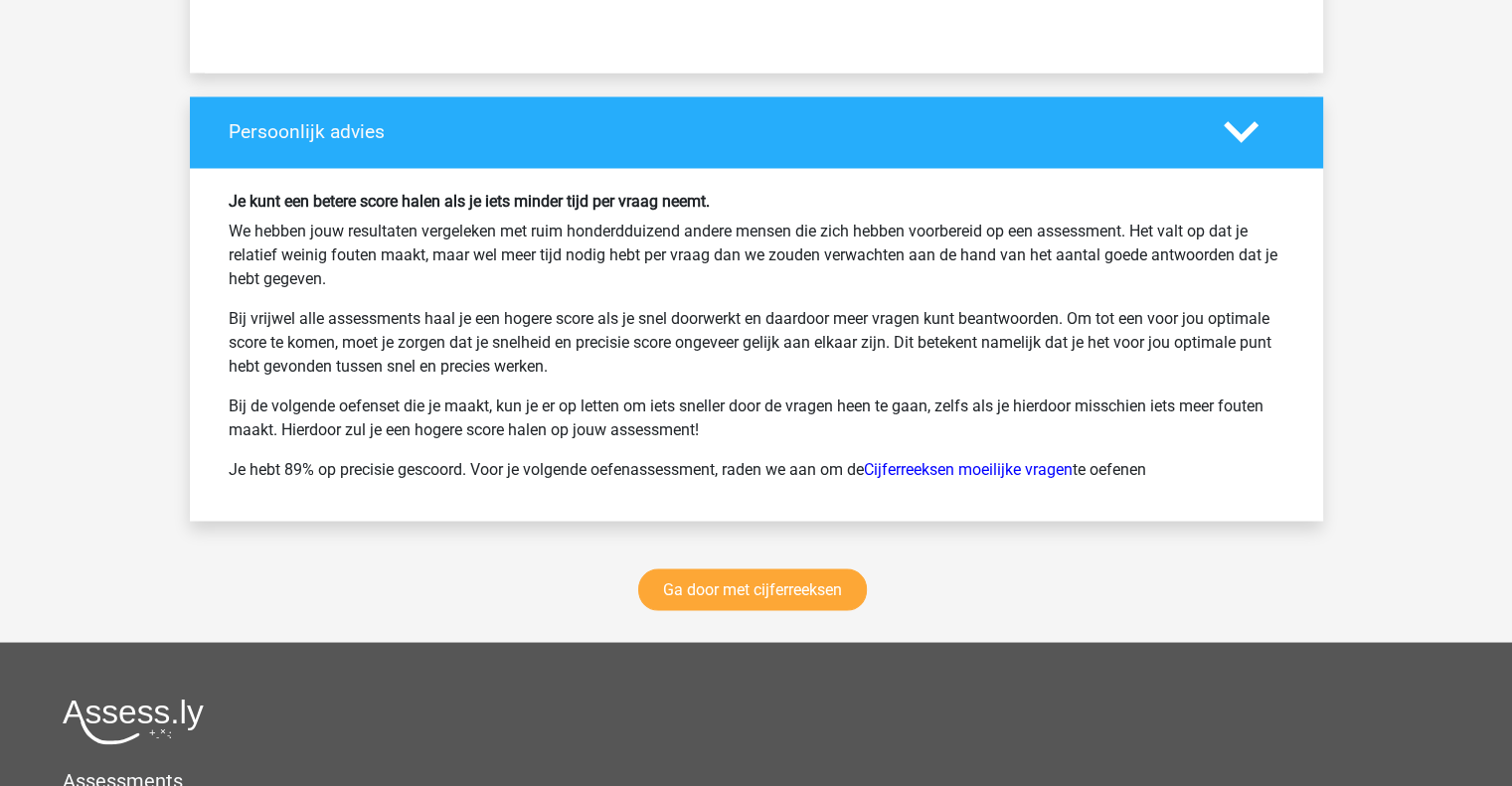 scroll, scrollTop: 3561, scrollLeft: 0, axis: vertical 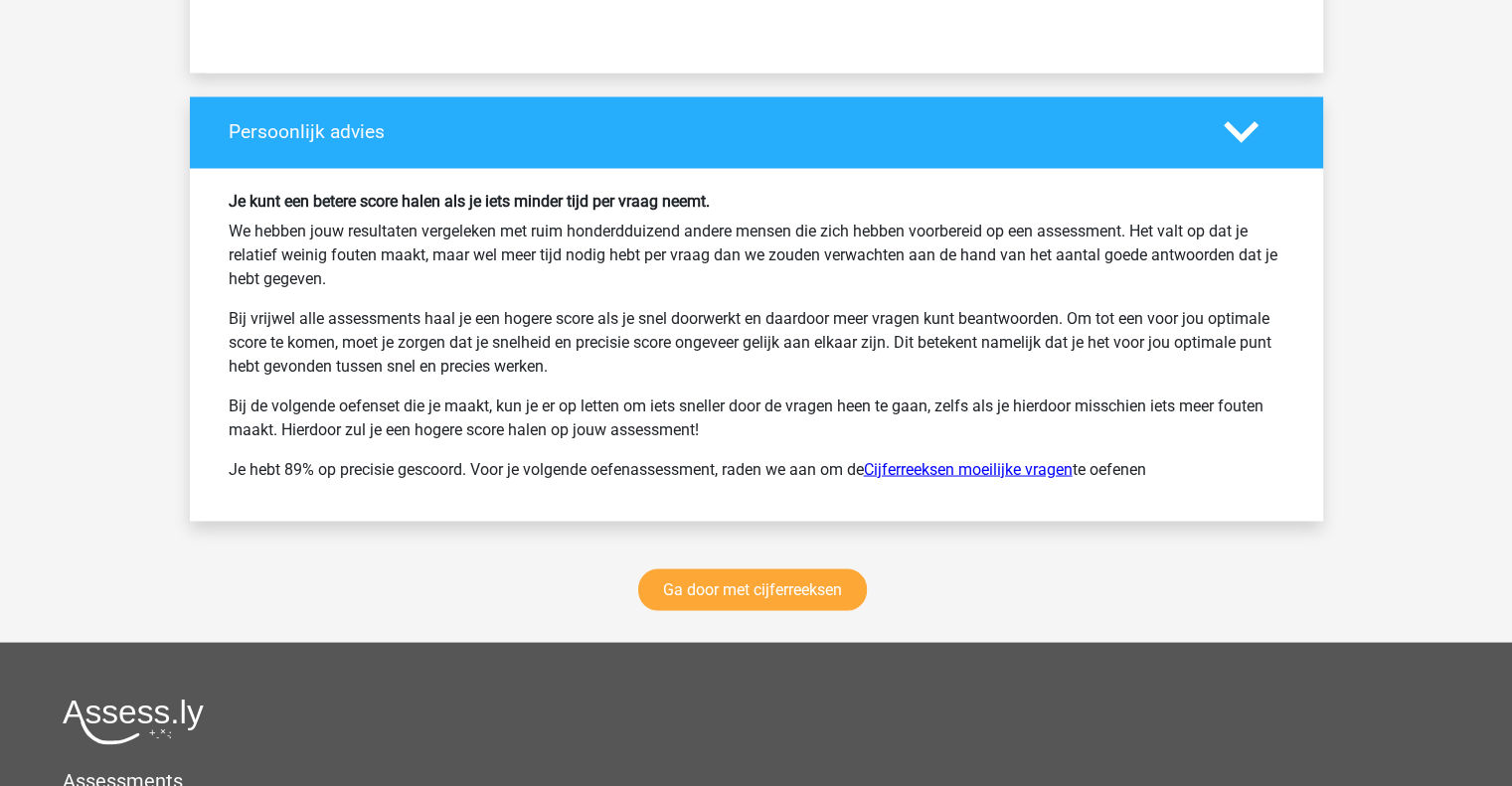 click on "Cijferreeksen moeilijke vragen" at bounding box center [968, 468] 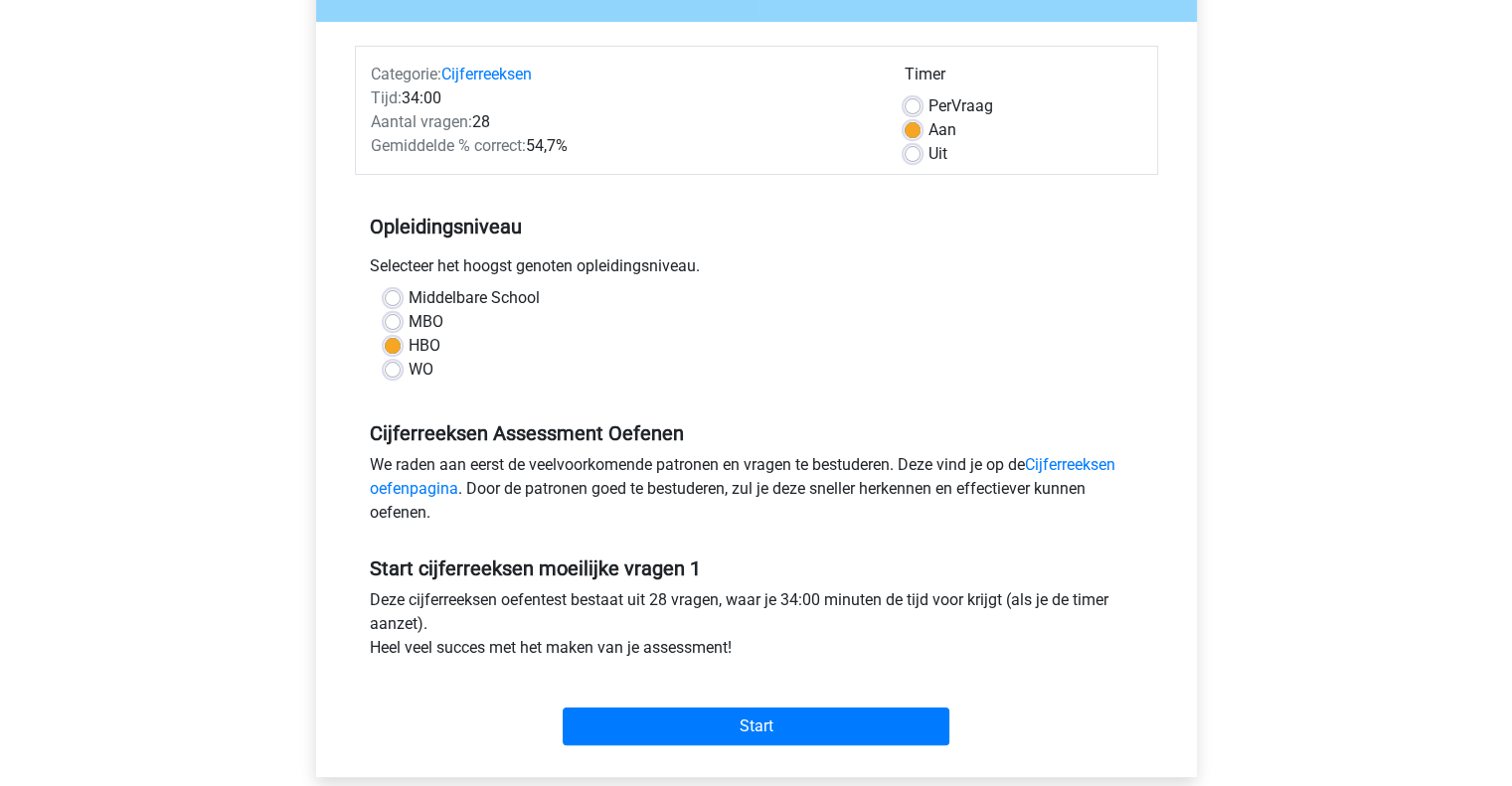 scroll, scrollTop: 0, scrollLeft: 0, axis: both 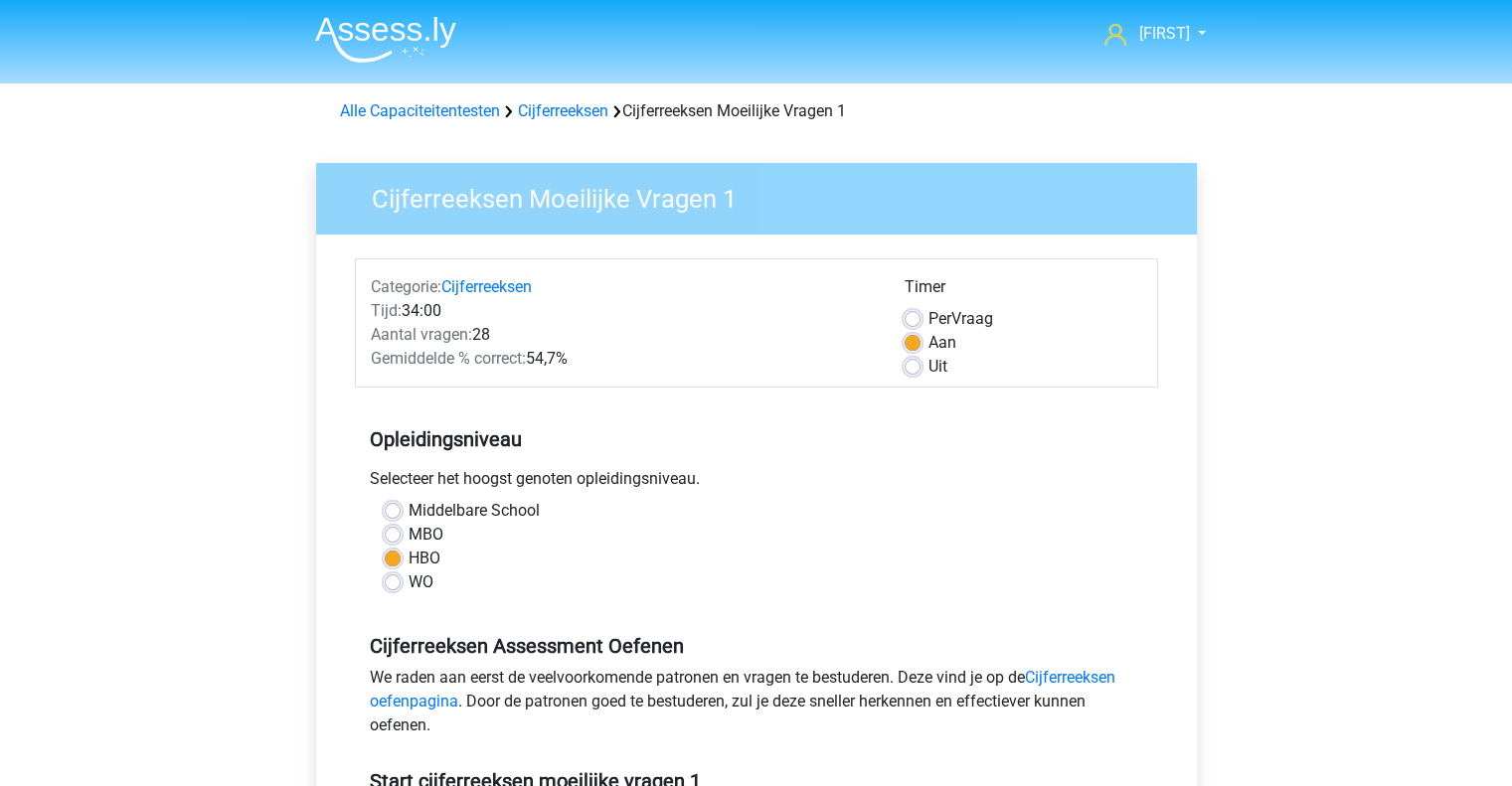 click on "Alle Capaciteitentesten
Cijferreeksen
Cijferreeksen Moeilijke Vragen 1" at bounding box center [756, 111] 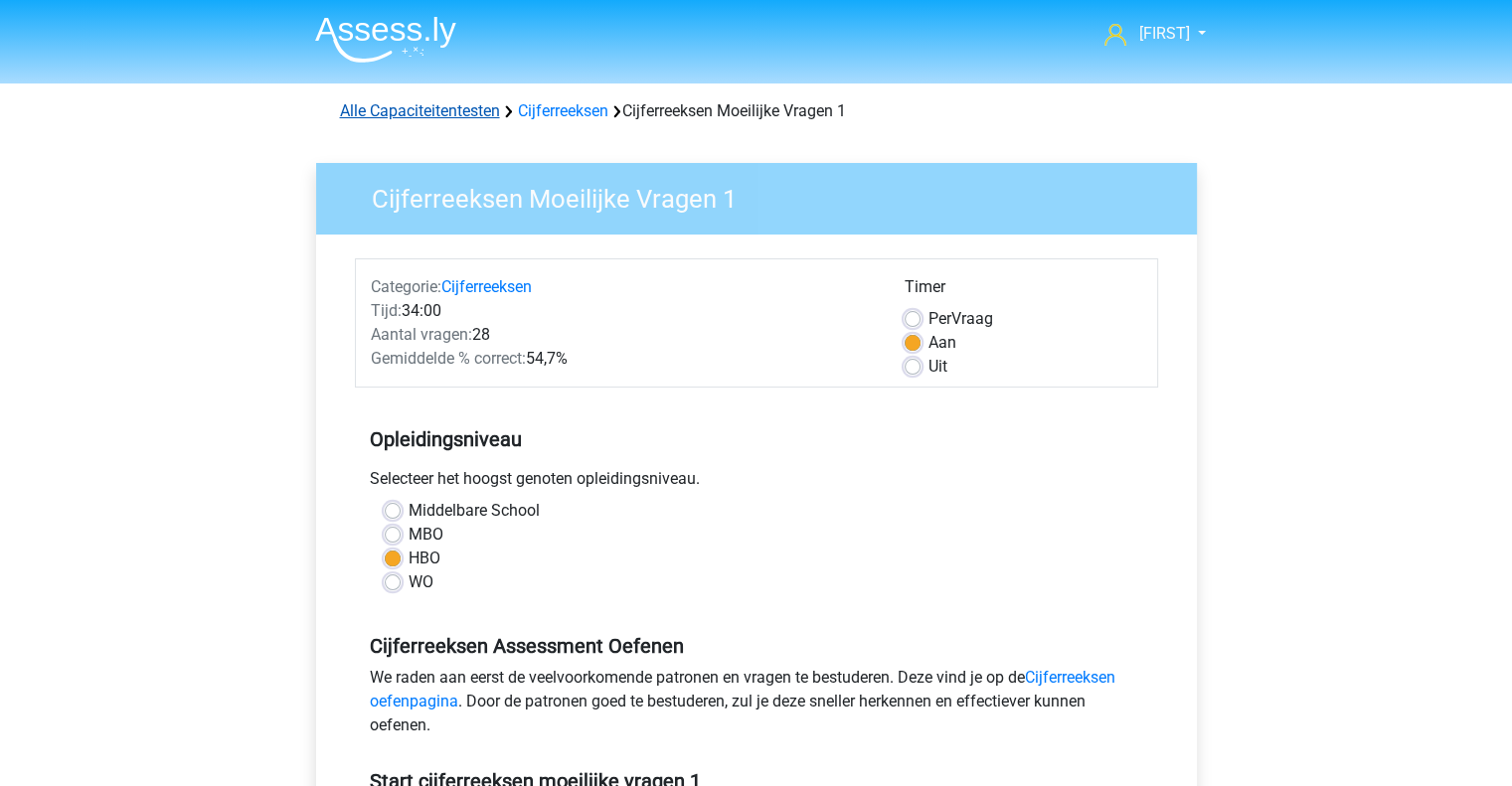 click on "Alle Capaciteitentesten" at bounding box center [420, 110] 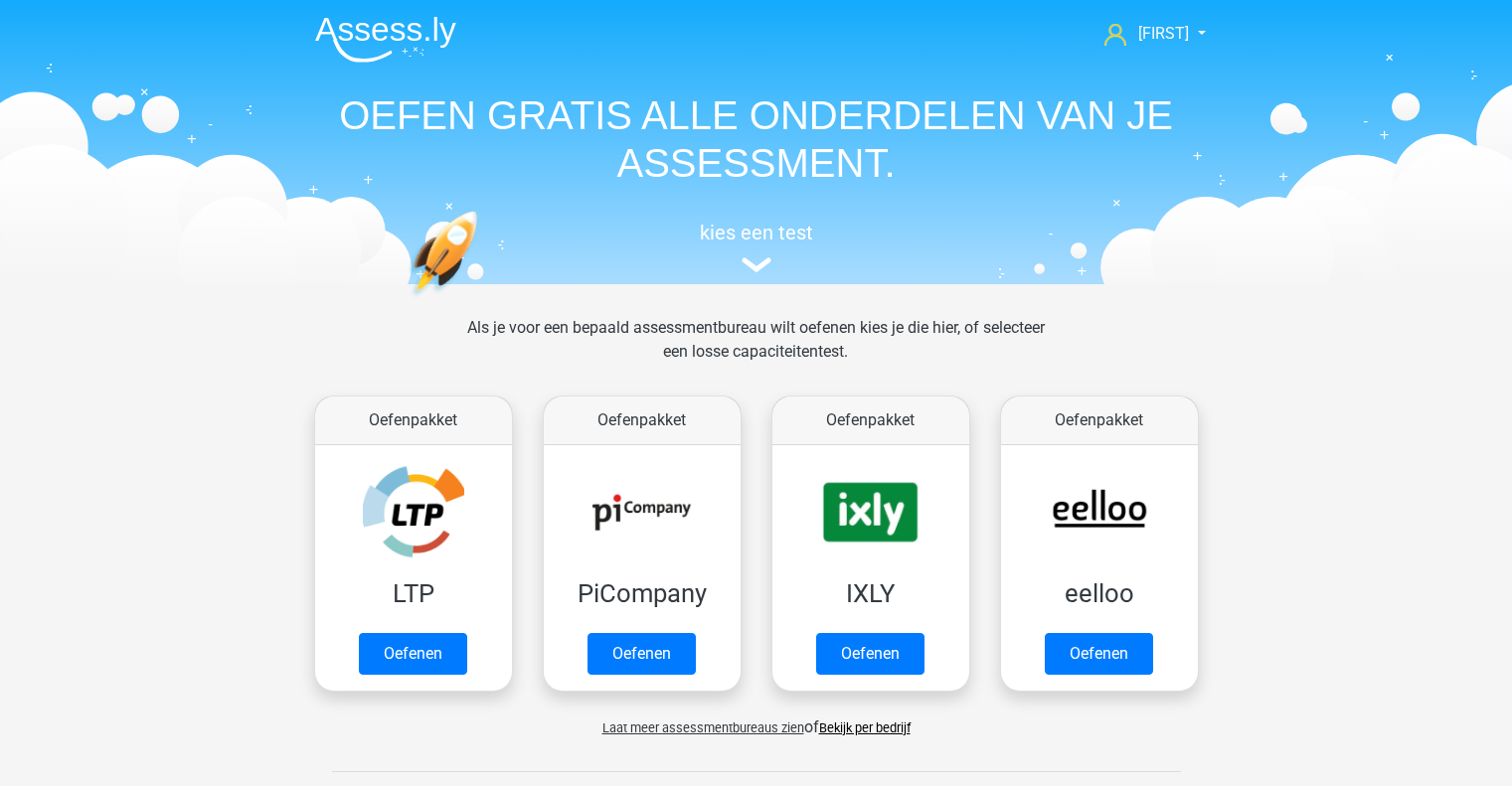 scroll, scrollTop: 843, scrollLeft: 0, axis: vertical 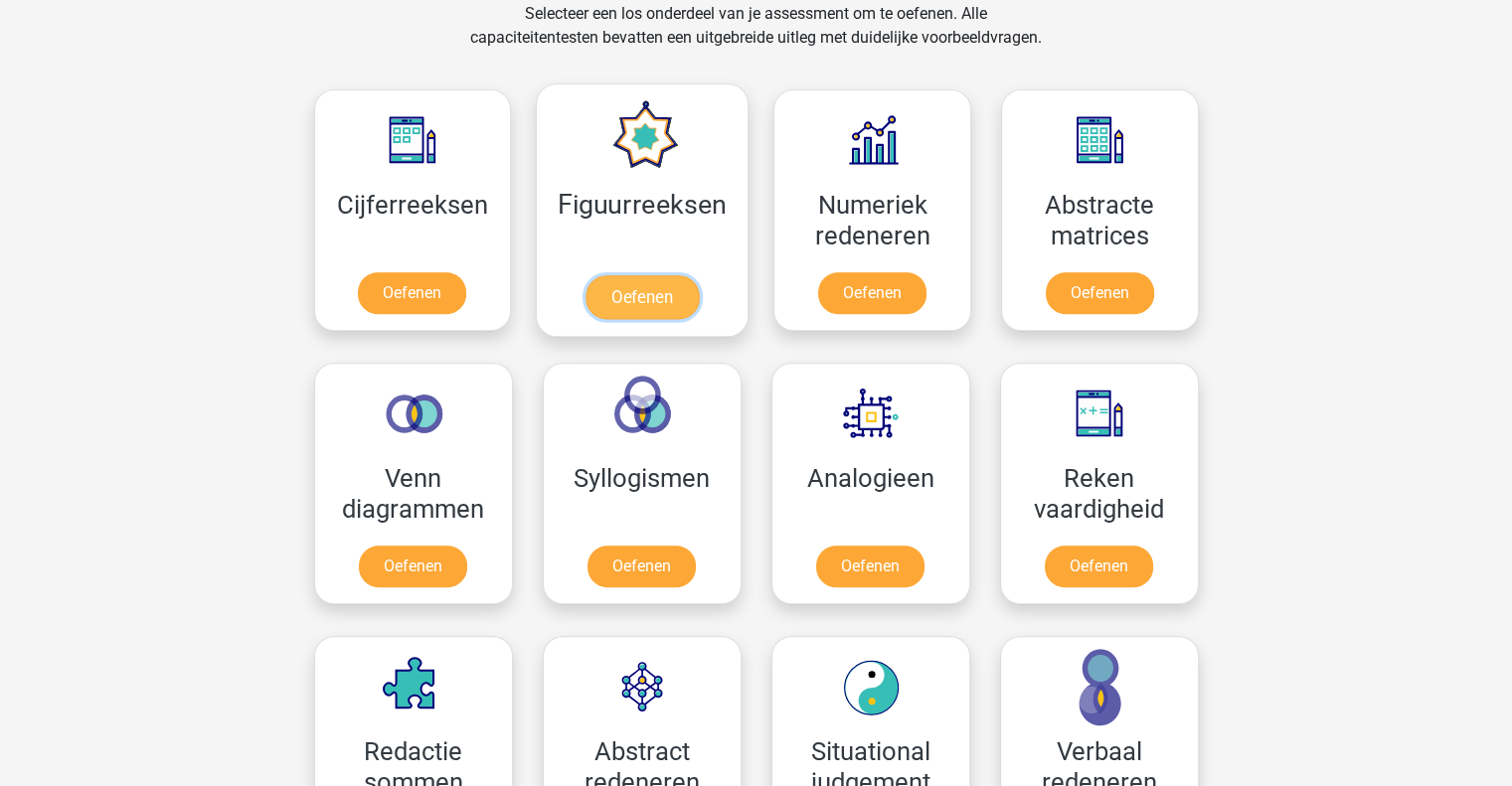 click on "Oefenen" at bounding box center (642, 297) 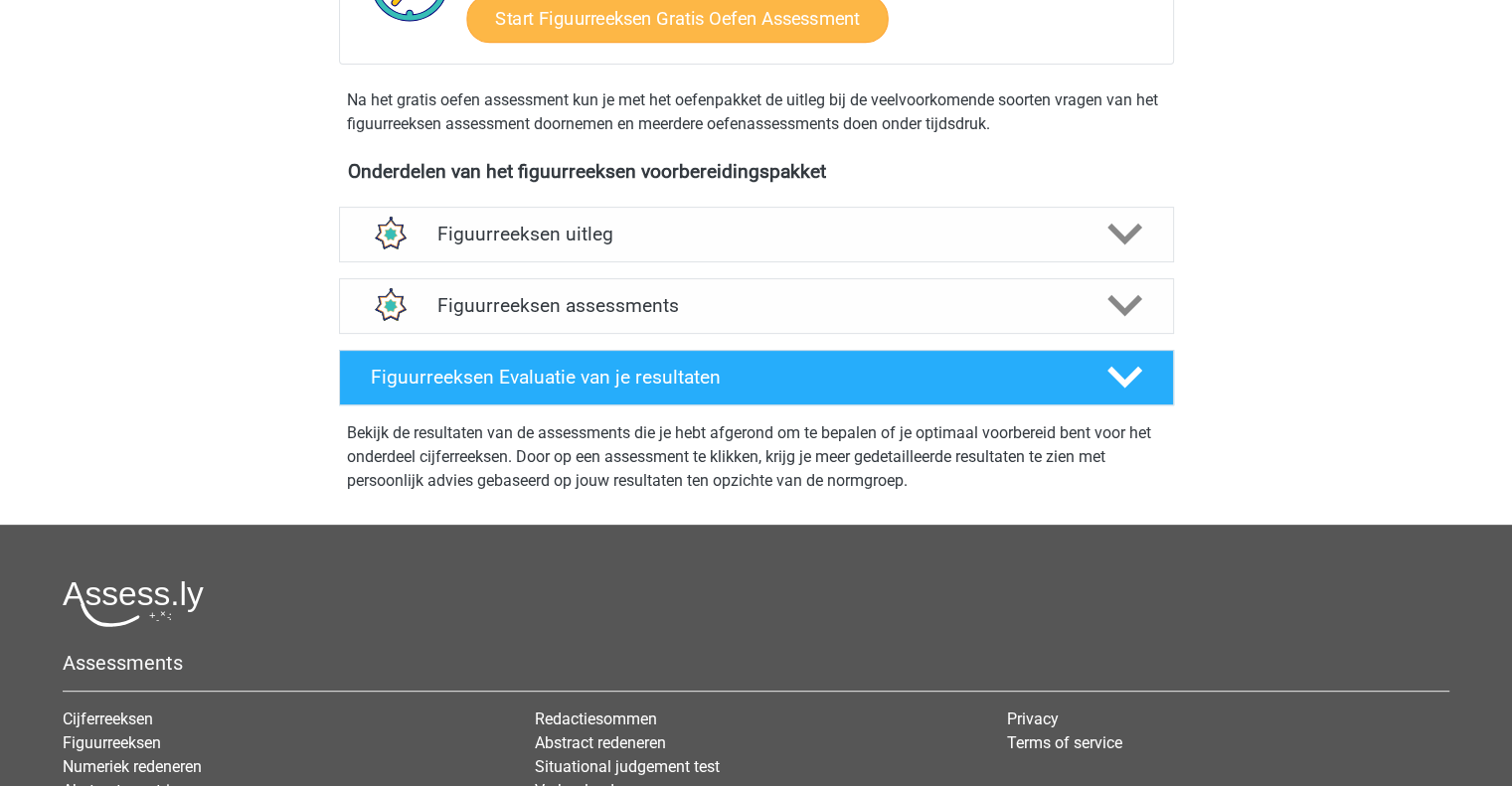 scroll, scrollTop: 592, scrollLeft: 0, axis: vertical 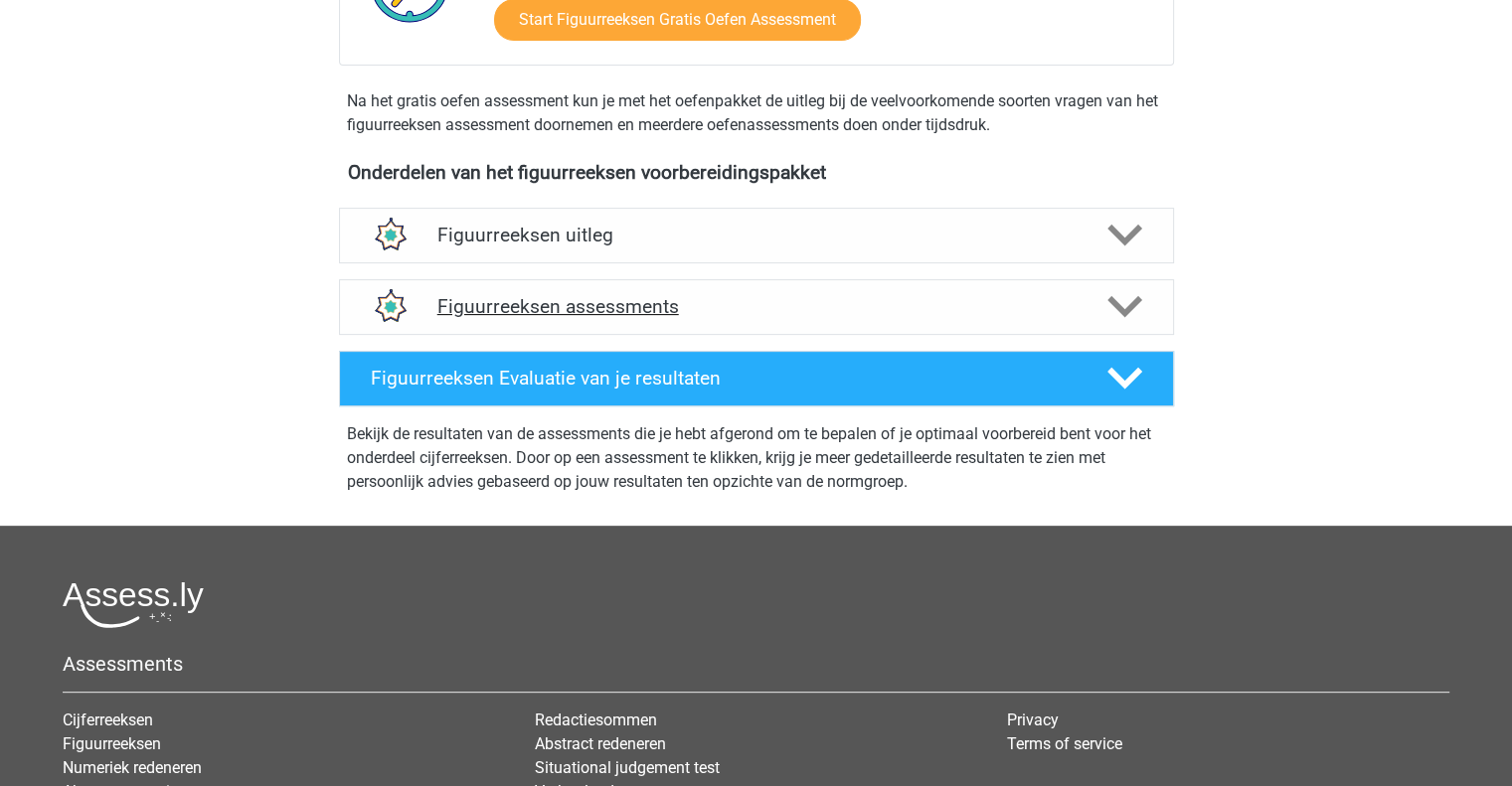 click on "Figuurreeksen assessments" at bounding box center (756, 306) 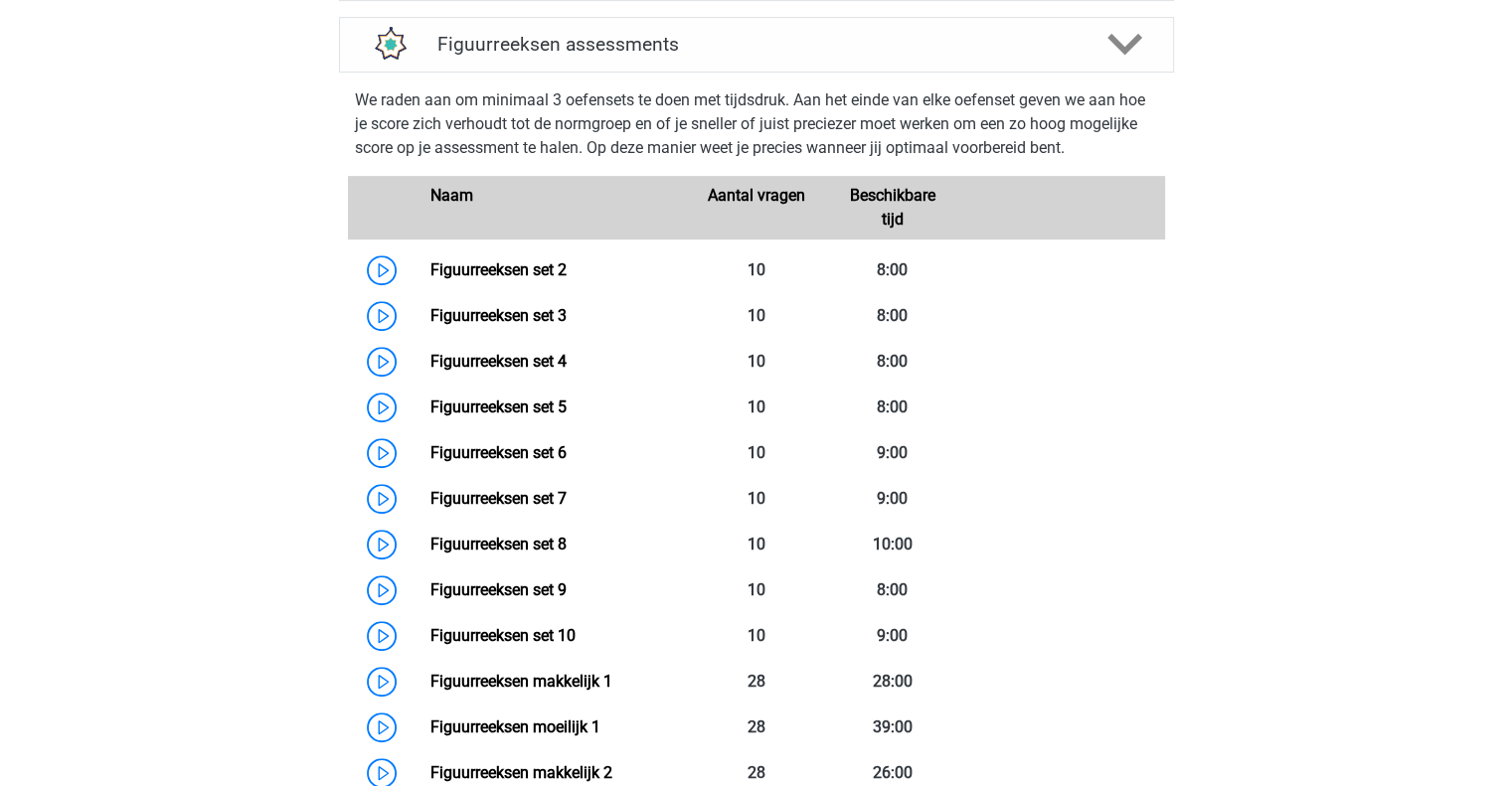 scroll, scrollTop: 354, scrollLeft: 0, axis: vertical 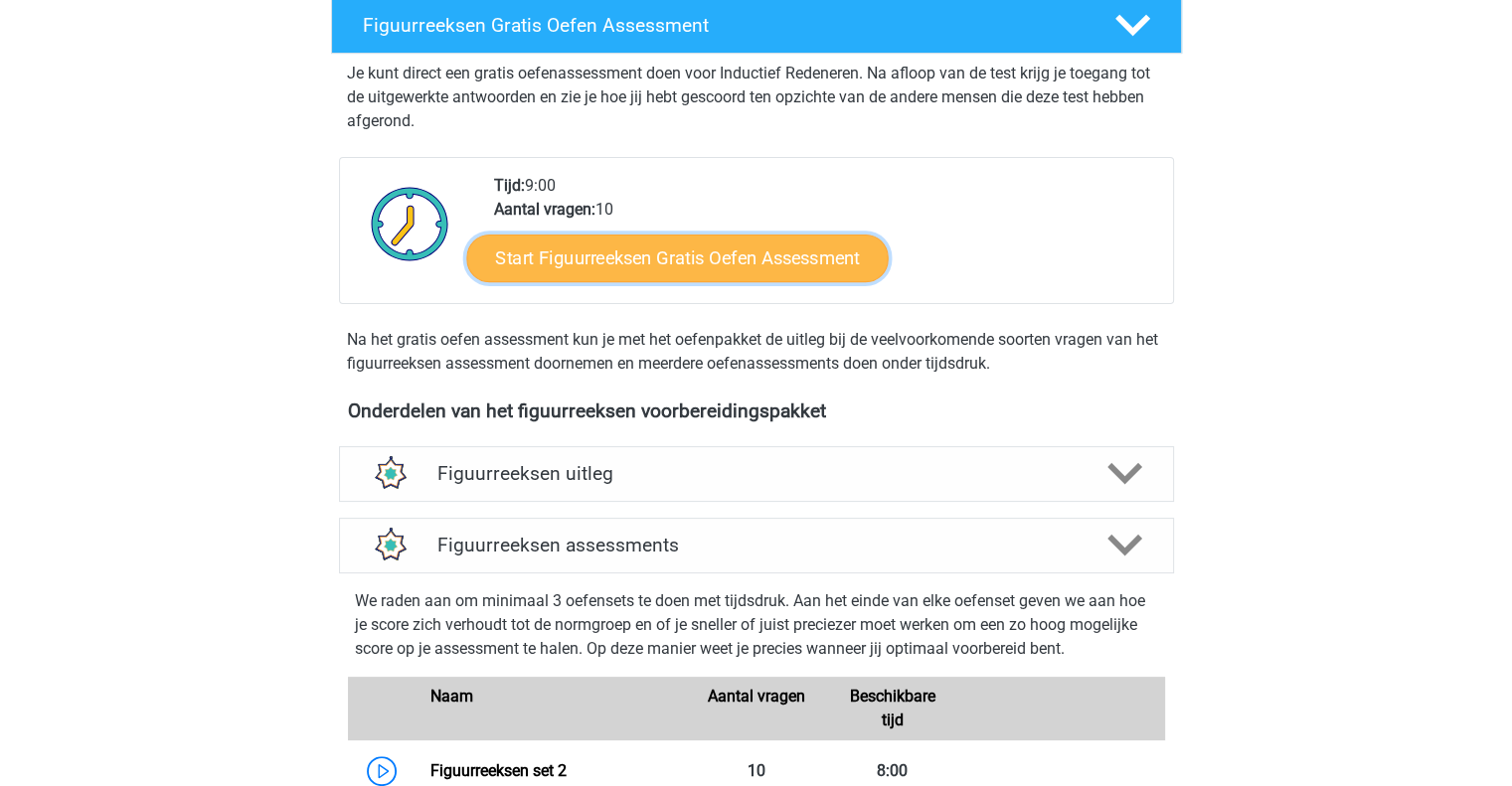 click on "Start Figuurreeksen
Gratis Oefen Assessment" at bounding box center (677, 257) 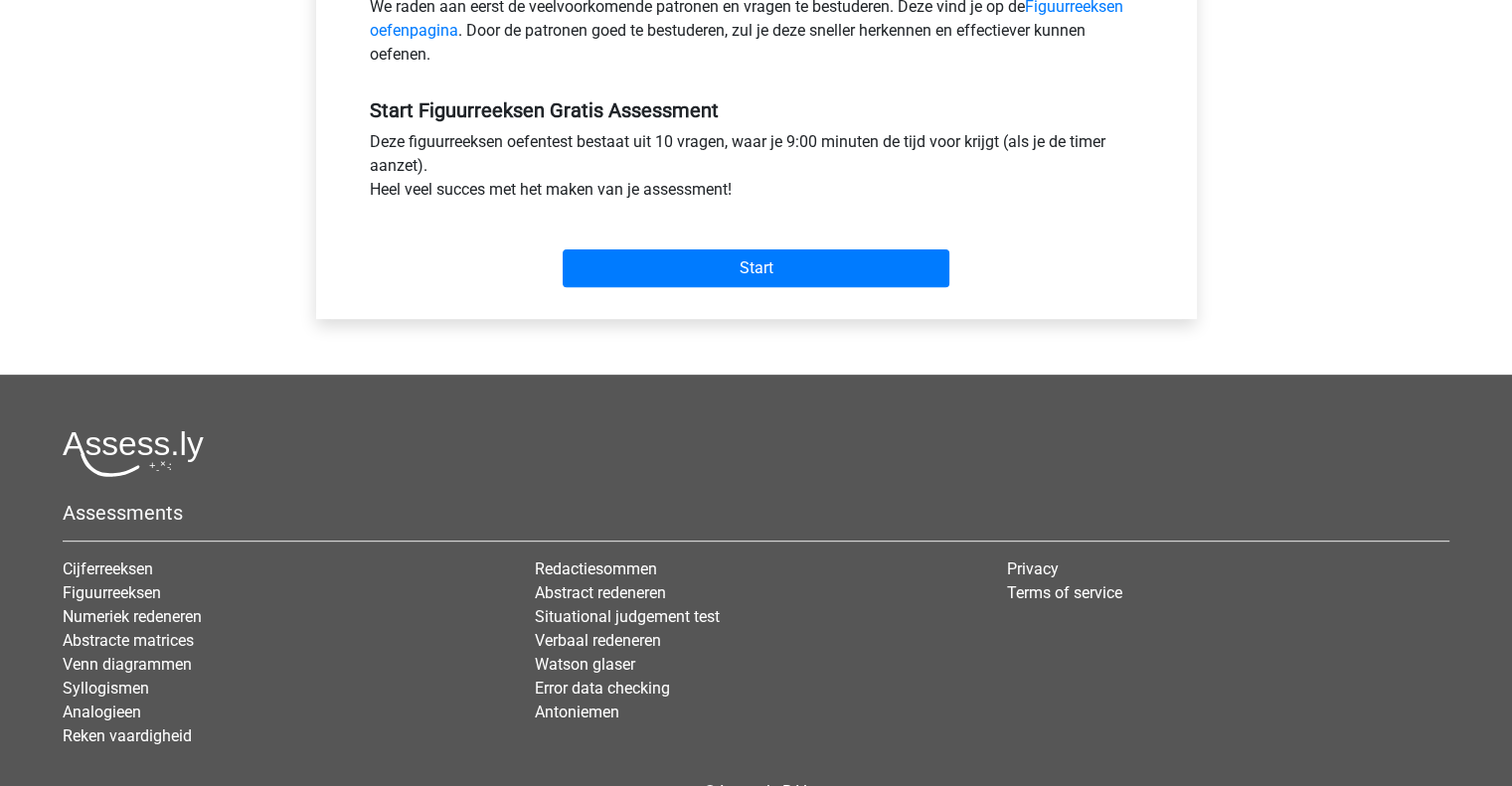 scroll, scrollTop: 678, scrollLeft: 0, axis: vertical 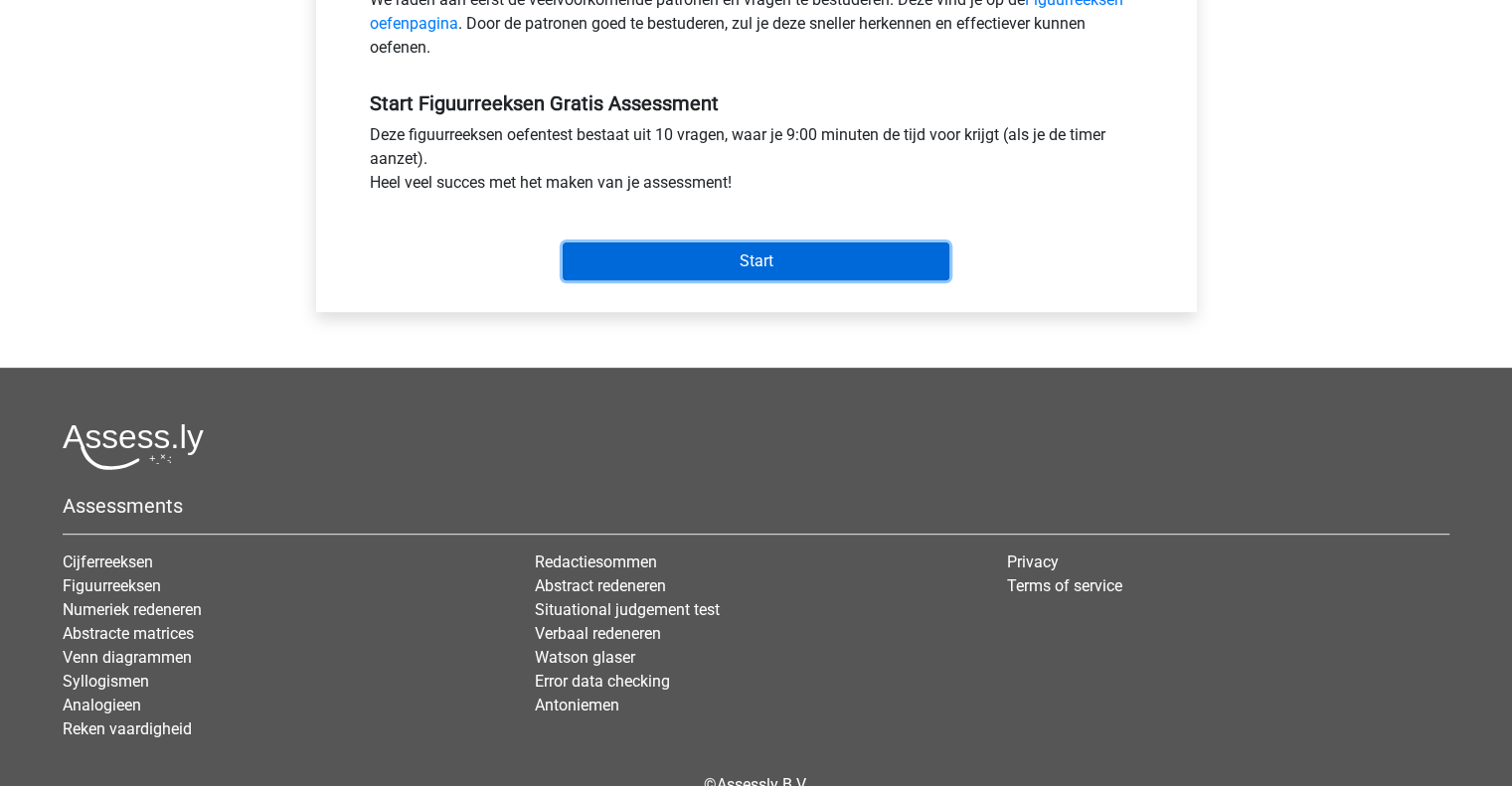 click on "Start" at bounding box center [756, 261] 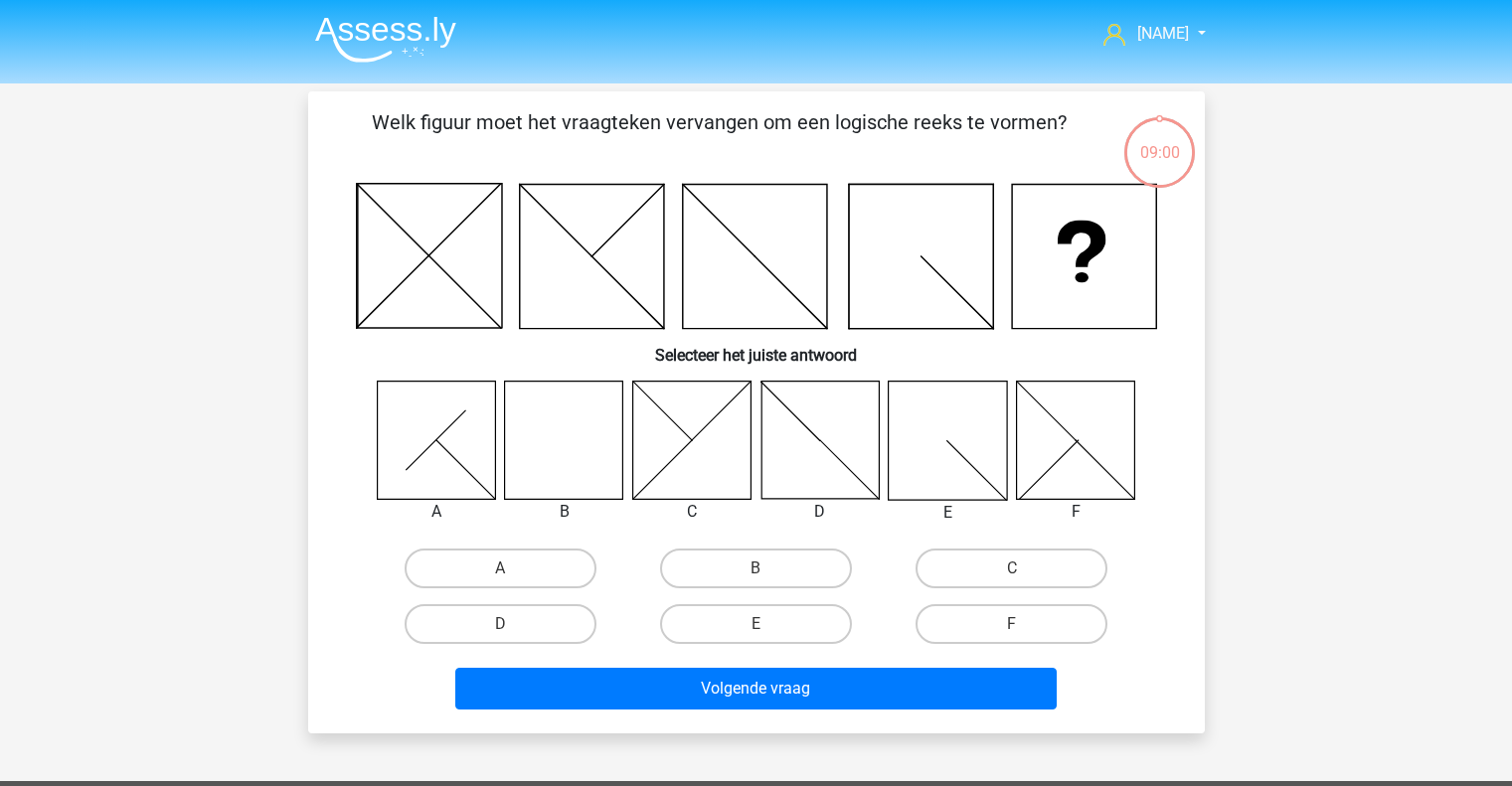 scroll, scrollTop: 0, scrollLeft: 0, axis: both 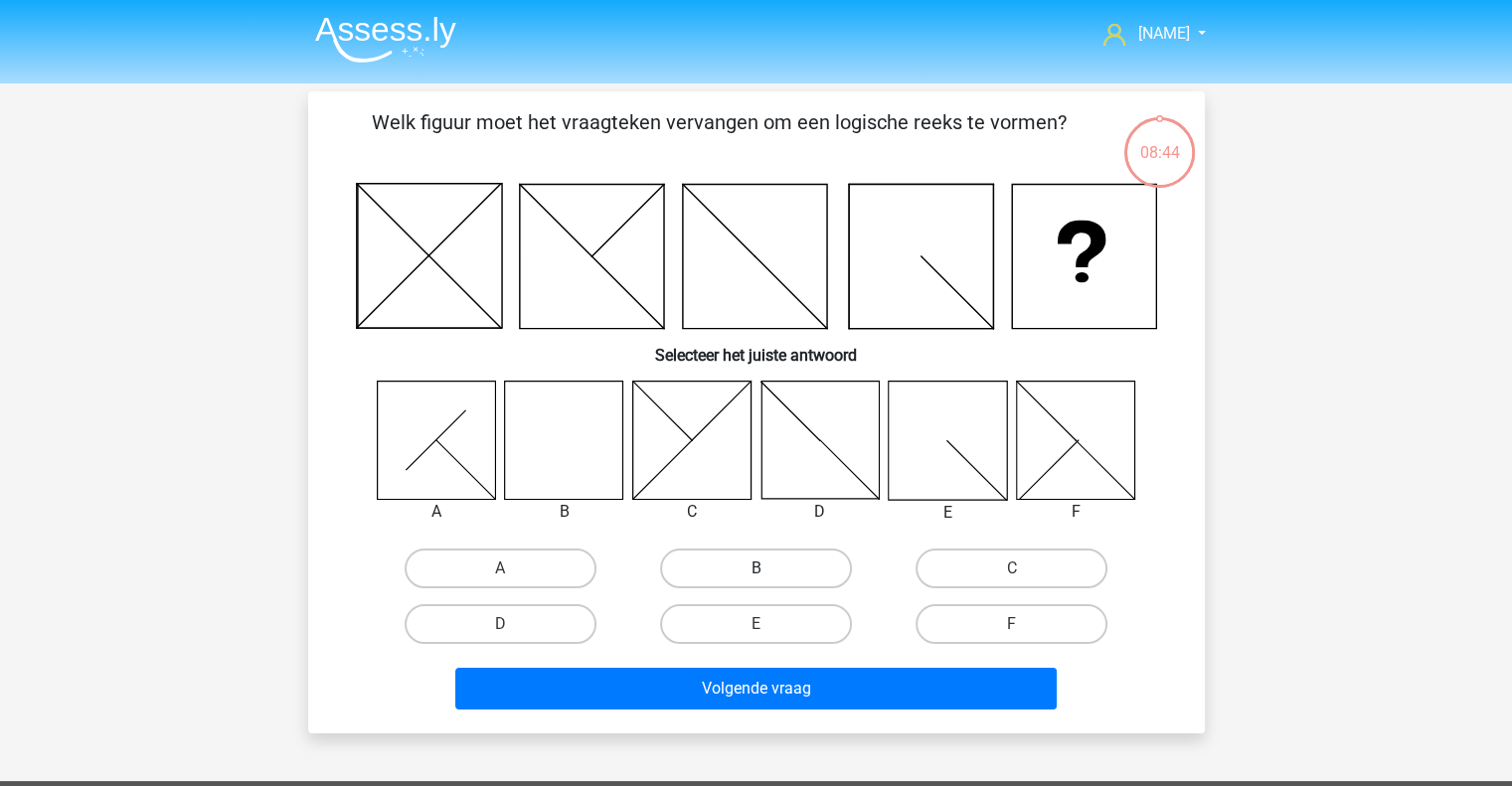 click on "B" at bounding box center (756, 568) 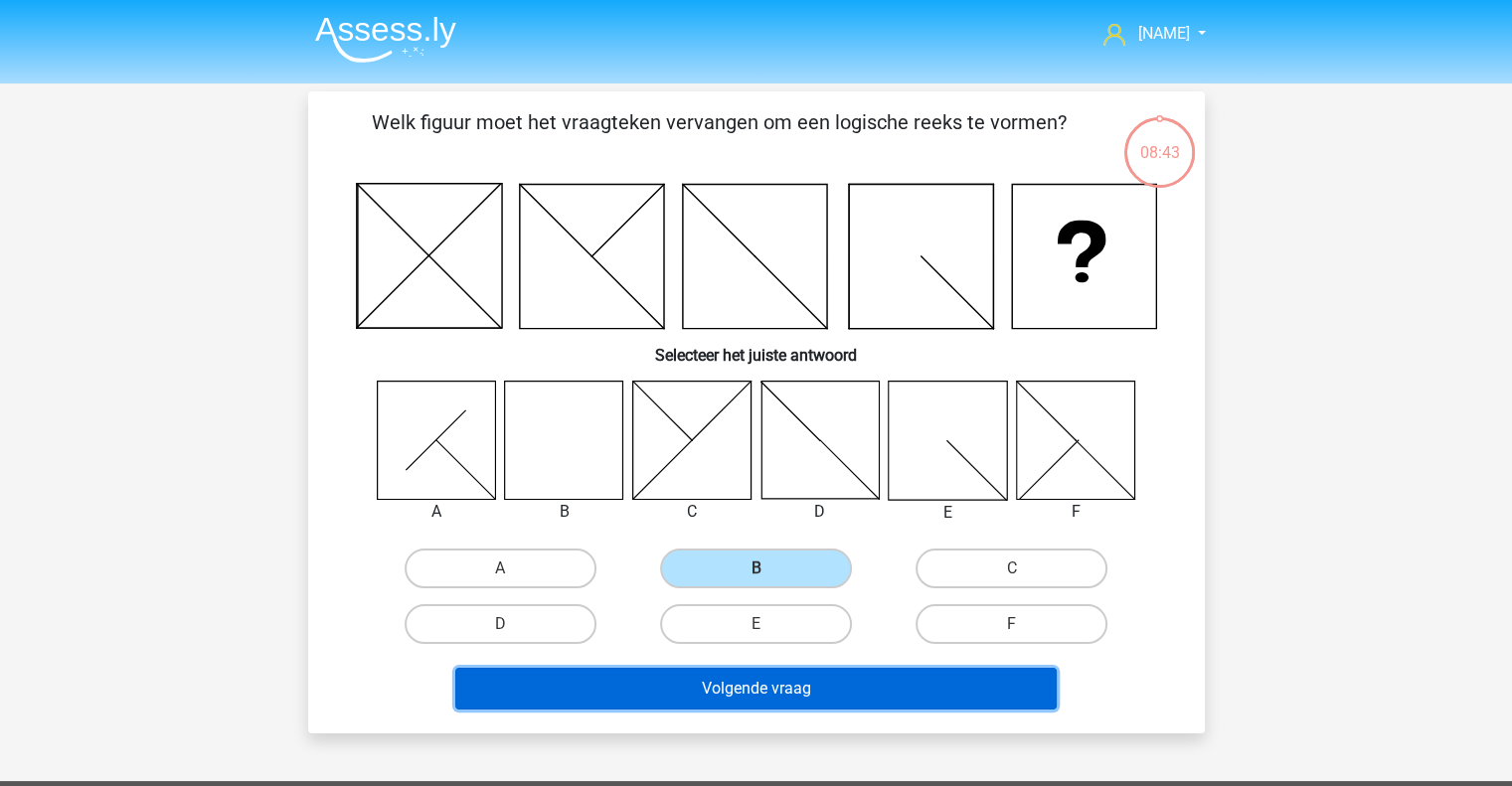 click on "Volgende vraag" at bounding box center [756, 689] 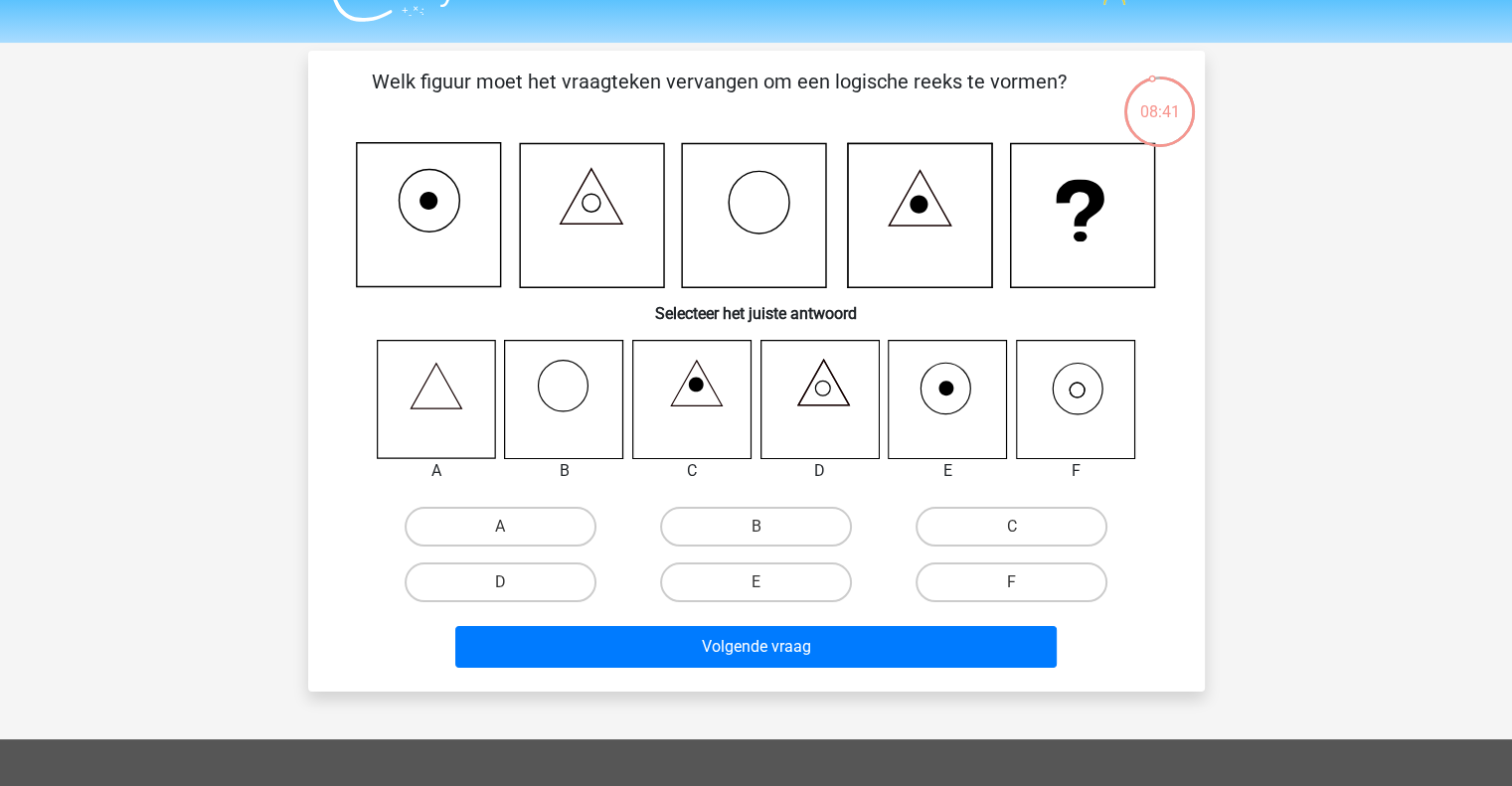 scroll, scrollTop: 40, scrollLeft: 0, axis: vertical 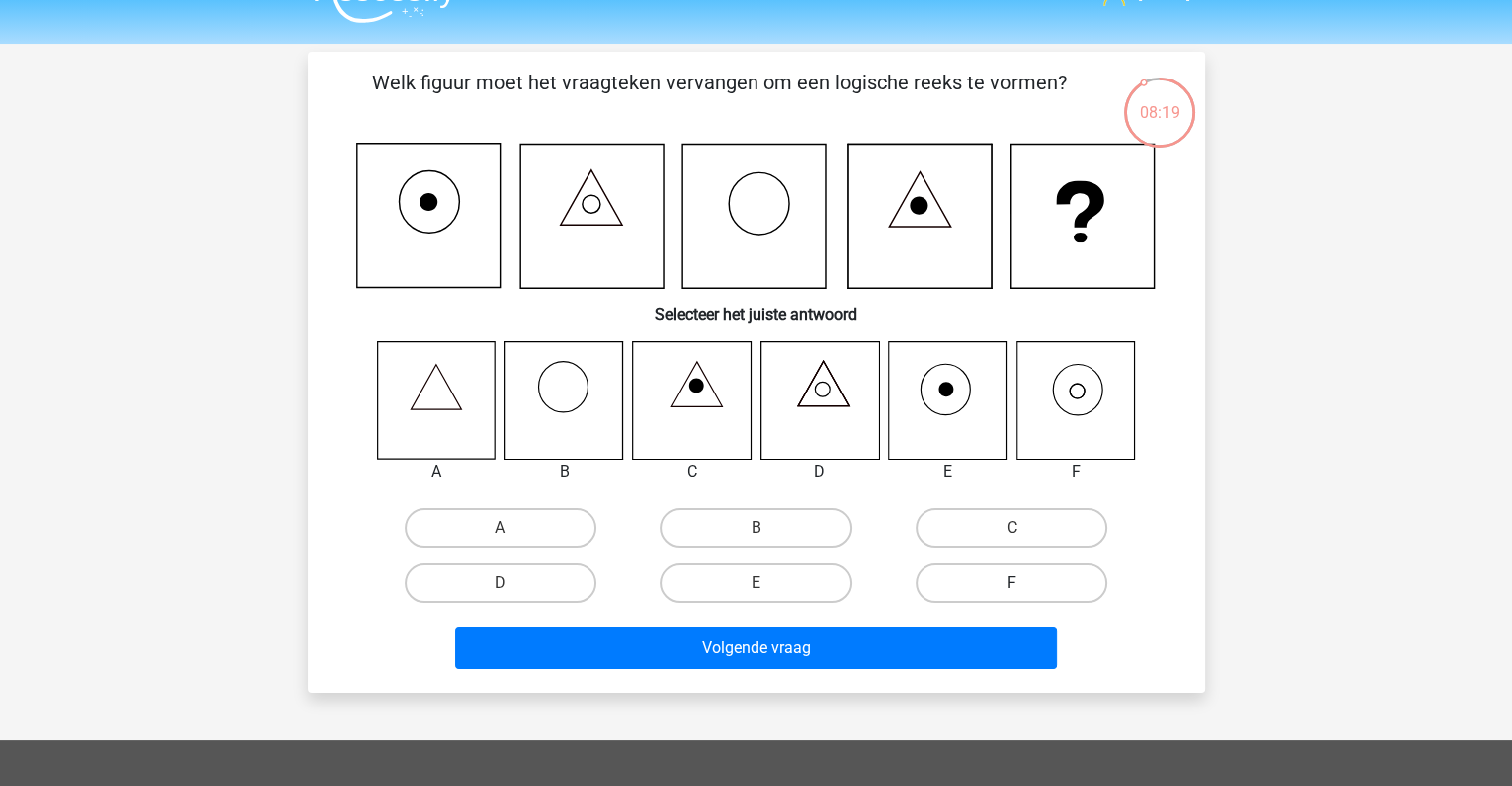 click on "F" at bounding box center [1011, 583] 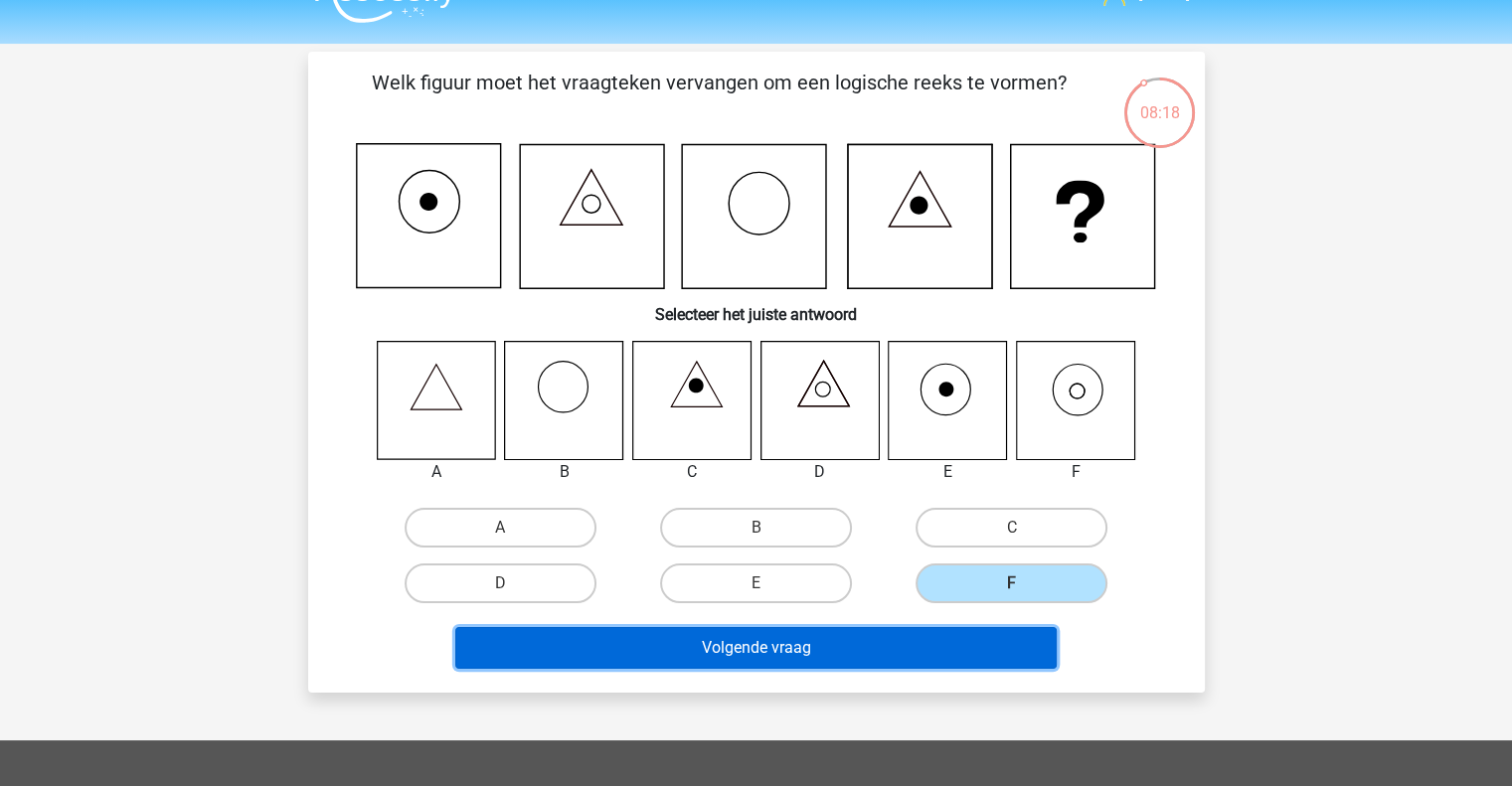 click on "Volgende vraag" at bounding box center [756, 648] 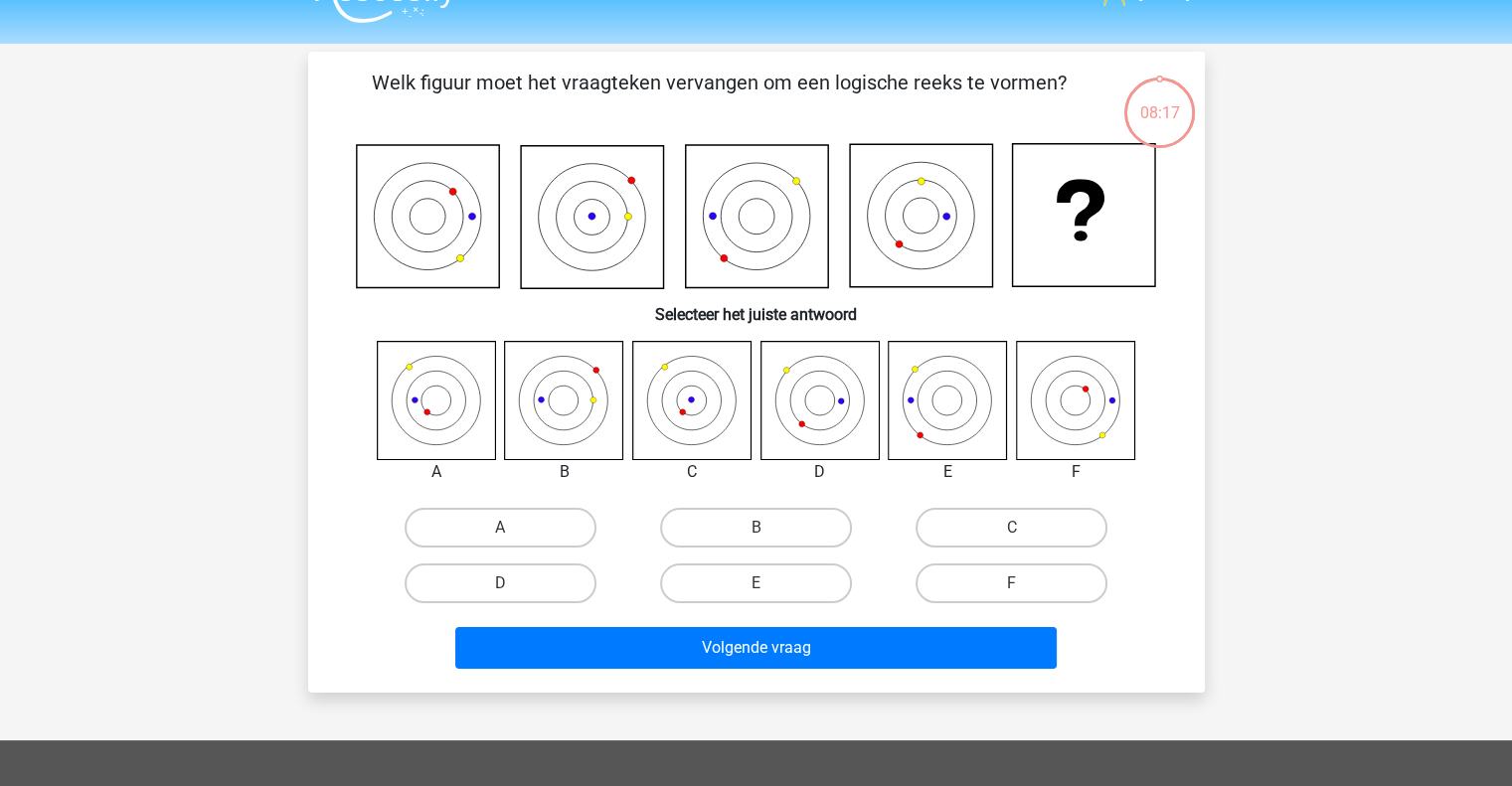 scroll, scrollTop: 91, scrollLeft: 0, axis: vertical 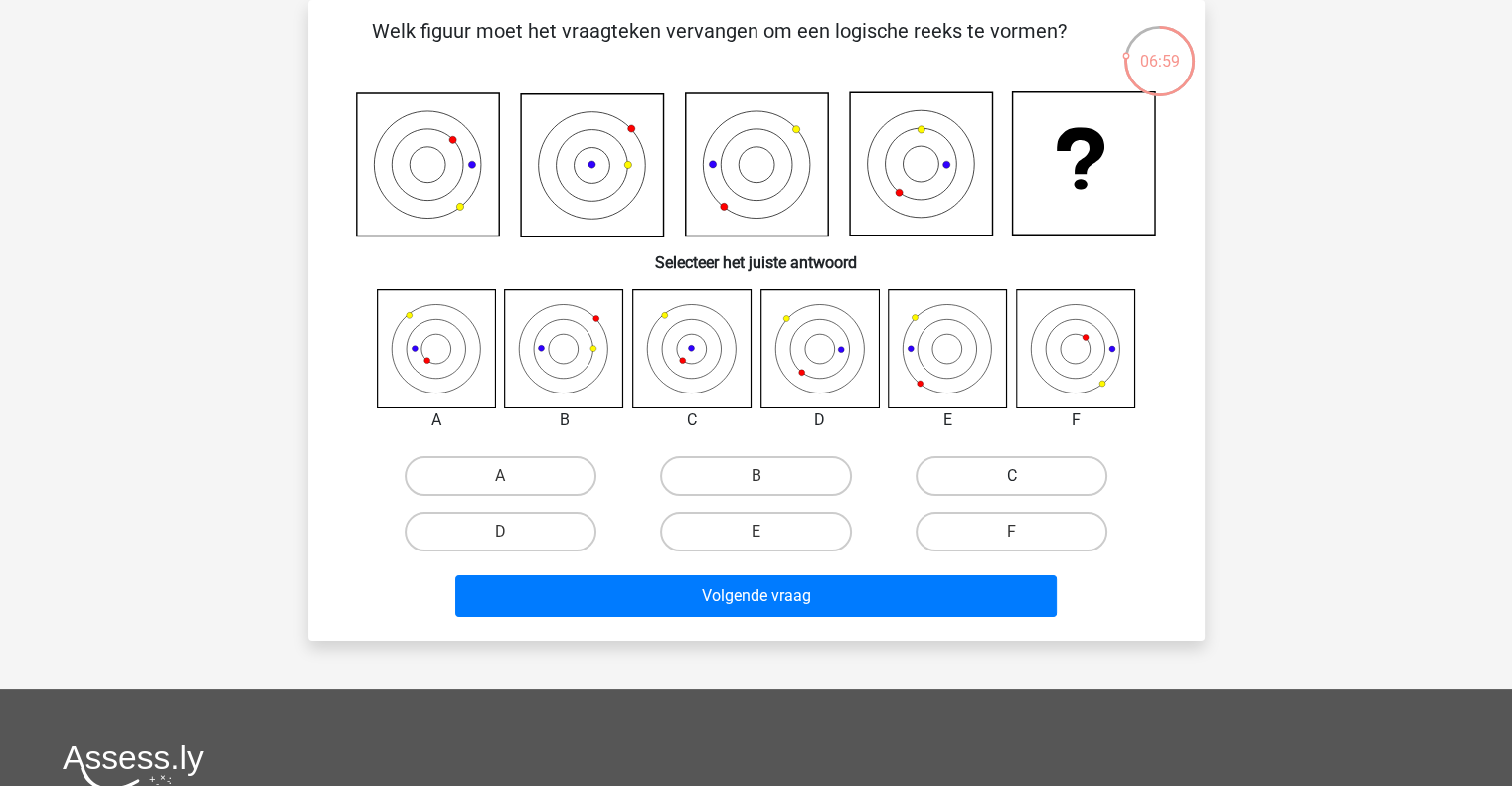 click on "C" at bounding box center (1011, 476) 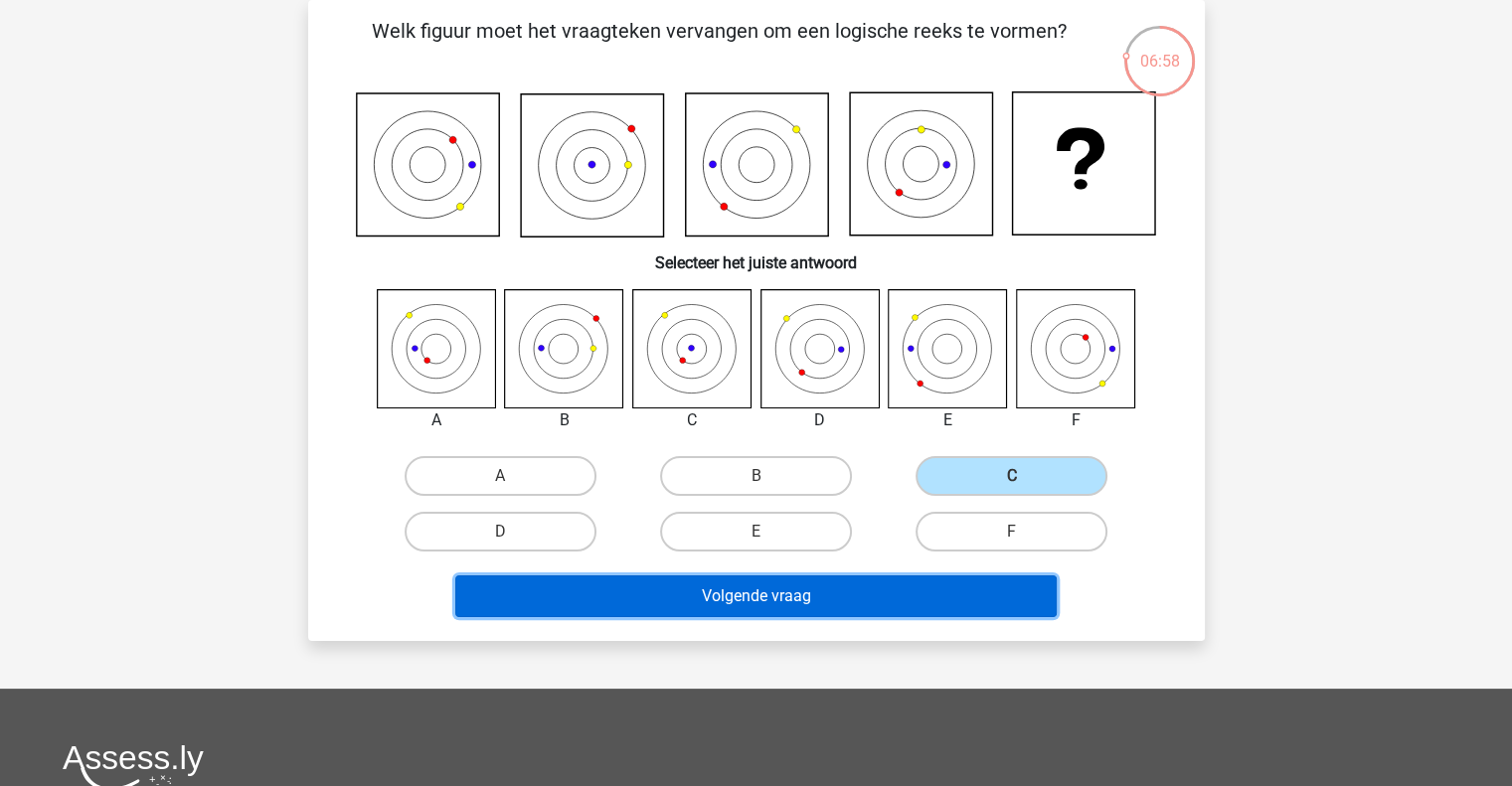 click on "Volgende vraag" at bounding box center [756, 596] 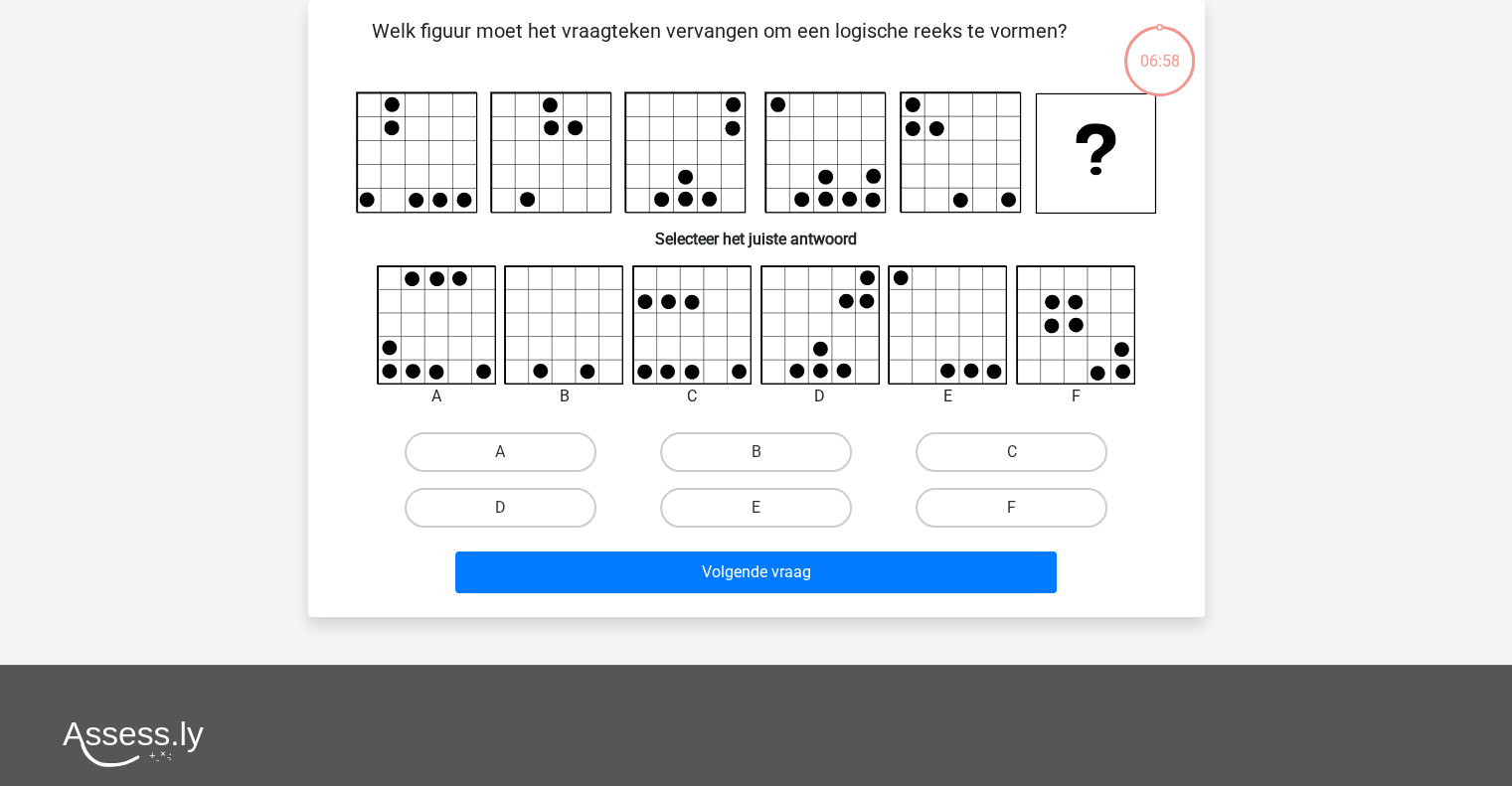 scroll, scrollTop: 21, scrollLeft: 0, axis: vertical 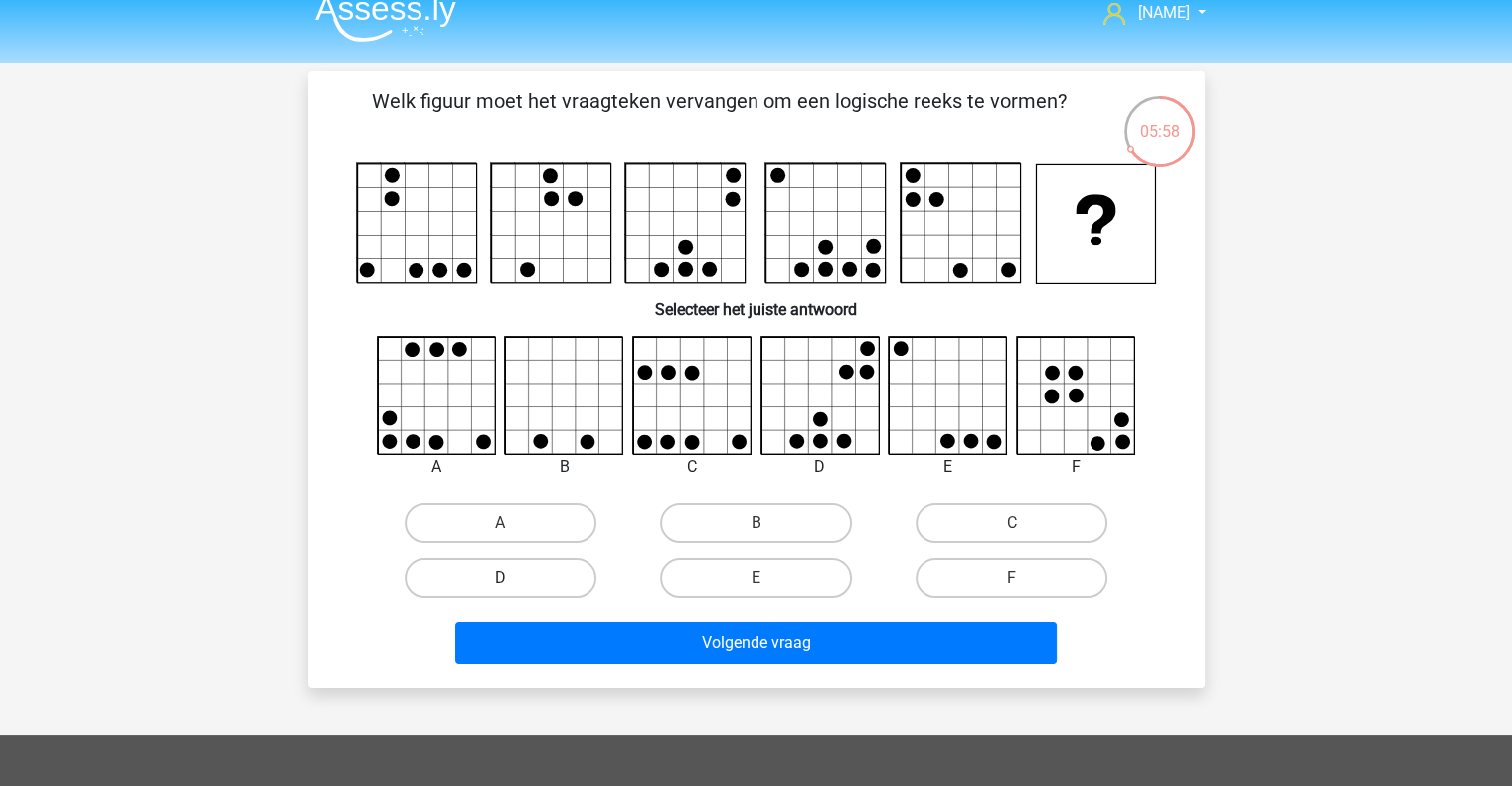 click on "D" at bounding box center [500, 578] 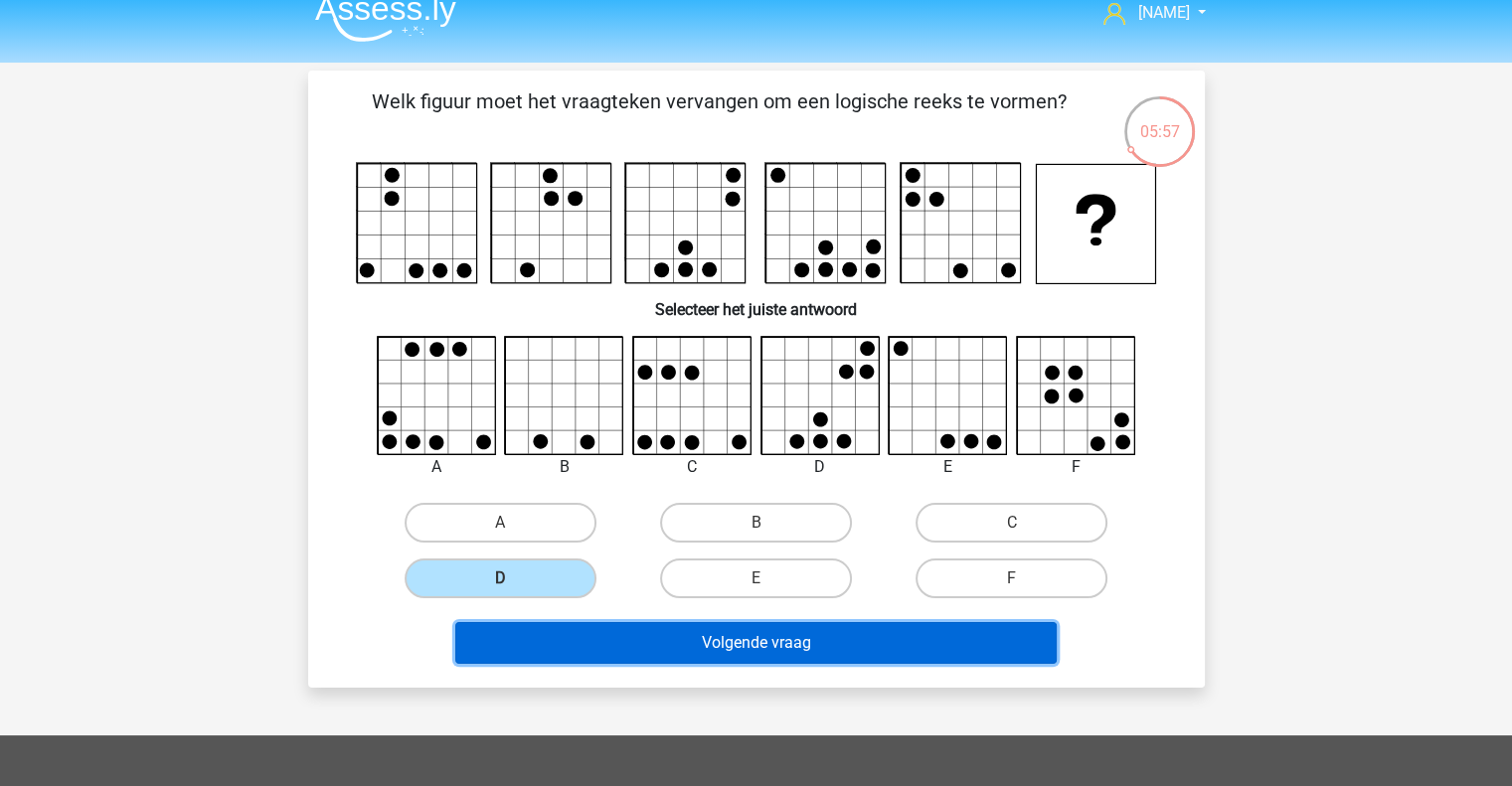 click on "Volgende vraag" at bounding box center (756, 643) 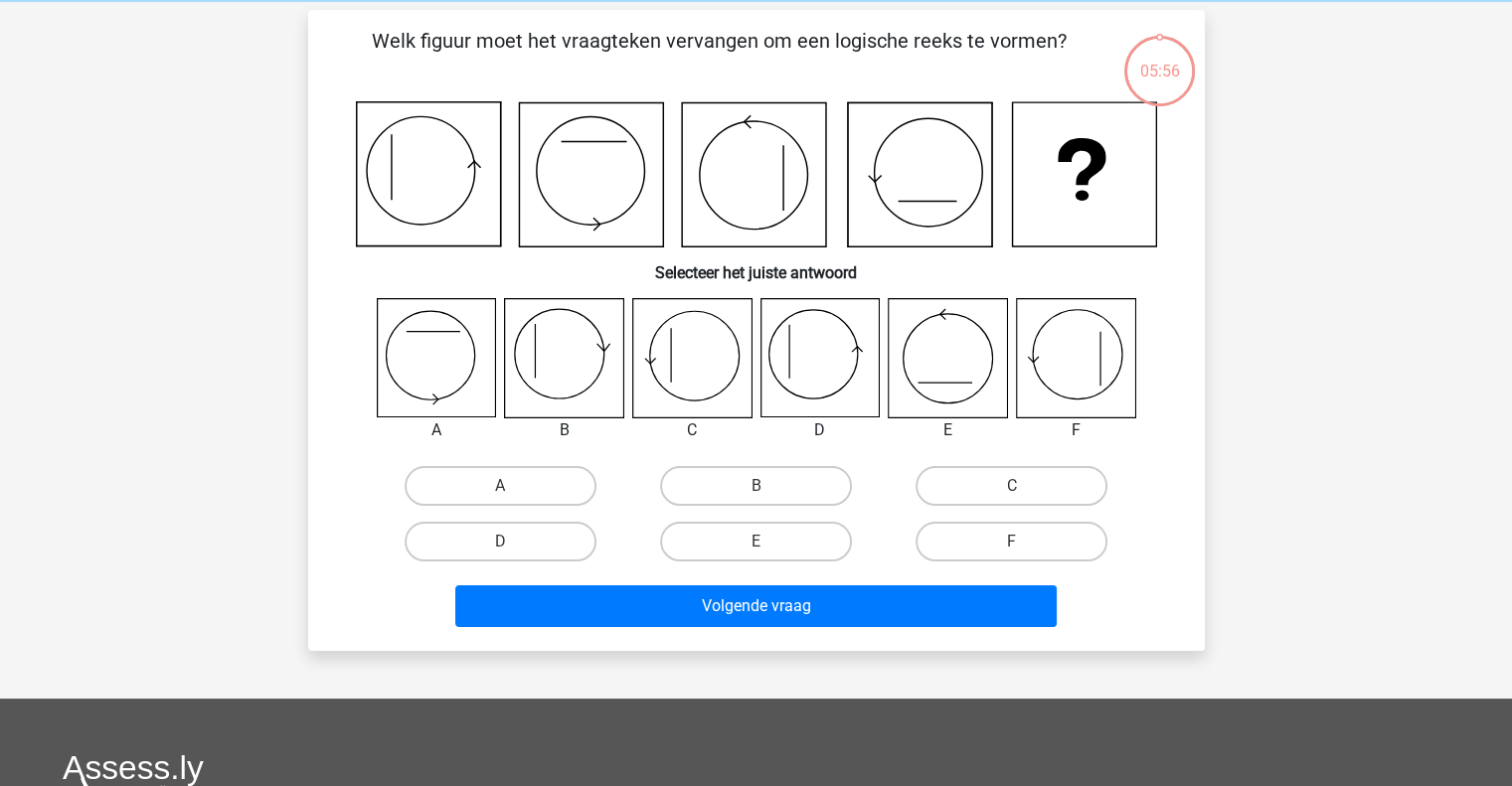 scroll, scrollTop: 91, scrollLeft: 0, axis: vertical 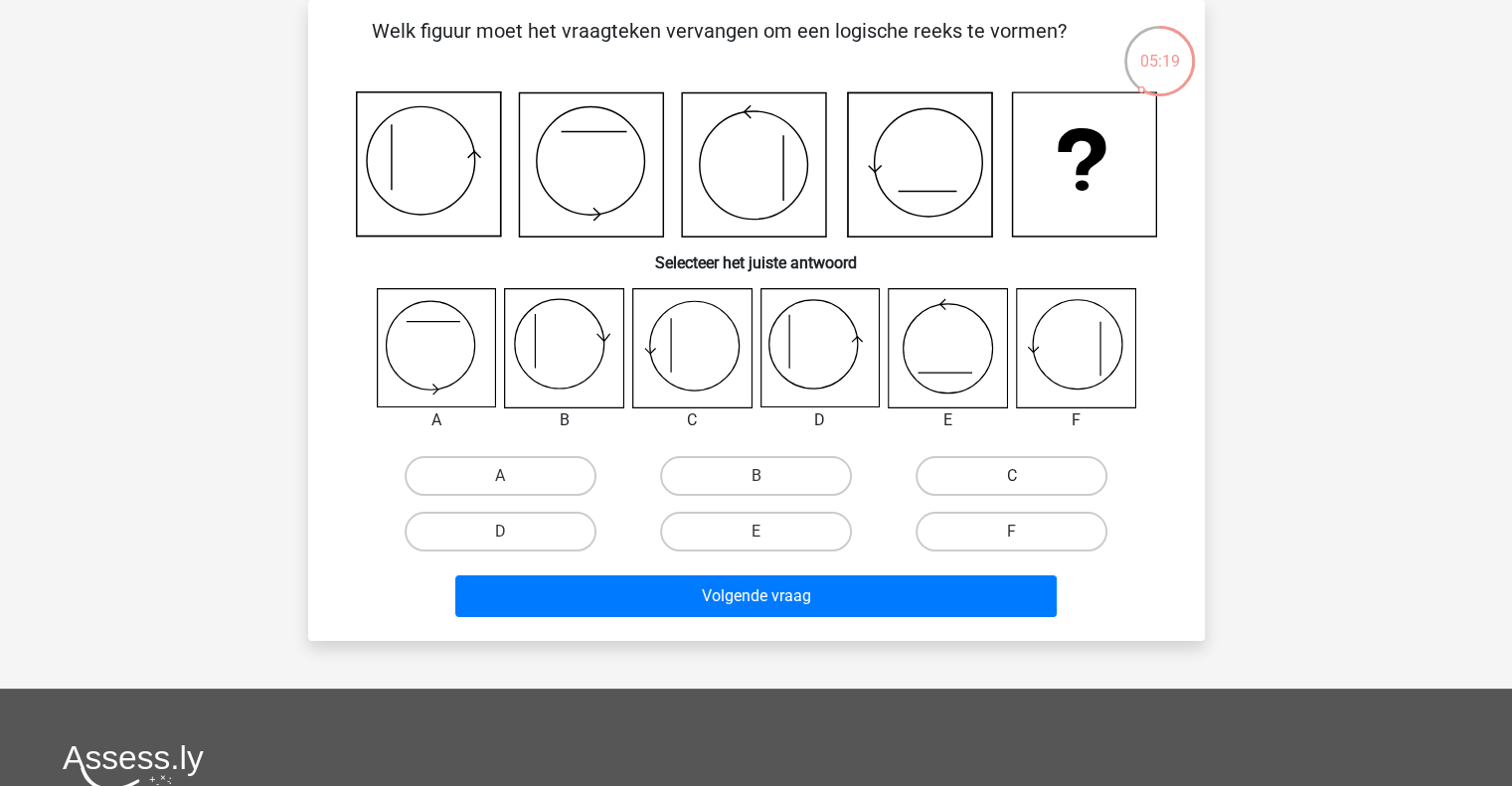 click on "C" at bounding box center [1011, 476] 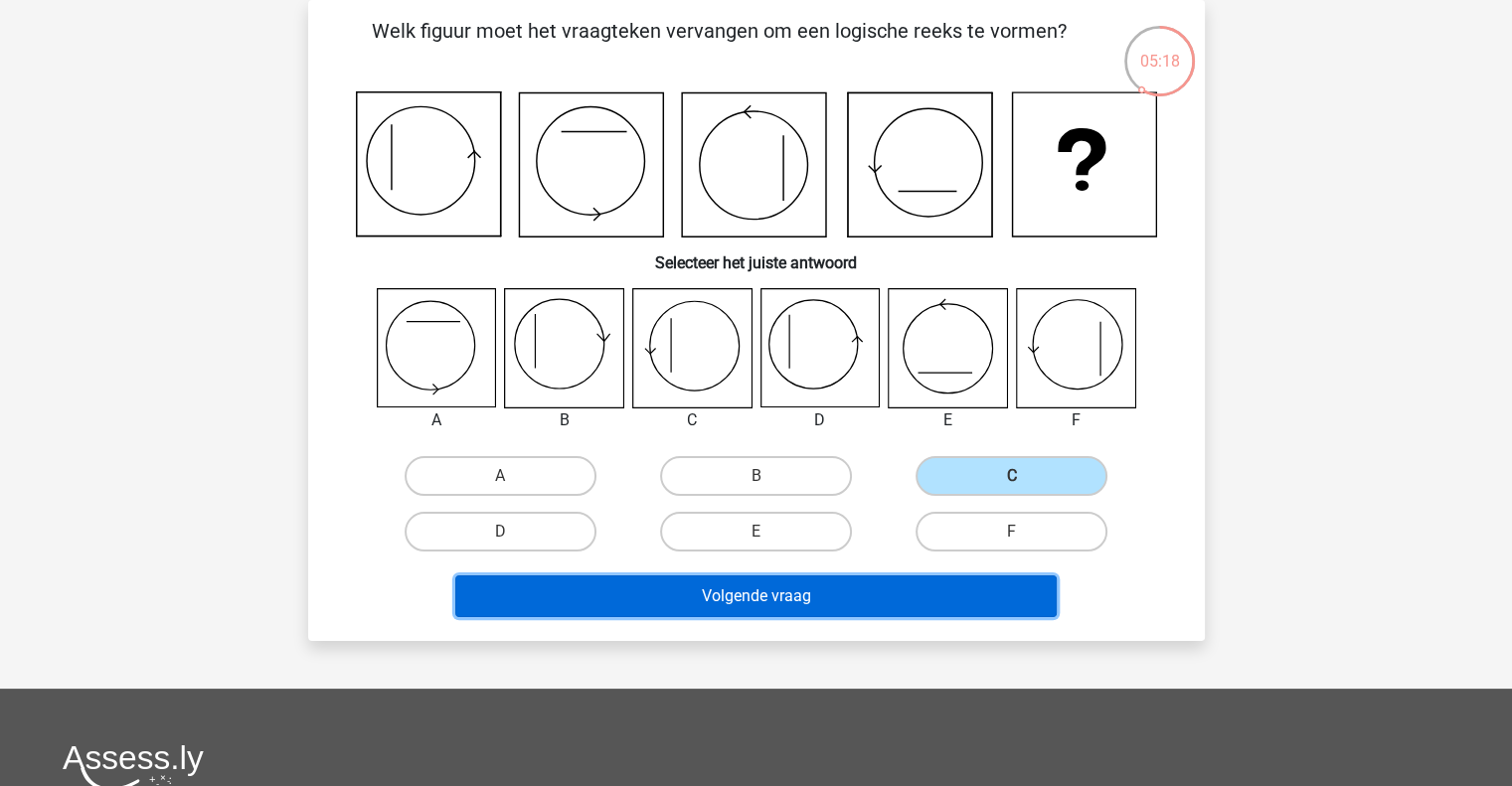 click on "Volgende vraag" at bounding box center [756, 596] 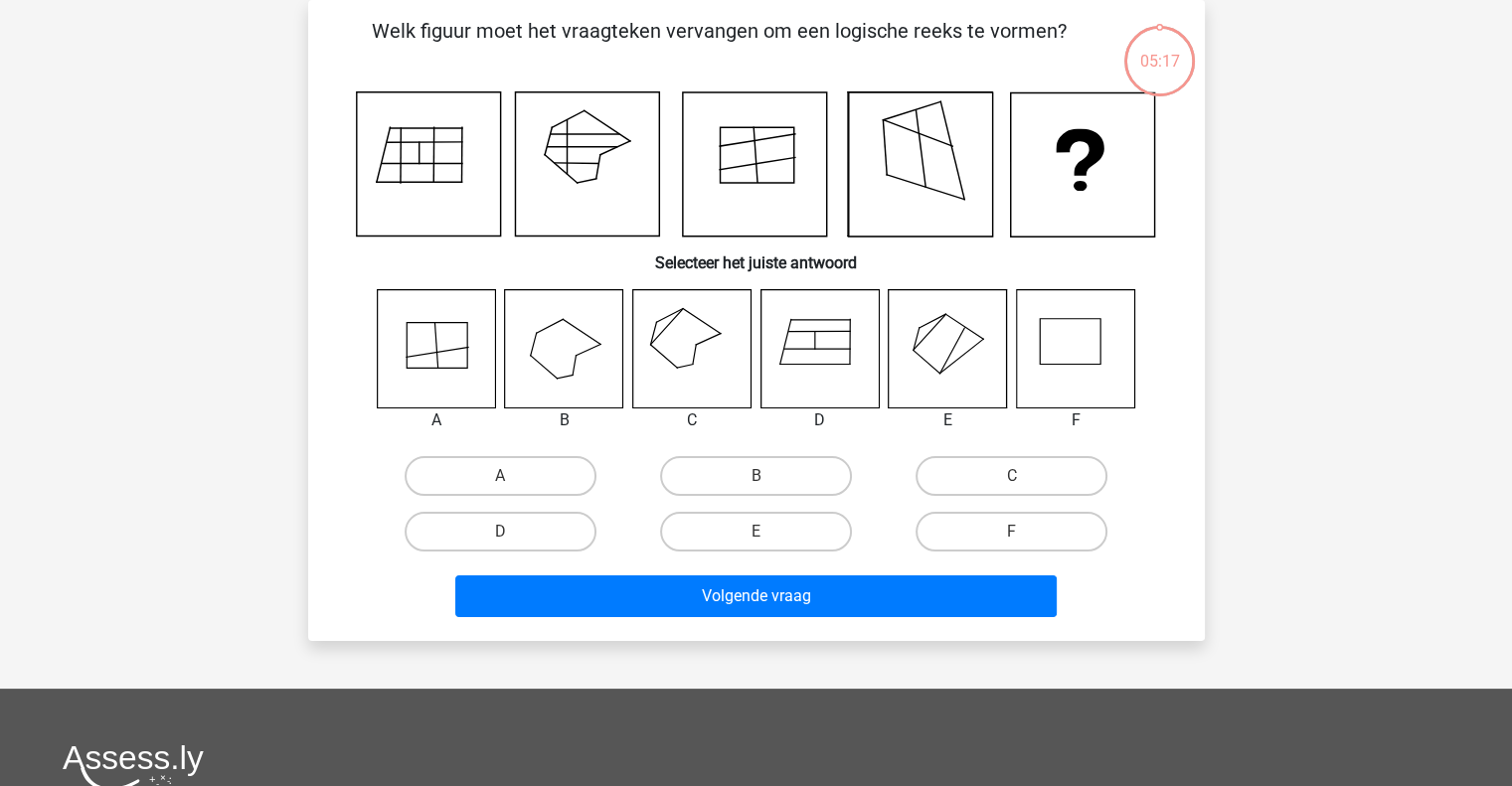 scroll, scrollTop: 0, scrollLeft: 0, axis: both 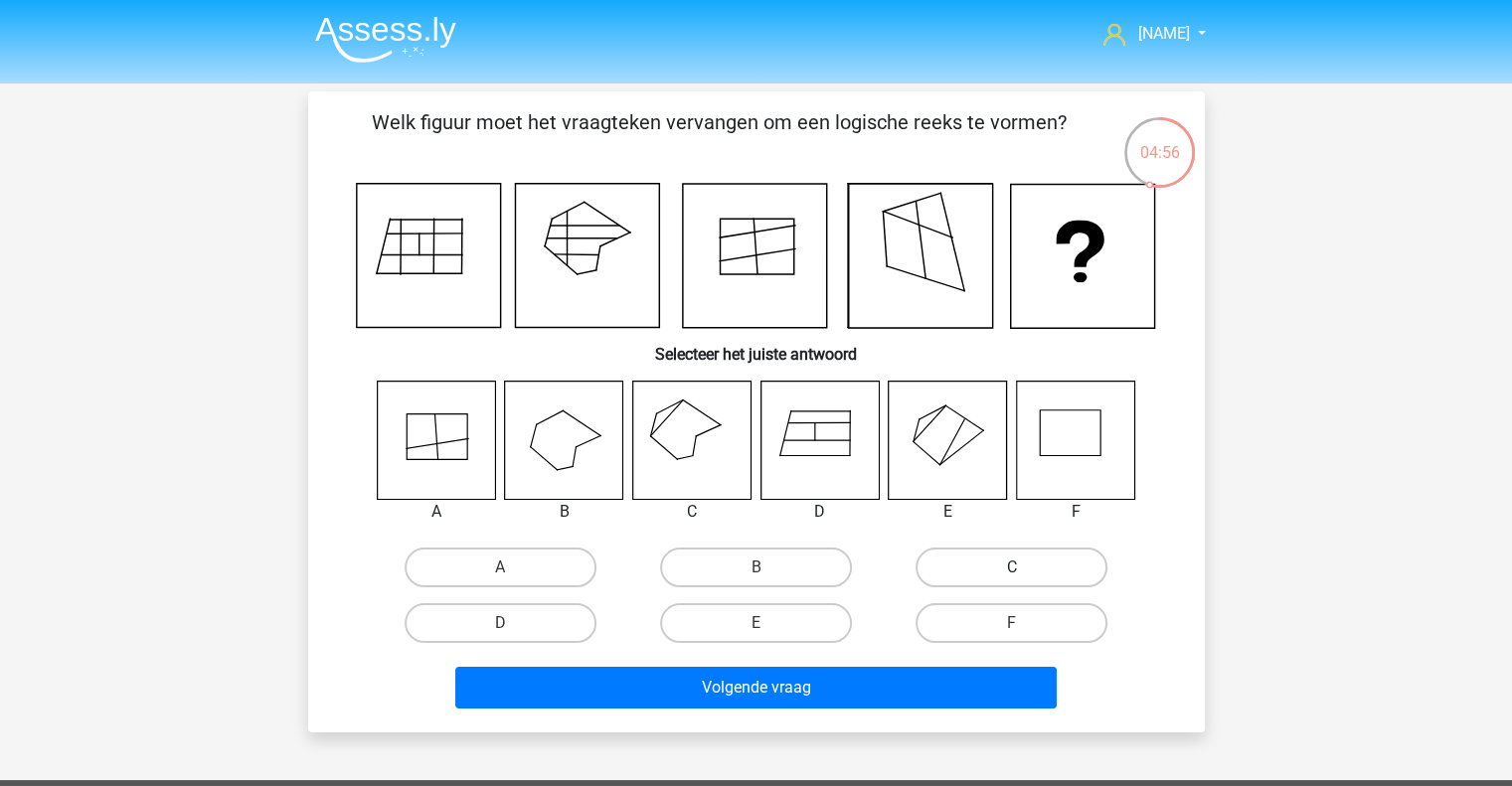 click on "C" at bounding box center (1011, 567) 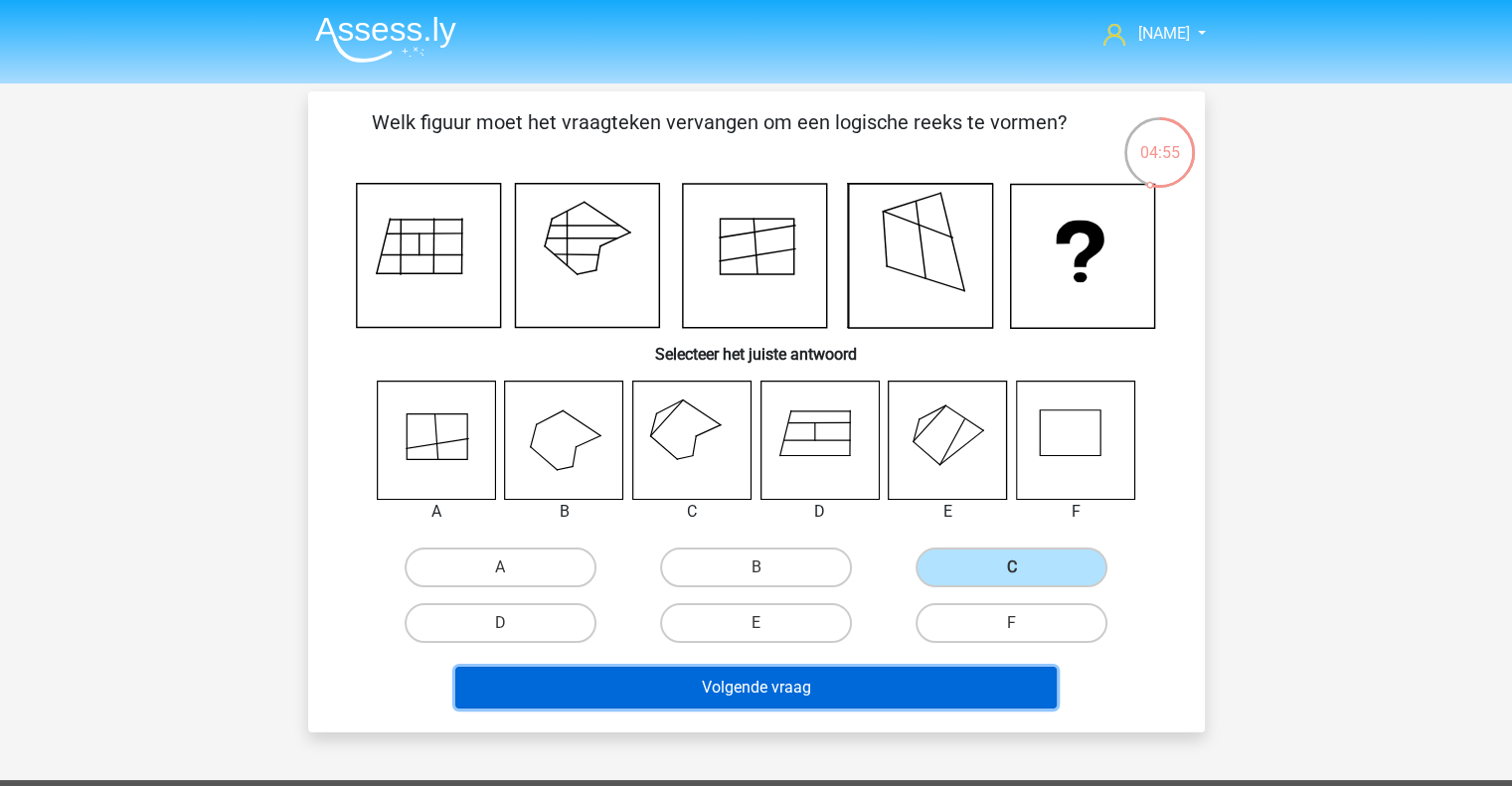 click on "Volgende vraag" at bounding box center (756, 688) 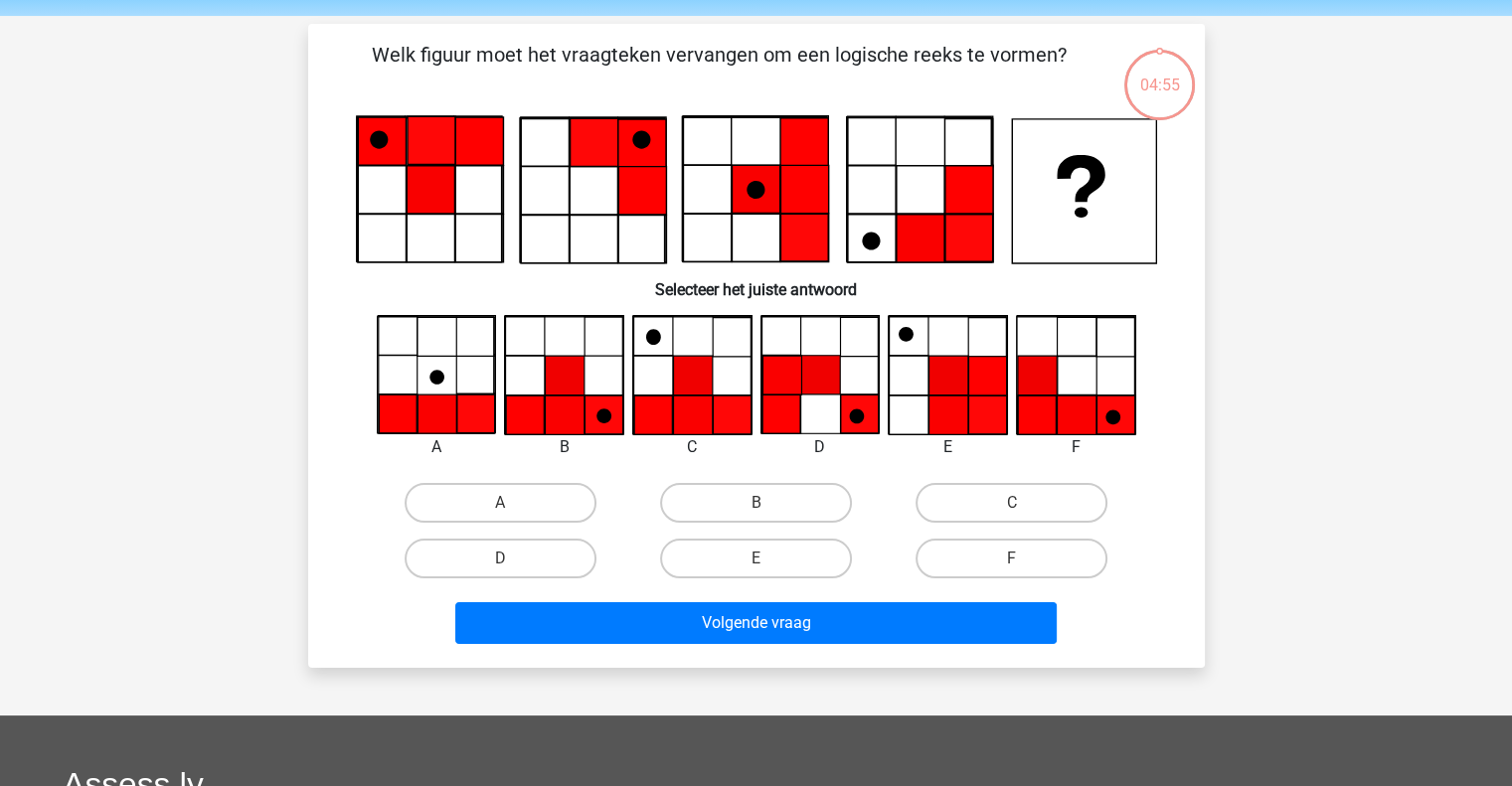 scroll, scrollTop: 91, scrollLeft: 0, axis: vertical 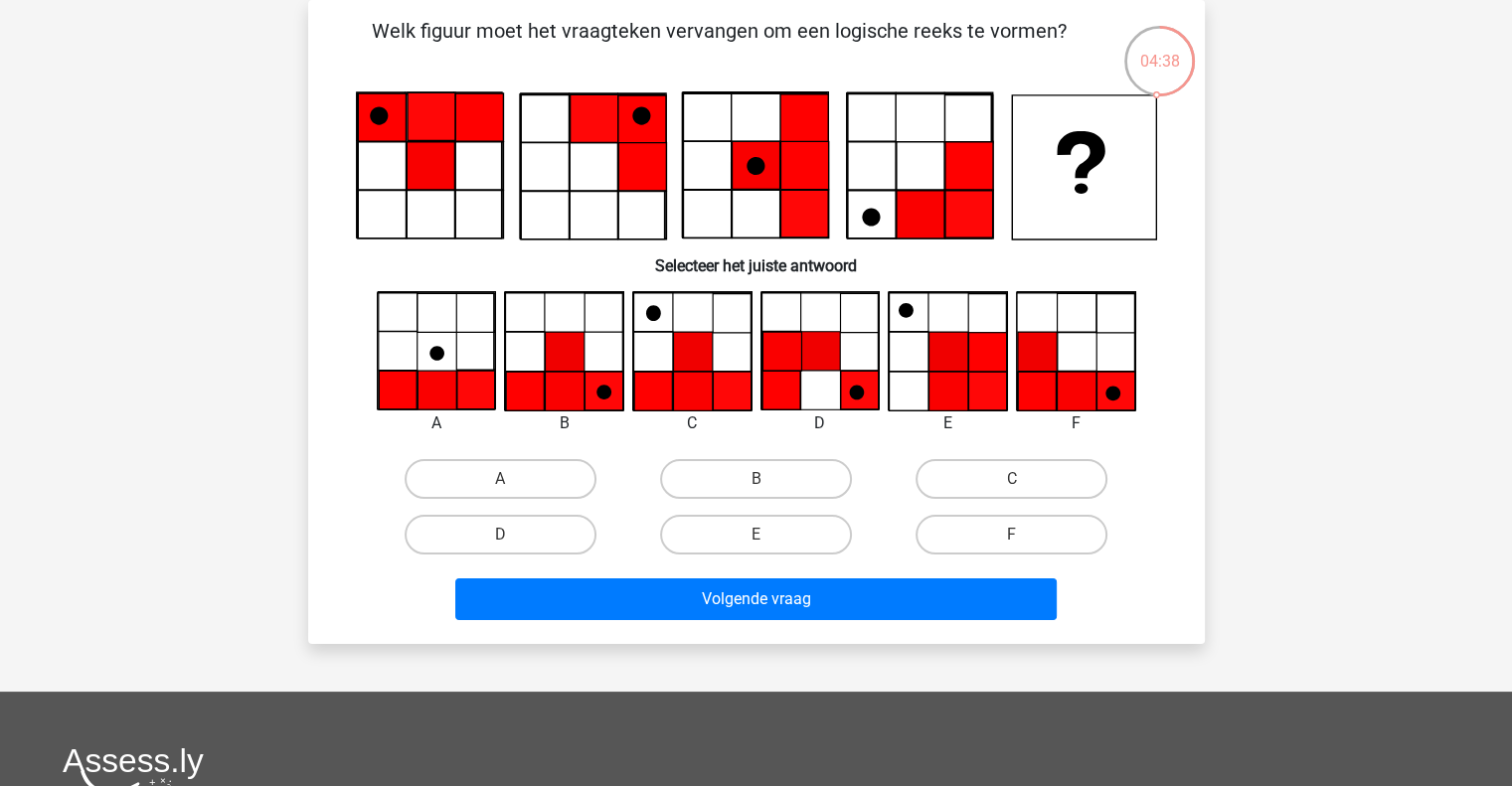 click on "B" at bounding box center [761, 485] 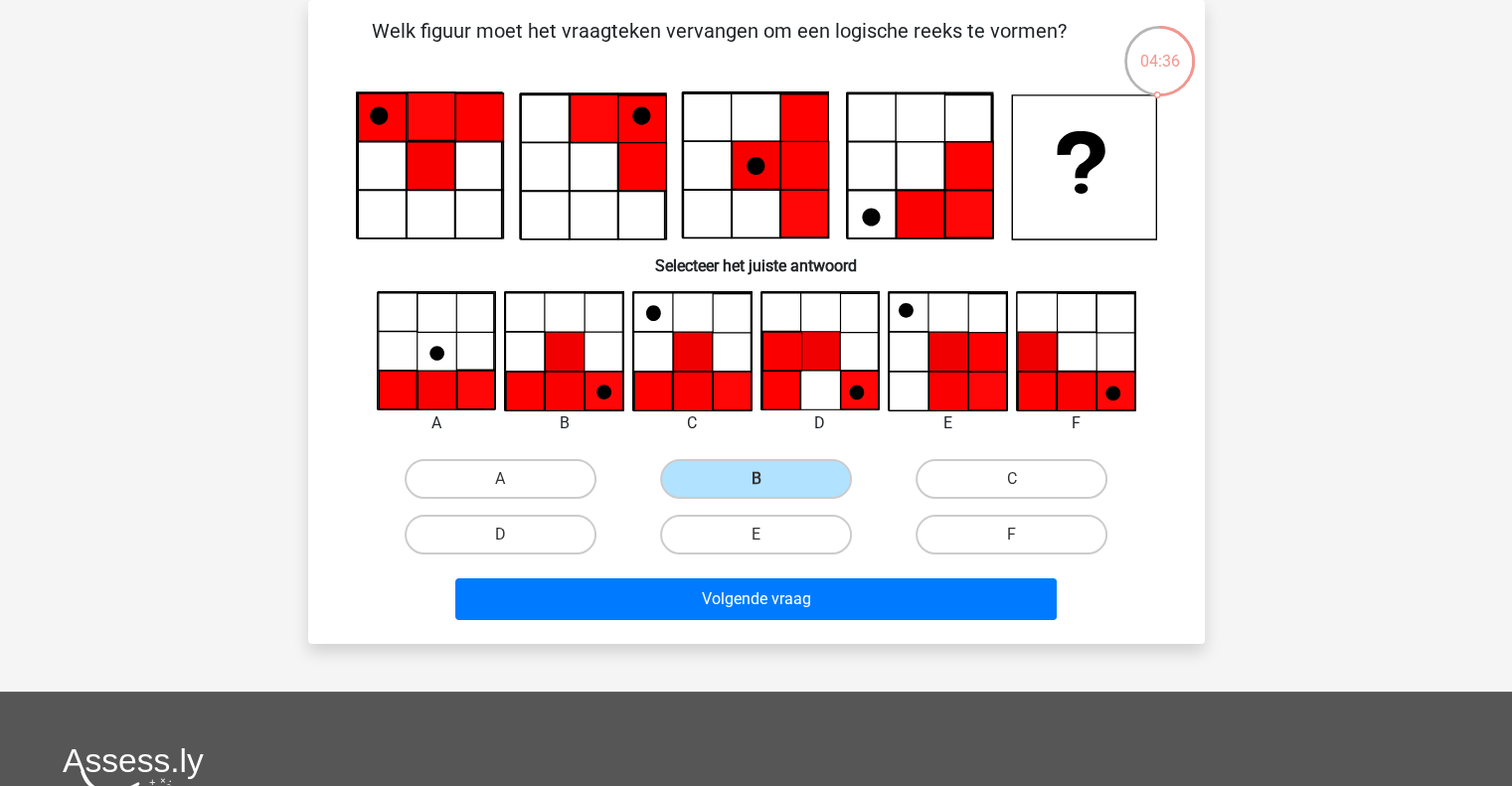 click on "Volgende vraag" at bounding box center (756, 603) 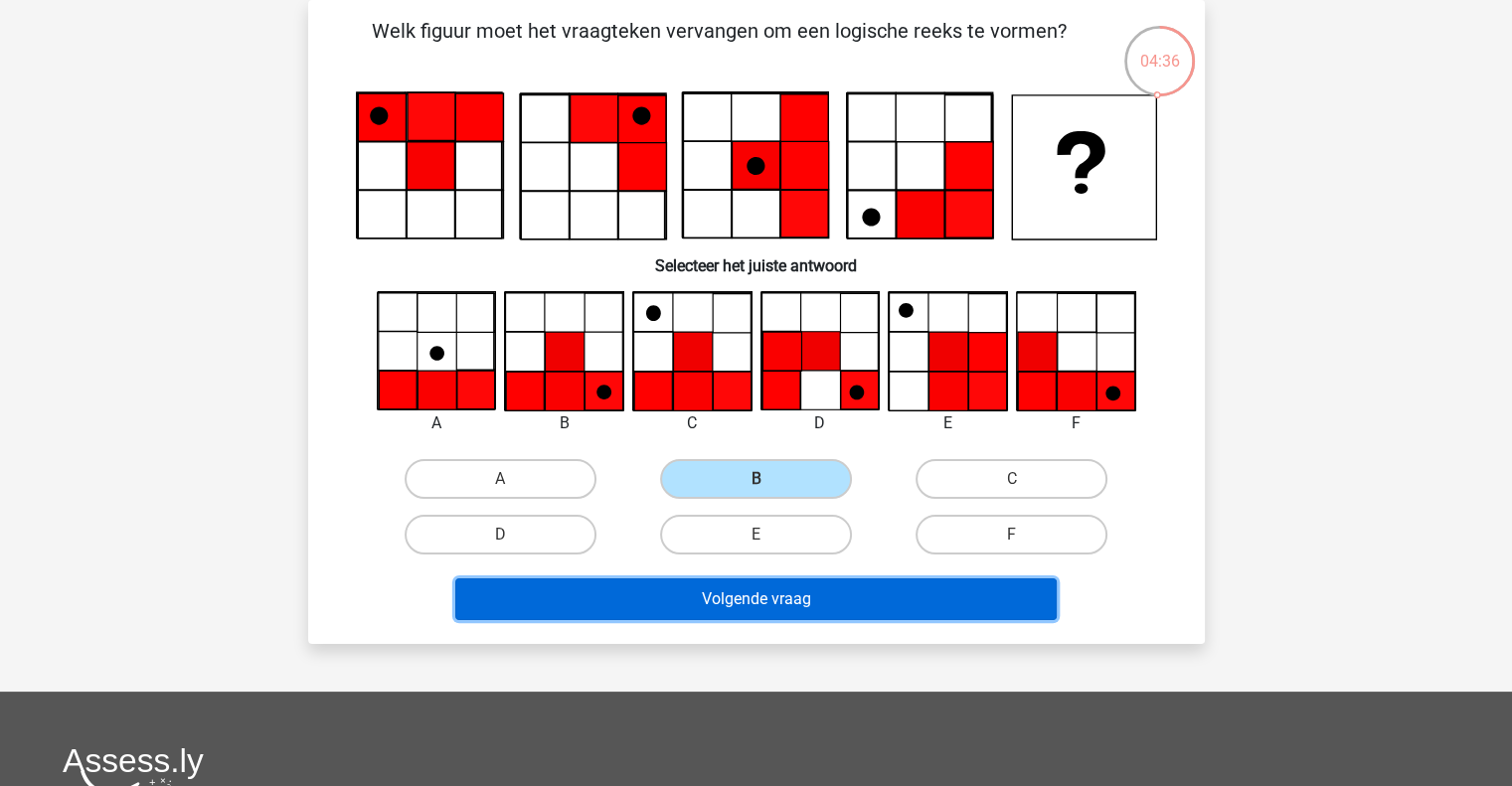 click on "Volgende vraag" at bounding box center (756, 599) 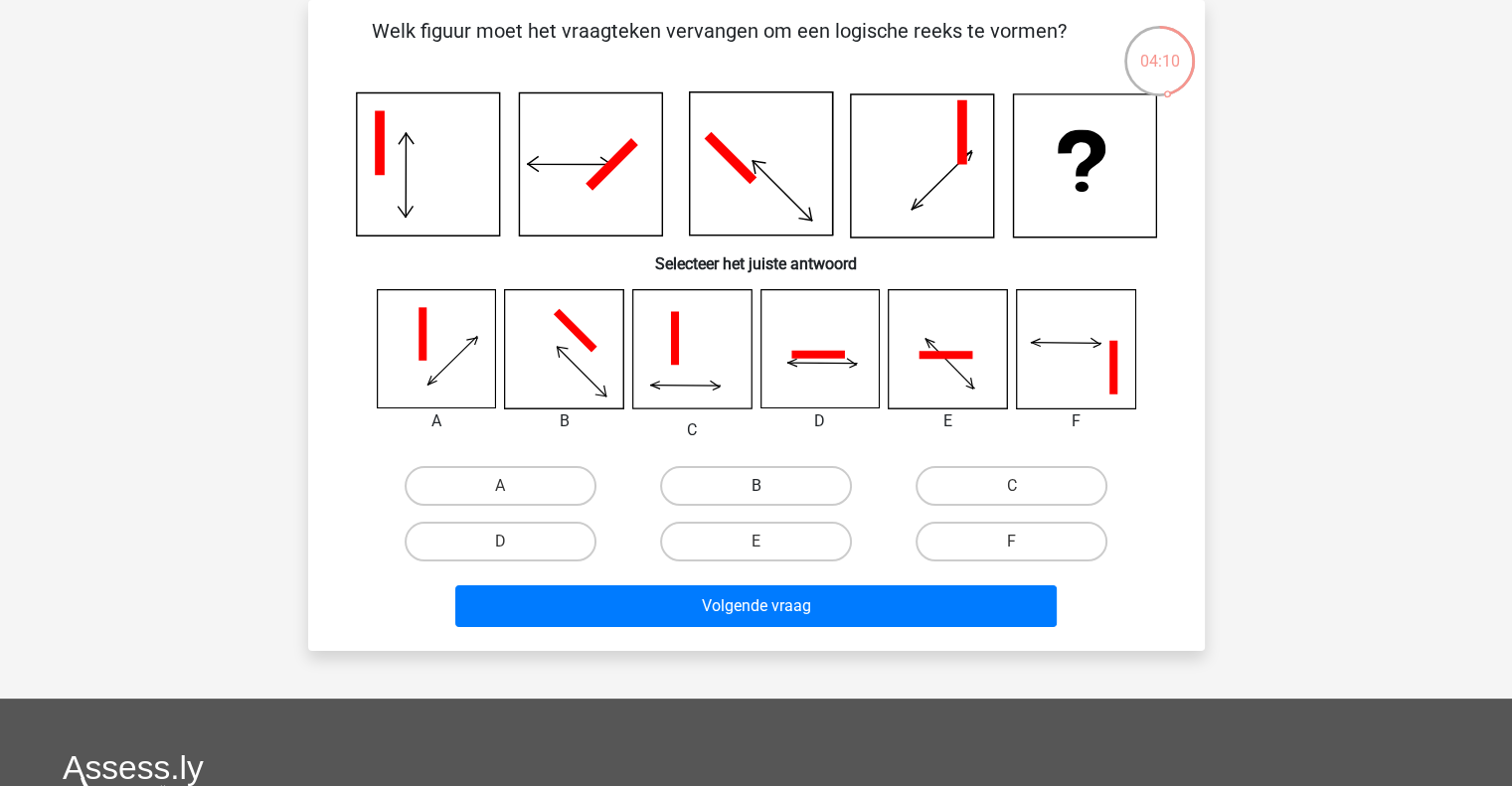 click on "B" at bounding box center [756, 486] 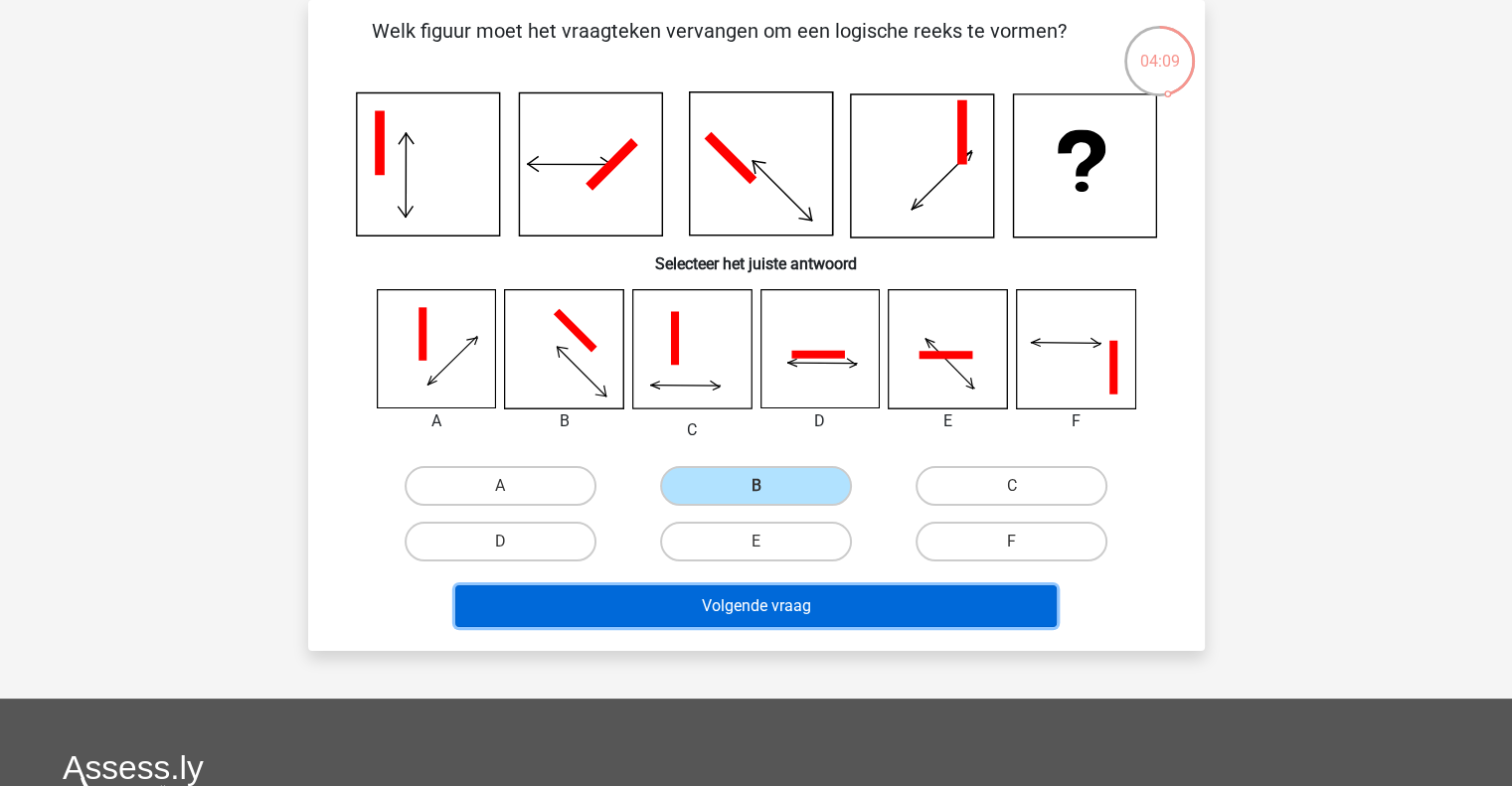 click on "Volgende vraag" at bounding box center (756, 606) 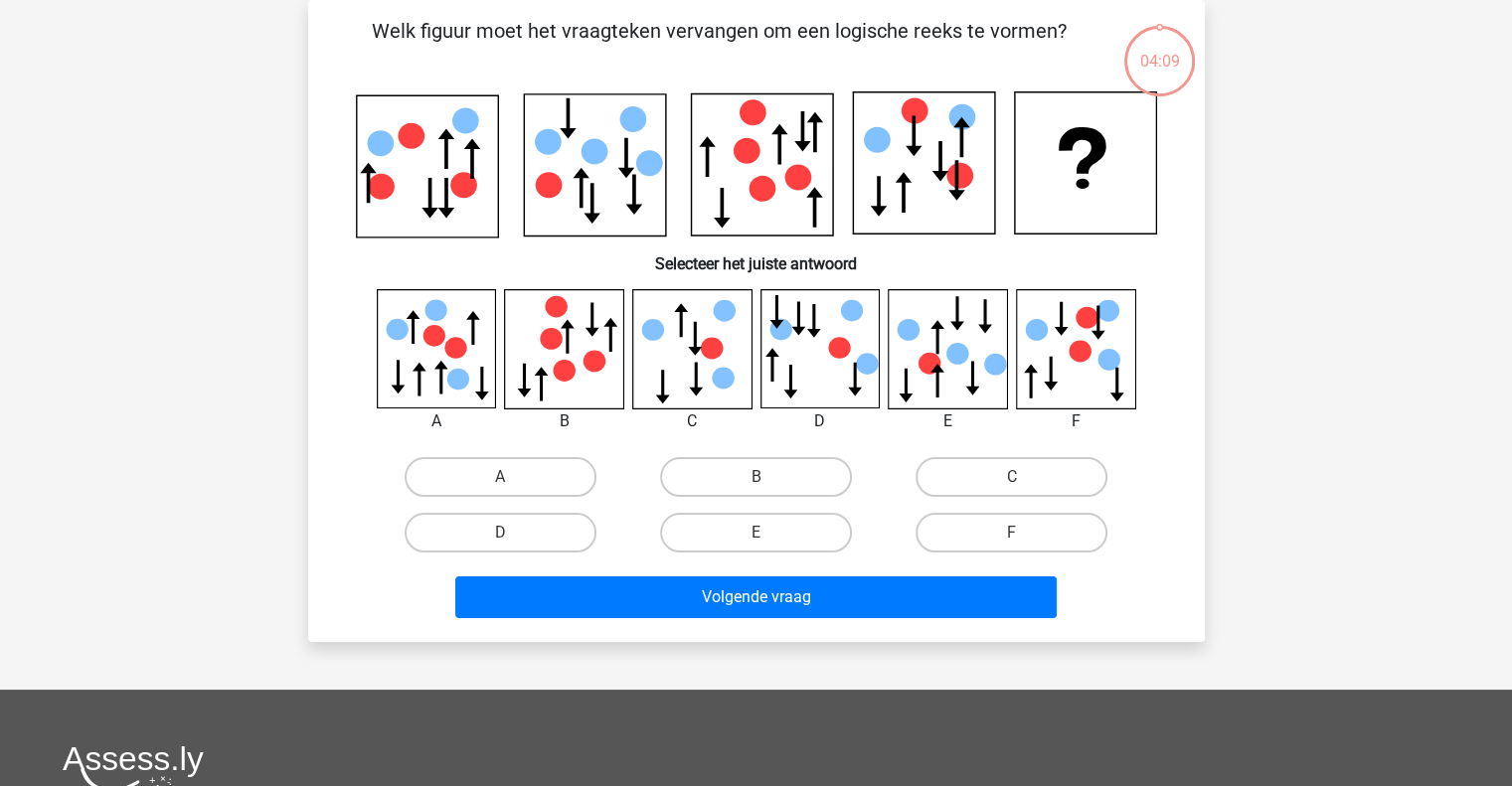 scroll, scrollTop: 0, scrollLeft: 0, axis: both 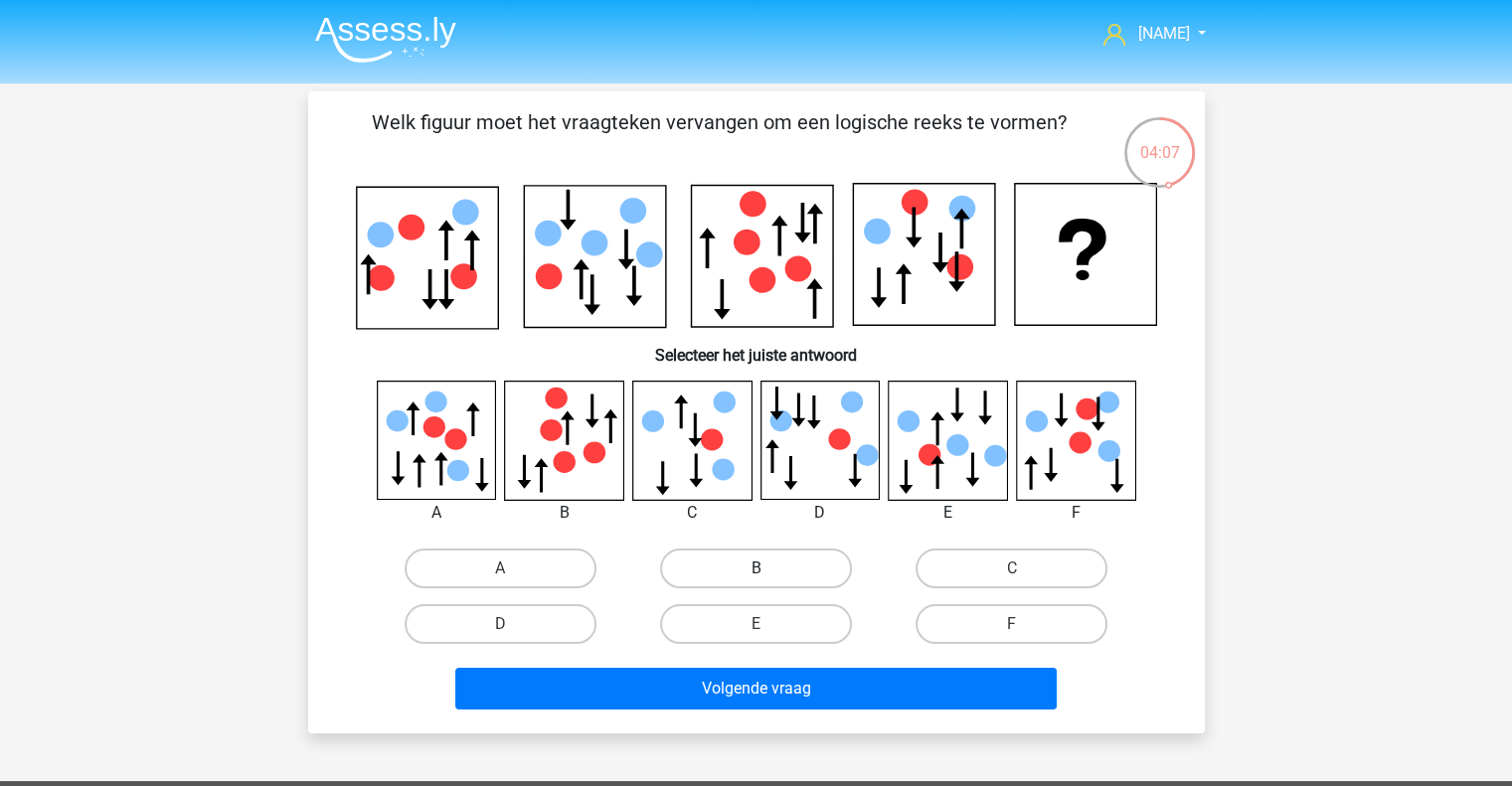 click on "B" at bounding box center [756, 568] 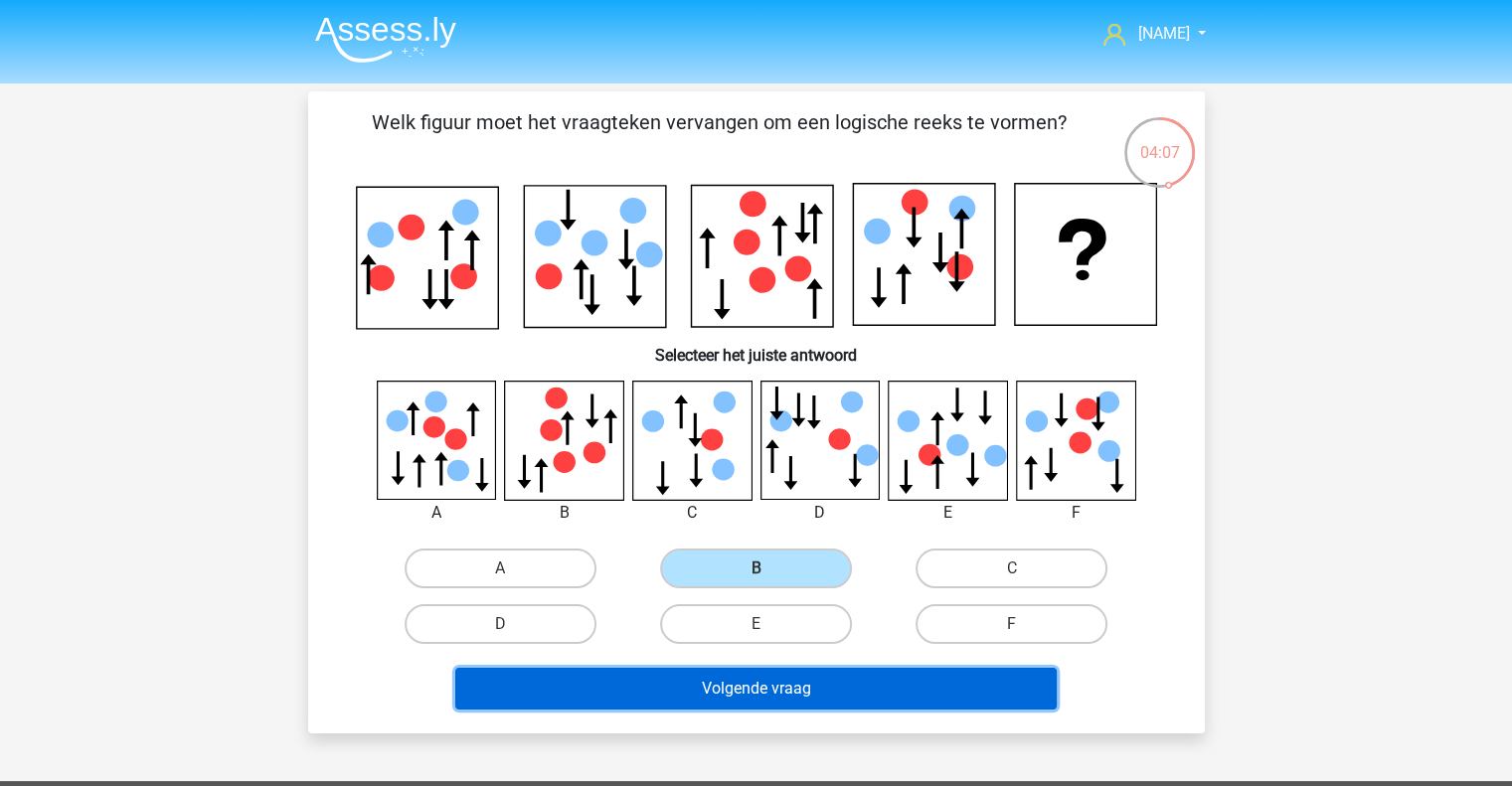 click on "Volgende vraag" at bounding box center [756, 689] 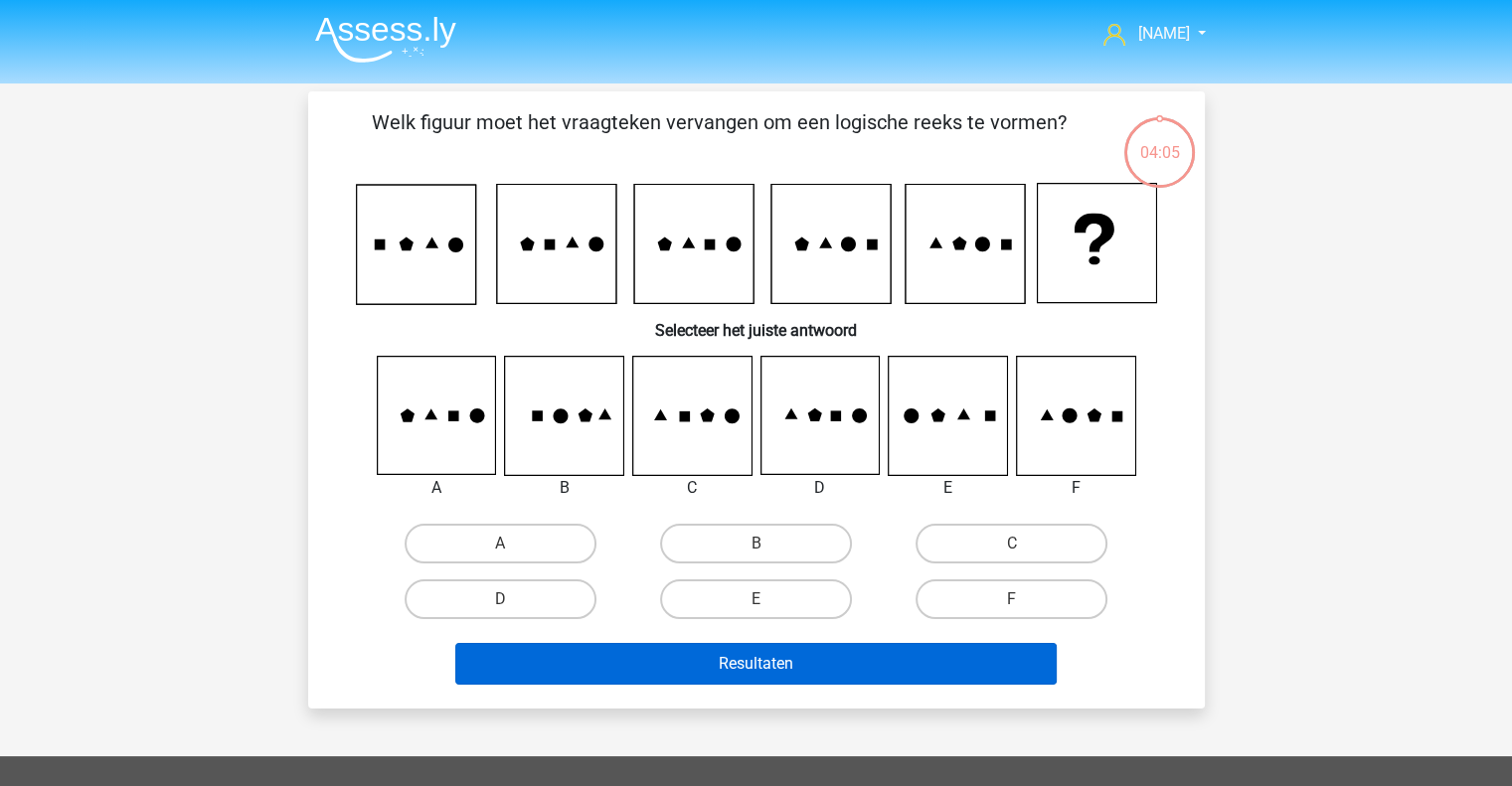scroll, scrollTop: 91, scrollLeft: 0, axis: vertical 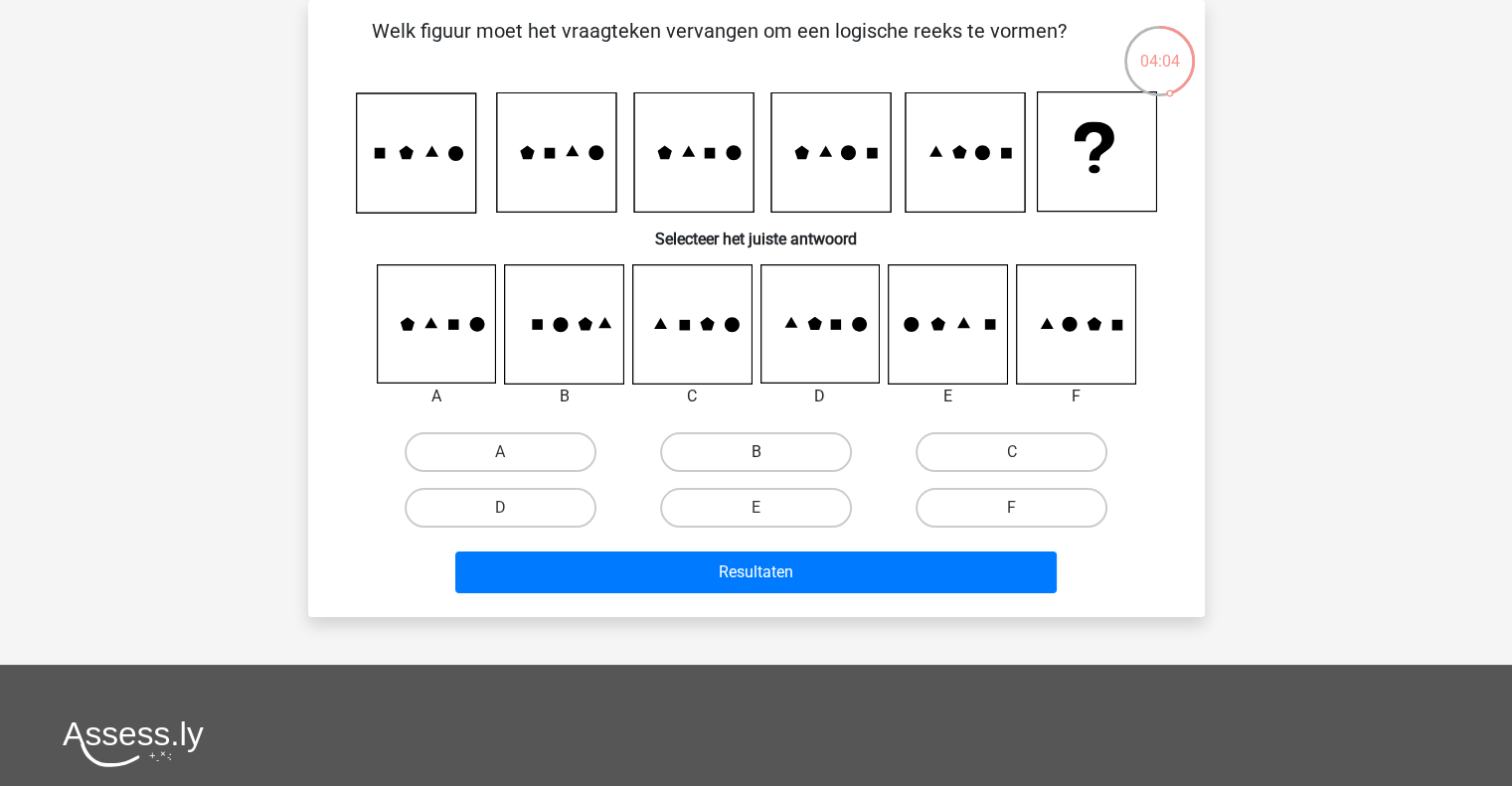 click on "B" at bounding box center (756, 452) 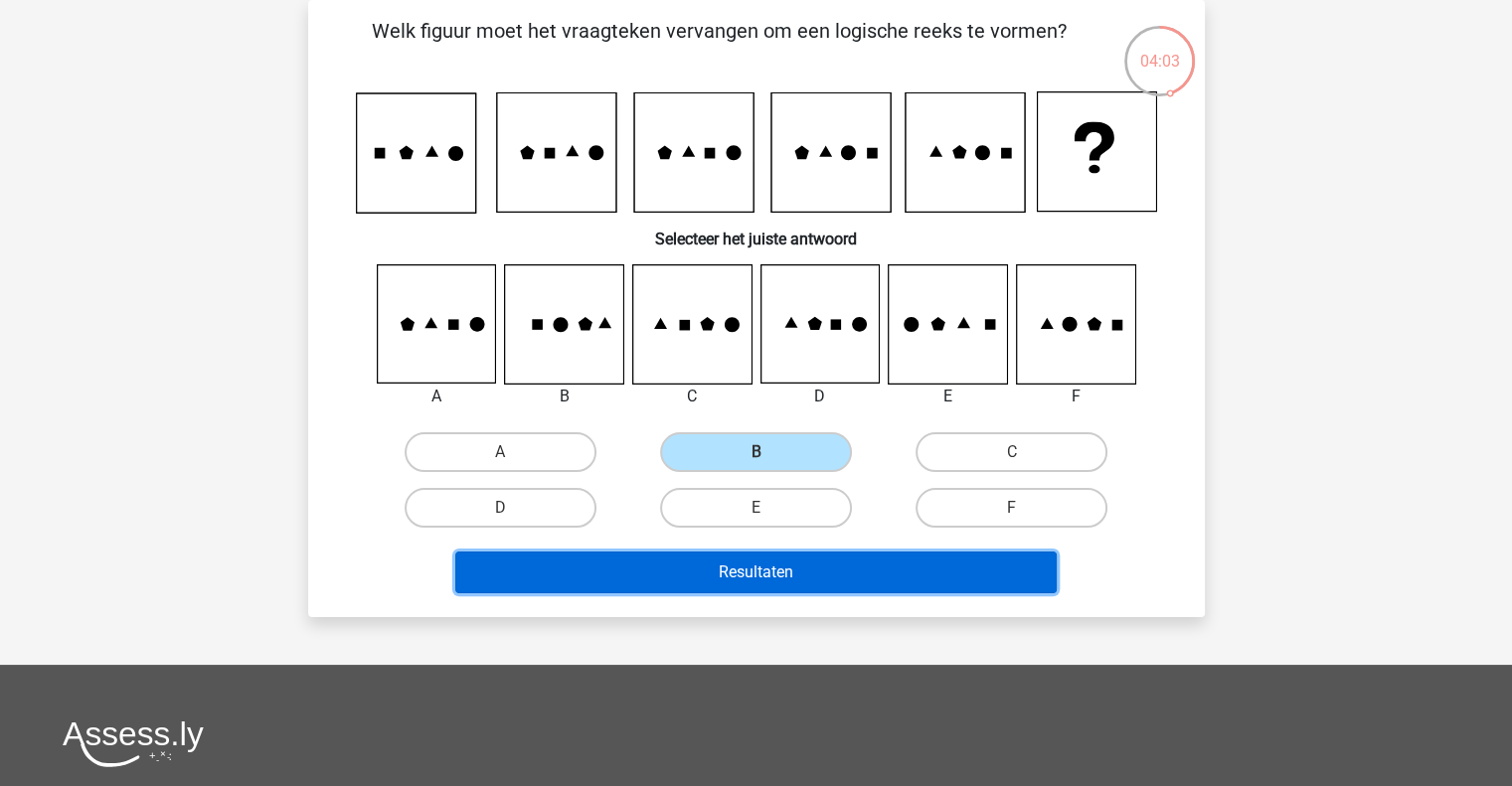 click on "Resultaten" at bounding box center (756, 572) 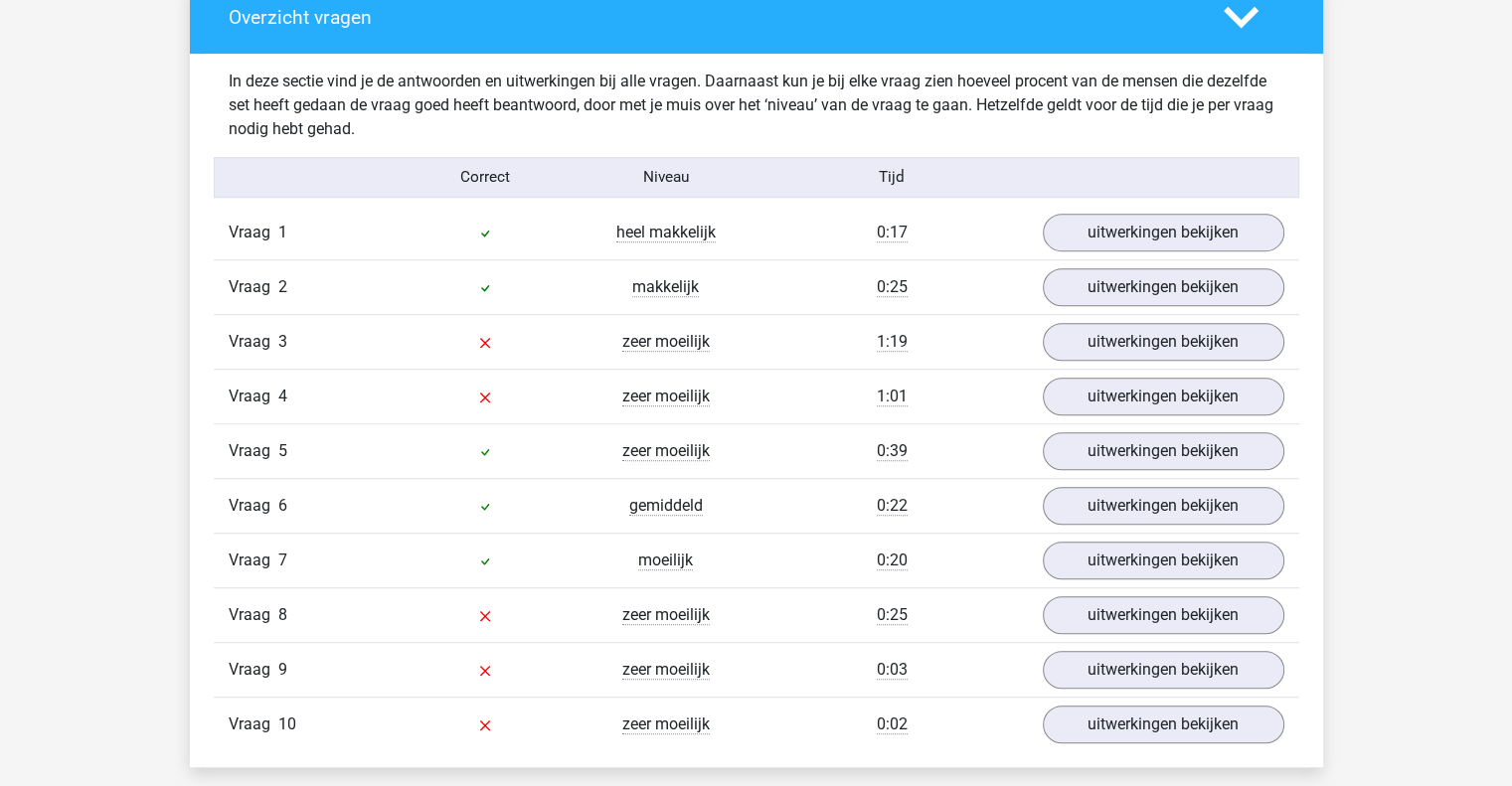 scroll, scrollTop: 1163, scrollLeft: 0, axis: vertical 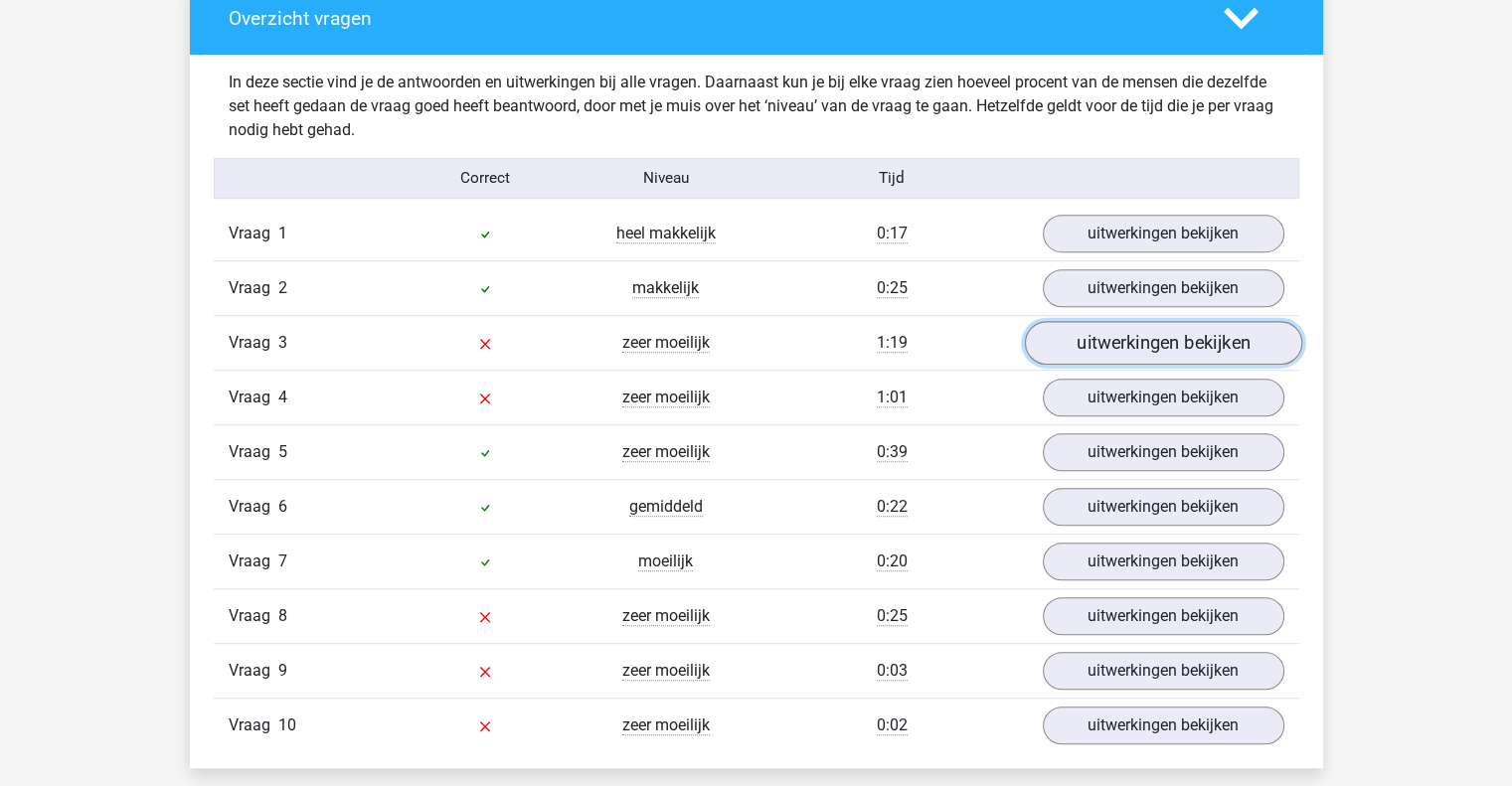 click on "uitwerkingen bekijken" at bounding box center [1162, 343] 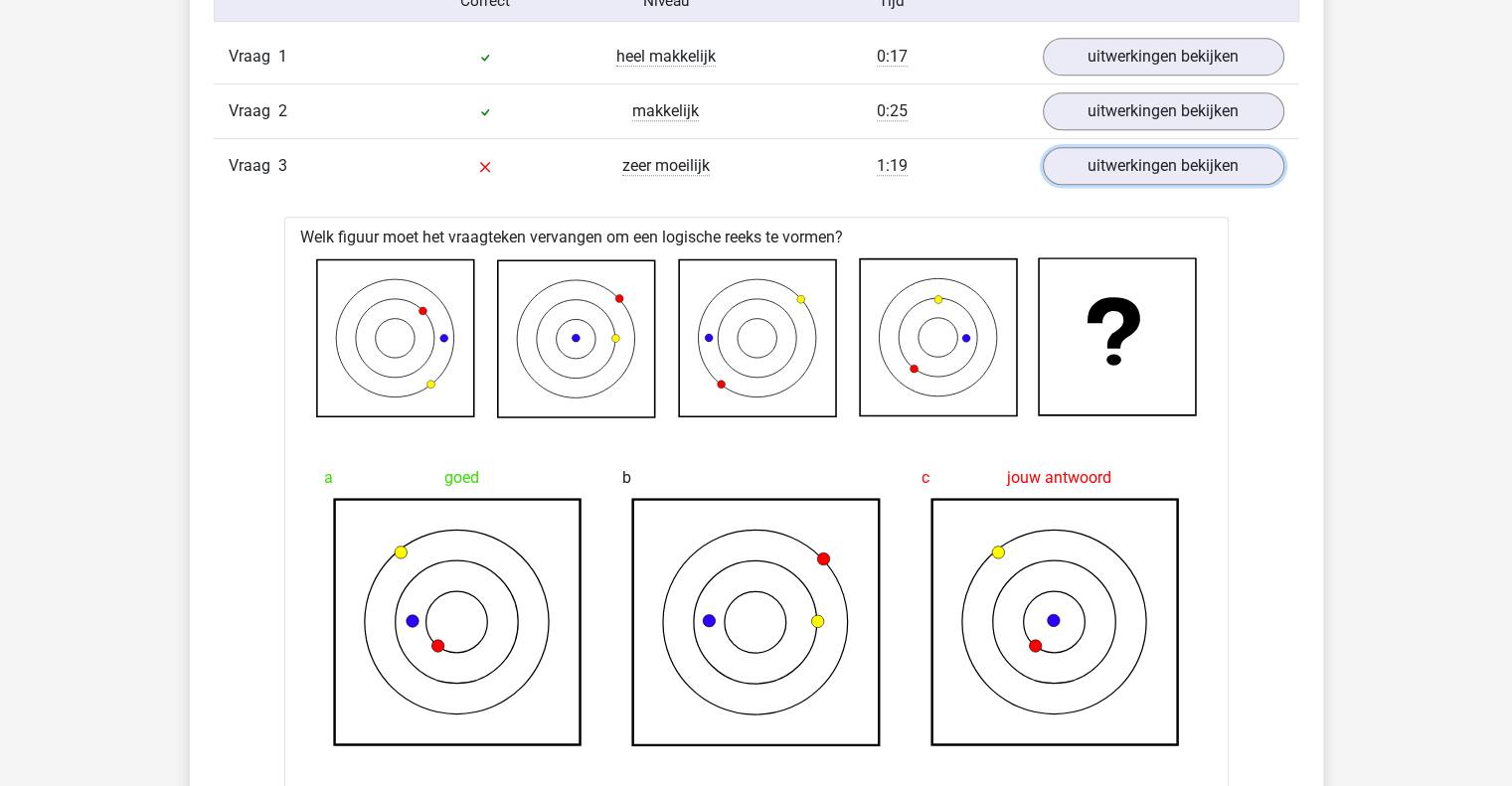 scroll, scrollTop: 1272, scrollLeft: 0, axis: vertical 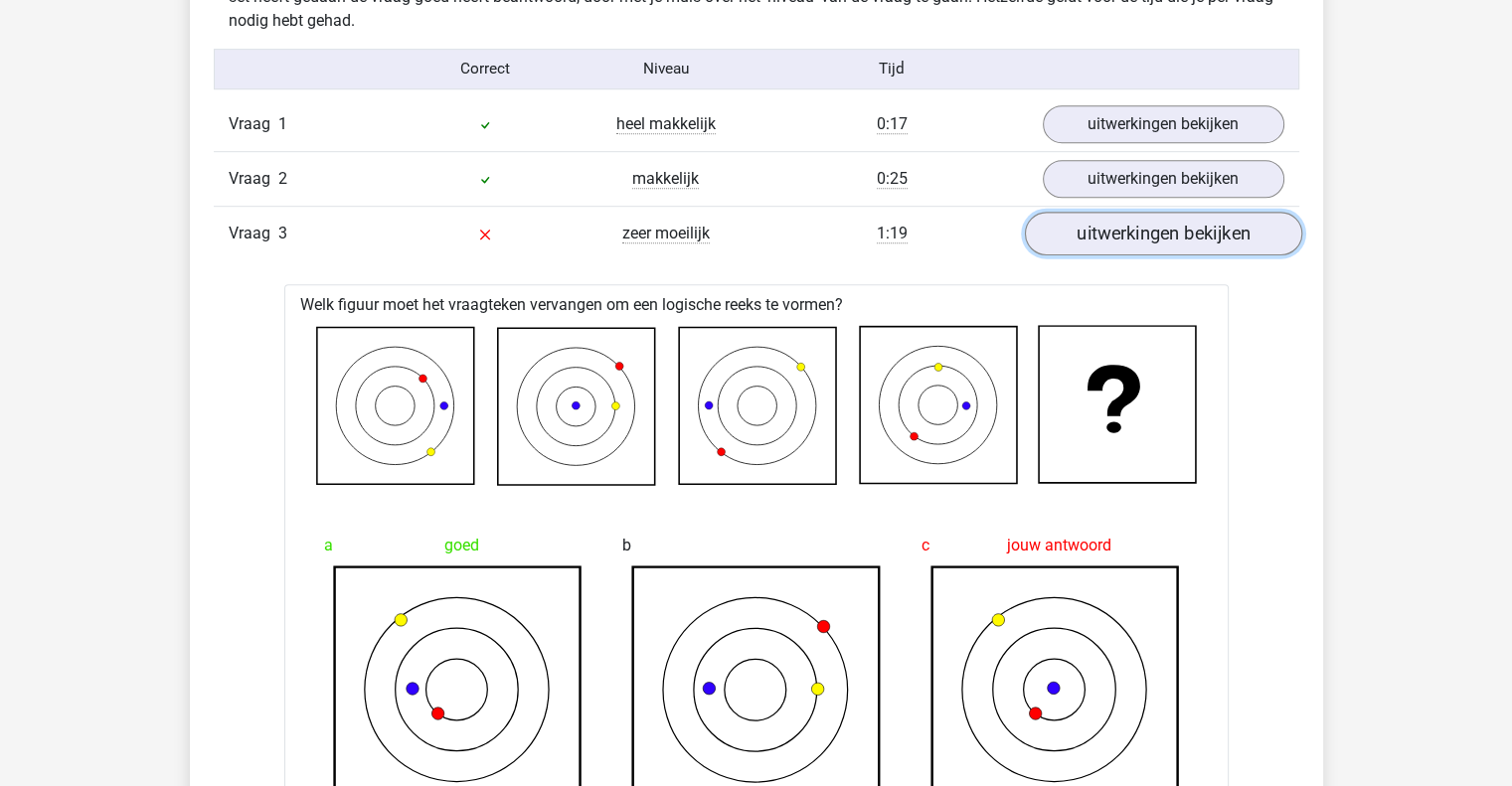 click on "uitwerkingen bekijken" at bounding box center (1162, 234) 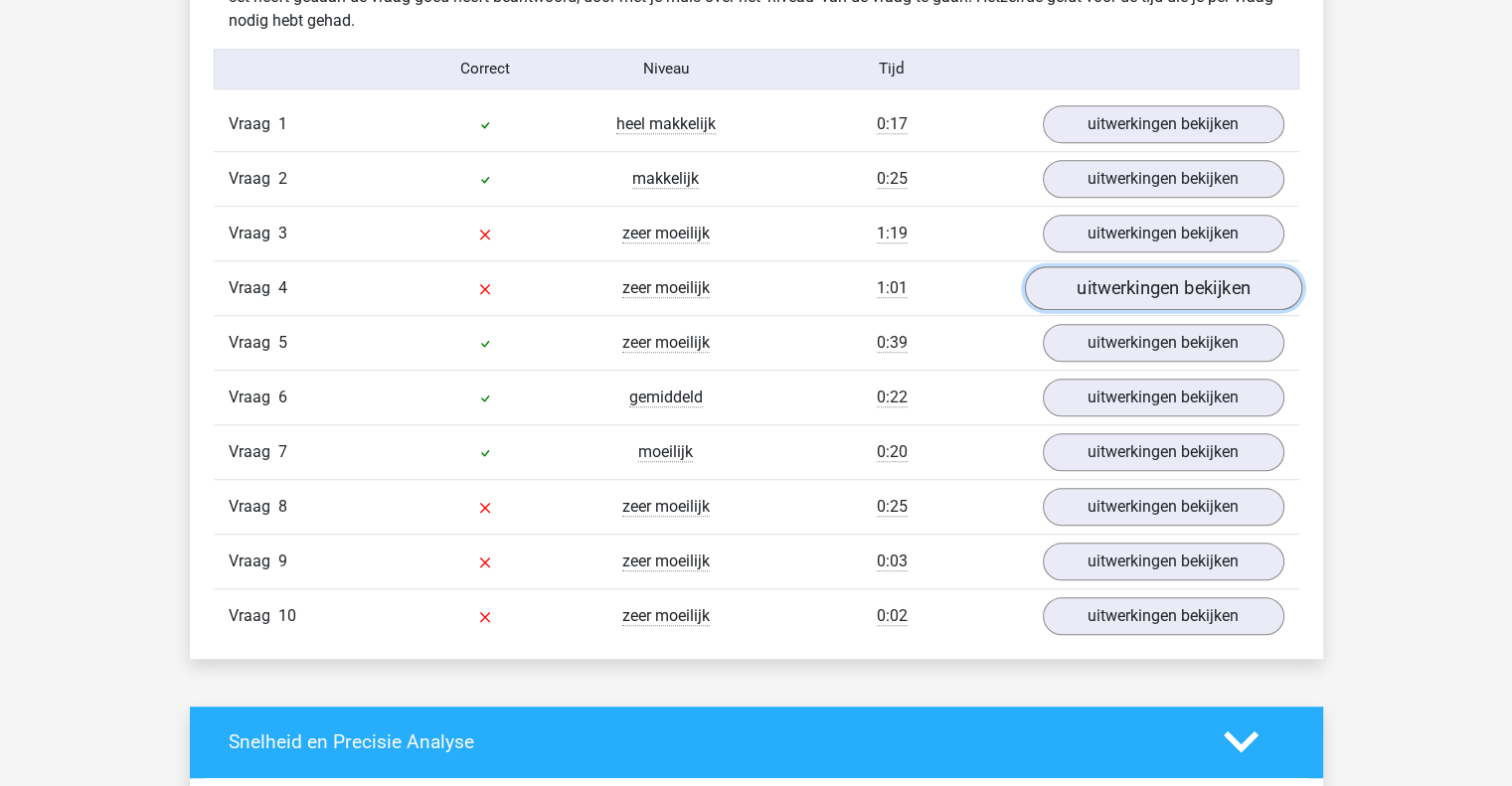 click on "uitwerkingen bekijken" at bounding box center (1162, 288) 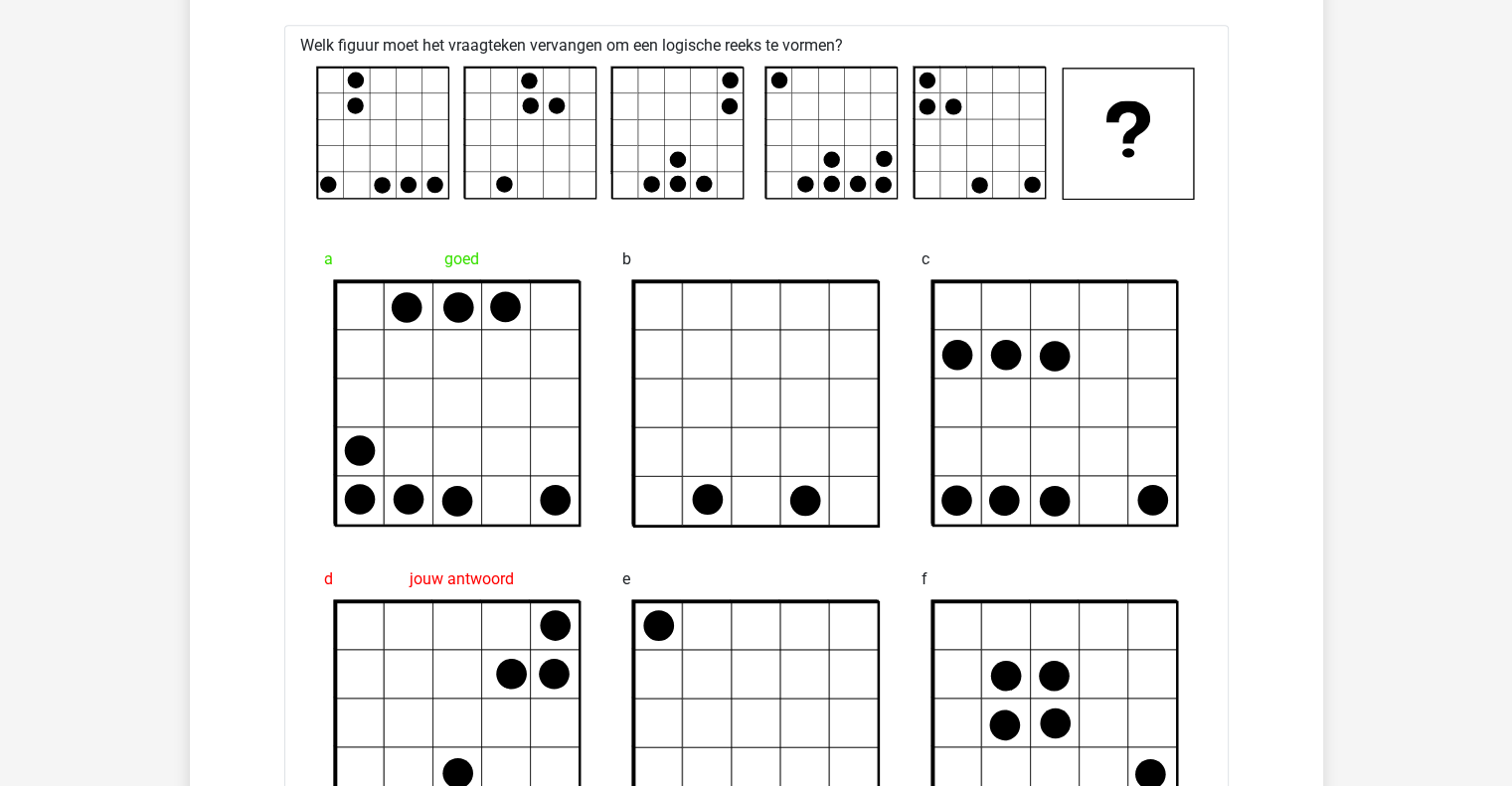 scroll, scrollTop: 1173, scrollLeft: 0, axis: vertical 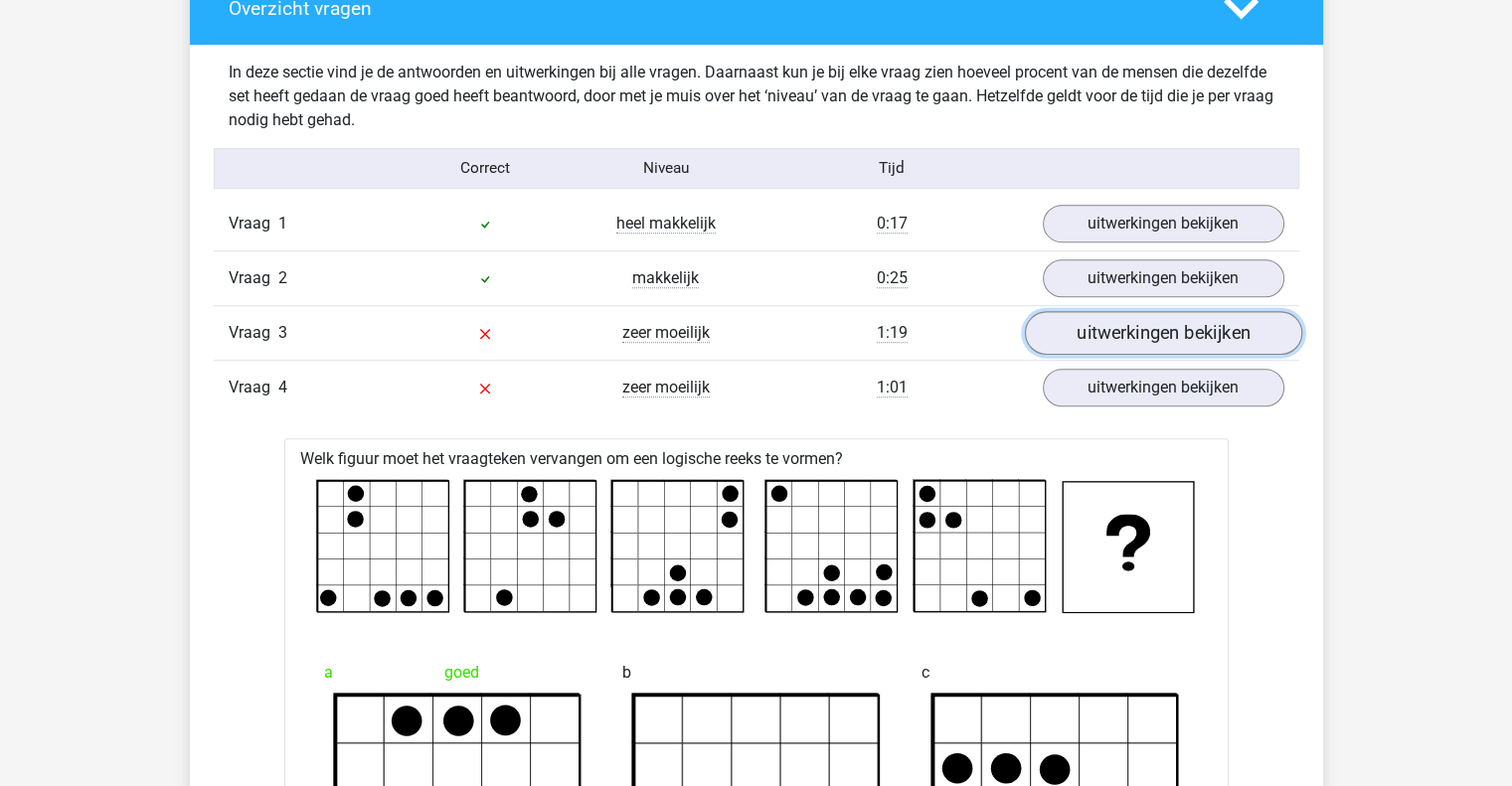 click on "uitwerkingen bekijken" at bounding box center (1162, 333) 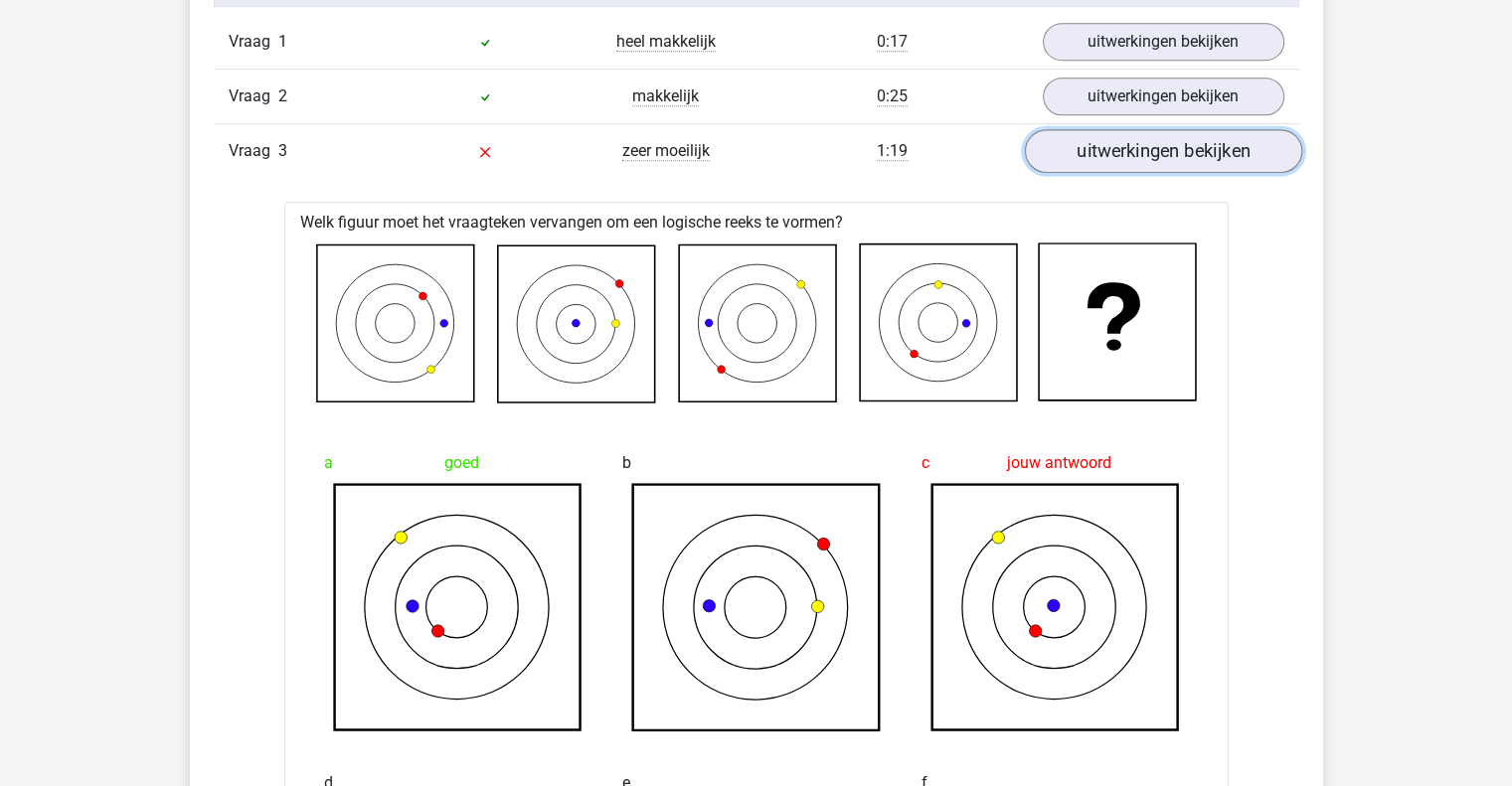 scroll, scrollTop: 1294, scrollLeft: 0, axis: vertical 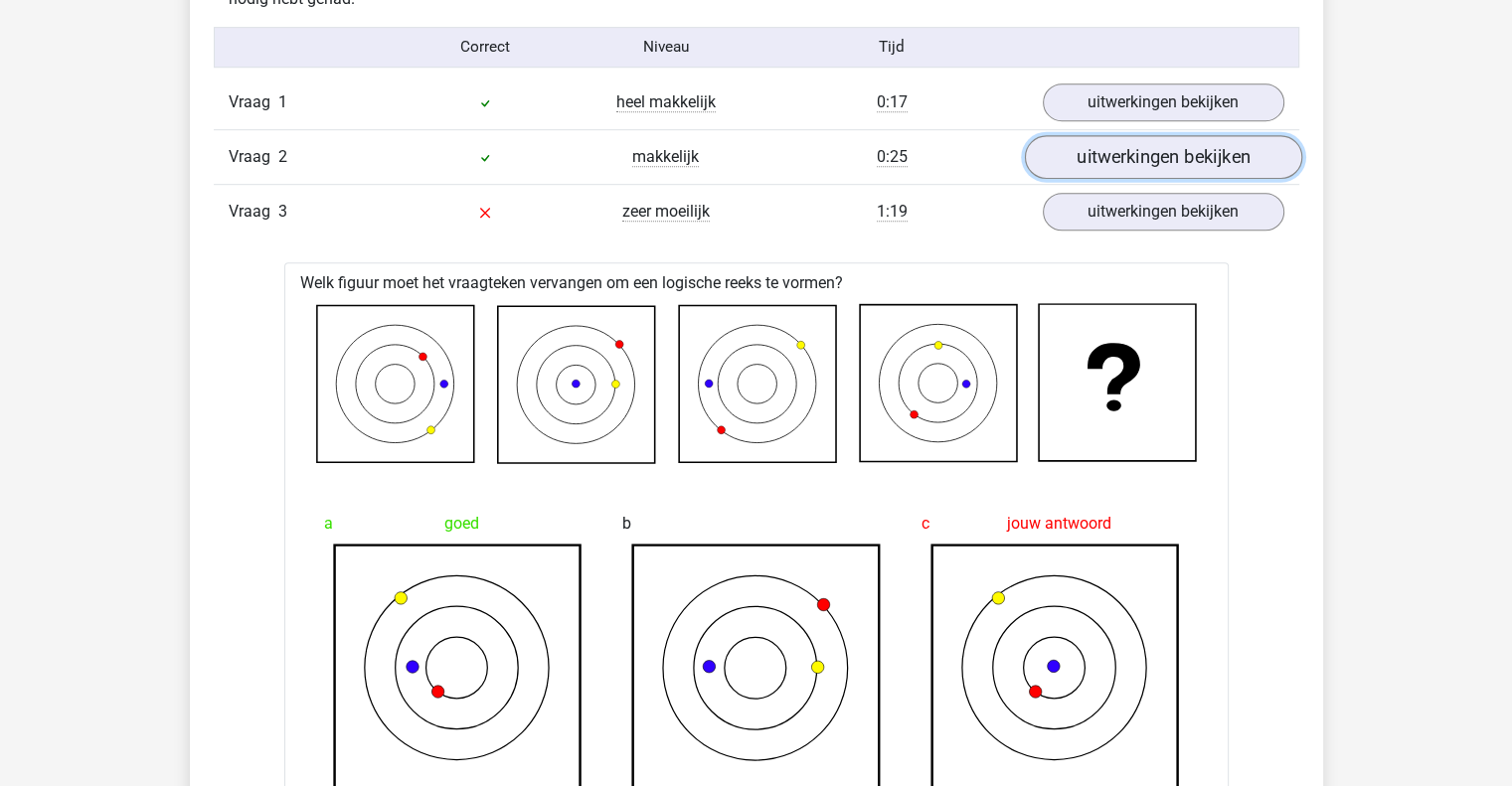 click on "uitwerkingen bekijken" at bounding box center (1162, 157) 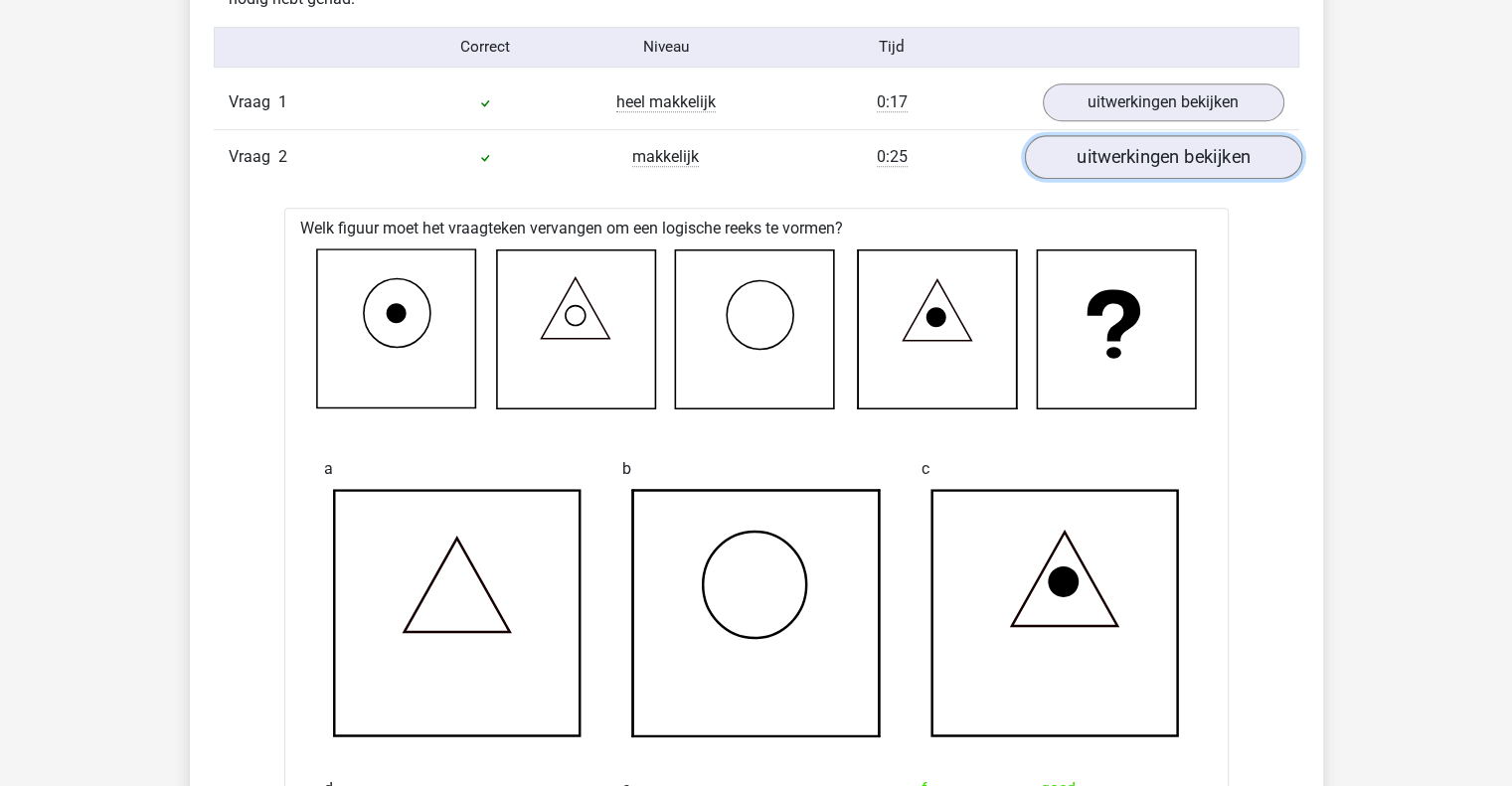 click on "uitwerkingen bekijken" at bounding box center [1162, 157] 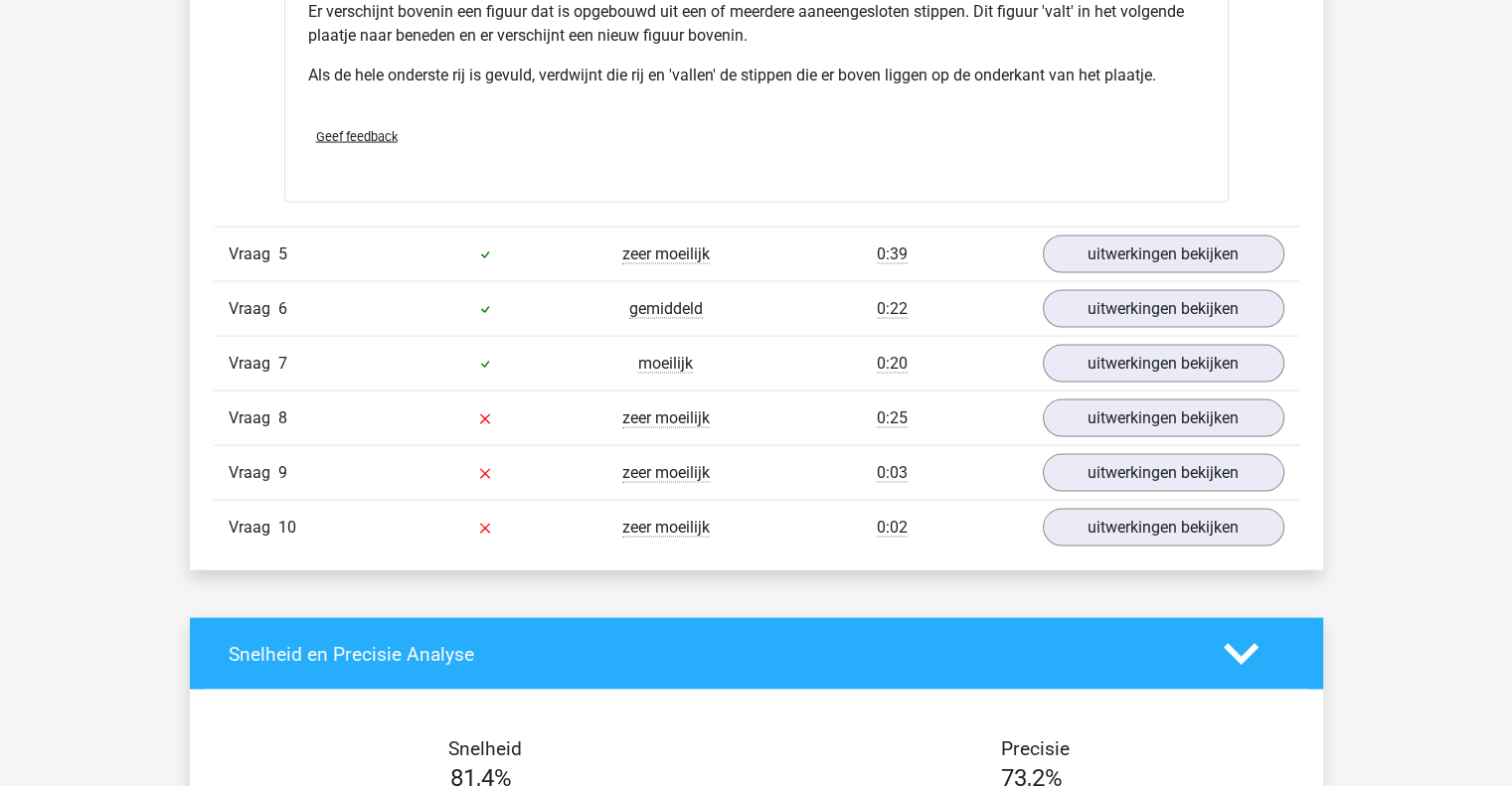 scroll, scrollTop: 3848, scrollLeft: 0, axis: vertical 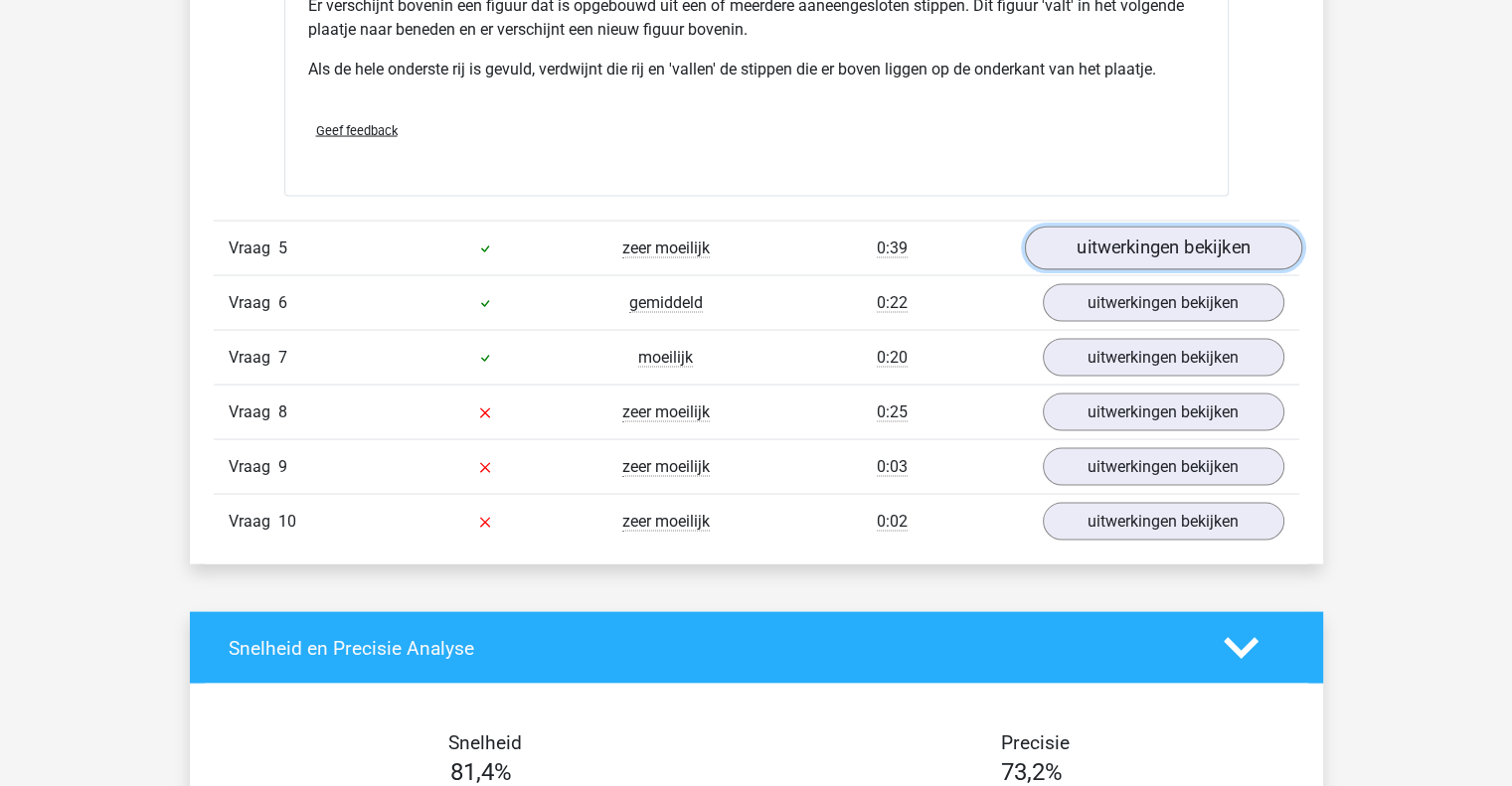 click on "uitwerkingen bekijken" at bounding box center [1162, 249] 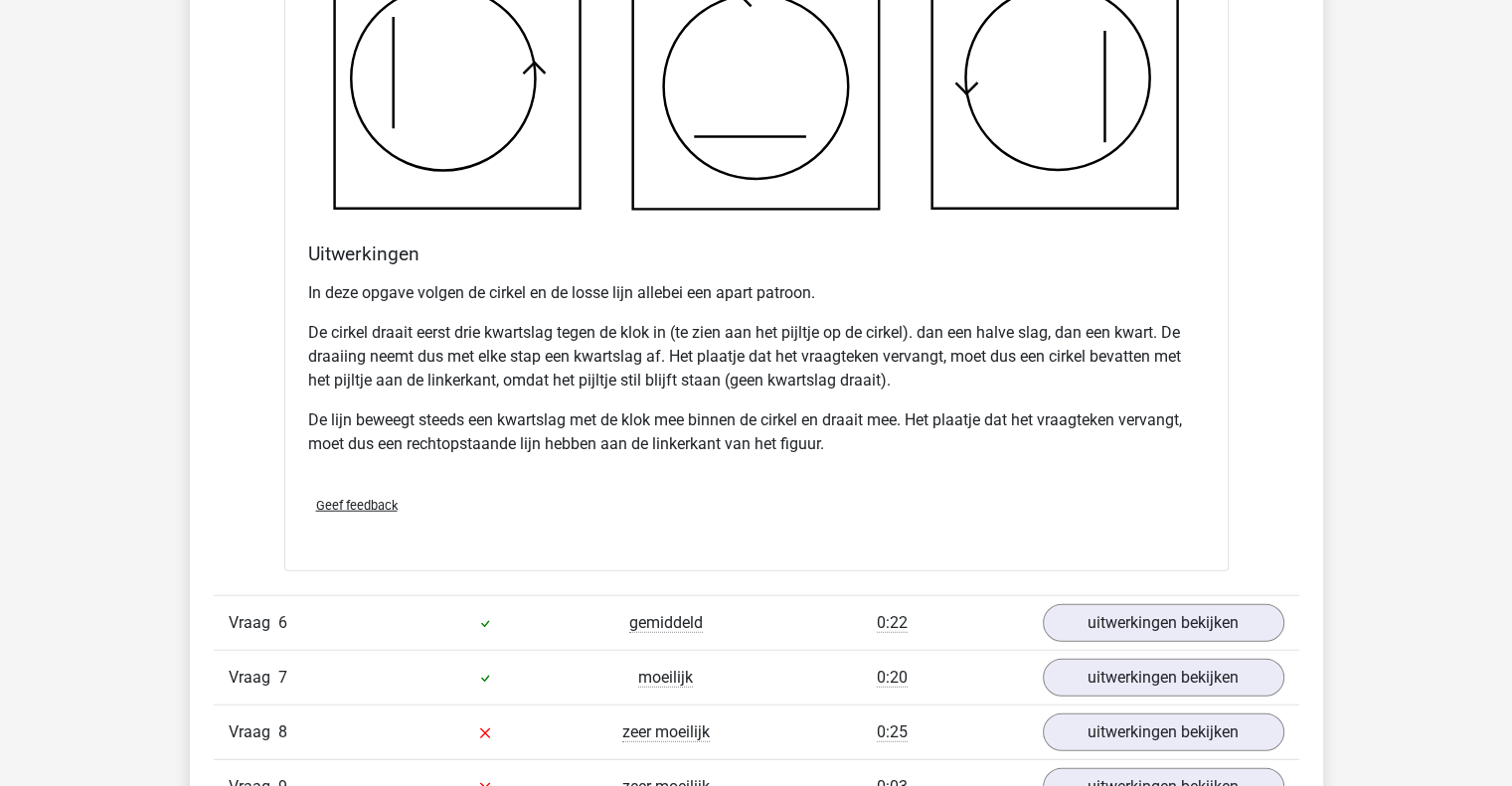 scroll, scrollTop: 5147, scrollLeft: 0, axis: vertical 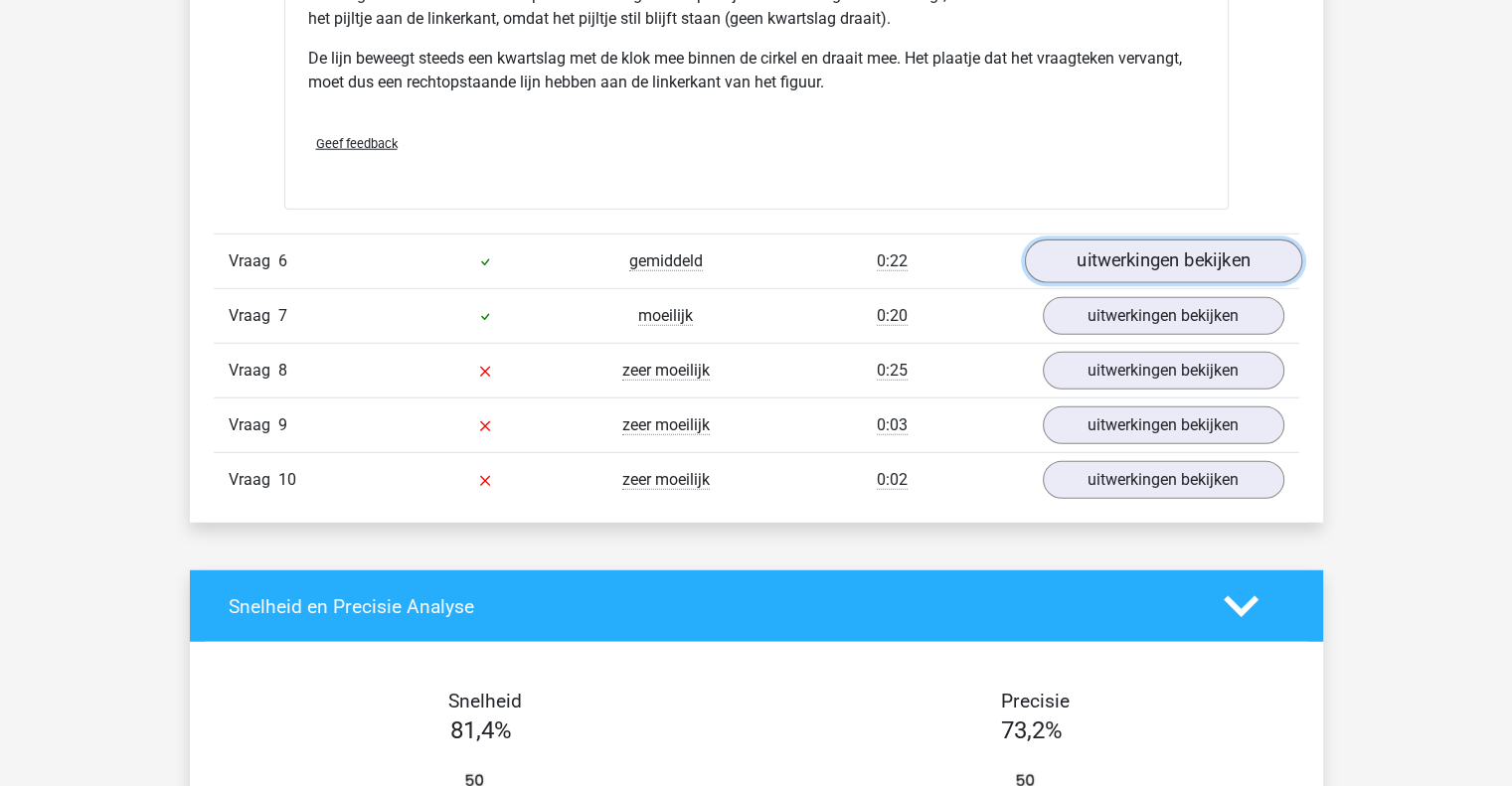 click on "uitwerkingen bekijken" at bounding box center (1162, 261) 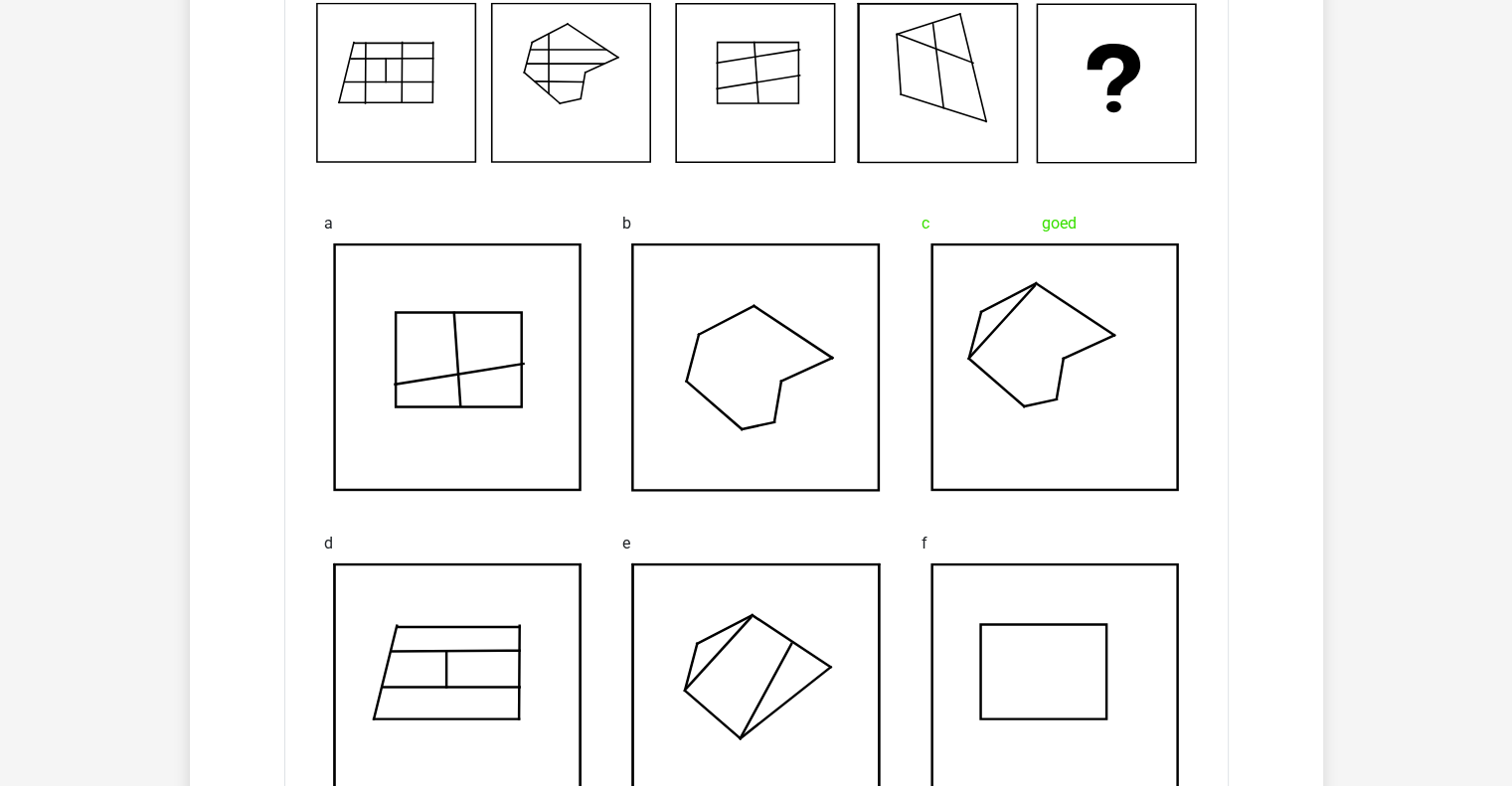 scroll, scrollTop: 6131, scrollLeft: 0, axis: vertical 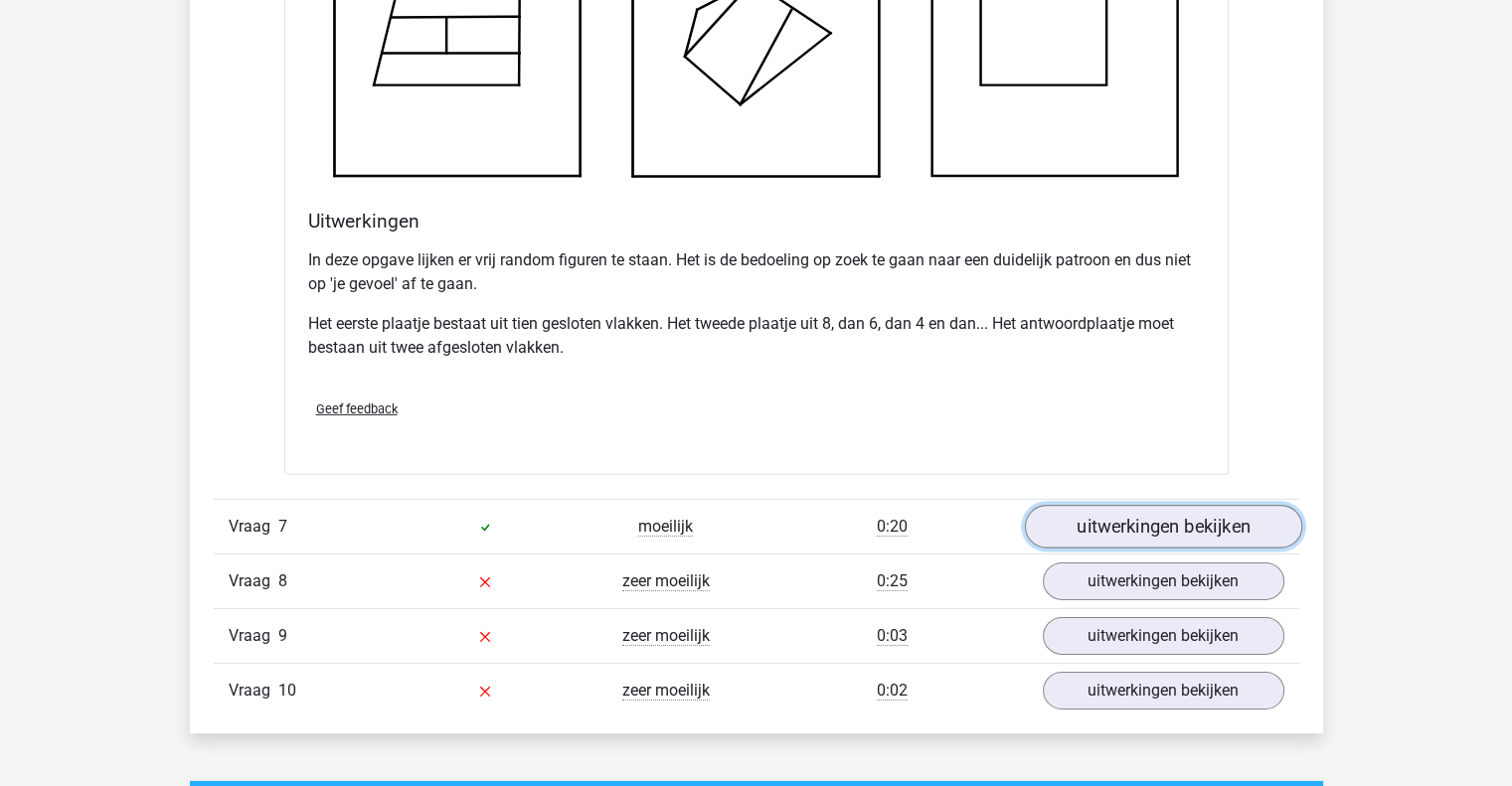 click on "uitwerkingen bekijken" at bounding box center [1162, 527] 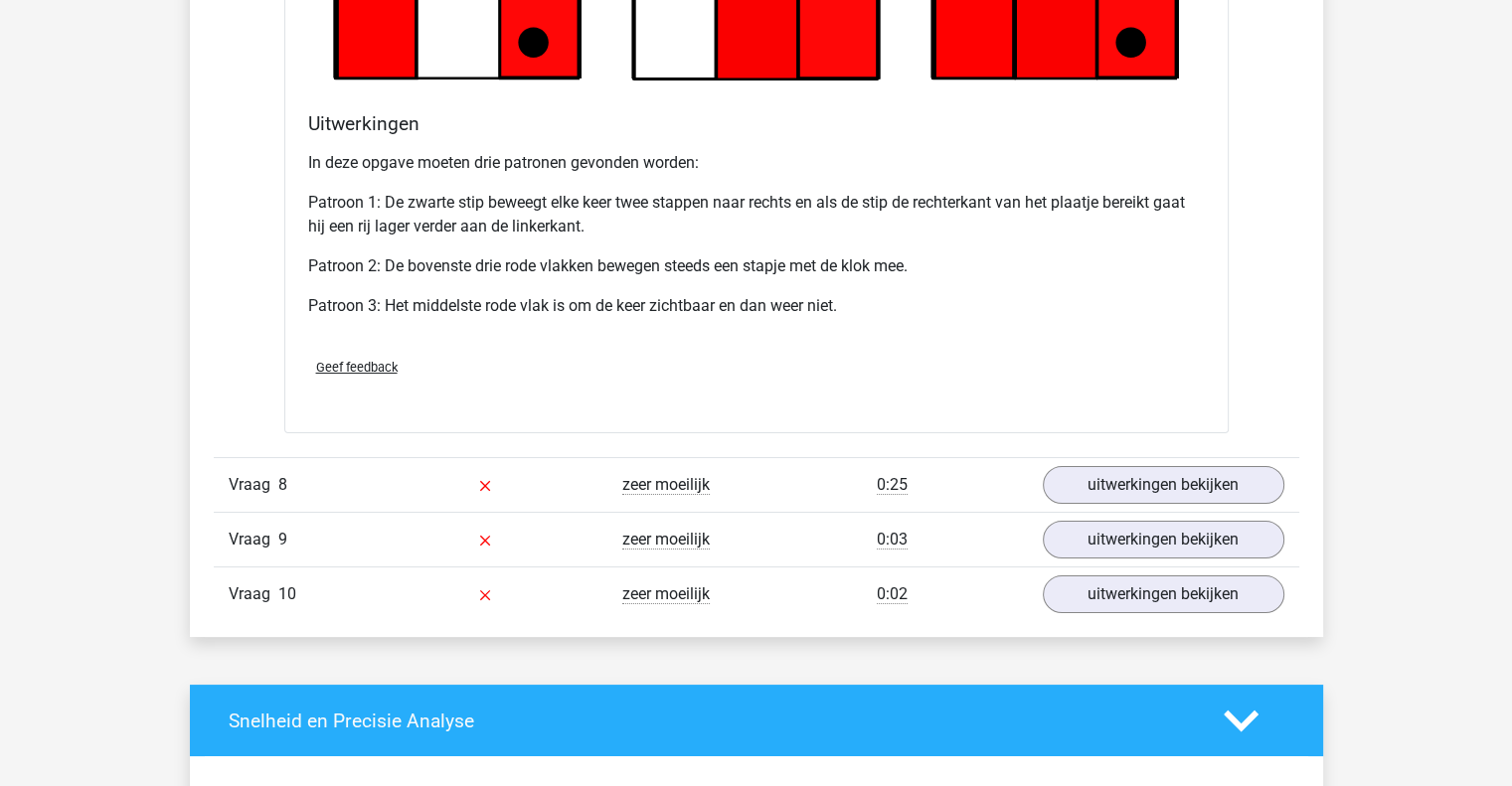 scroll, scrollTop: 7484, scrollLeft: 0, axis: vertical 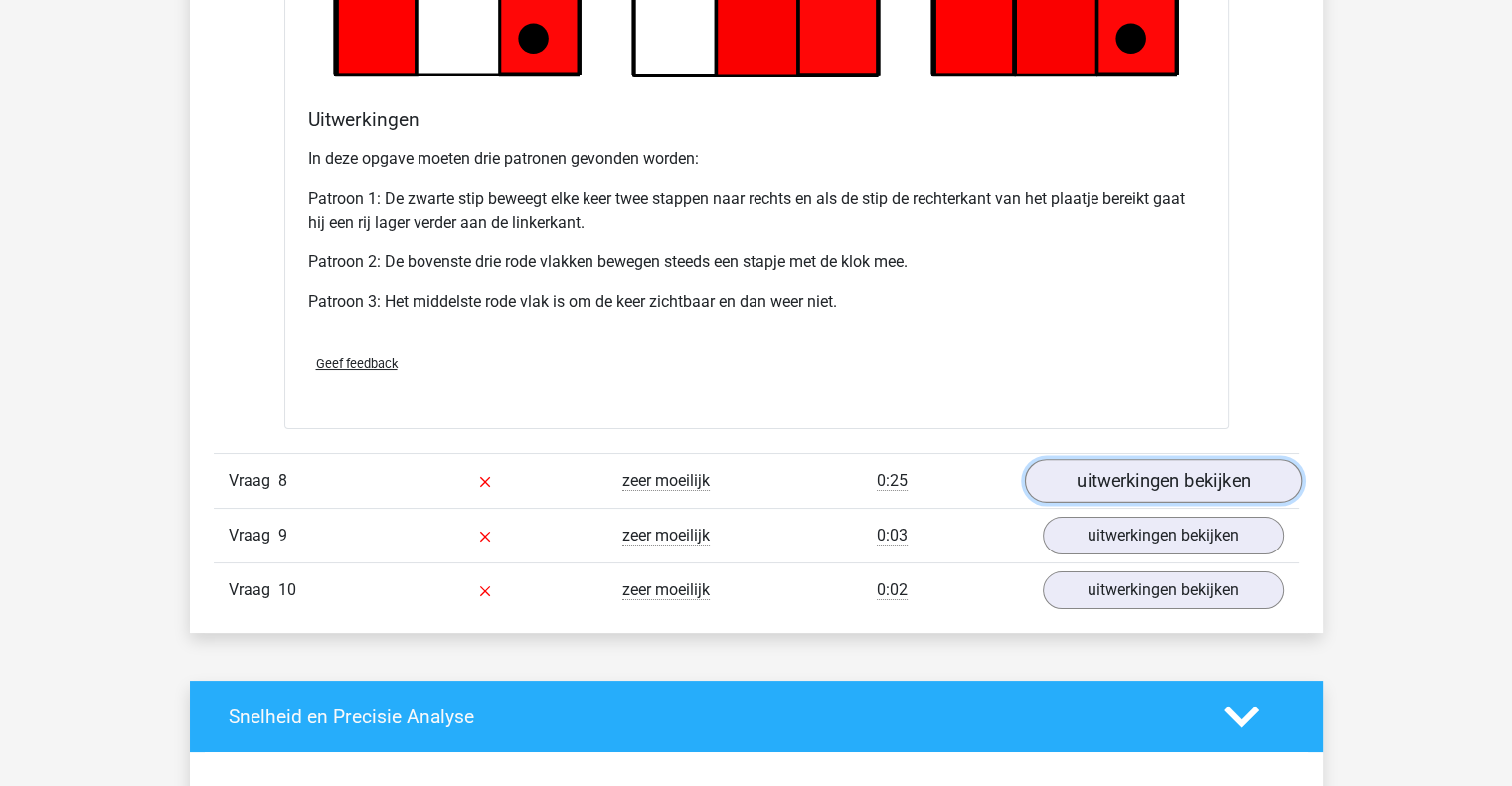 click on "uitwerkingen bekijken" at bounding box center (1162, 481) 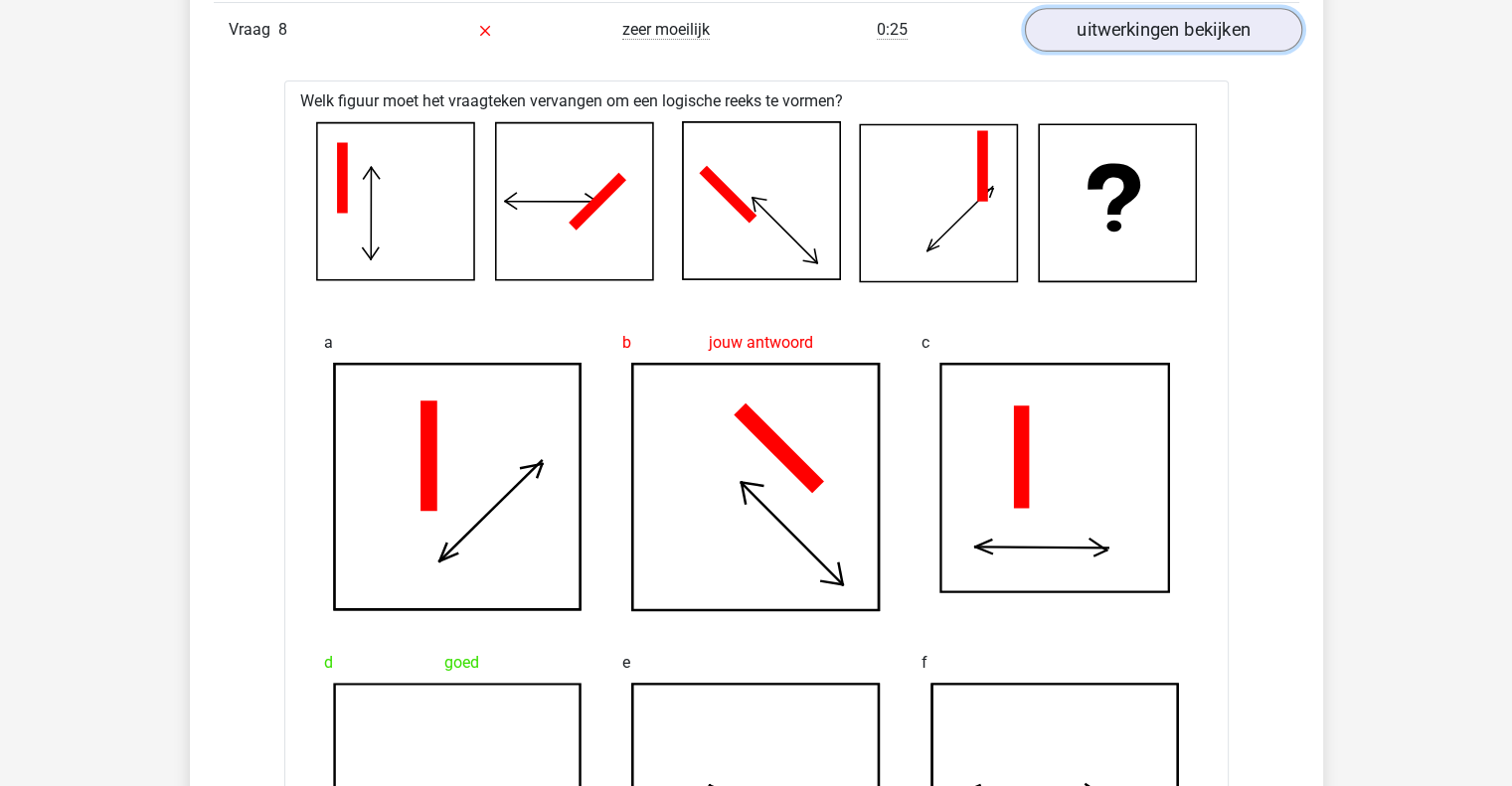 scroll, scrollTop: 7818, scrollLeft: 0, axis: vertical 